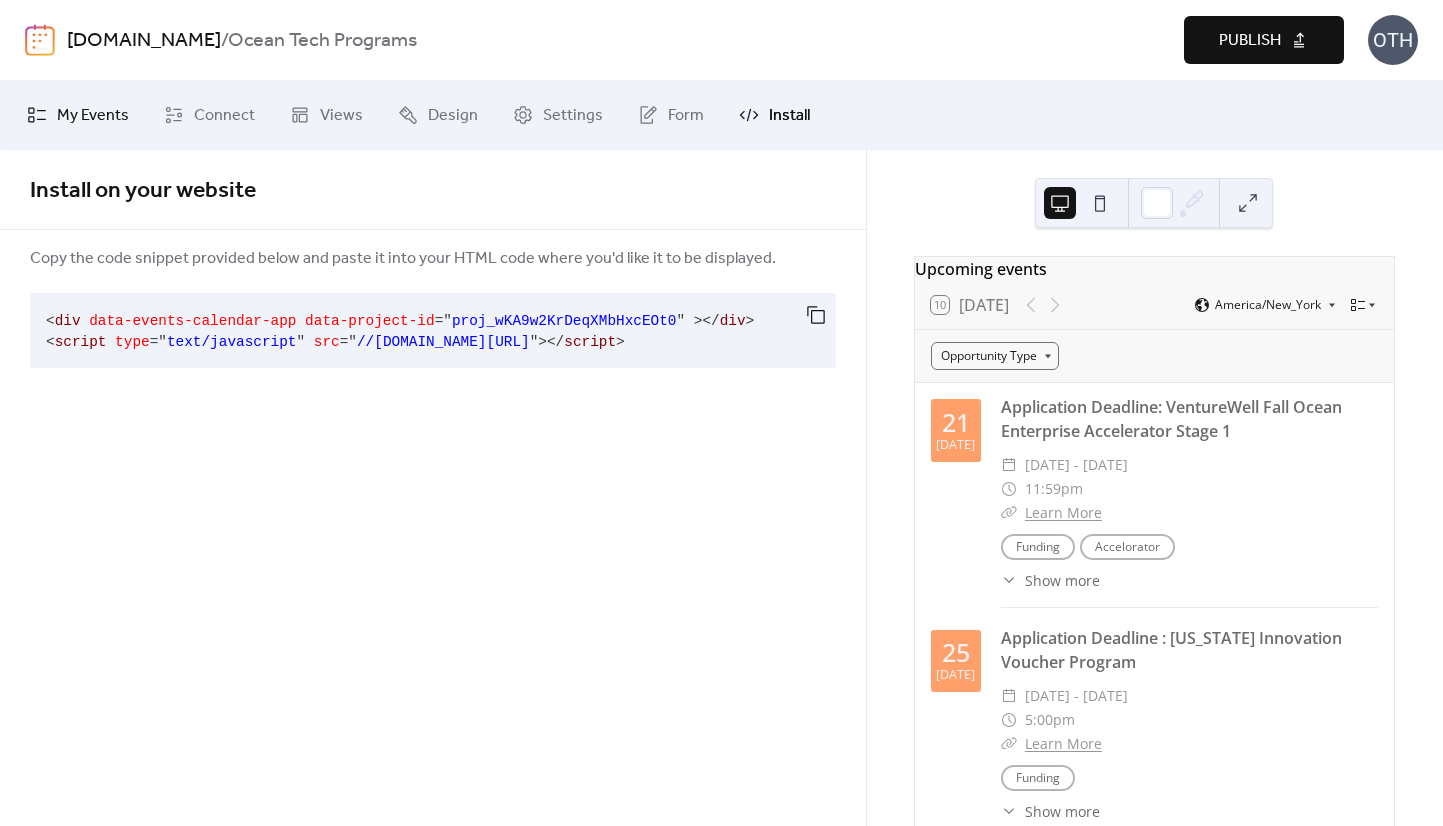 scroll, scrollTop: 0, scrollLeft: 0, axis: both 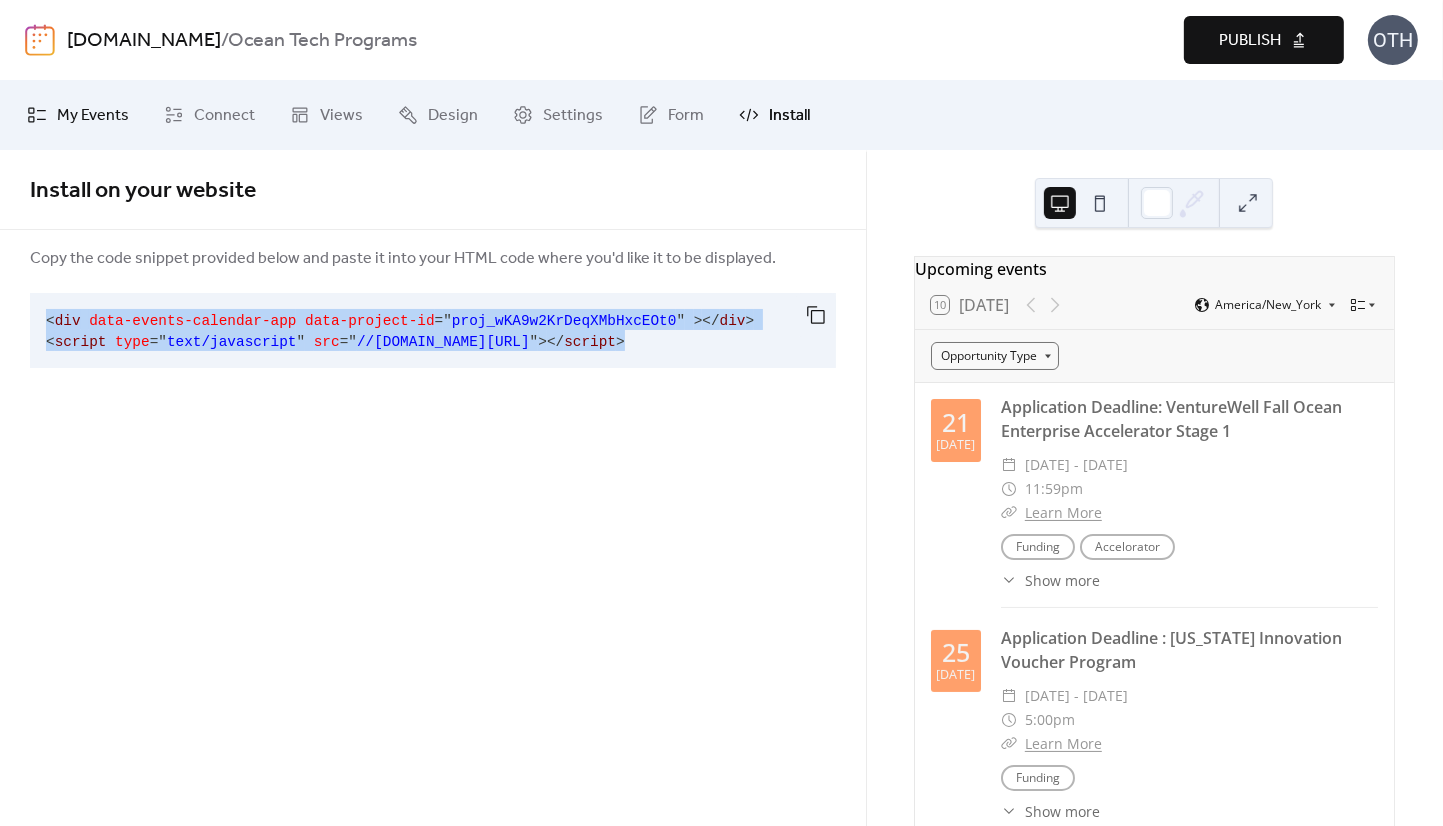 click on "My Events" at bounding box center [93, 116] 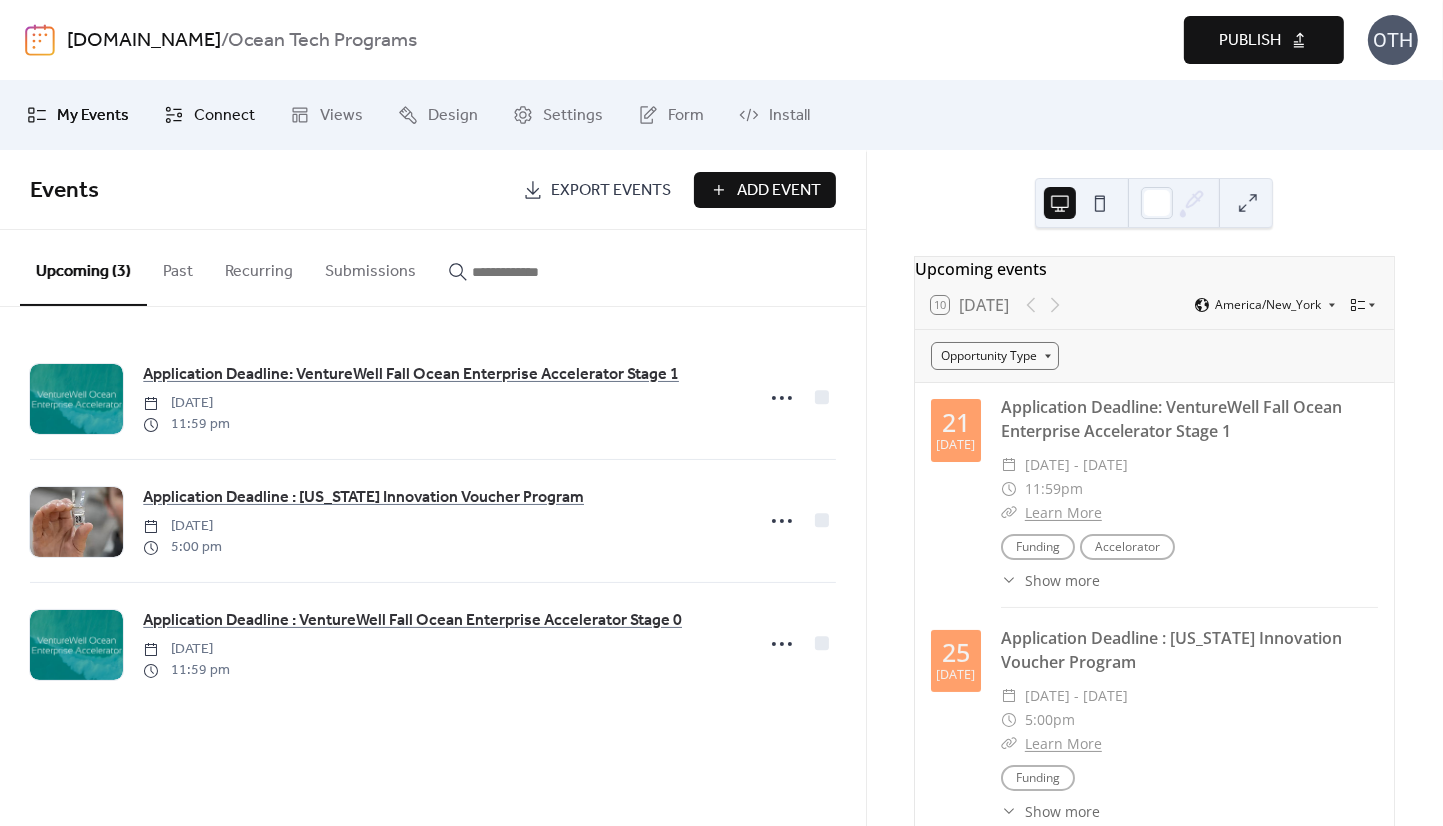 click on "Connect" at bounding box center [224, 116] 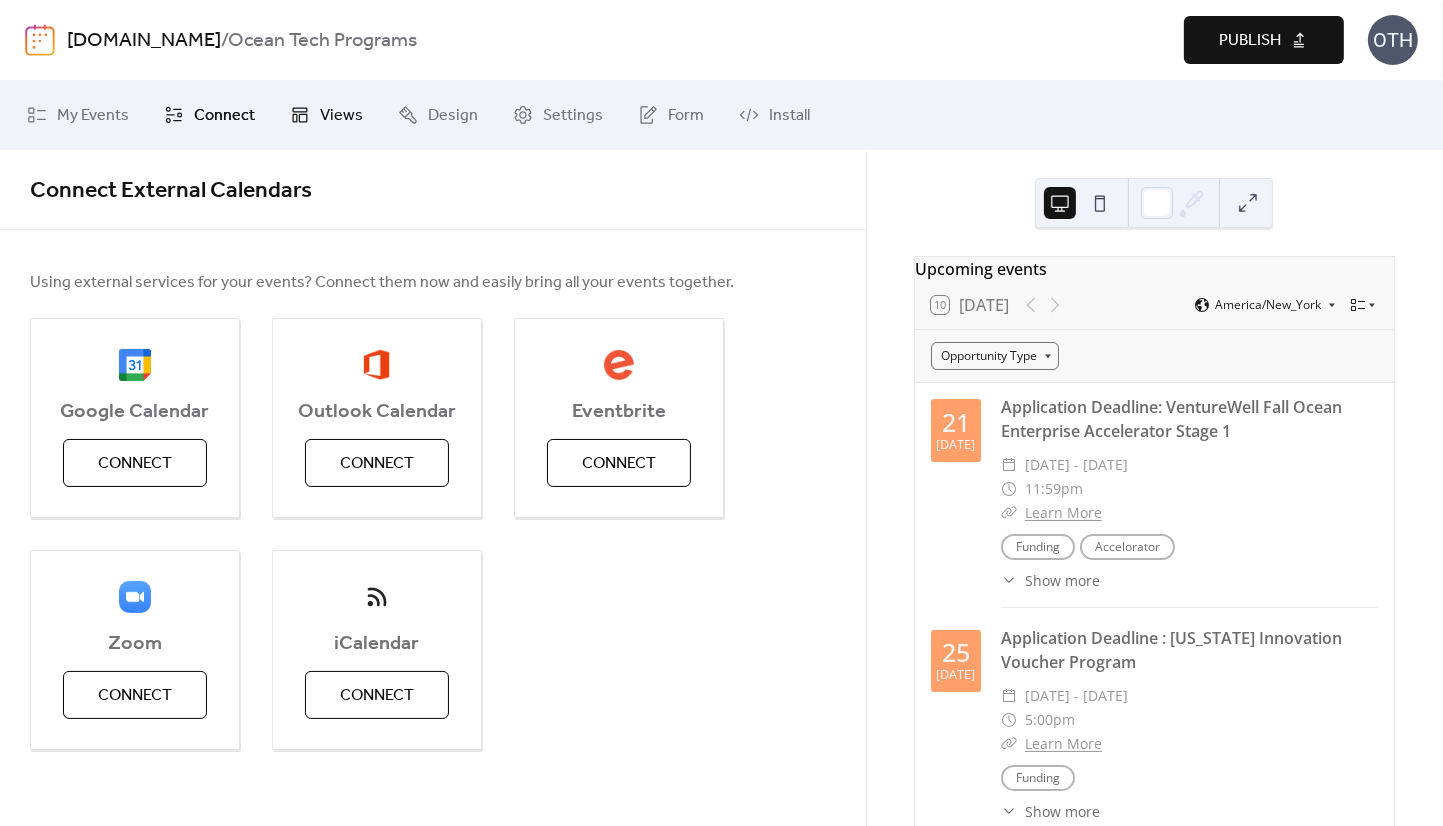 click on "Views" at bounding box center (341, 116) 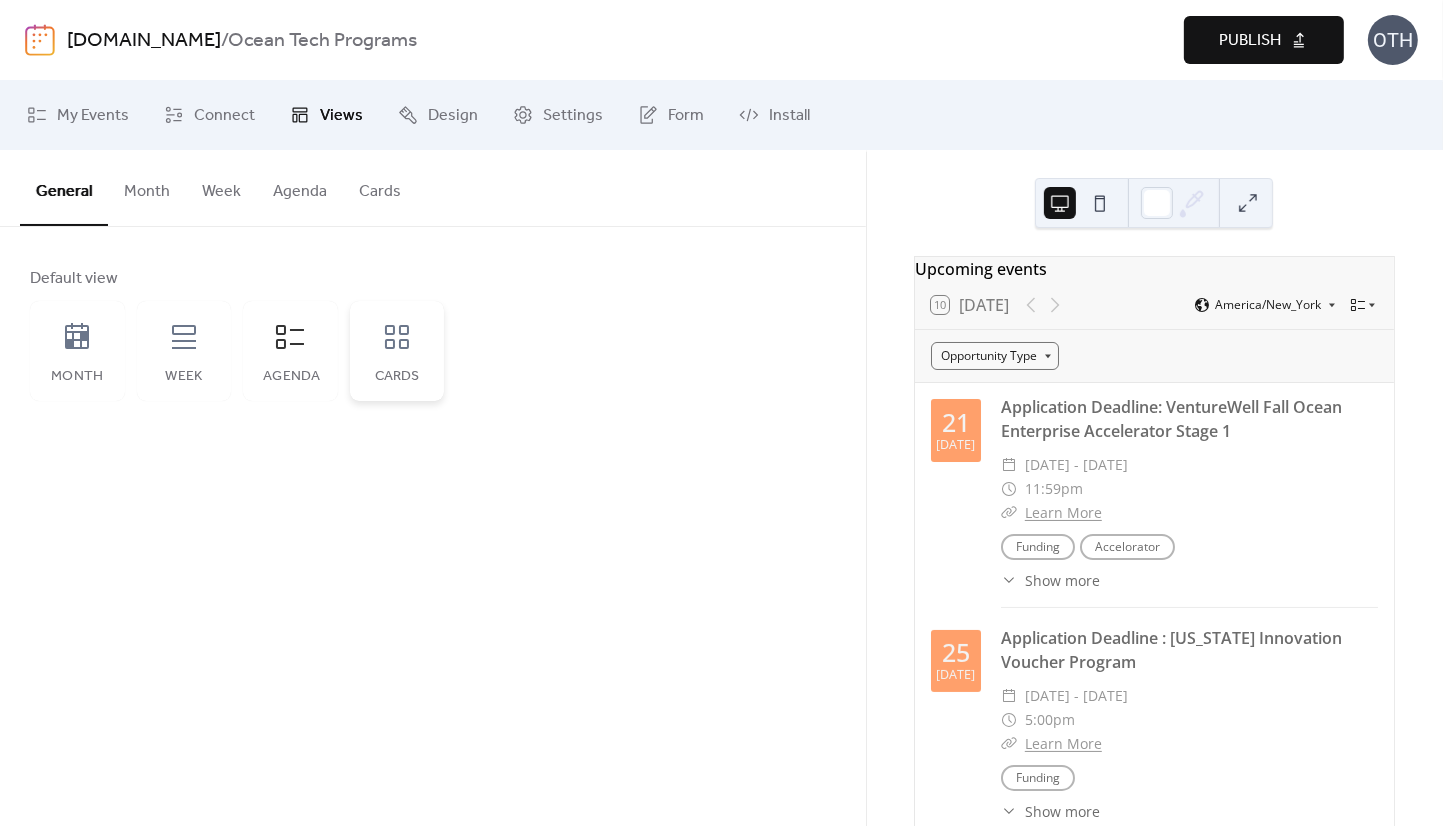 click on "Cards" at bounding box center (397, 351) 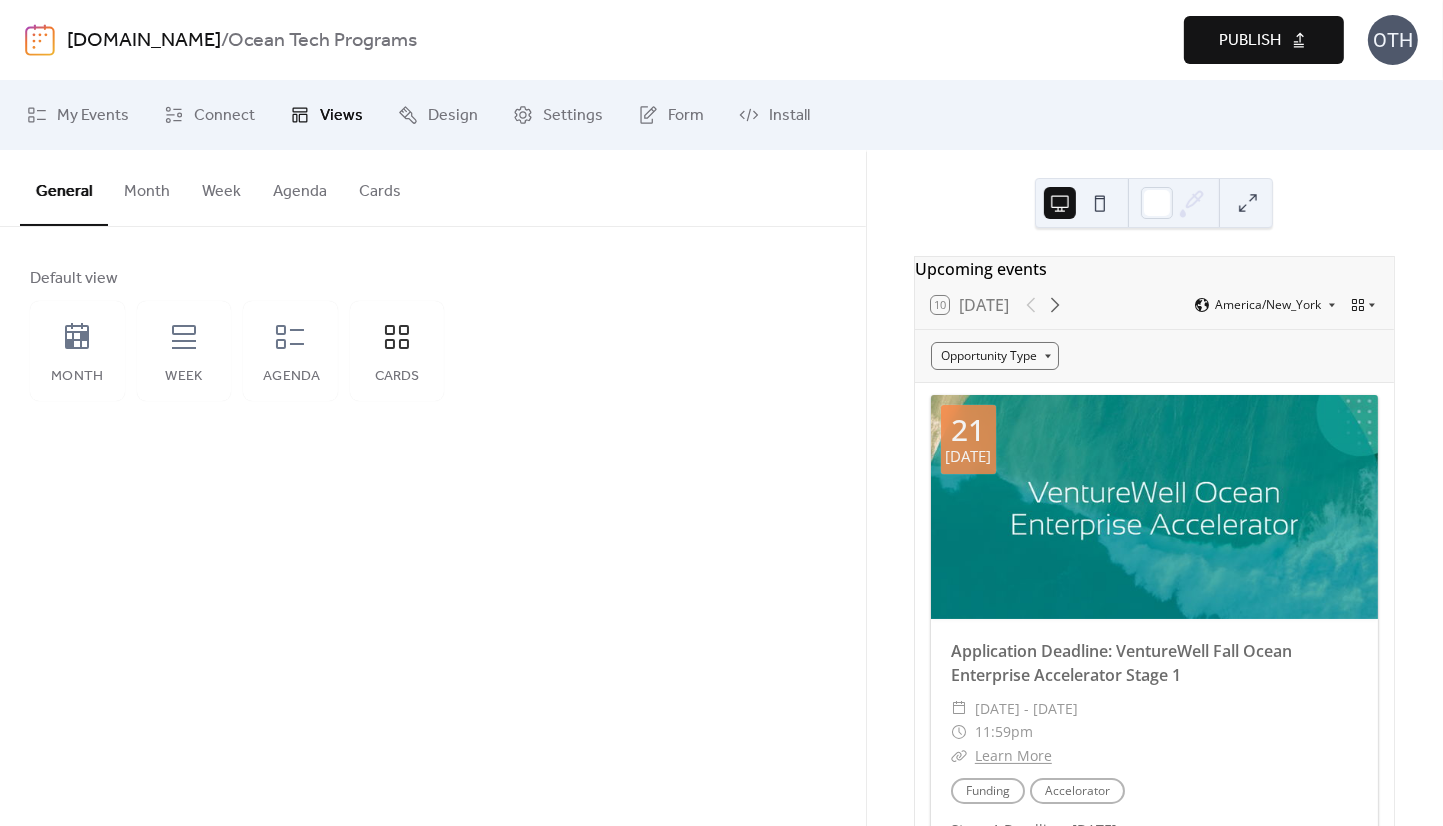 click on "Publish" at bounding box center (1264, 40) 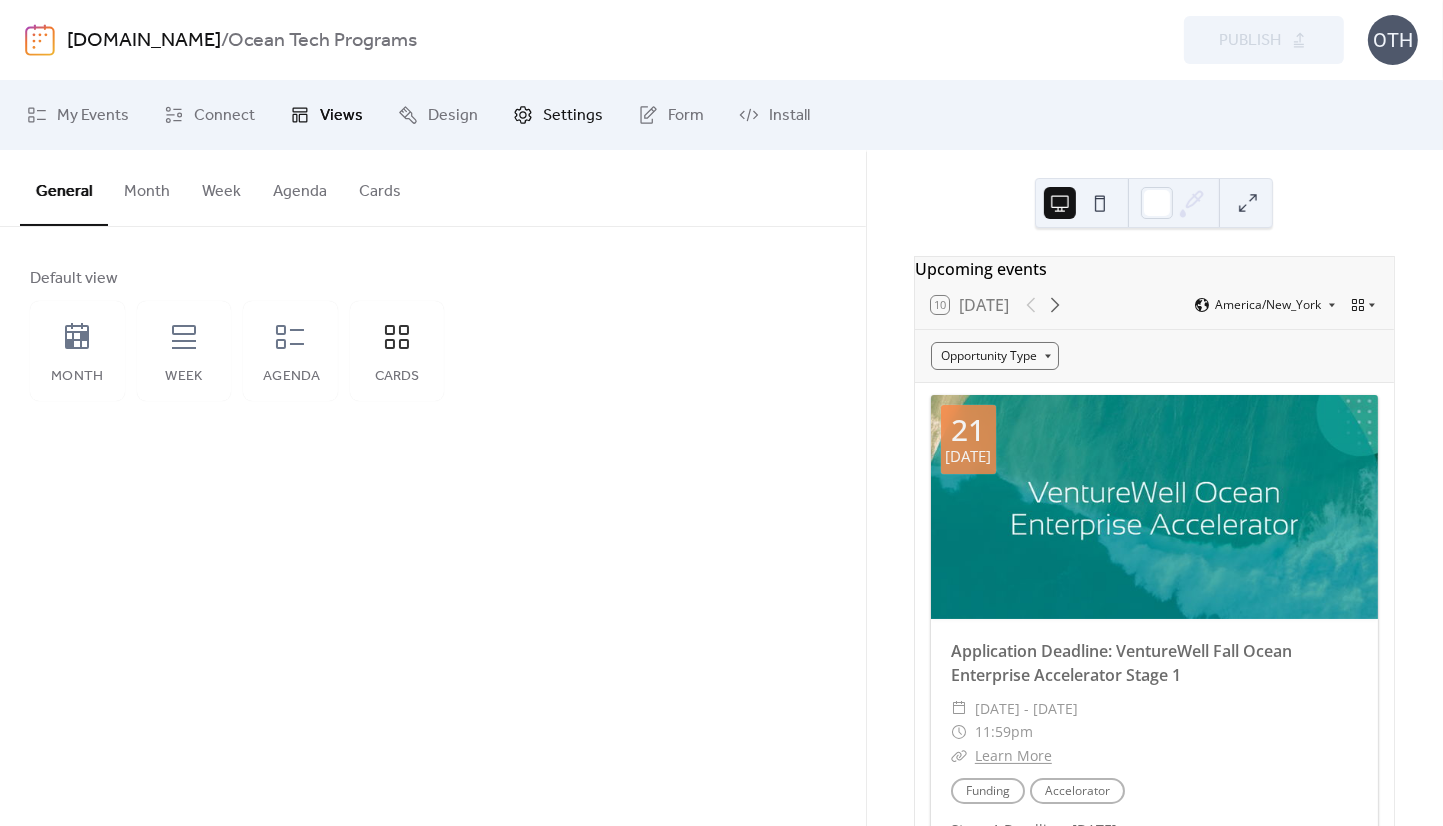 click on "Settings" at bounding box center [573, 116] 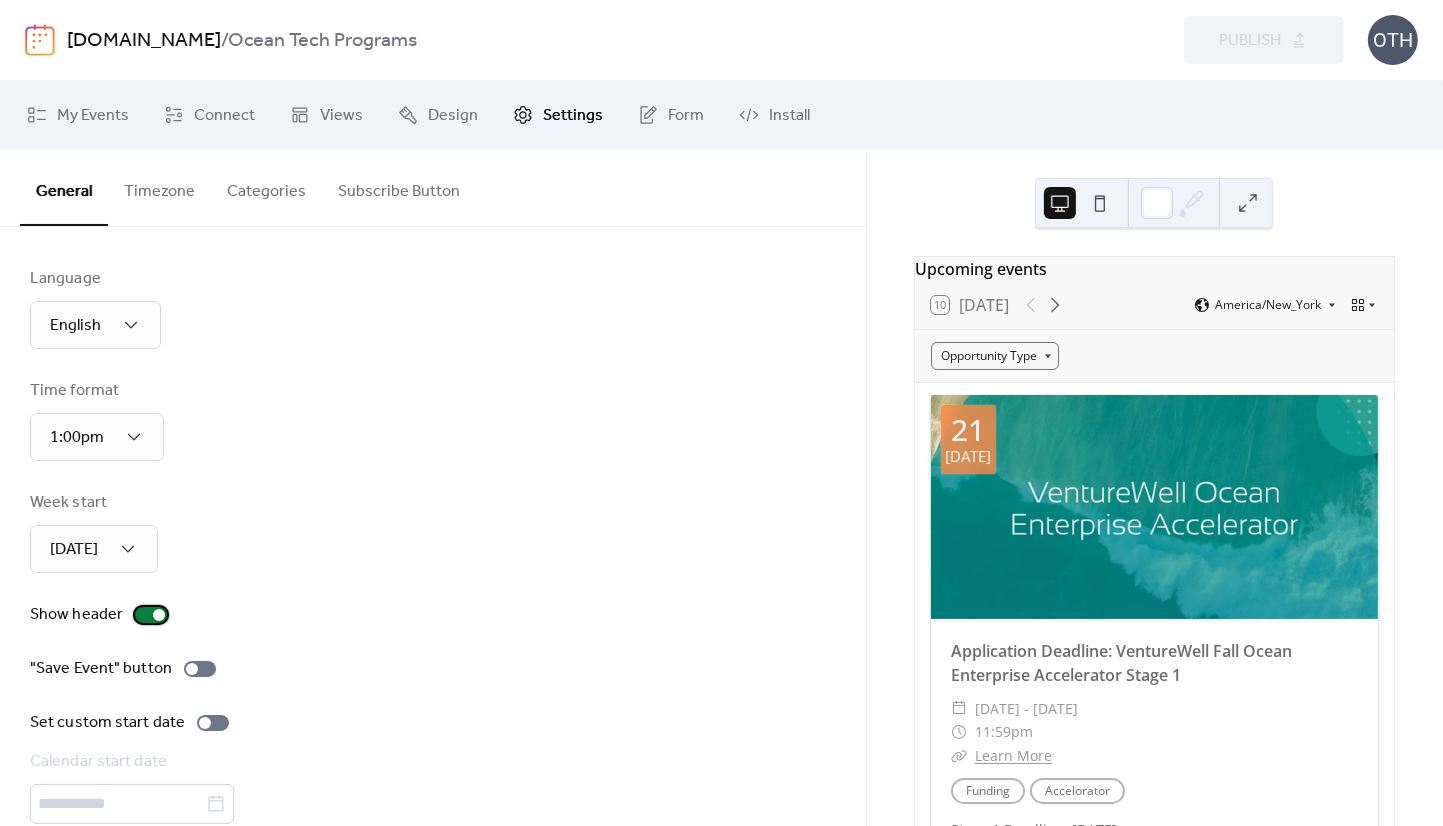 click at bounding box center [159, 615] 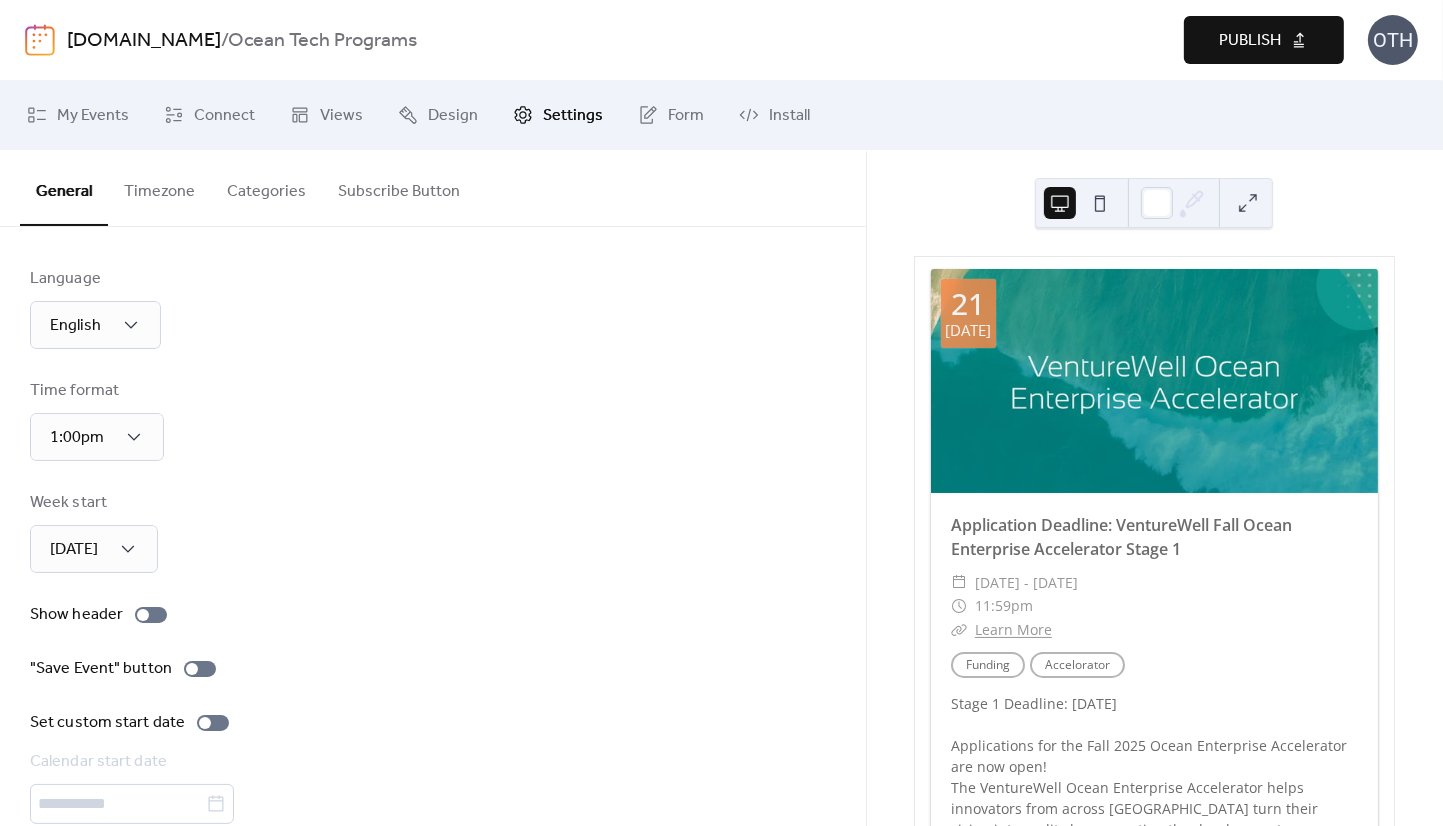 click on "Publish" at bounding box center [1264, 40] 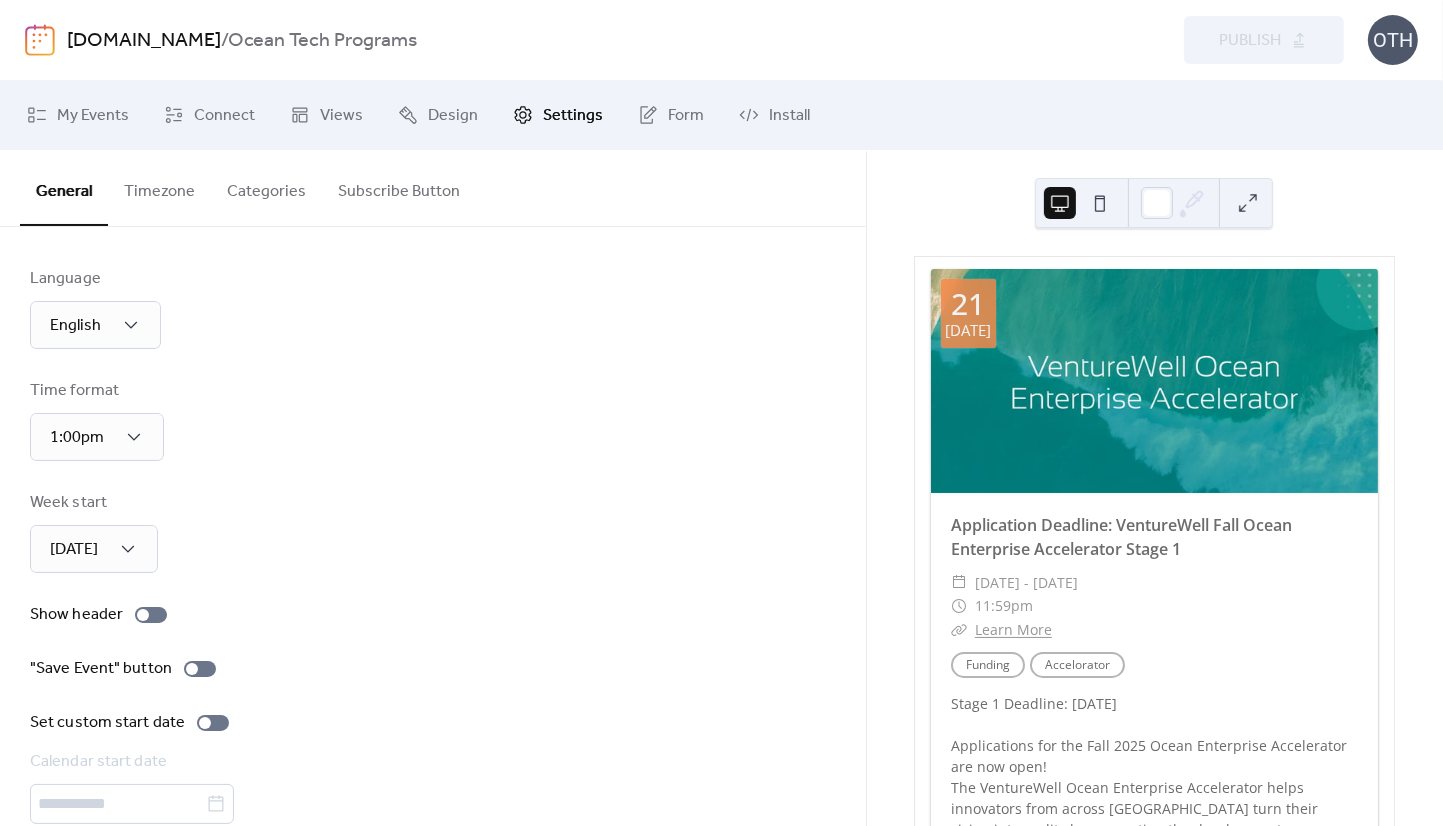 scroll, scrollTop: 92, scrollLeft: 0, axis: vertical 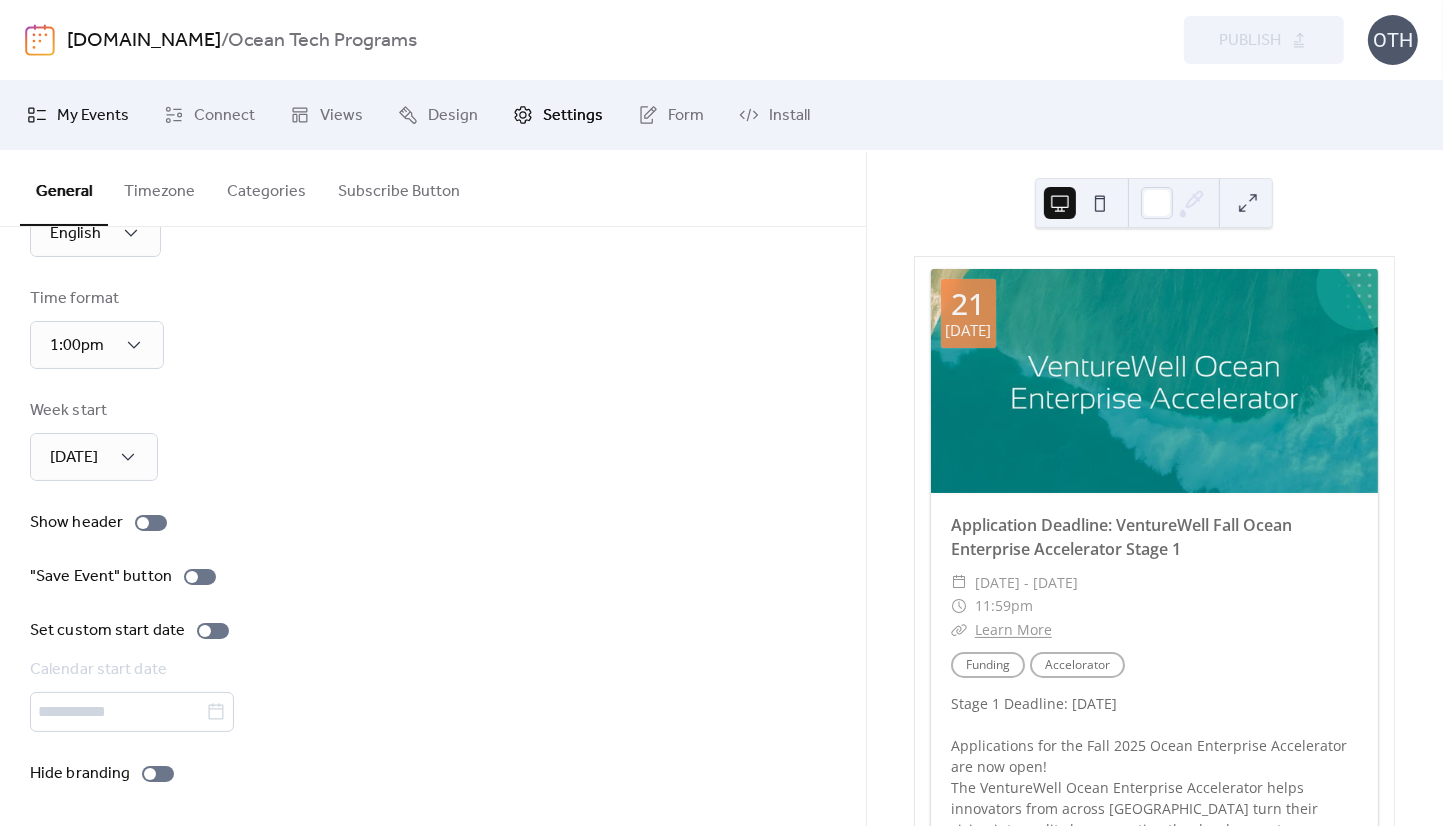 click on "My Events" at bounding box center (93, 116) 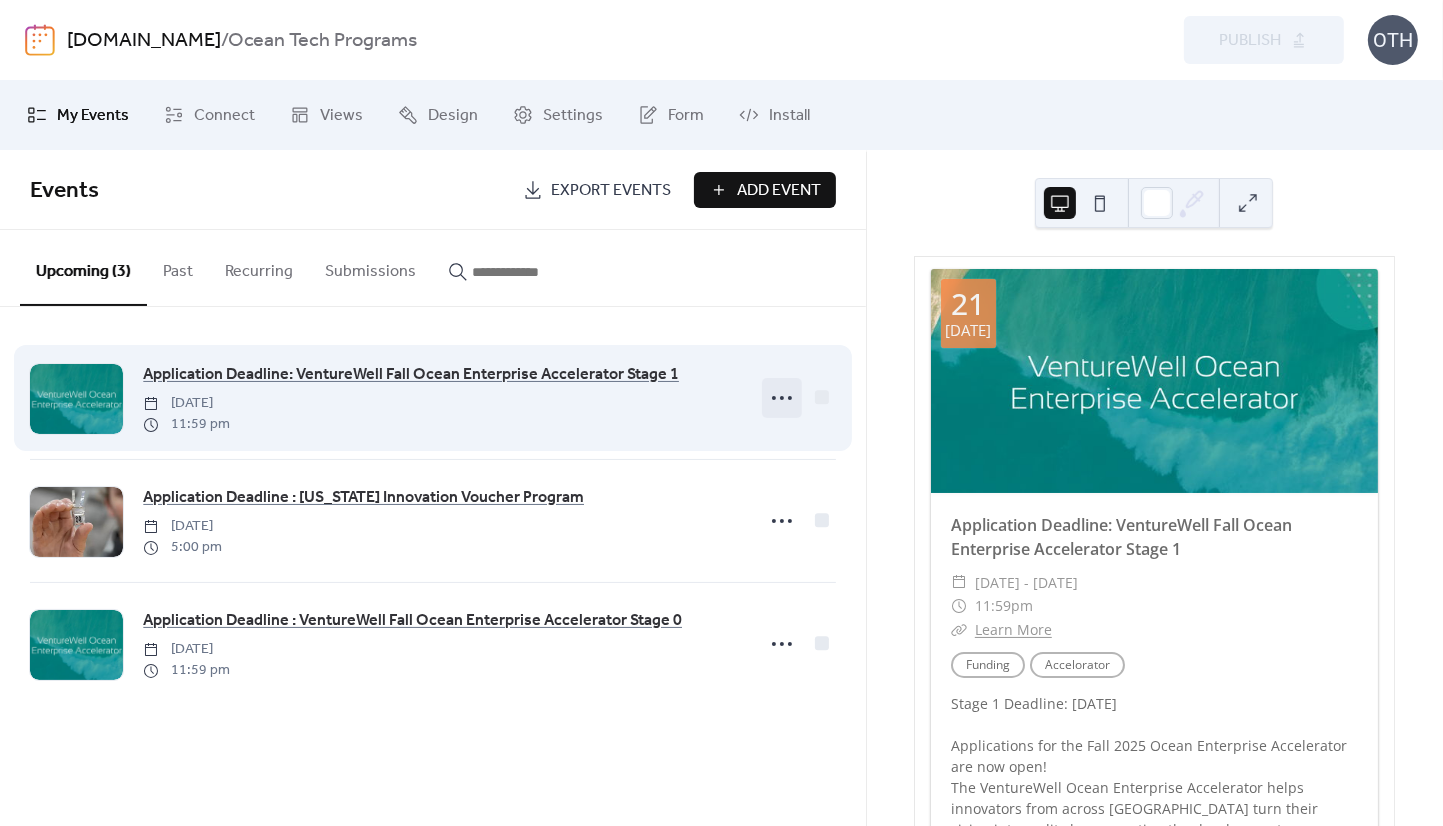 click 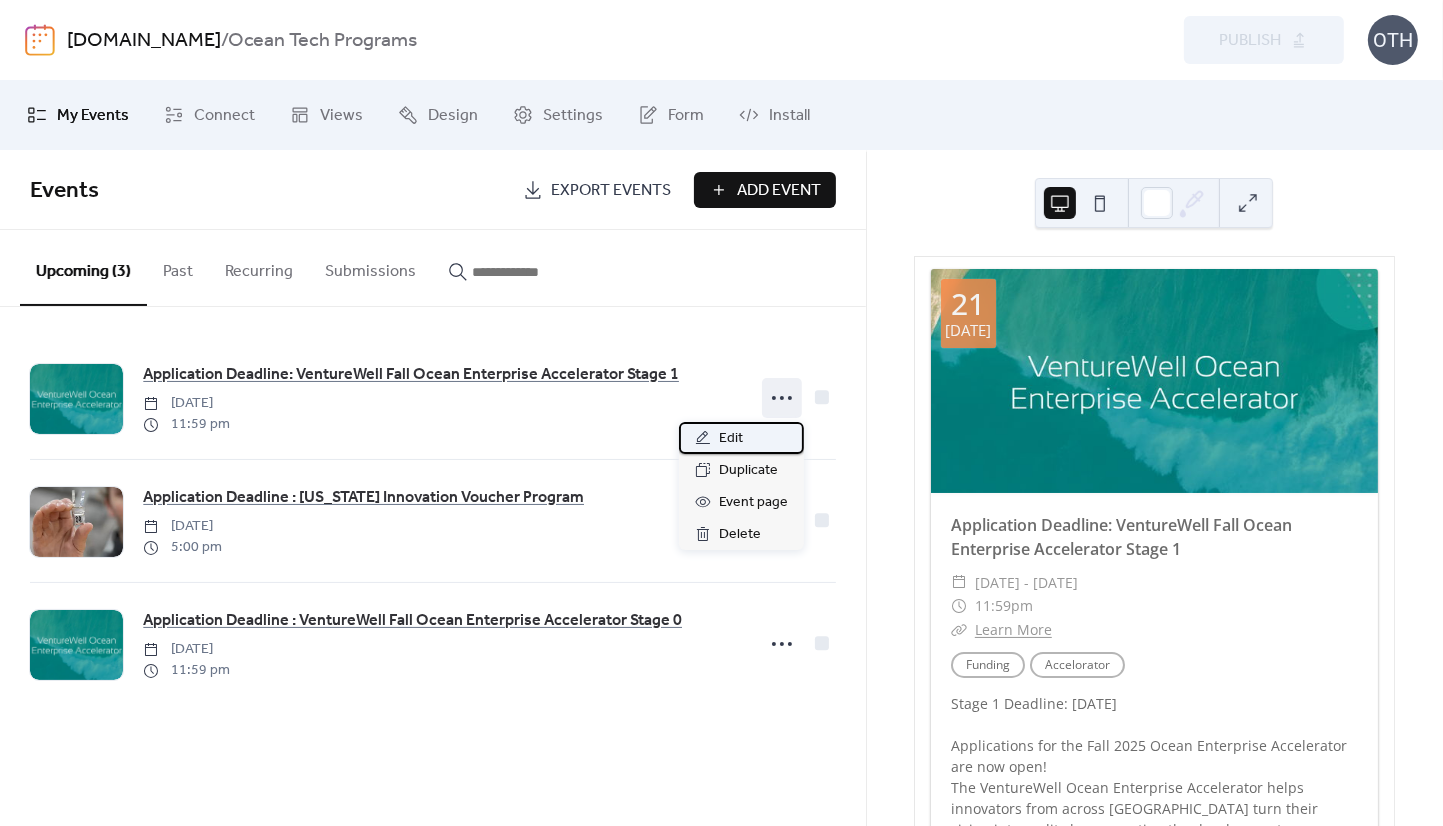 click on "Edit" at bounding box center [741, 438] 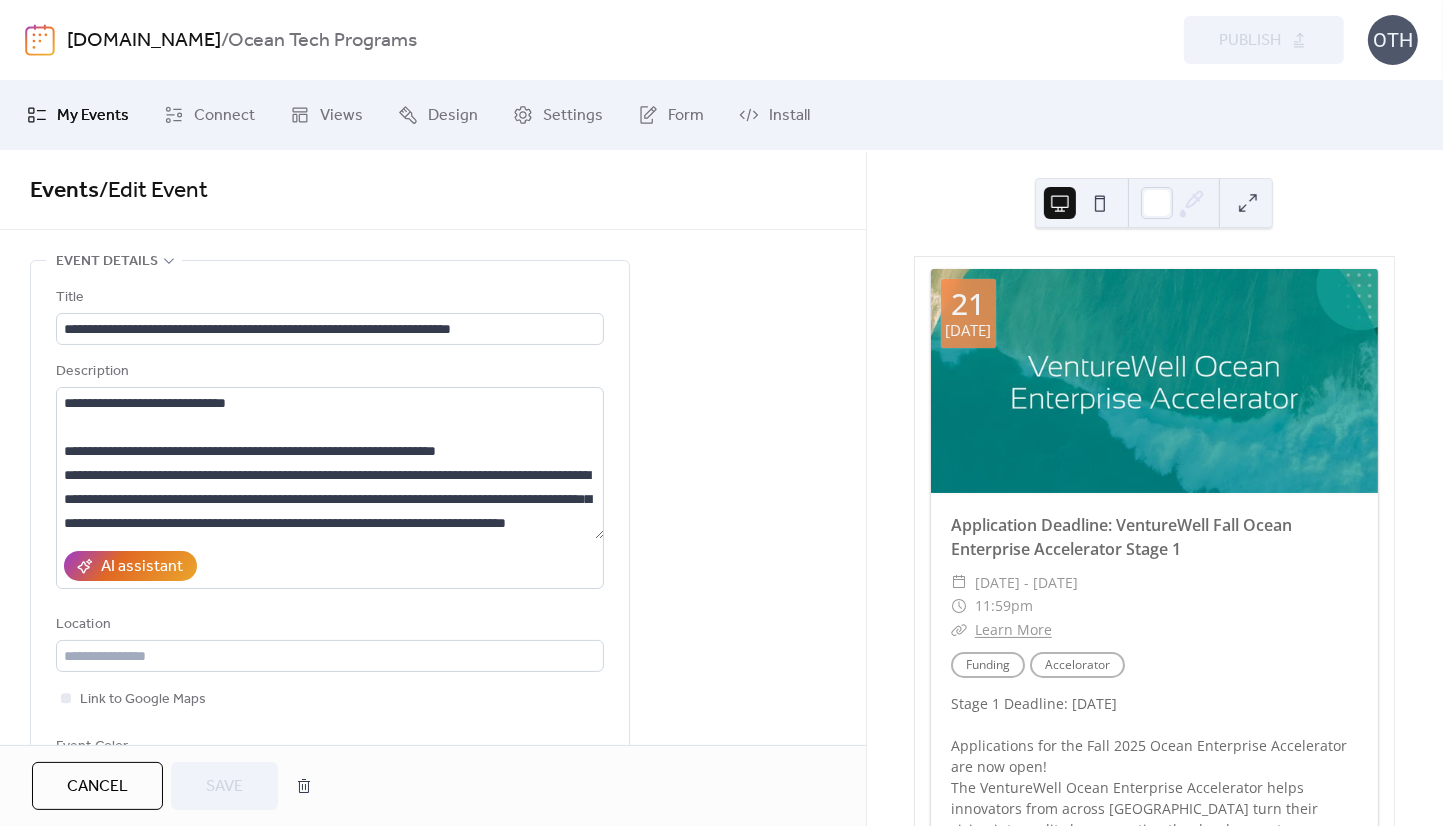 click on "**********" at bounding box center [433, 1108] 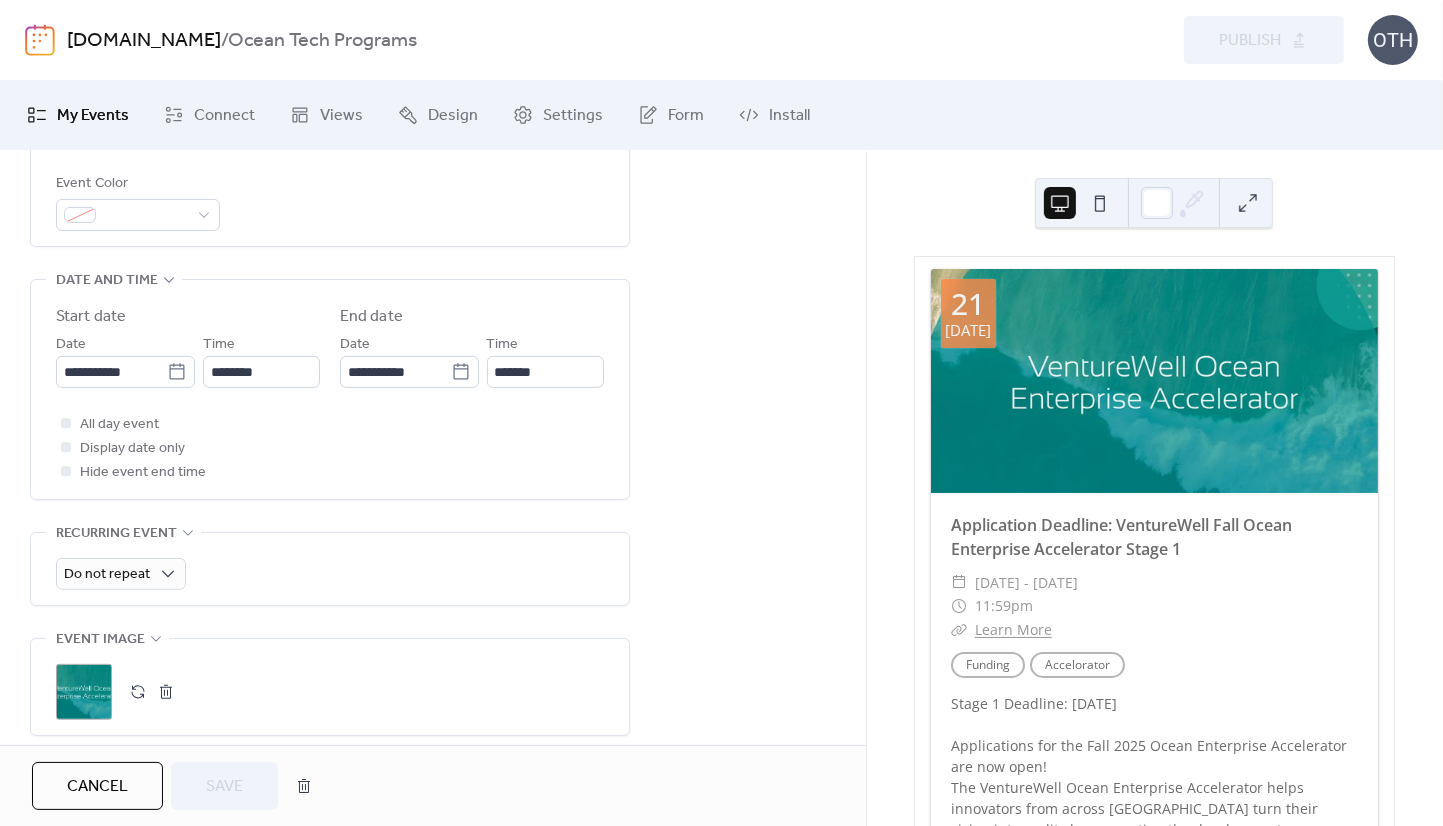 scroll, scrollTop: 554, scrollLeft: 0, axis: vertical 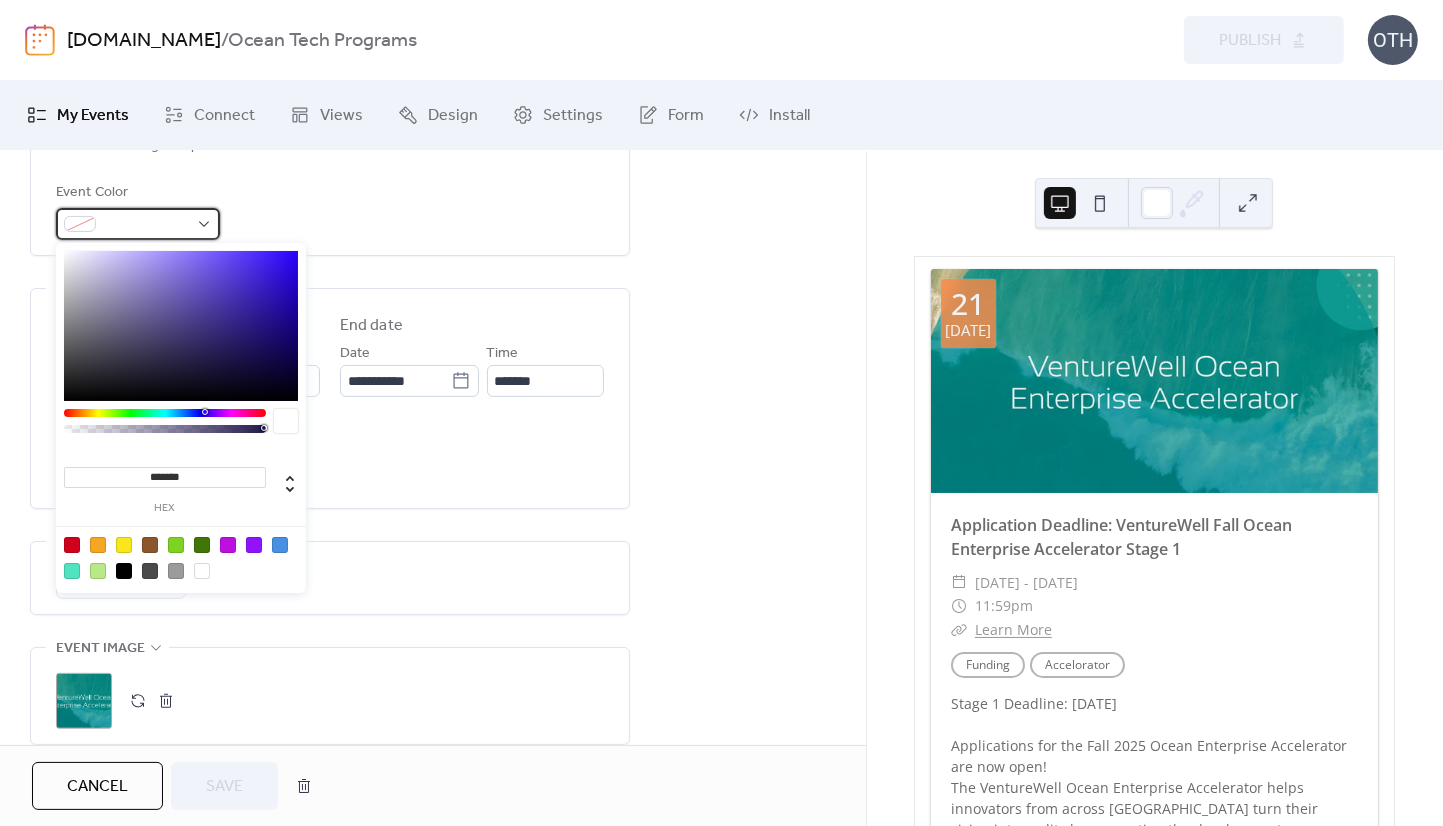 click at bounding box center [146, 225] 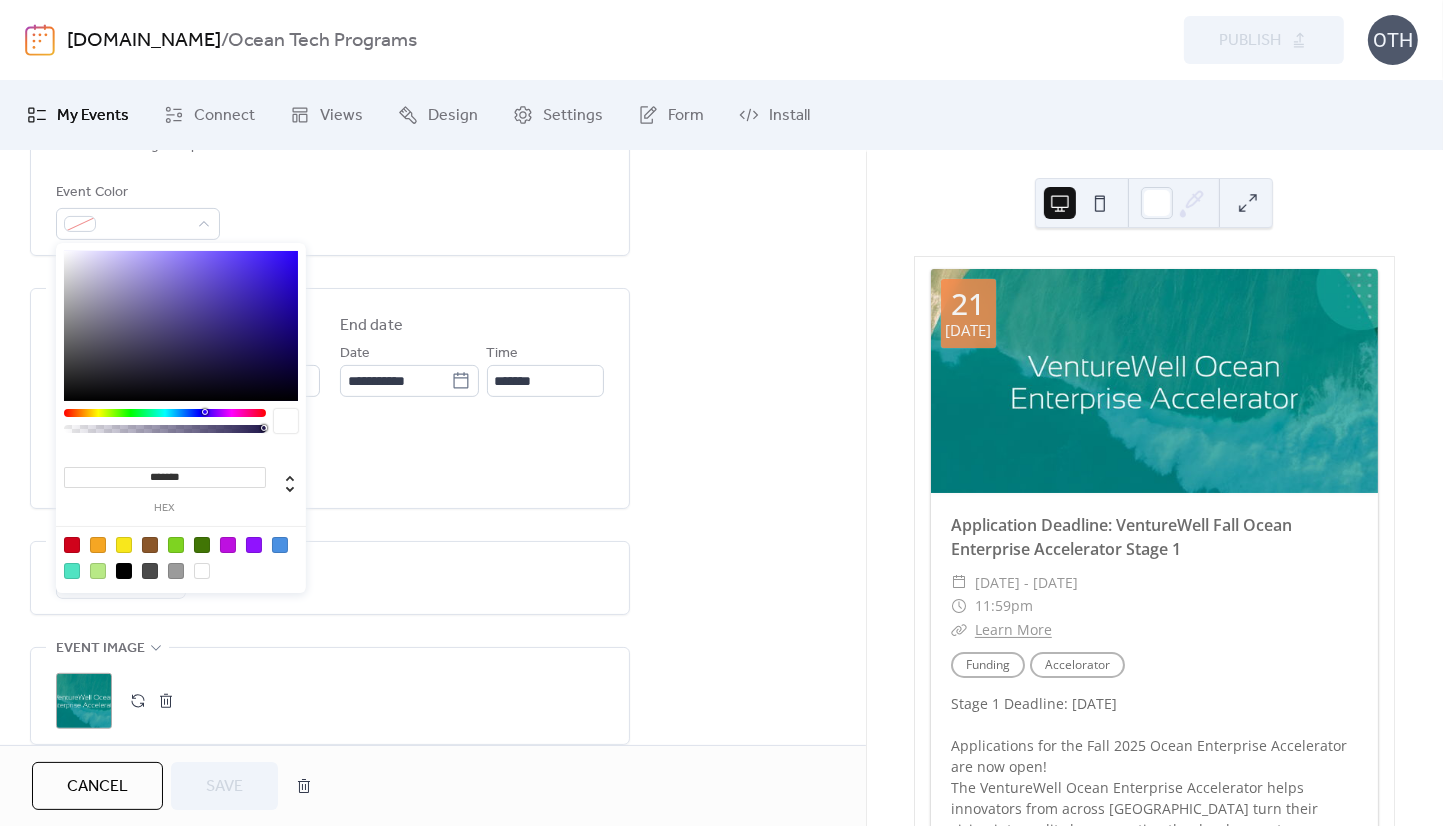 click on "*******" at bounding box center [165, 477] 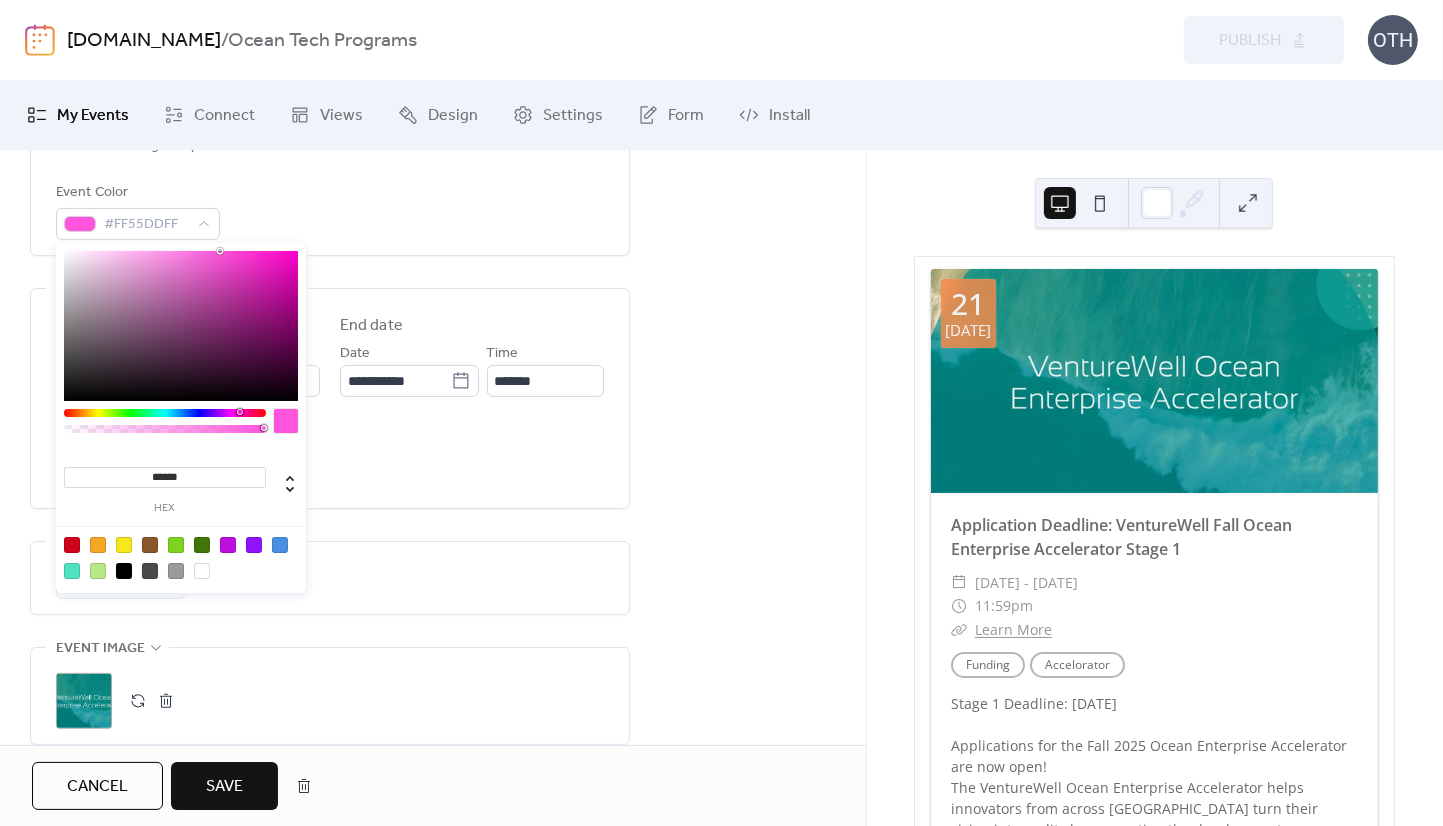type on "*******" 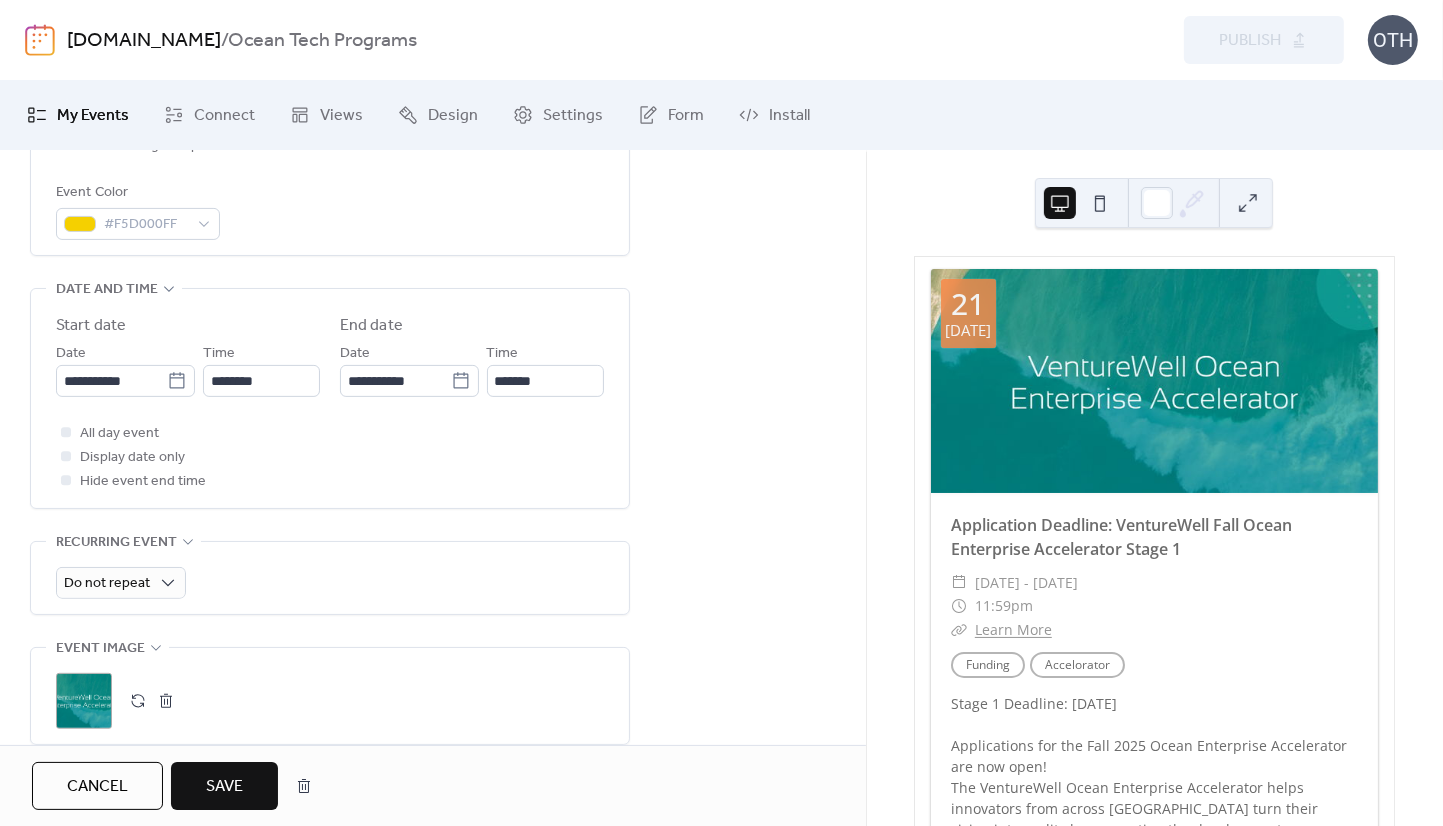 click on "**********" at bounding box center [330, 543] 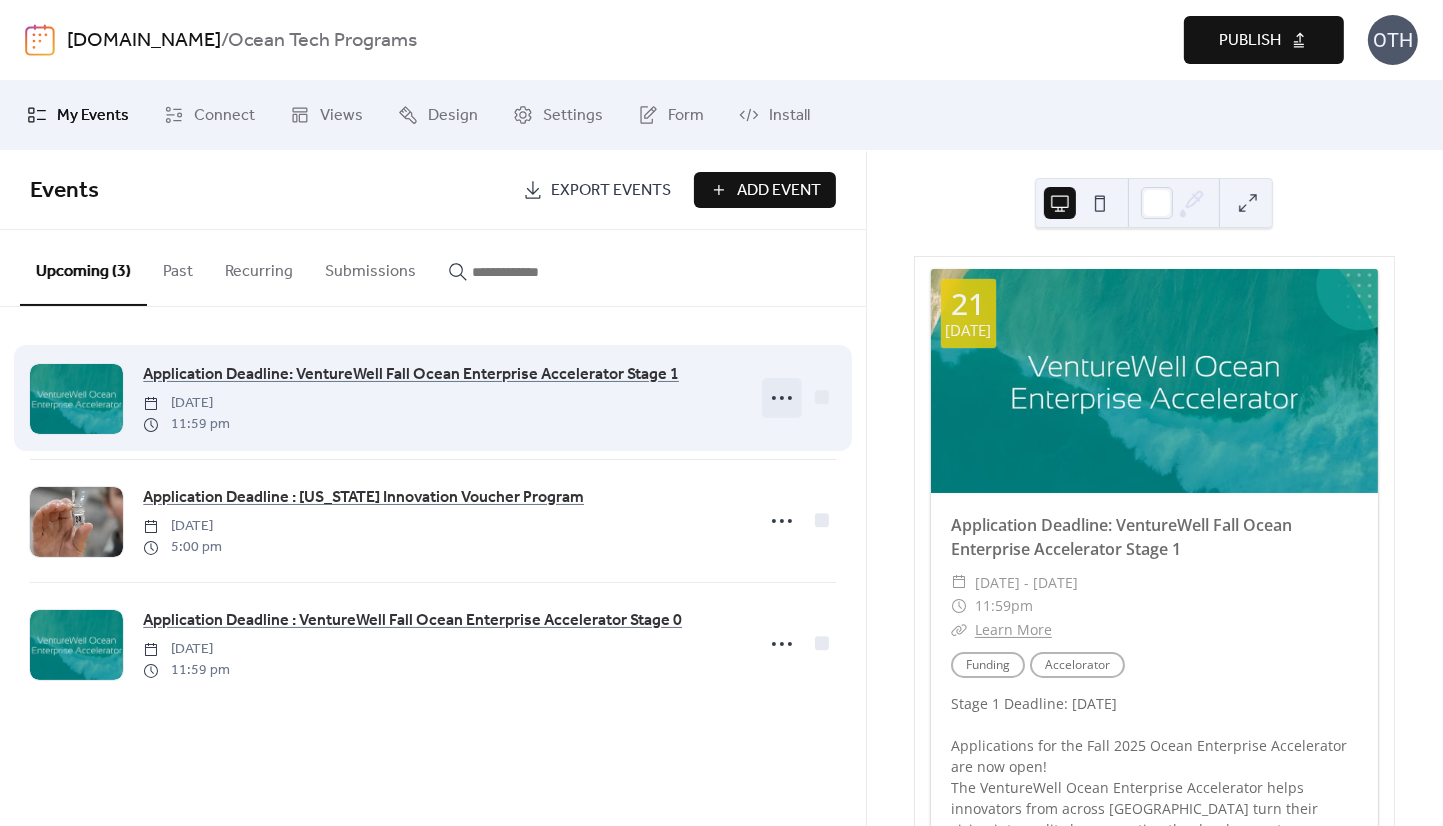 click 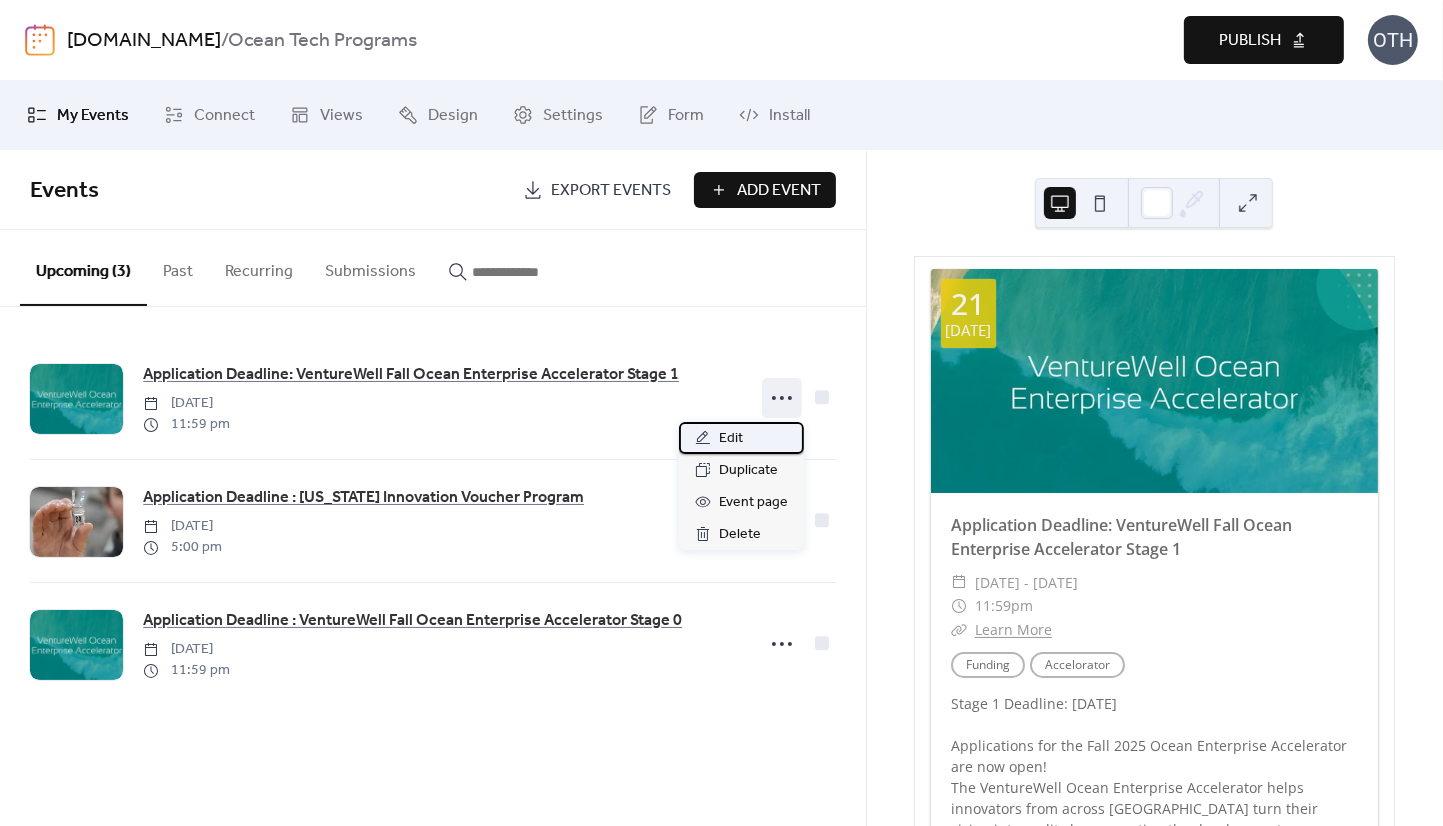 click on "Edit" at bounding box center (731, 439) 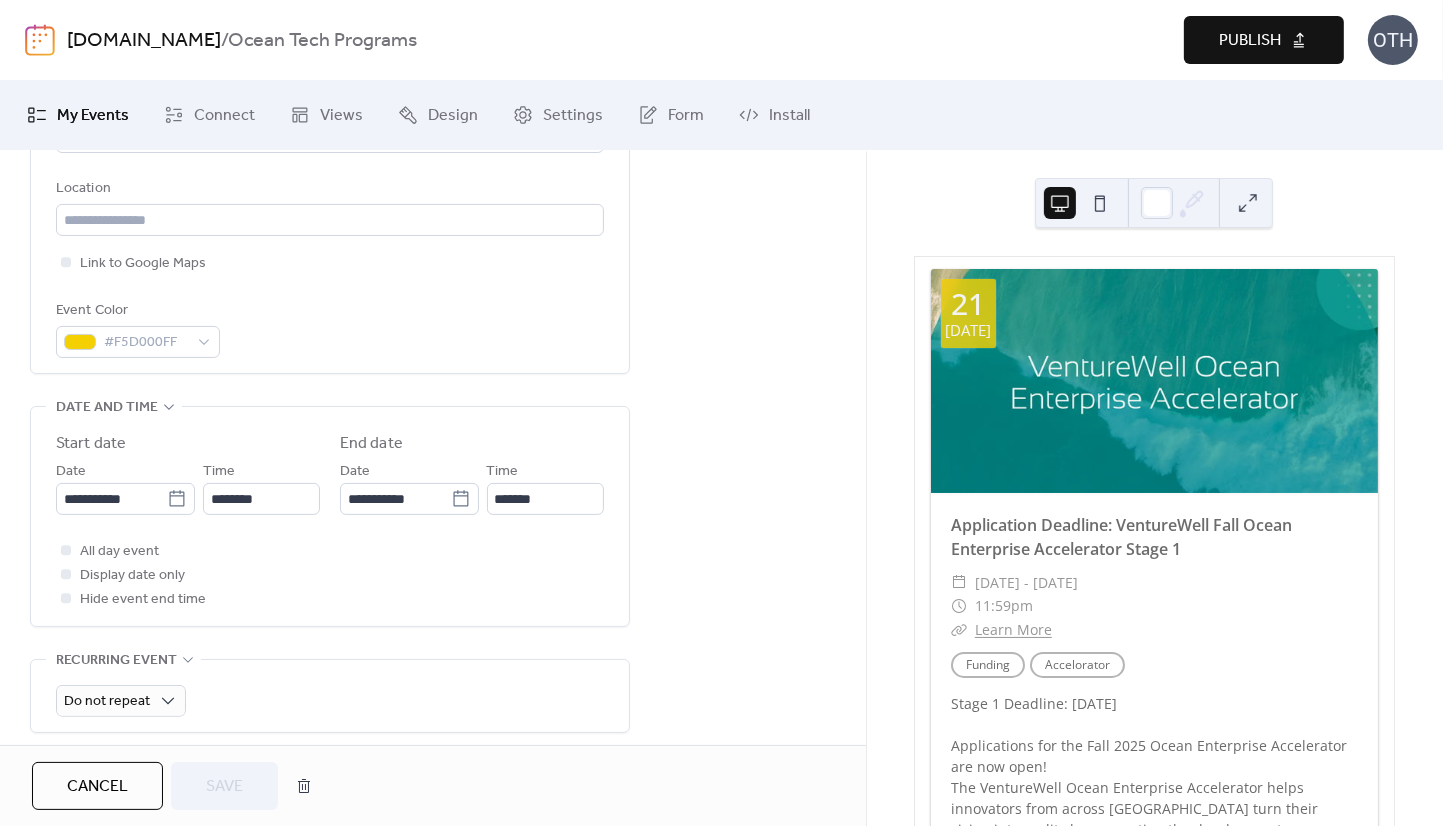 scroll, scrollTop: 429, scrollLeft: 0, axis: vertical 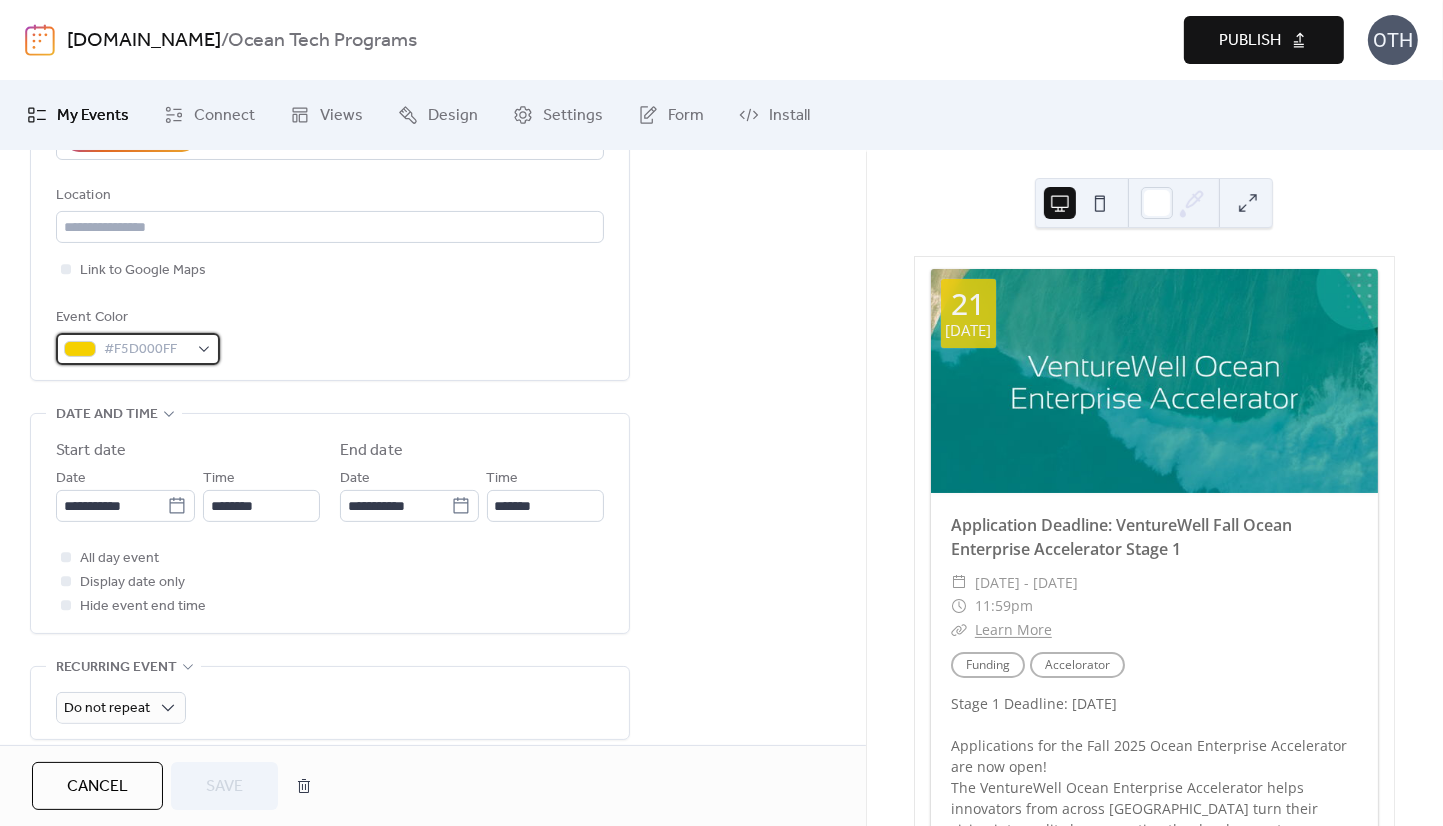 click on "#F5D000FF" at bounding box center (146, 350) 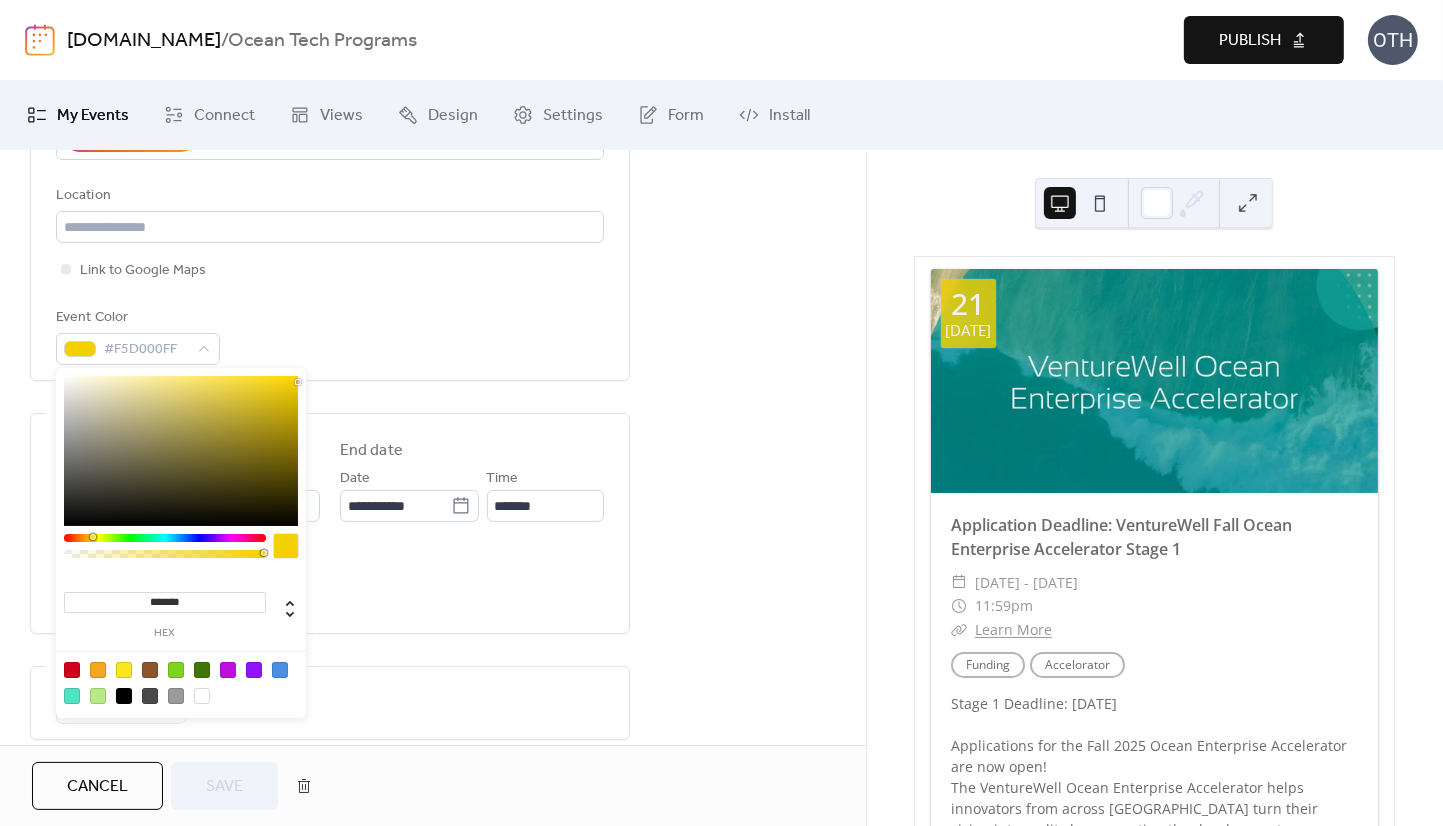 click on "*******" at bounding box center (165, 602) 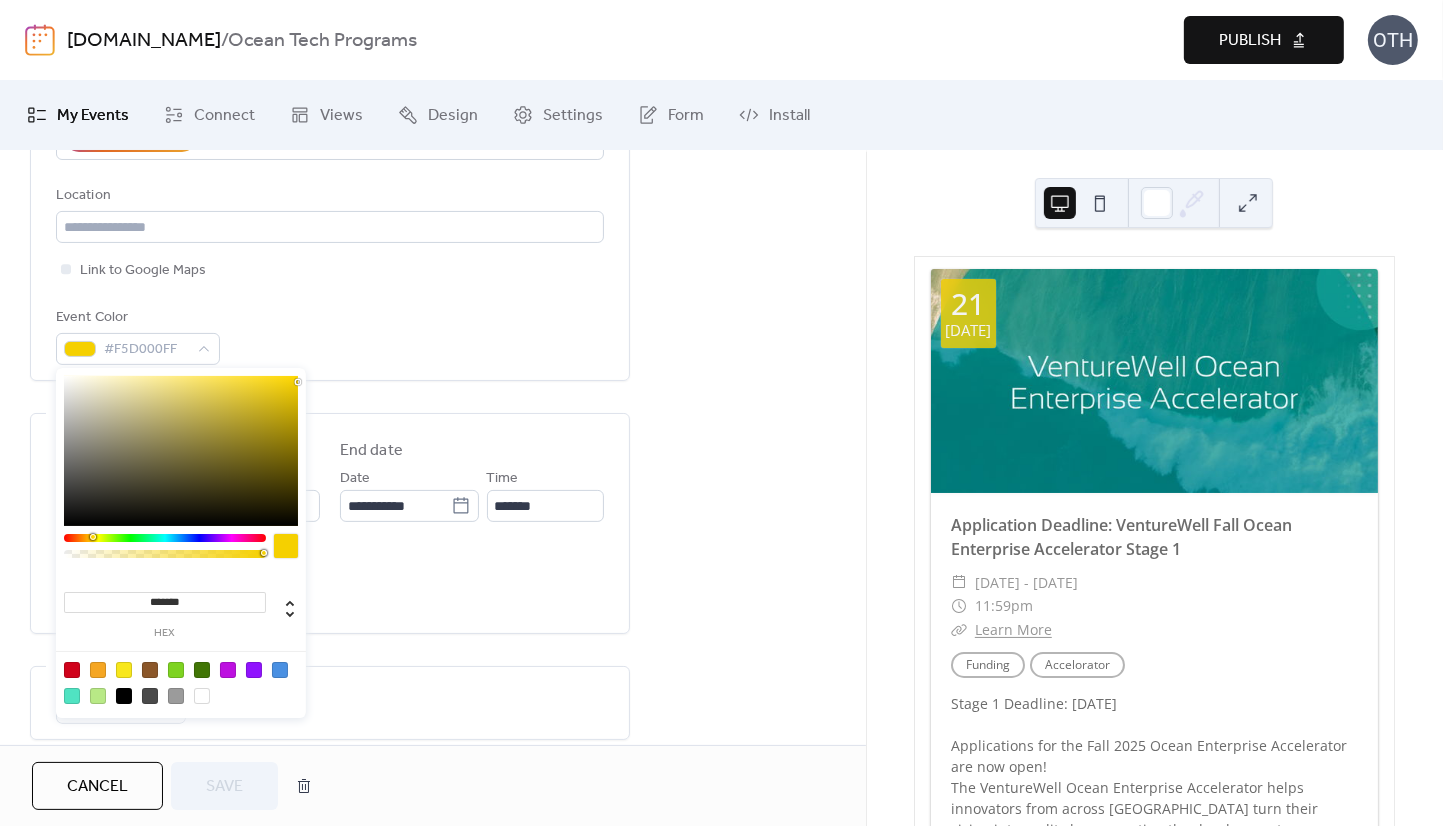 click on "*******" at bounding box center (165, 602) 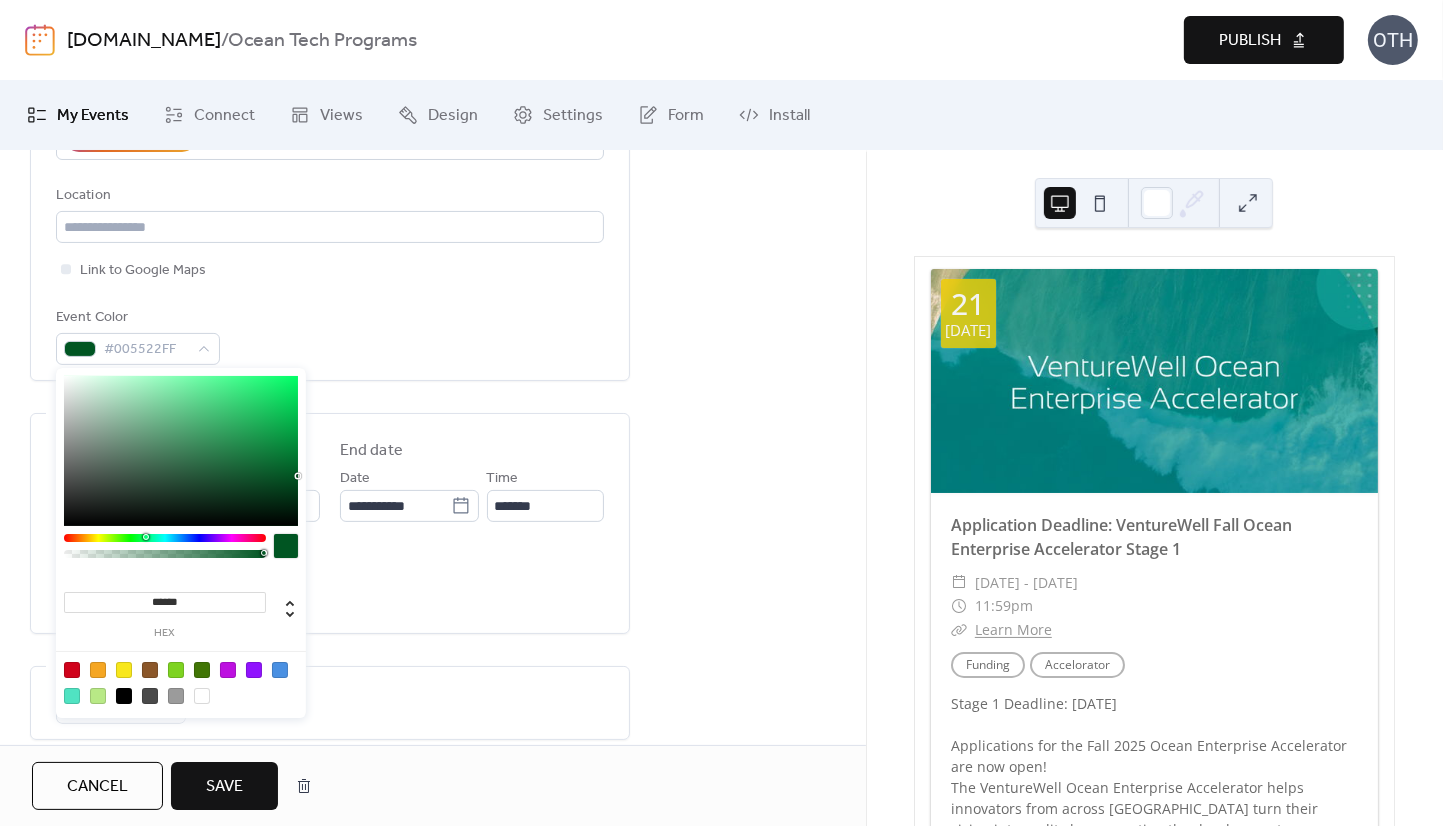type on "*******" 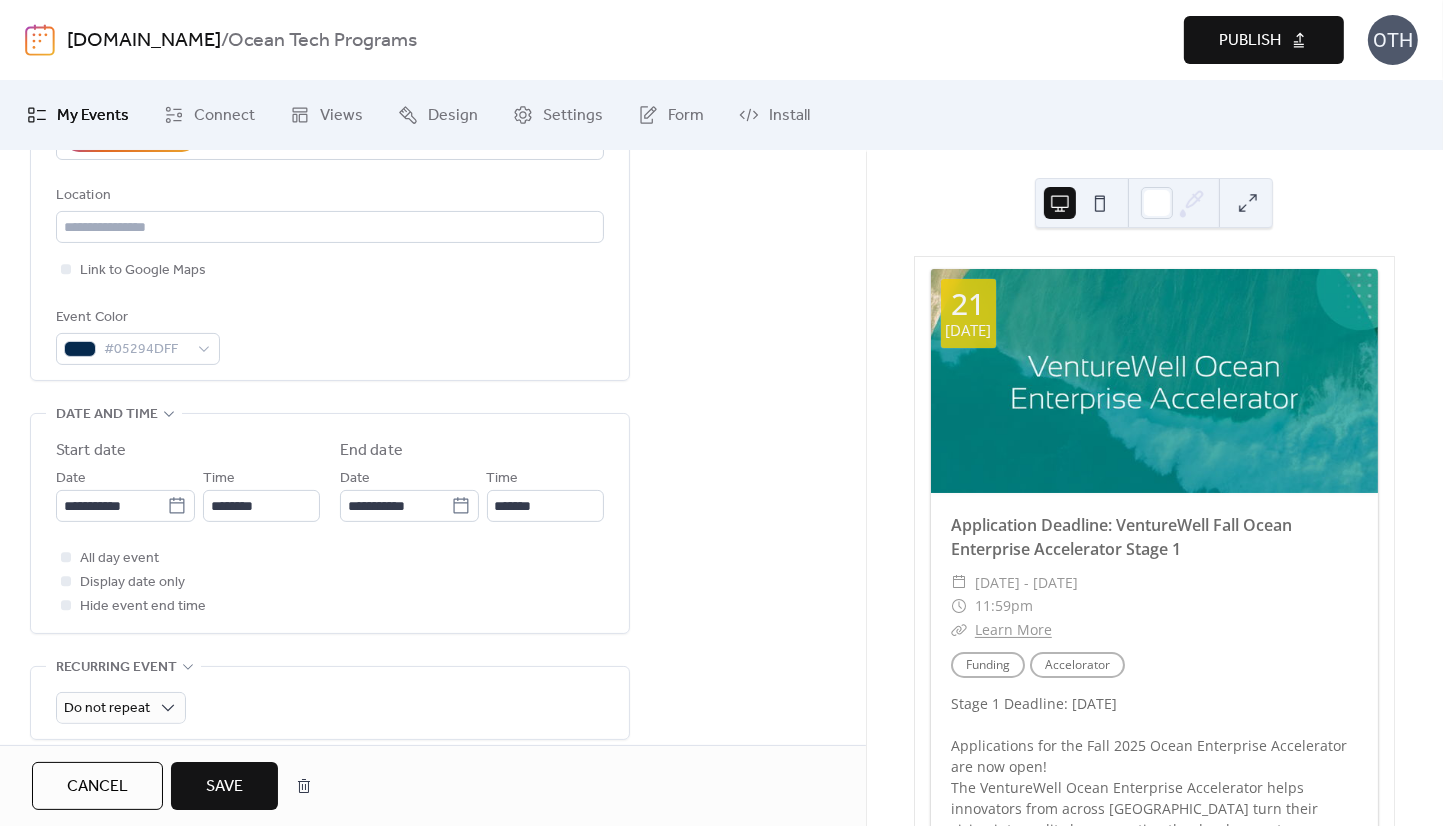 click on "Save" at bounding box center (224, 787) 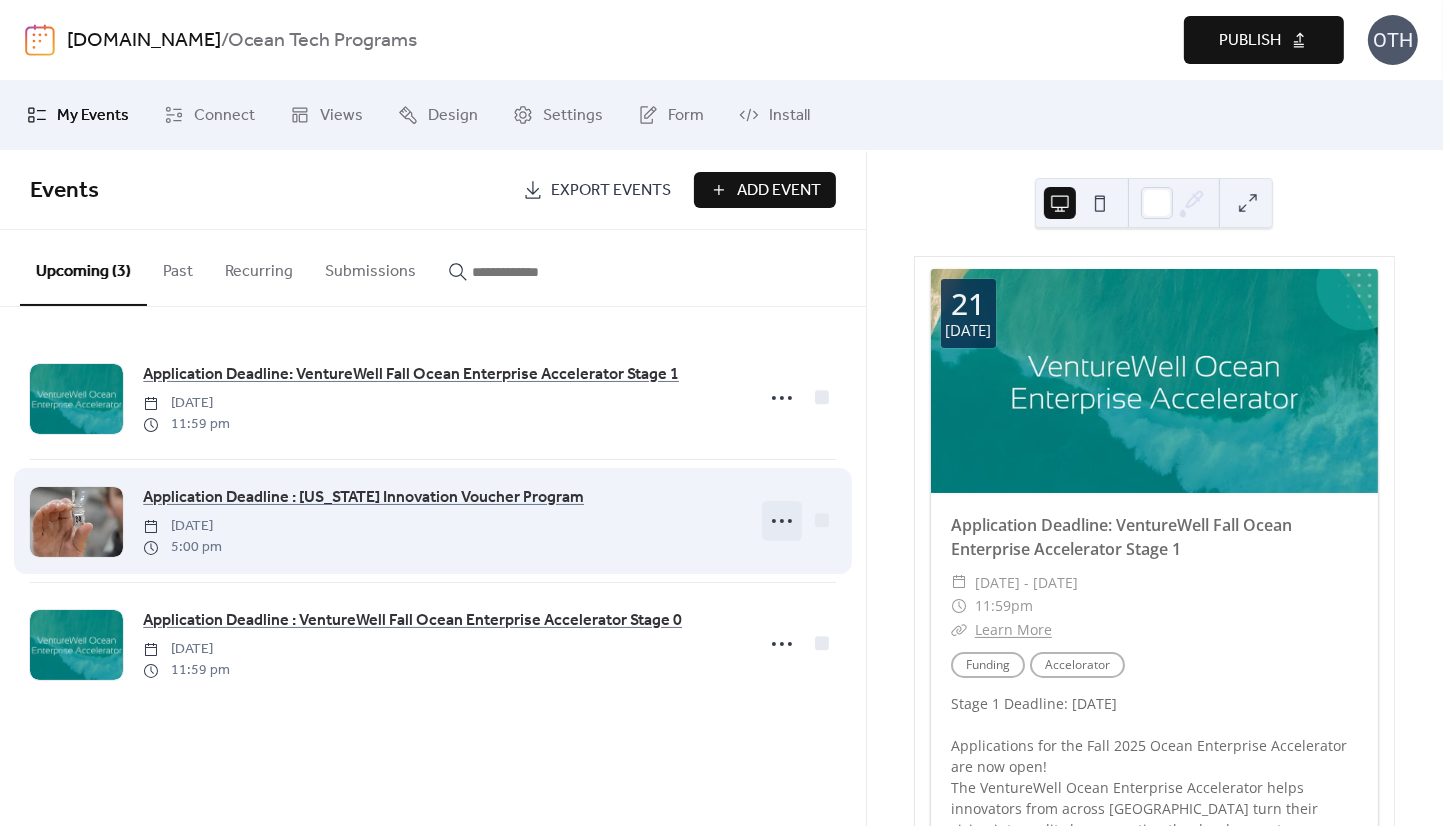 click 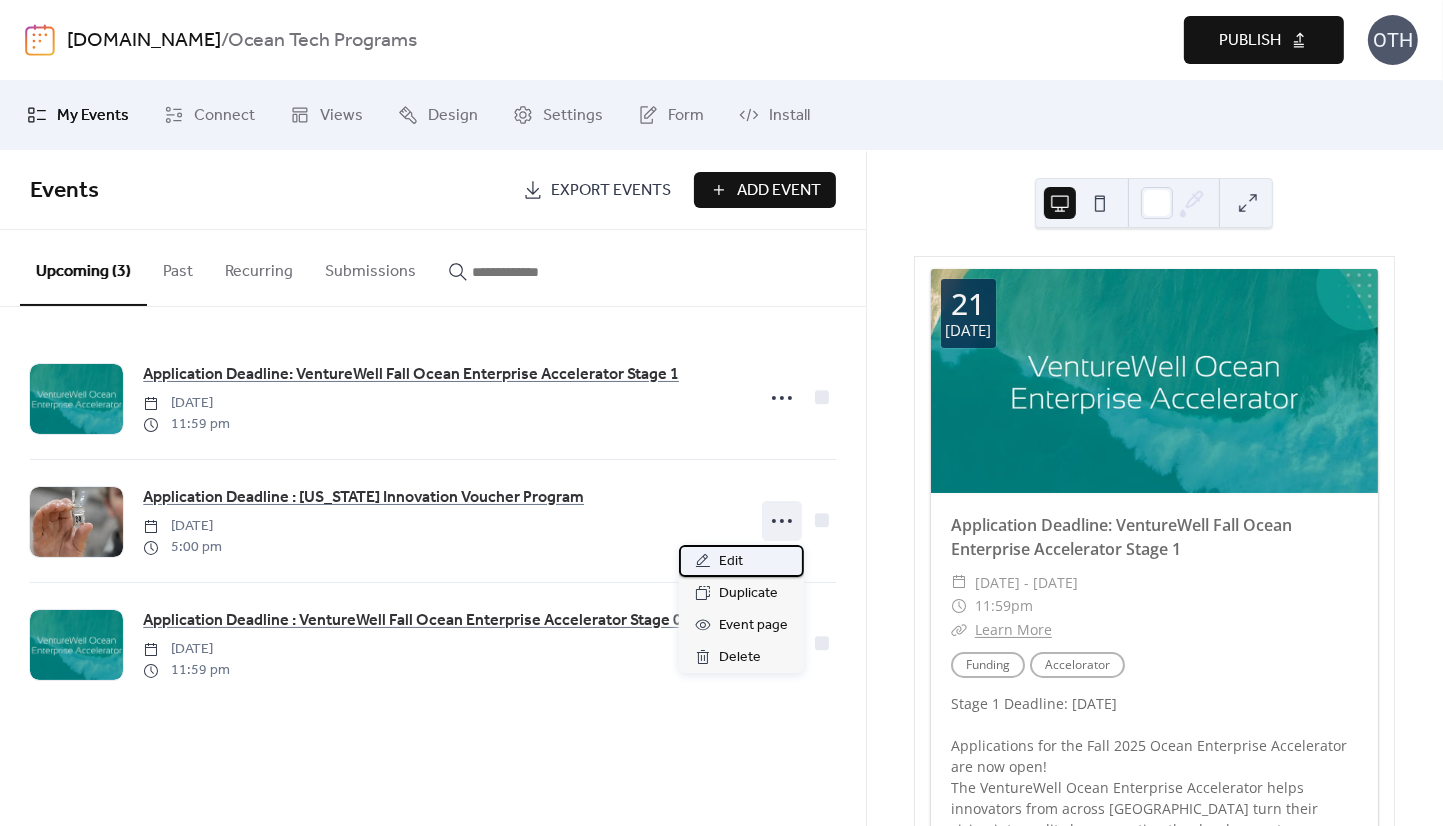 click on "Edit" at bounding box center [741, 561] 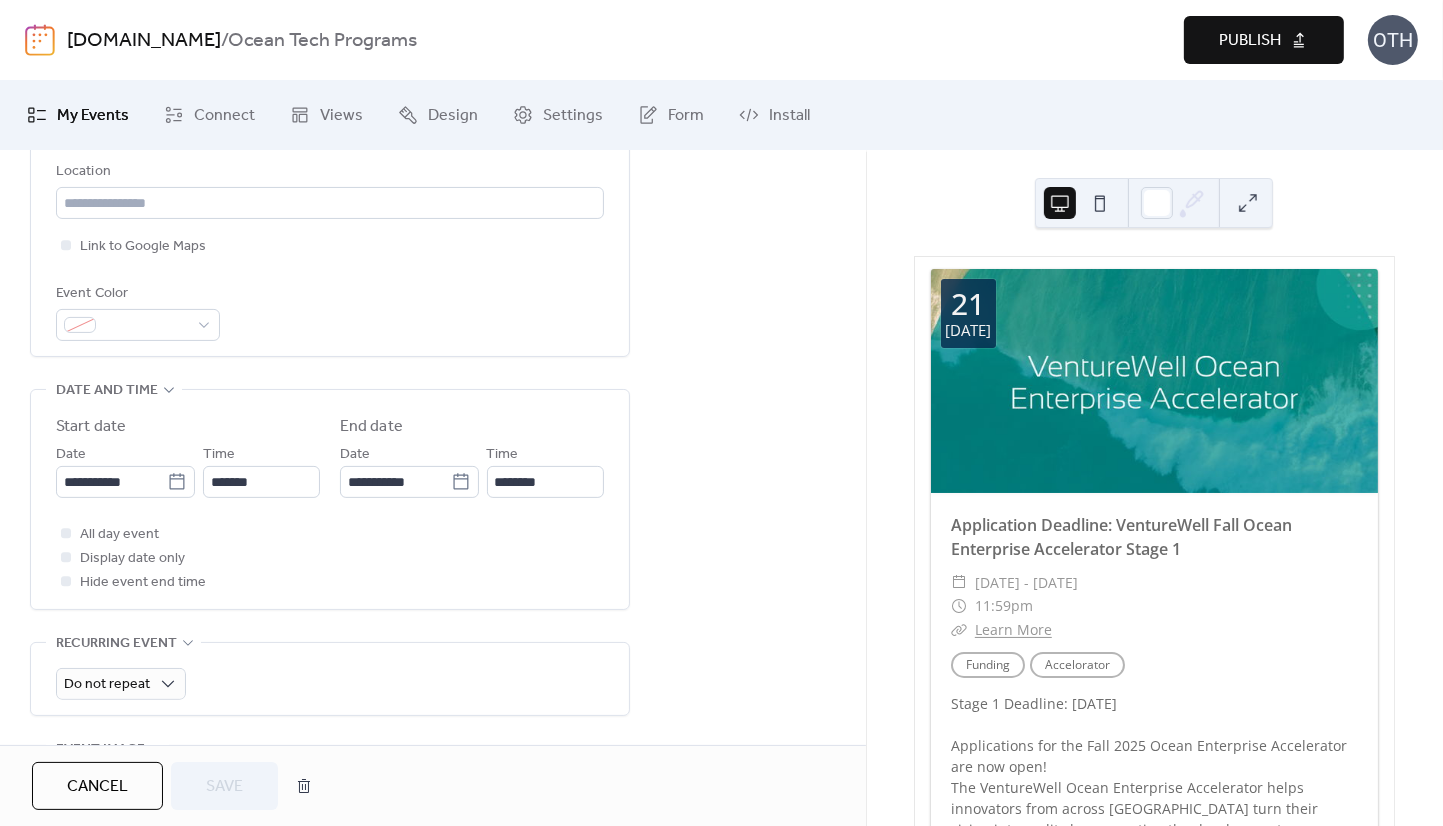 scroll, scrollTop: 447, scrollLeft: 0, axis: vertical 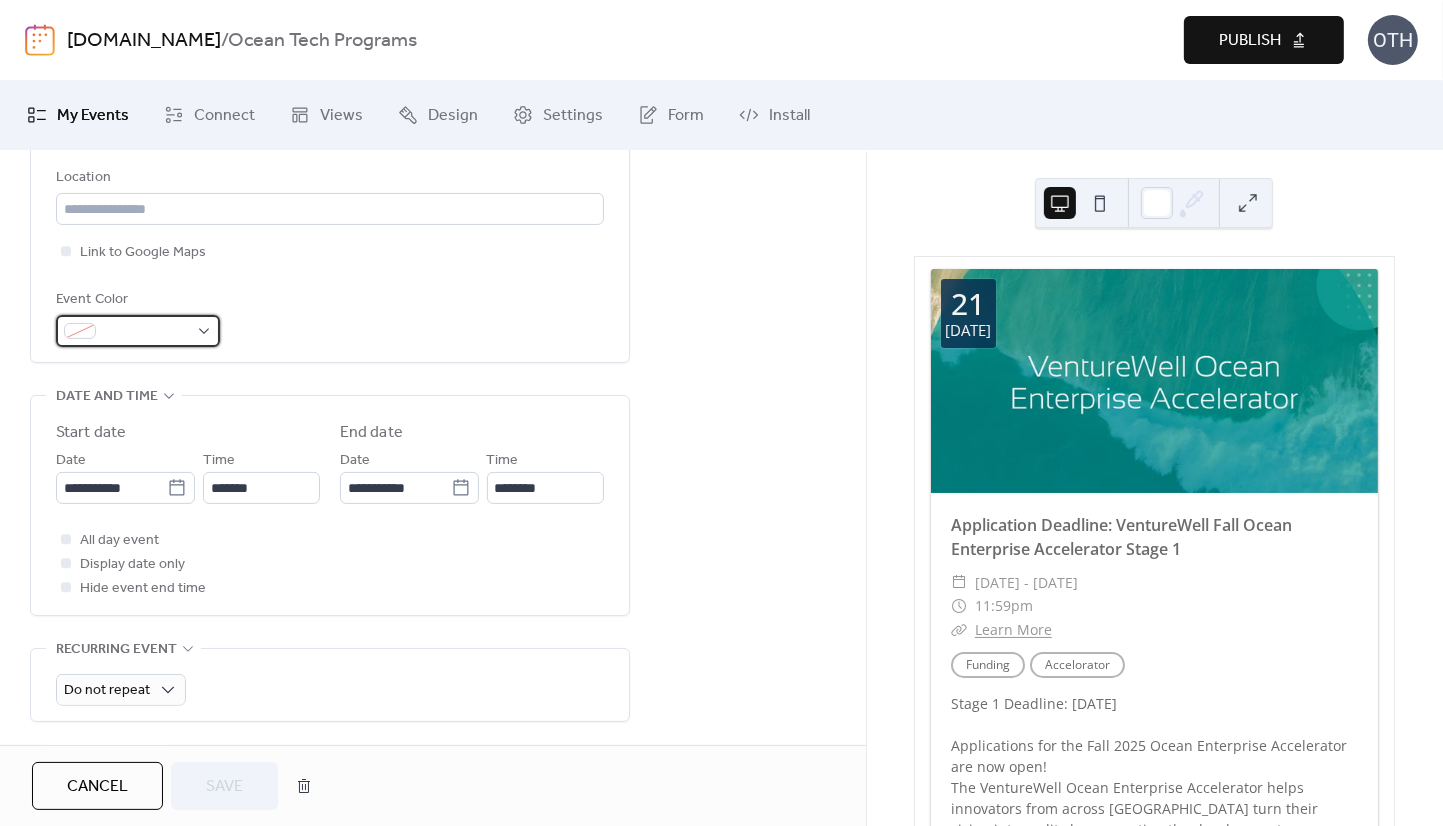 click at bounding box center (146, 332) 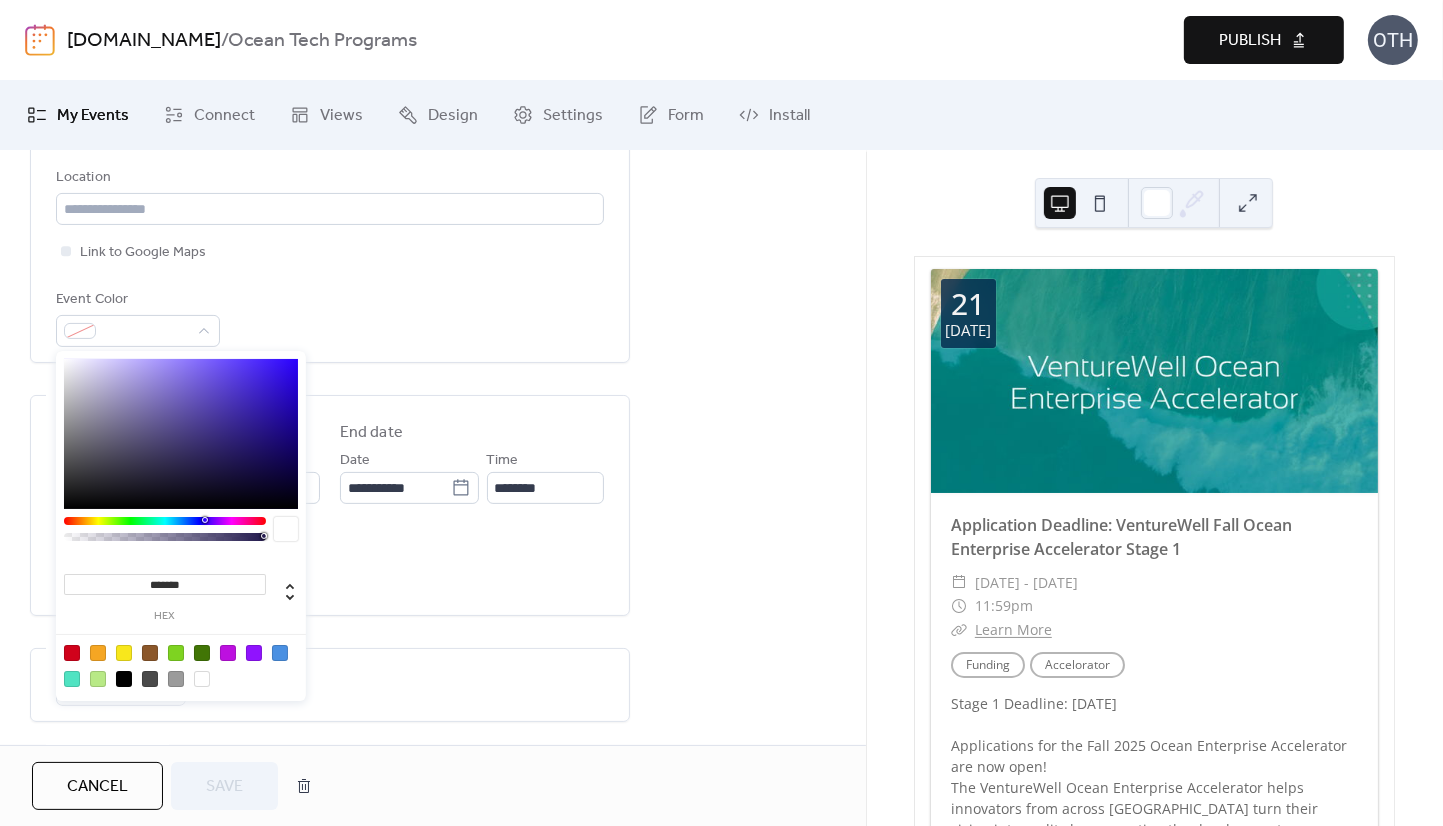 click on "*******" at bounding box center (165, 584) 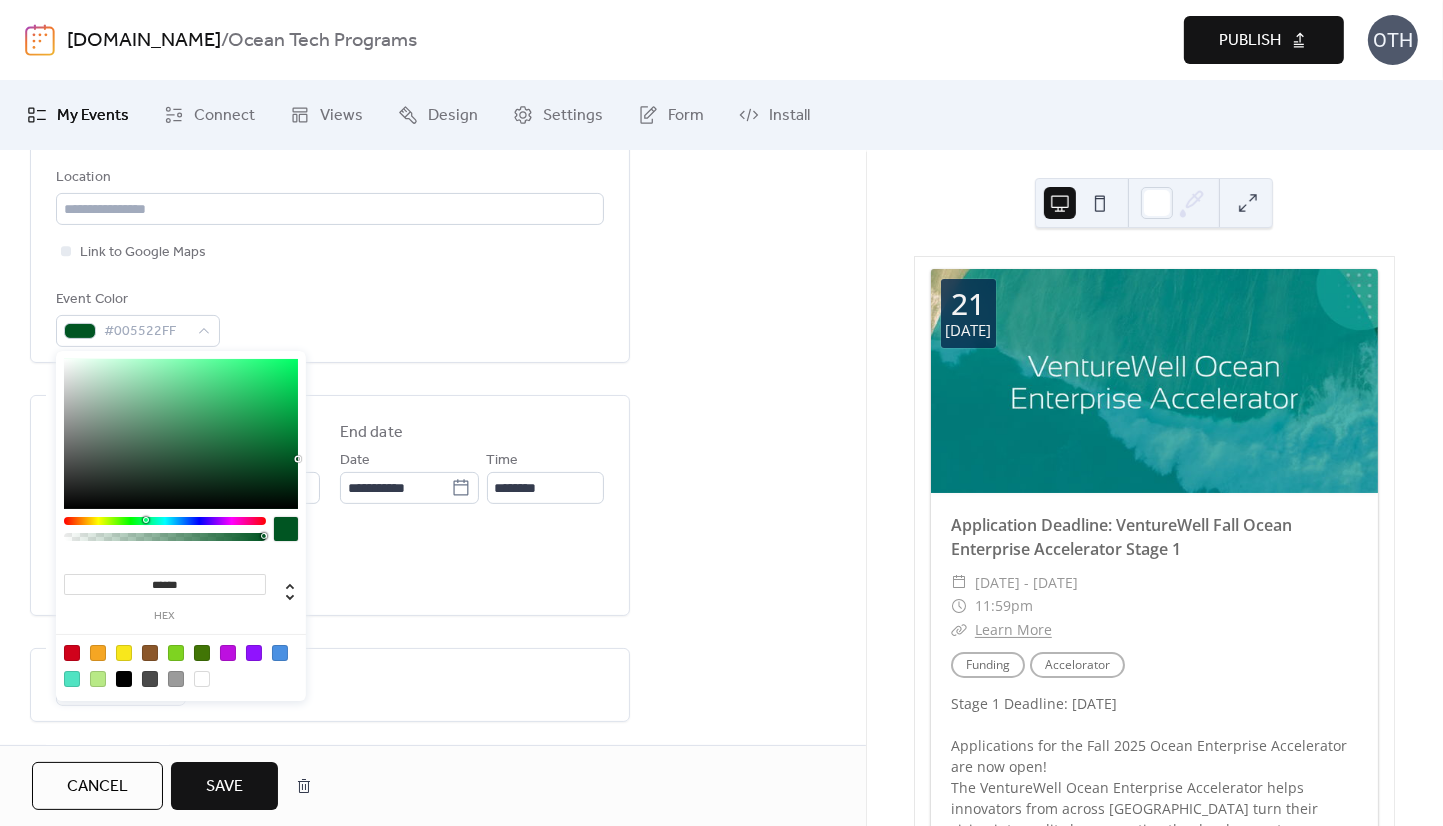 type on "*******" 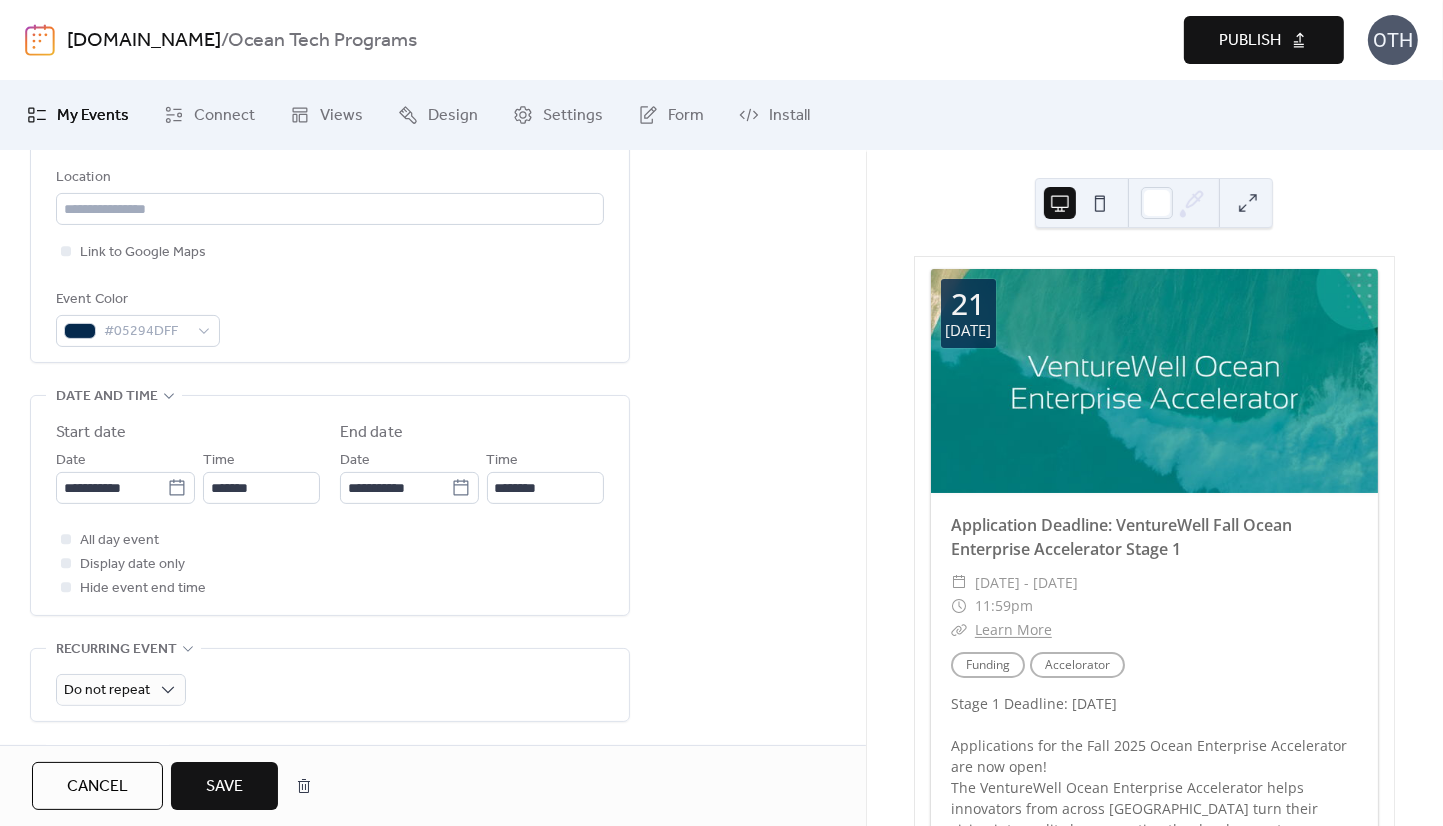 click on "Save" at bounding box center [224, 787] 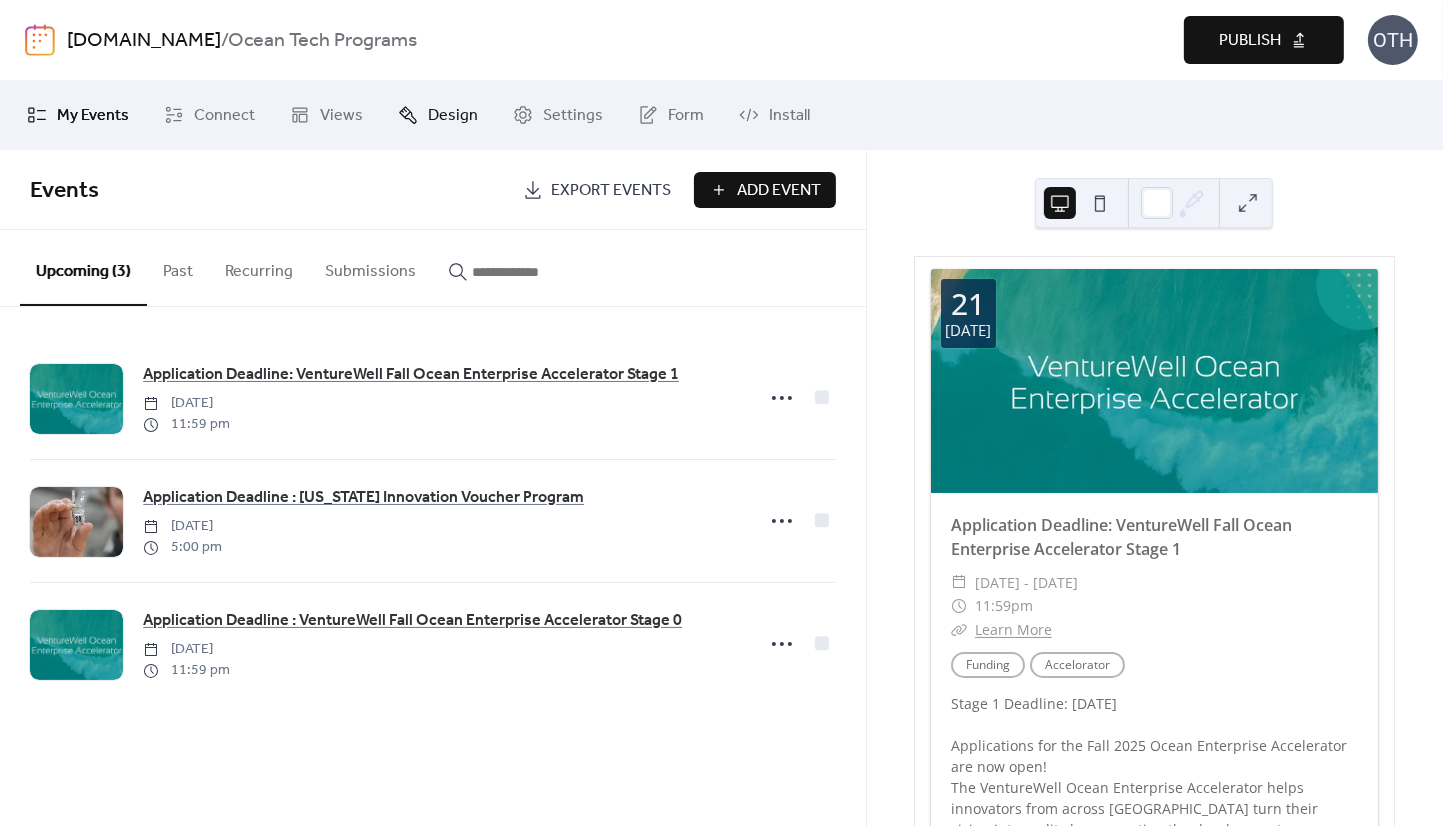 click on "Design" at bounding box center [453, 116] 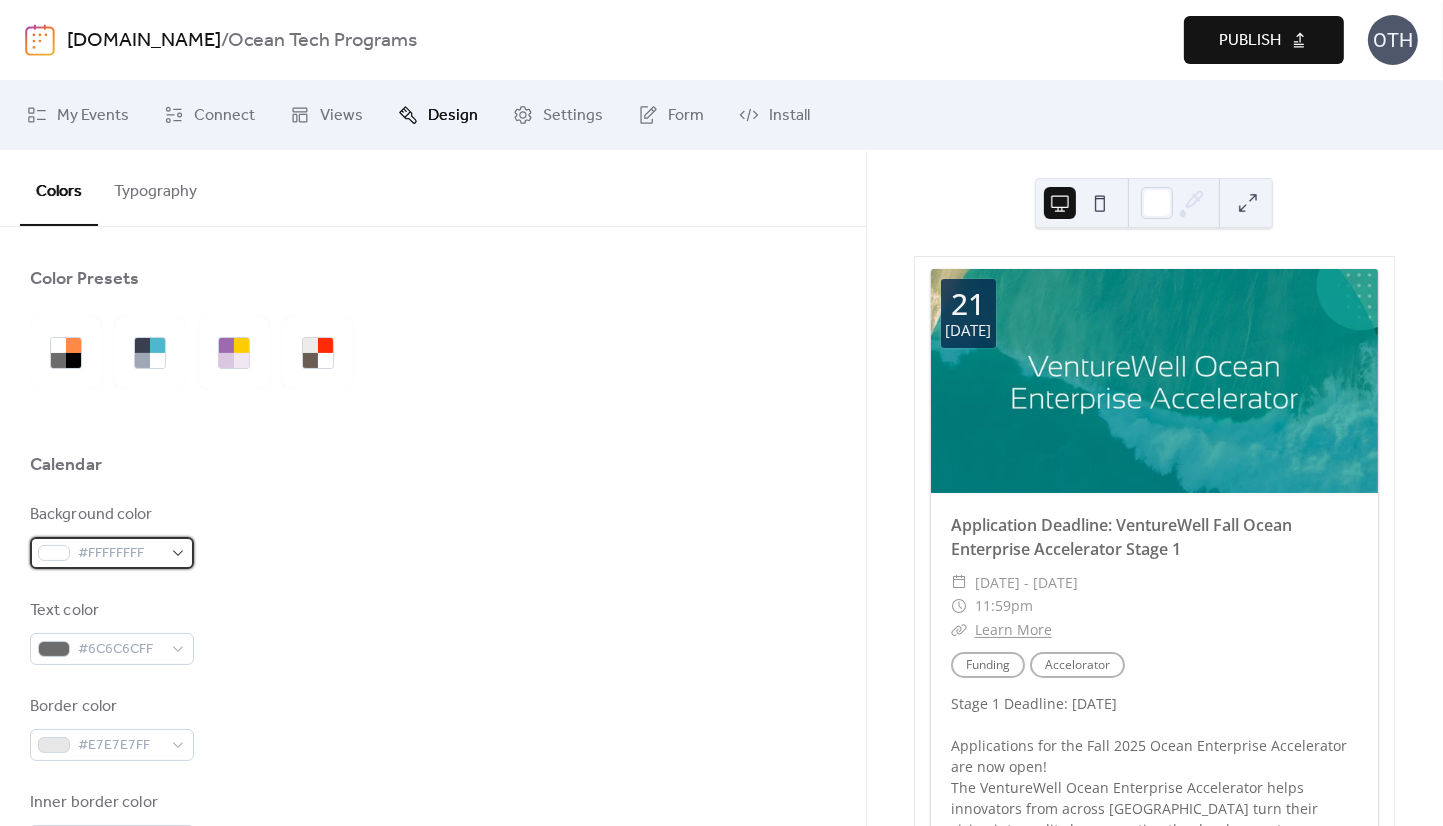 click on "#FFFFFFFF" at bounding box center (112, 553) 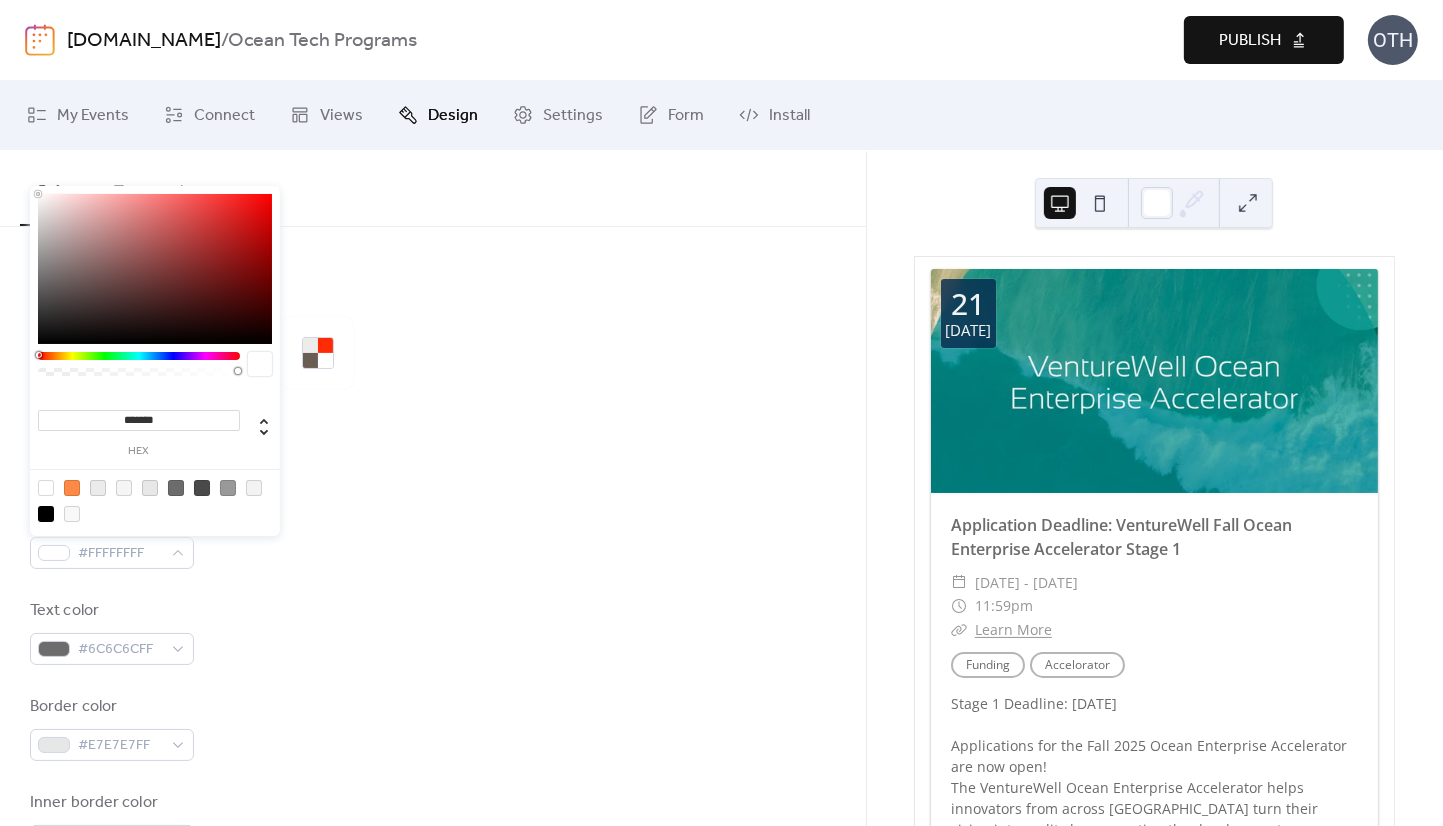 click on "Text color #6C6C6CFF" at bounding box center (433, 632) 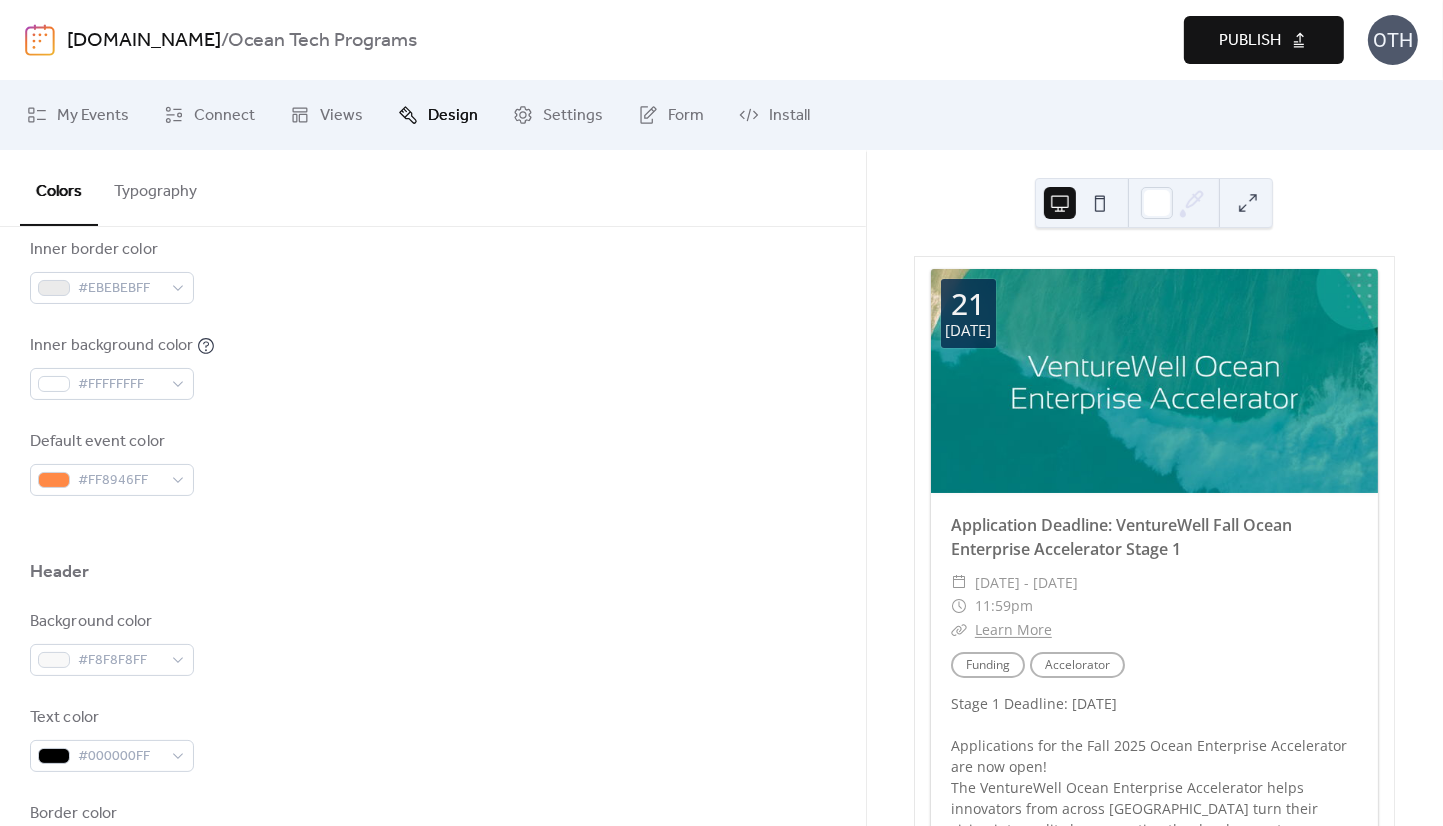 scroll, scrollTop: 560, scrollLeft: 0, axis: vertical 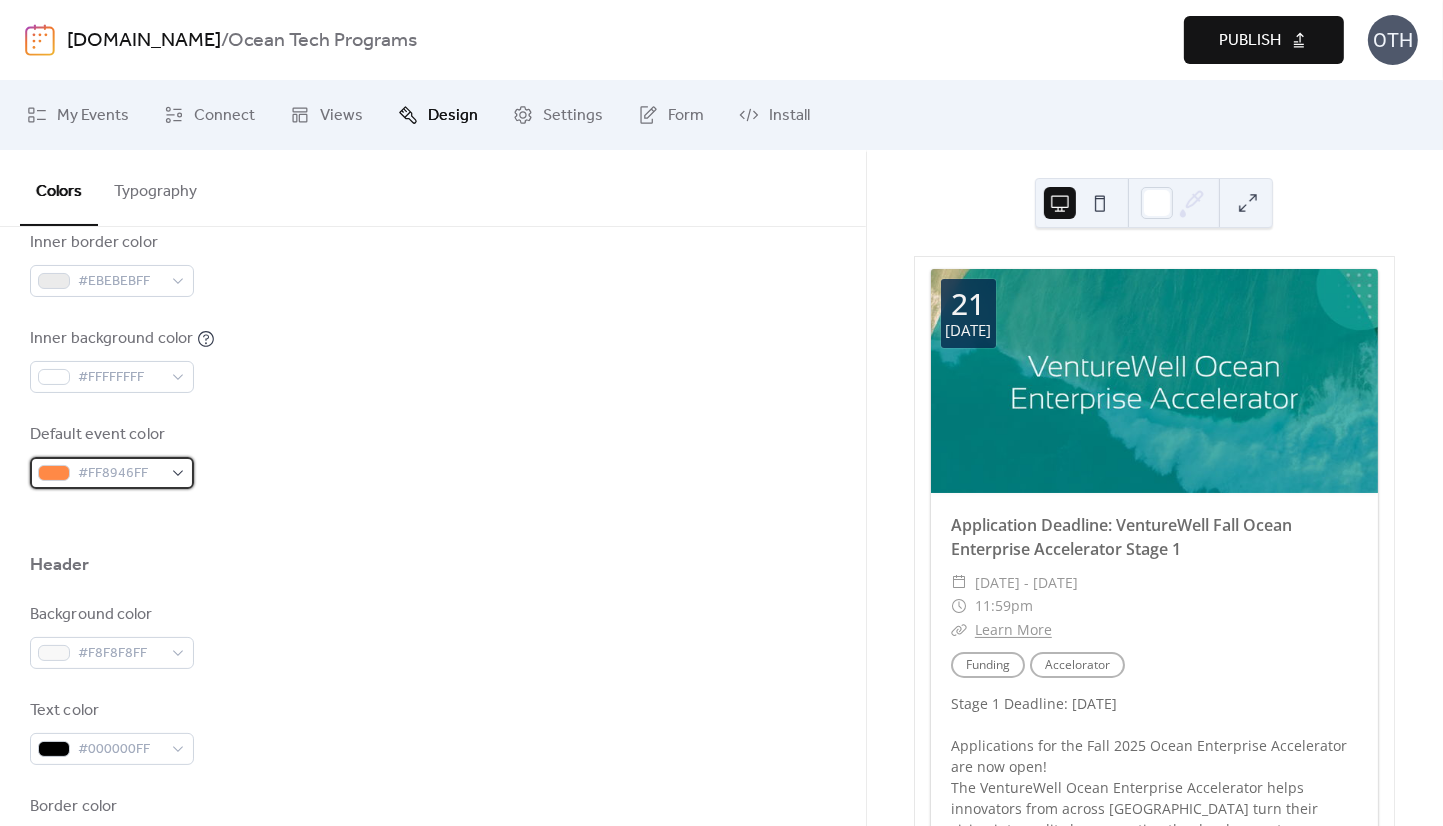 click on "#FF8946FF" at bounding box center [120, 474] 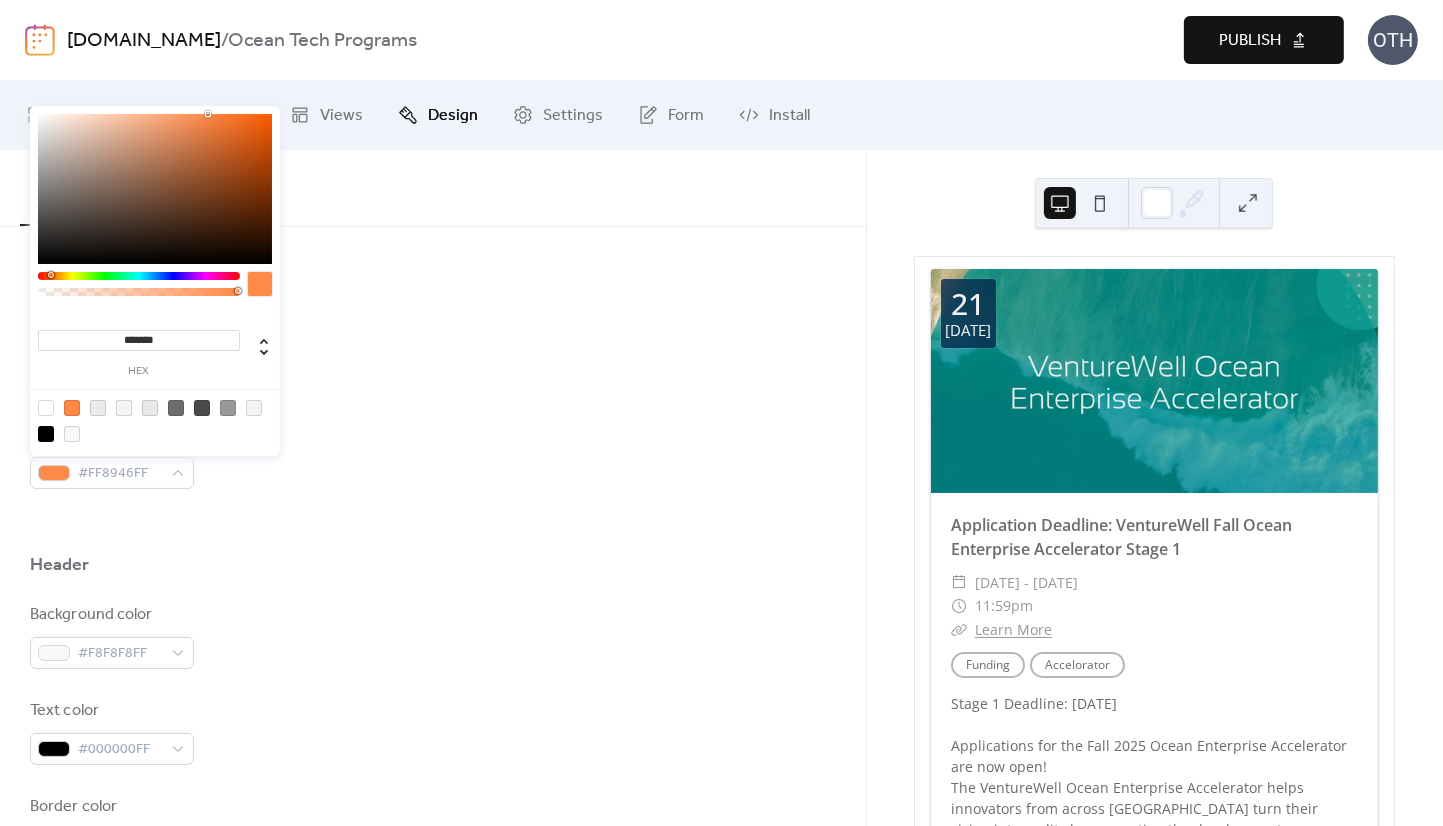 click on "*******" at bounding box center [139, 340] 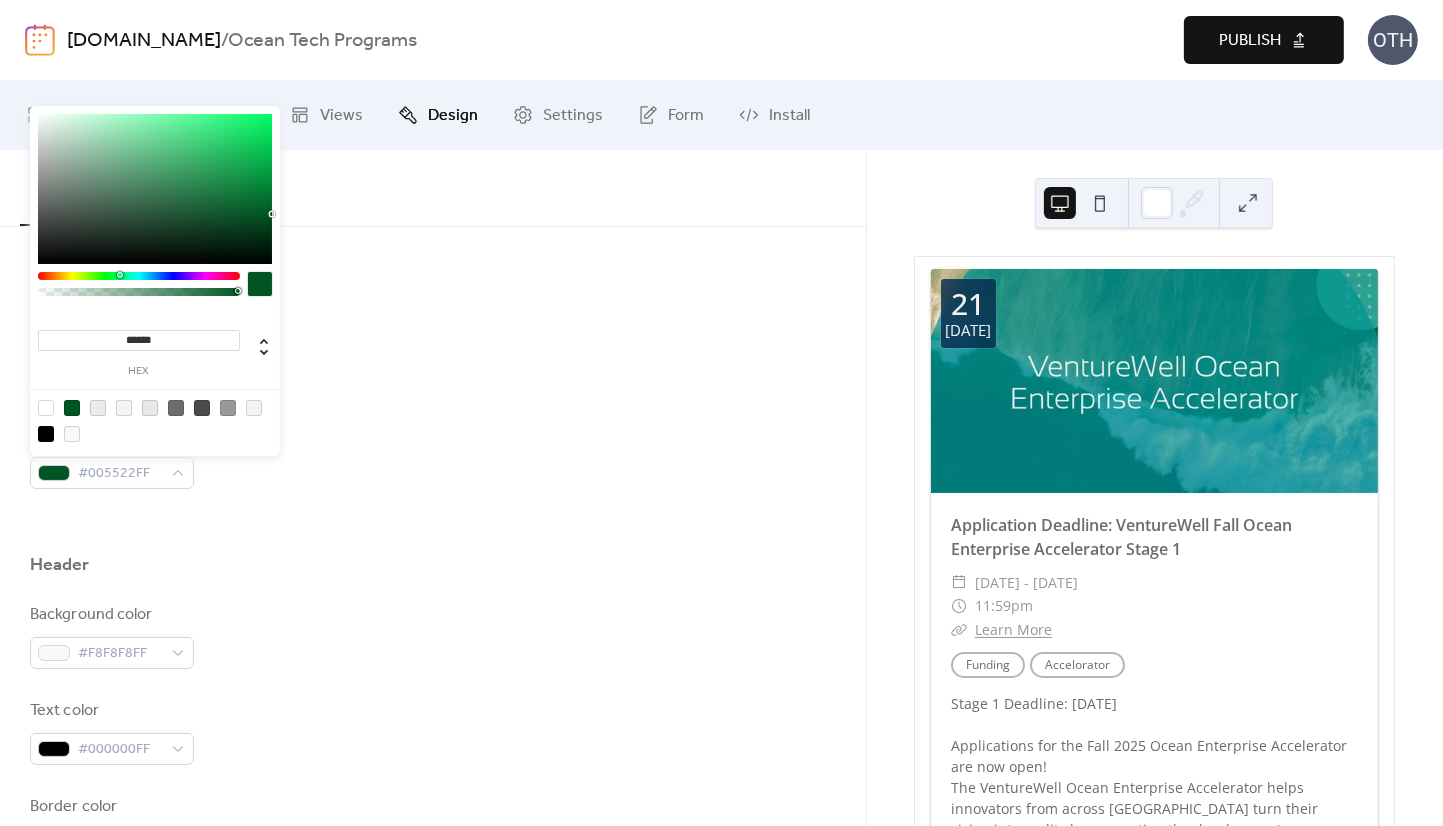 type on "*******" 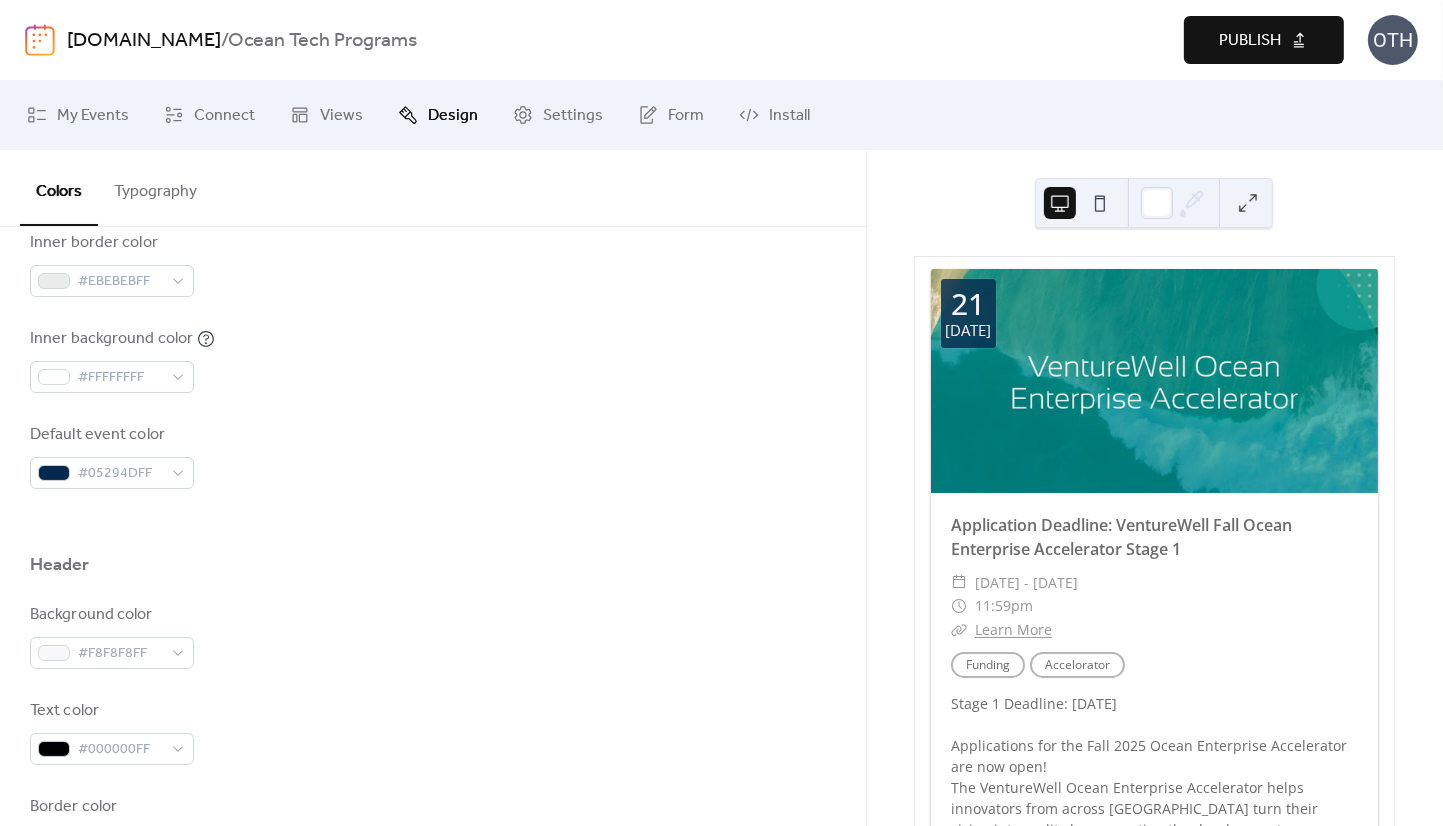 click at bounding box center (433, 521) 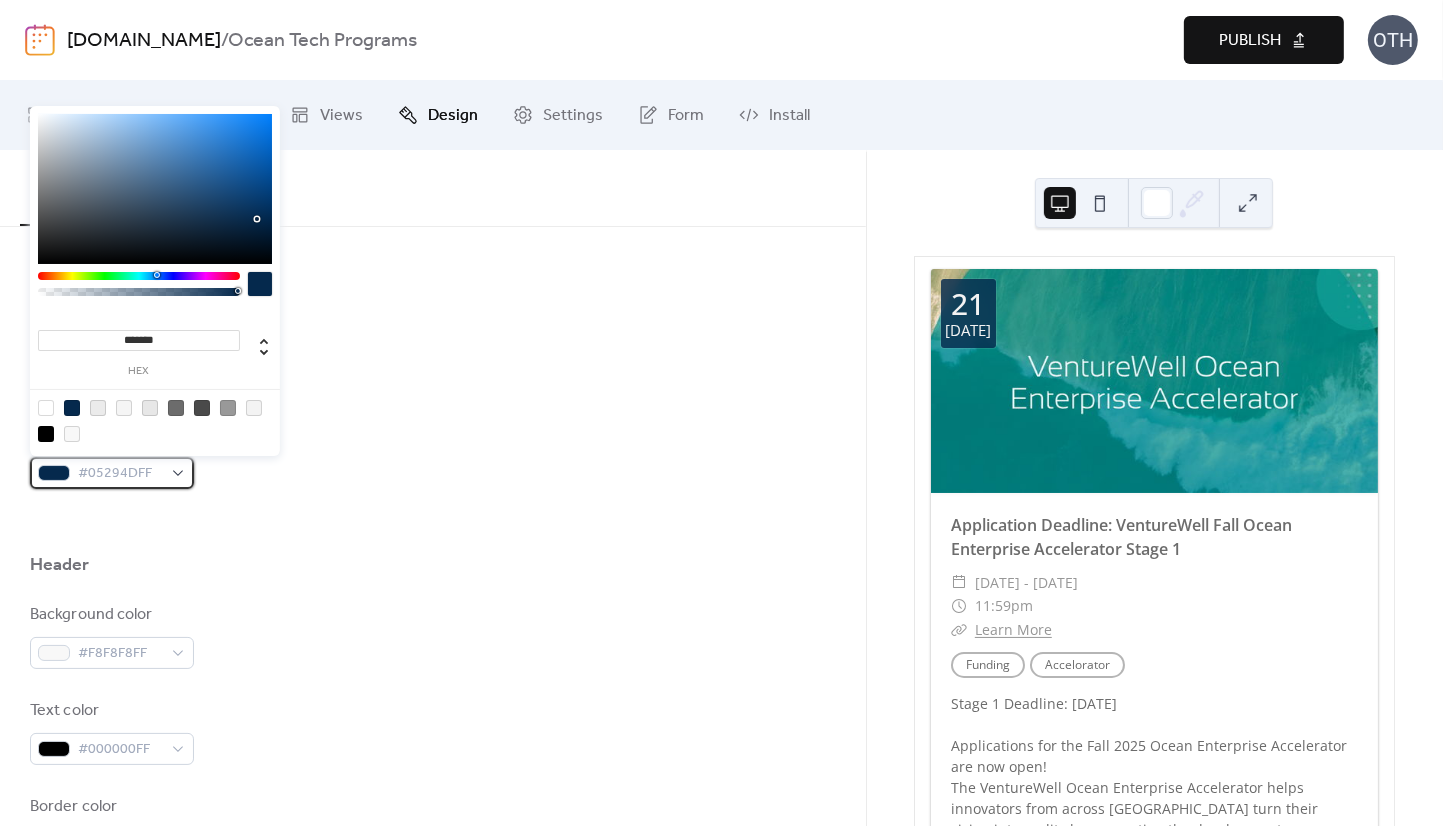 click on "#05294DFF" at bounding box center (120, 474) 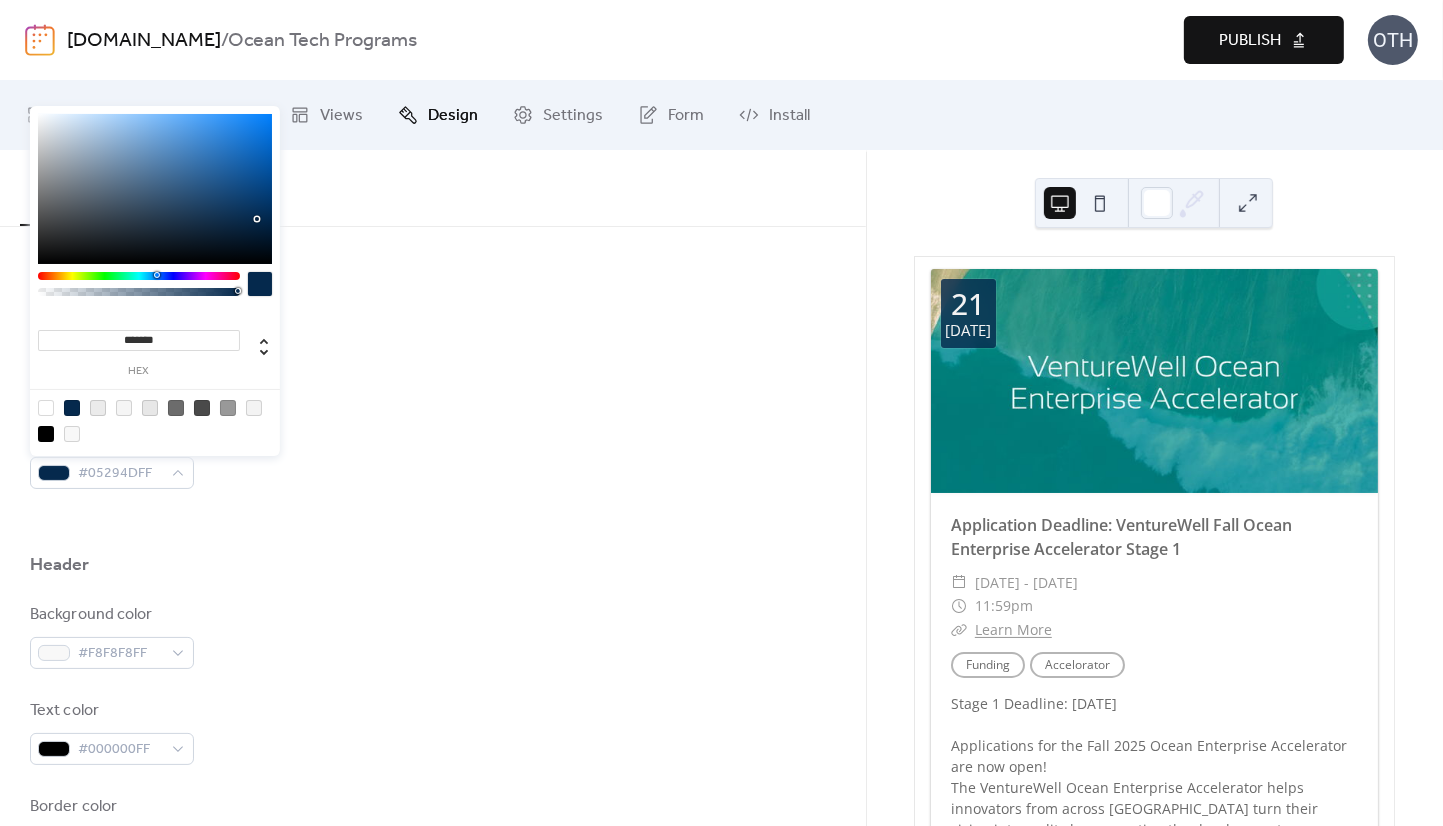 click on "*******" at bounding box center [139, 340] 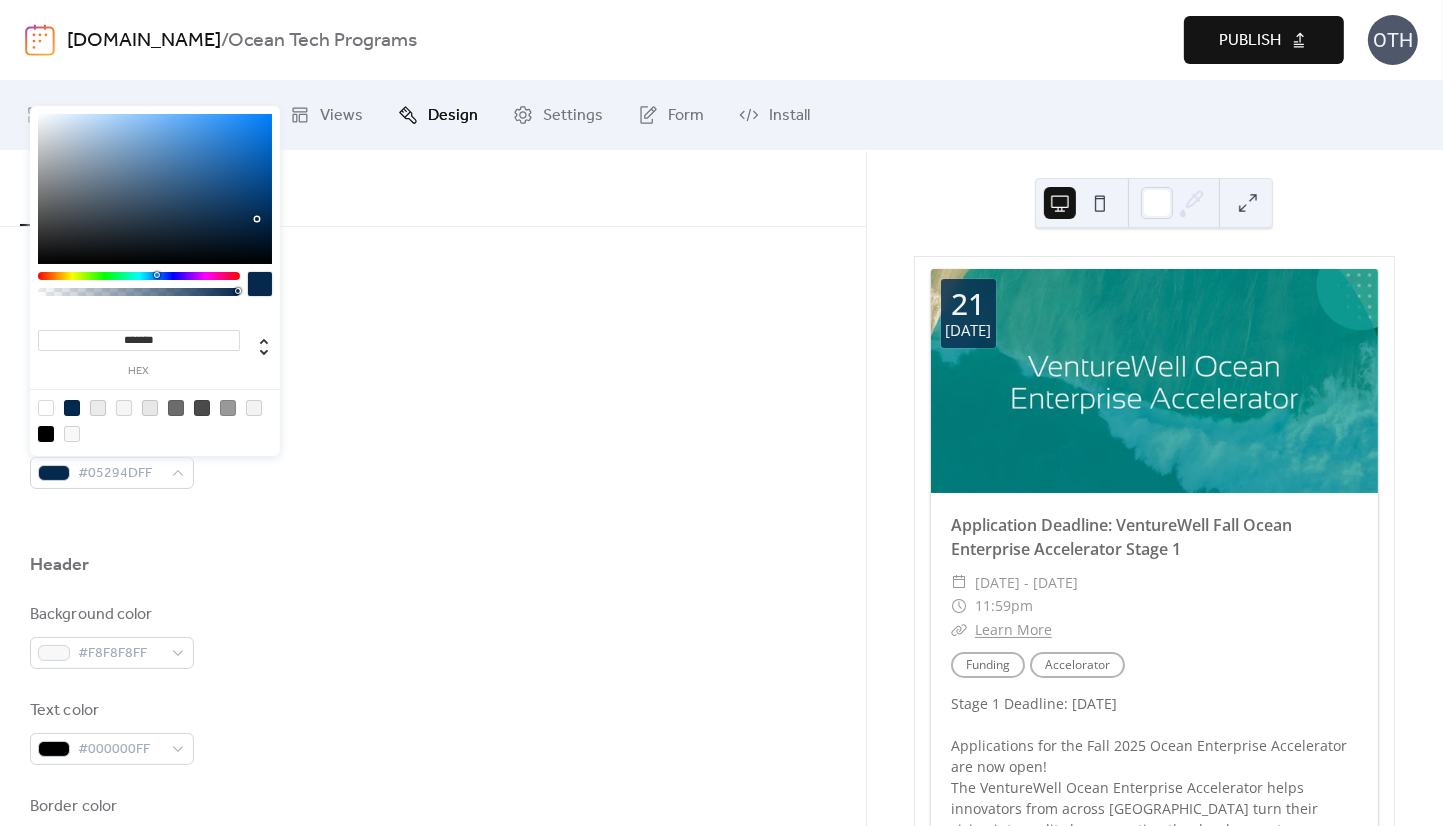 click on "*******" at bounding box center [139, 340] 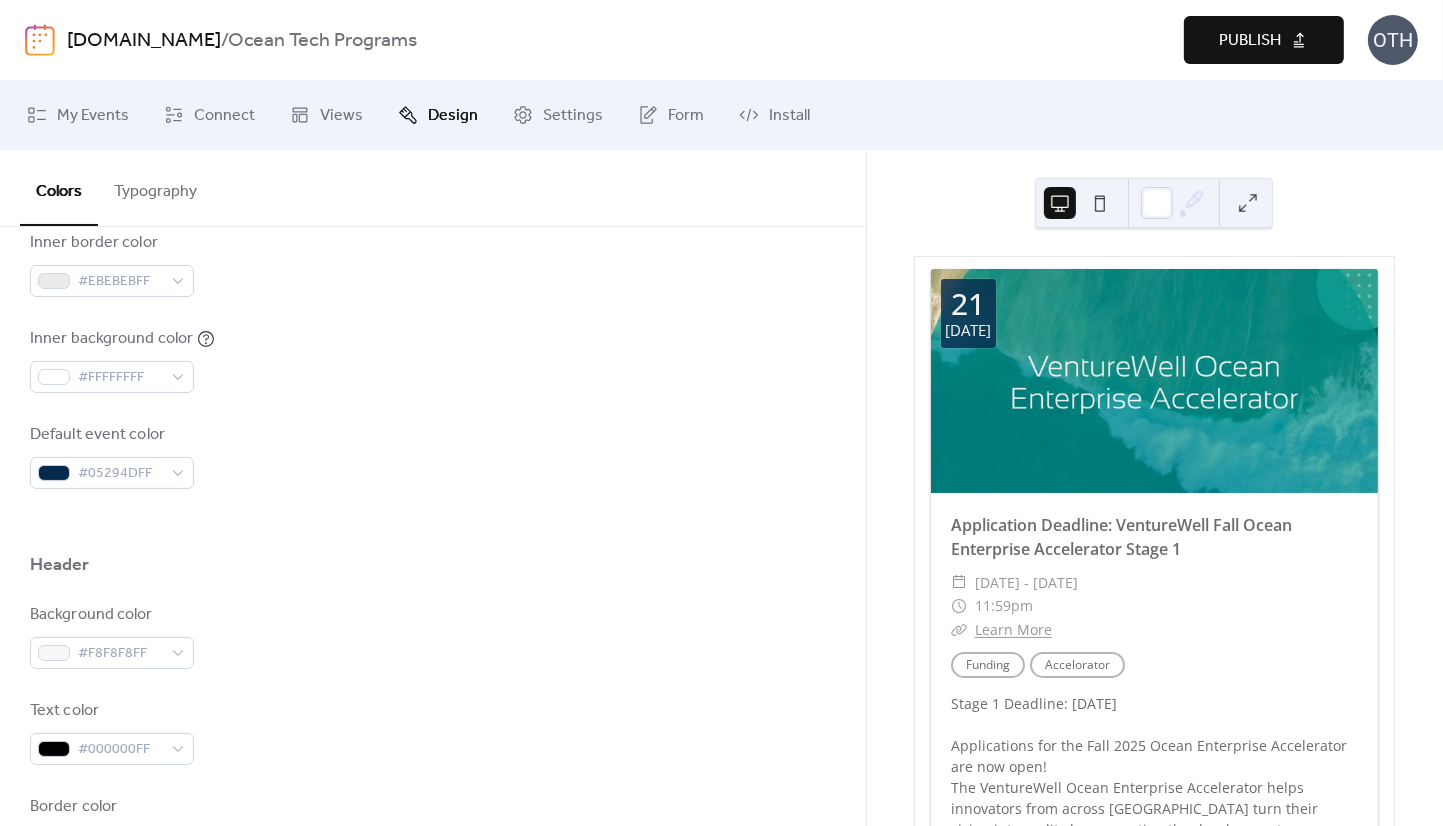 click on "Typography" at bounding box center [155, 187] 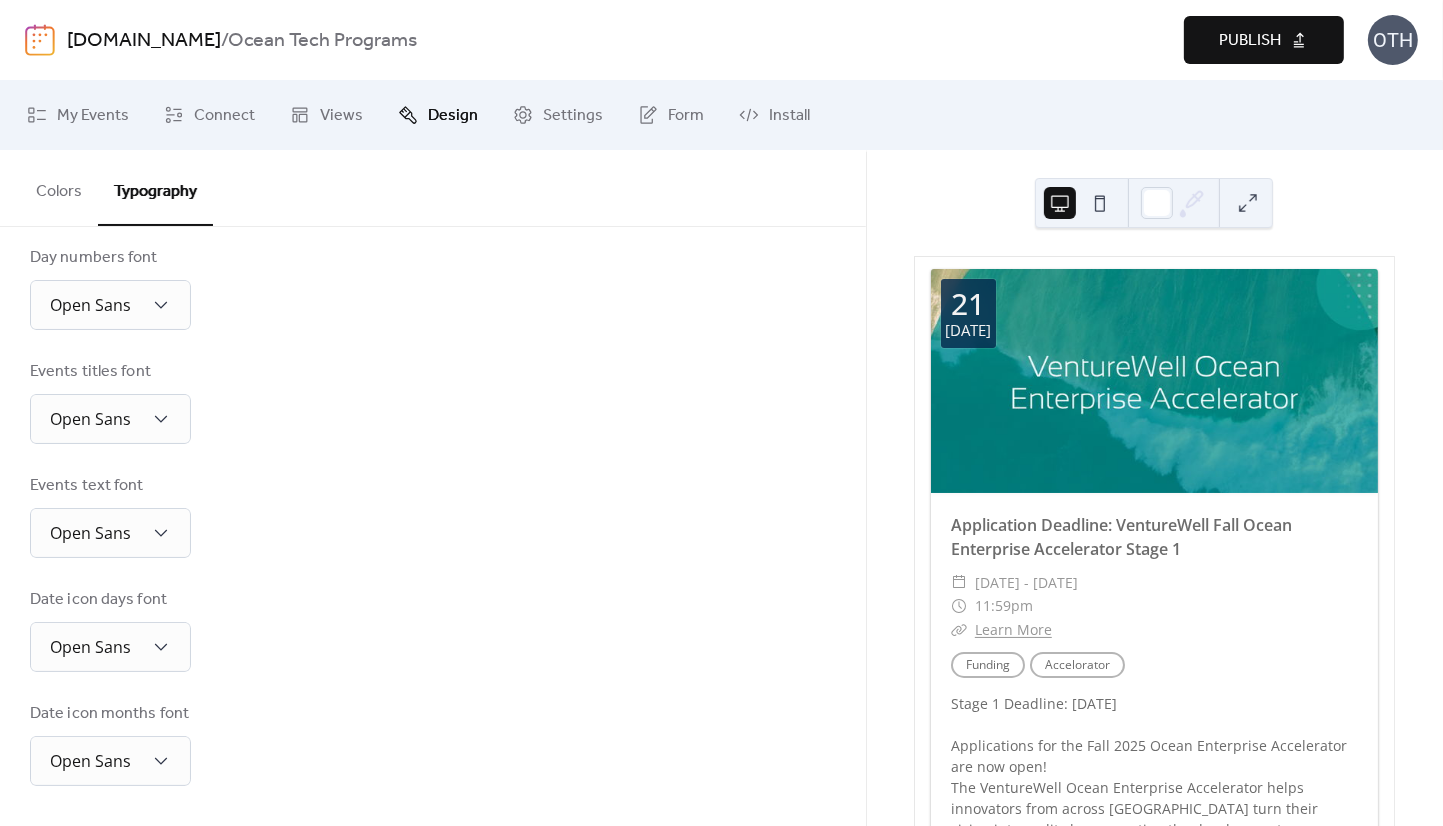 scroll, scrollTop: 434, scrollLeft: 0, axis: vertical 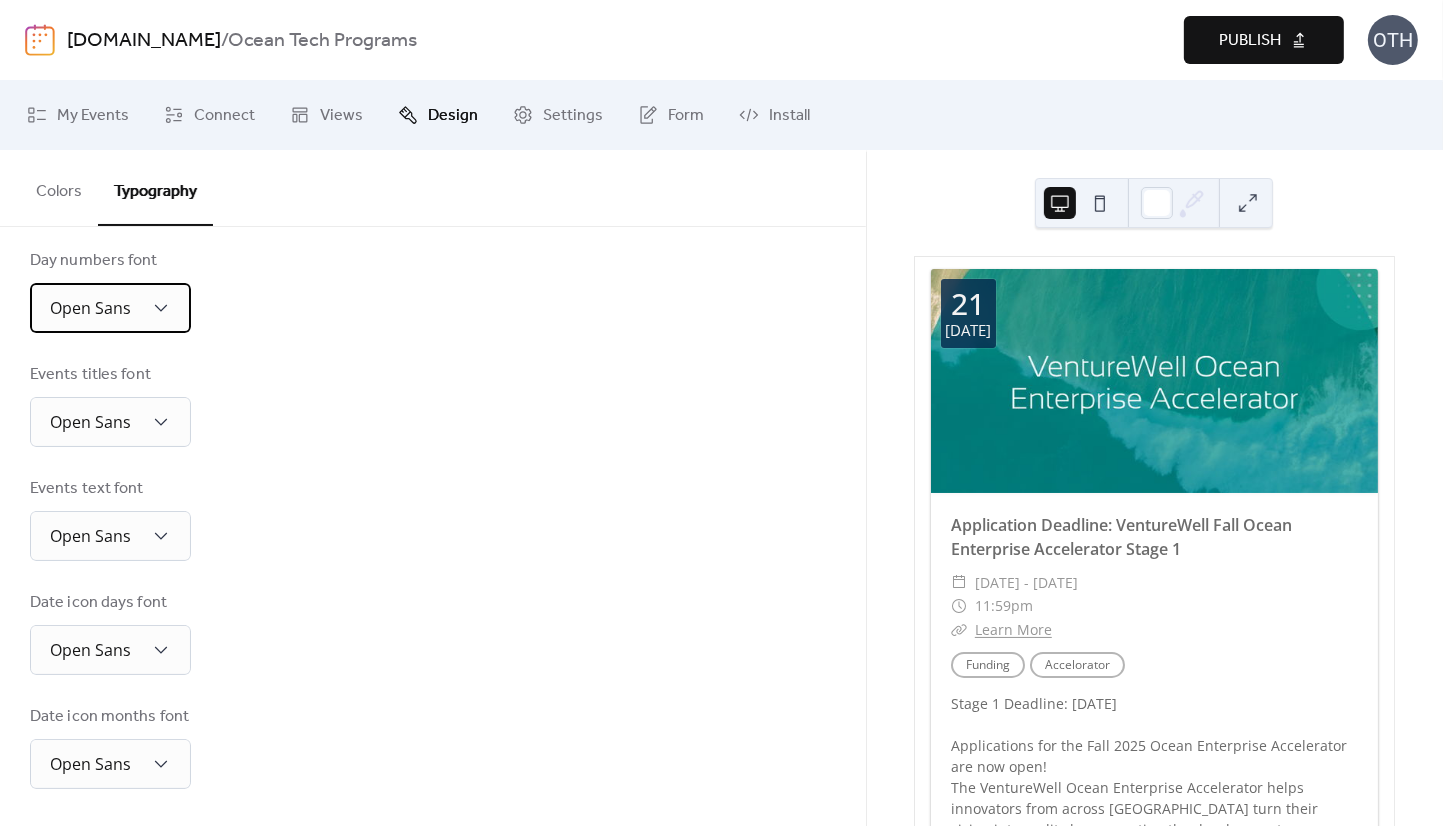 click on "Open Sans" at bounding box center [110, 308] 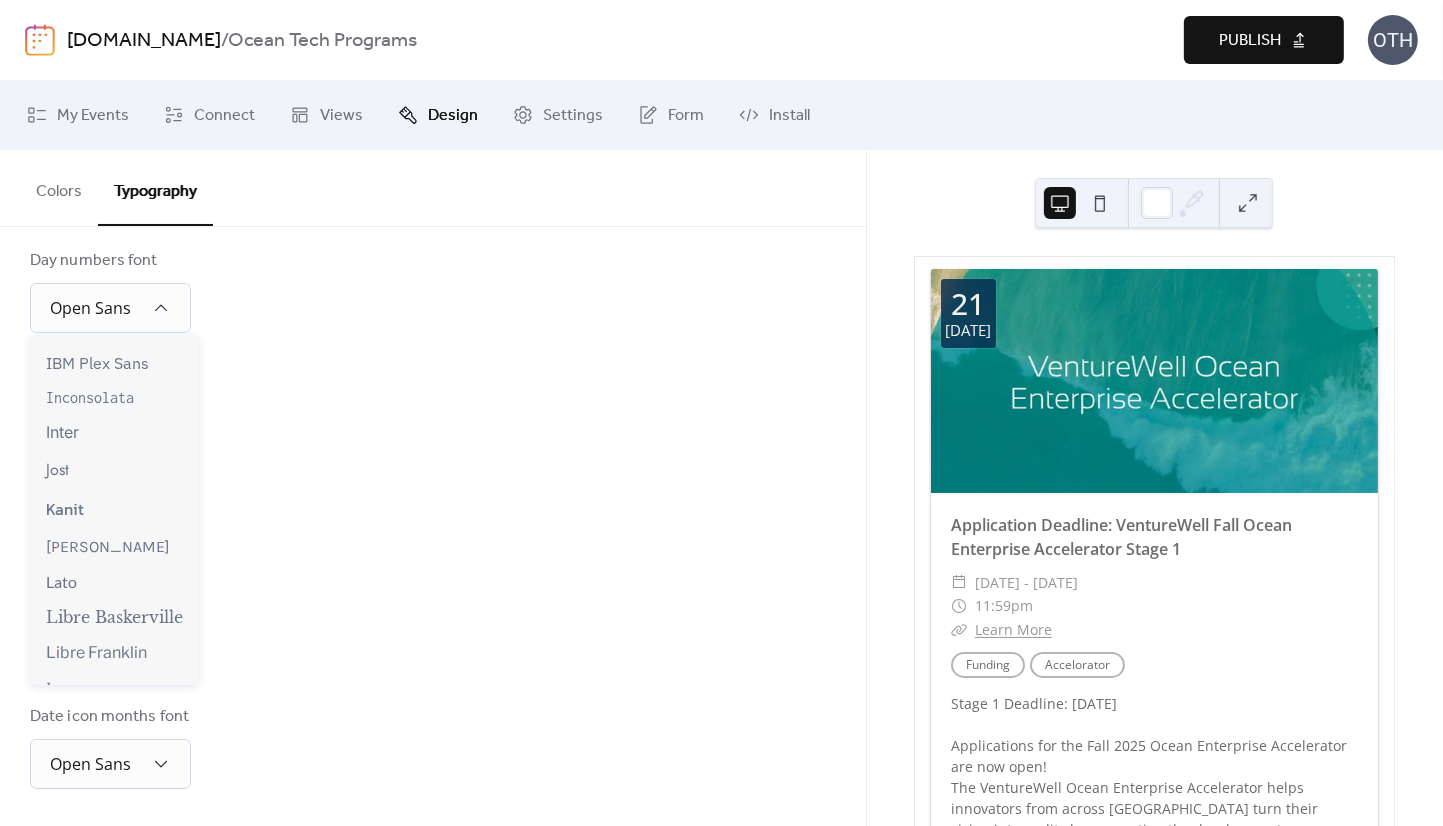 scroll, scrollTop: 328, scrollLeft: 0, axis: vertical 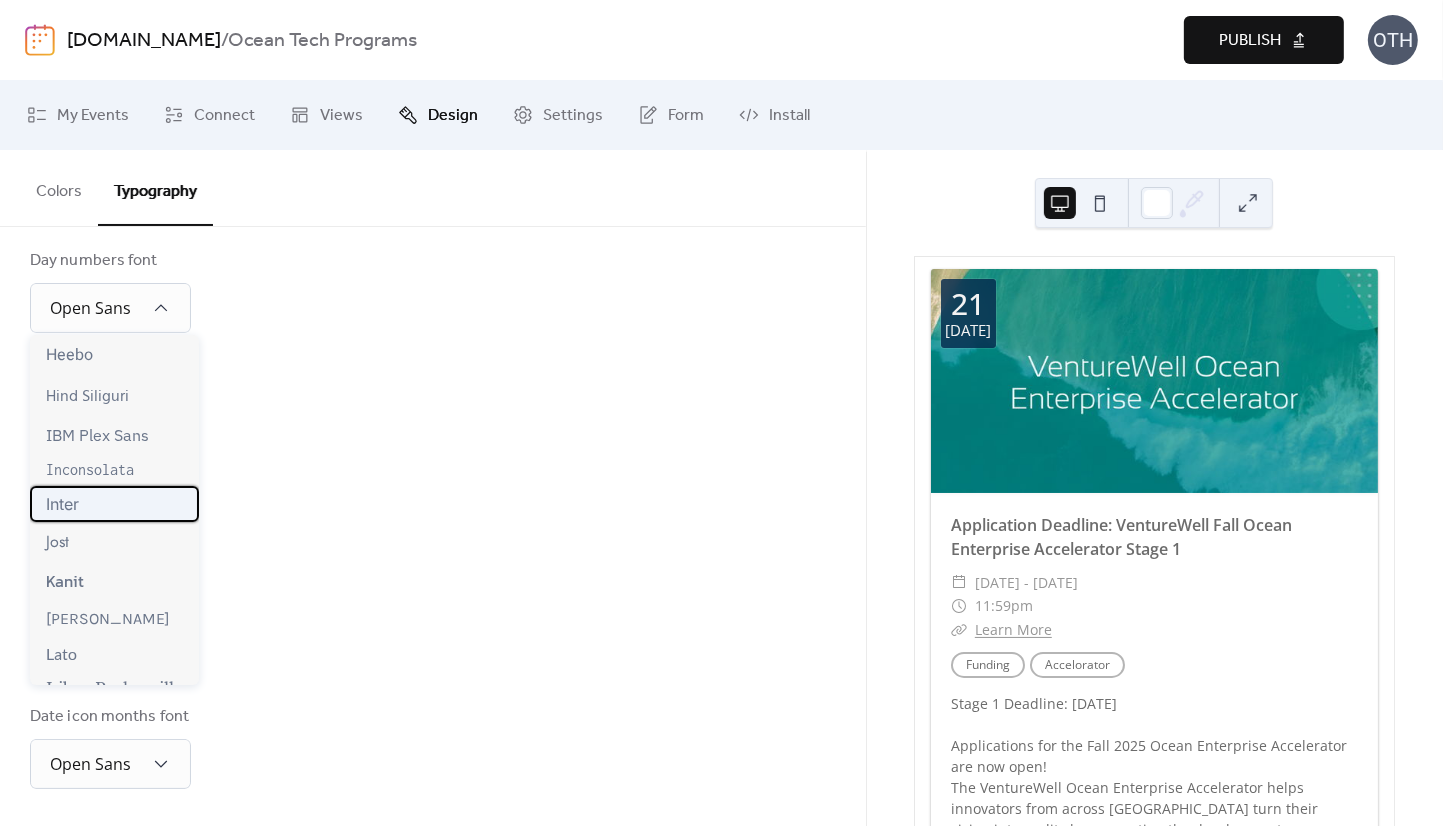 click on "Inter" at bounding box center [114, 504] 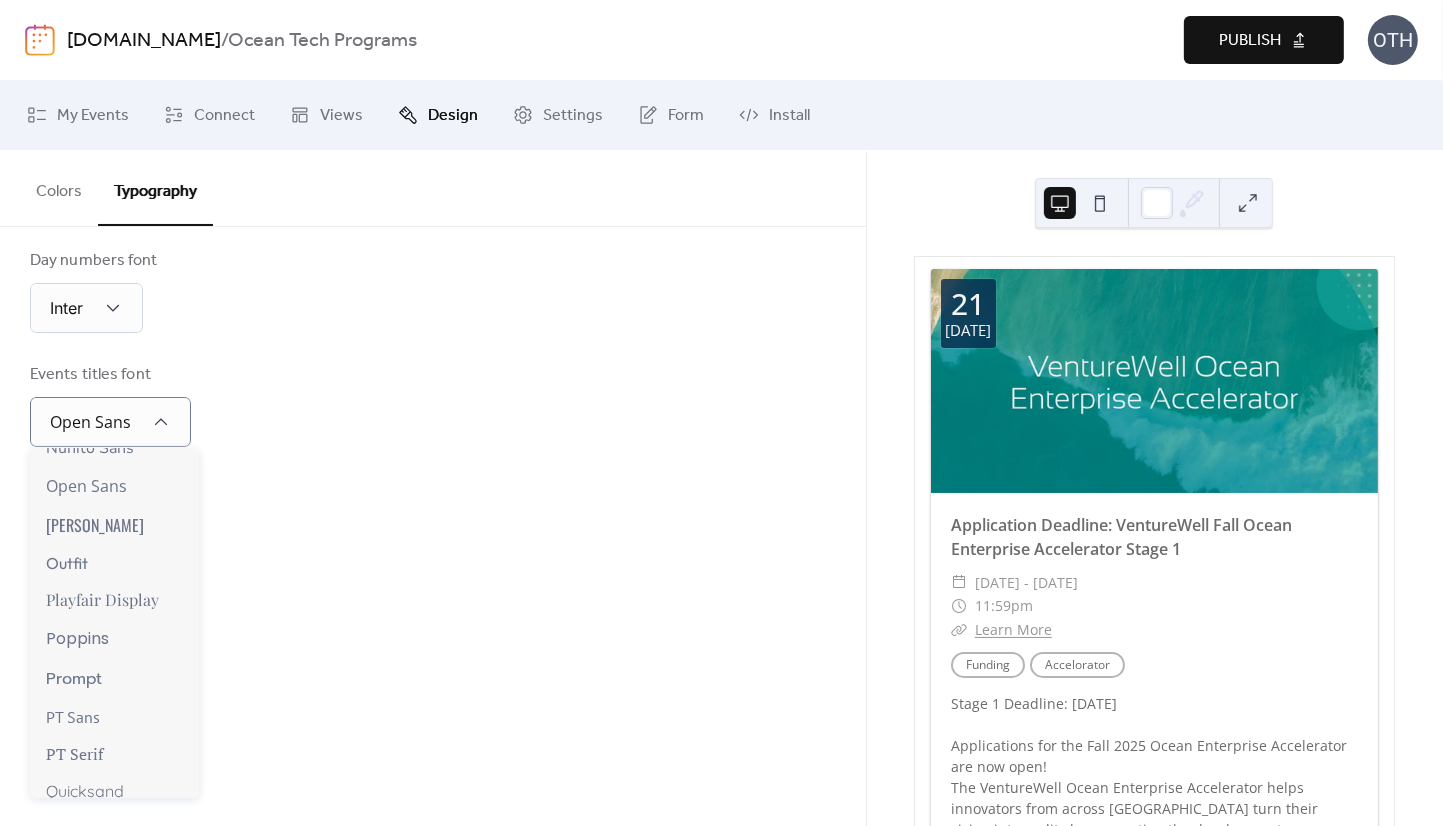 scroll, scrollTop: 1234, scrollLeft: 0, axis: vertical 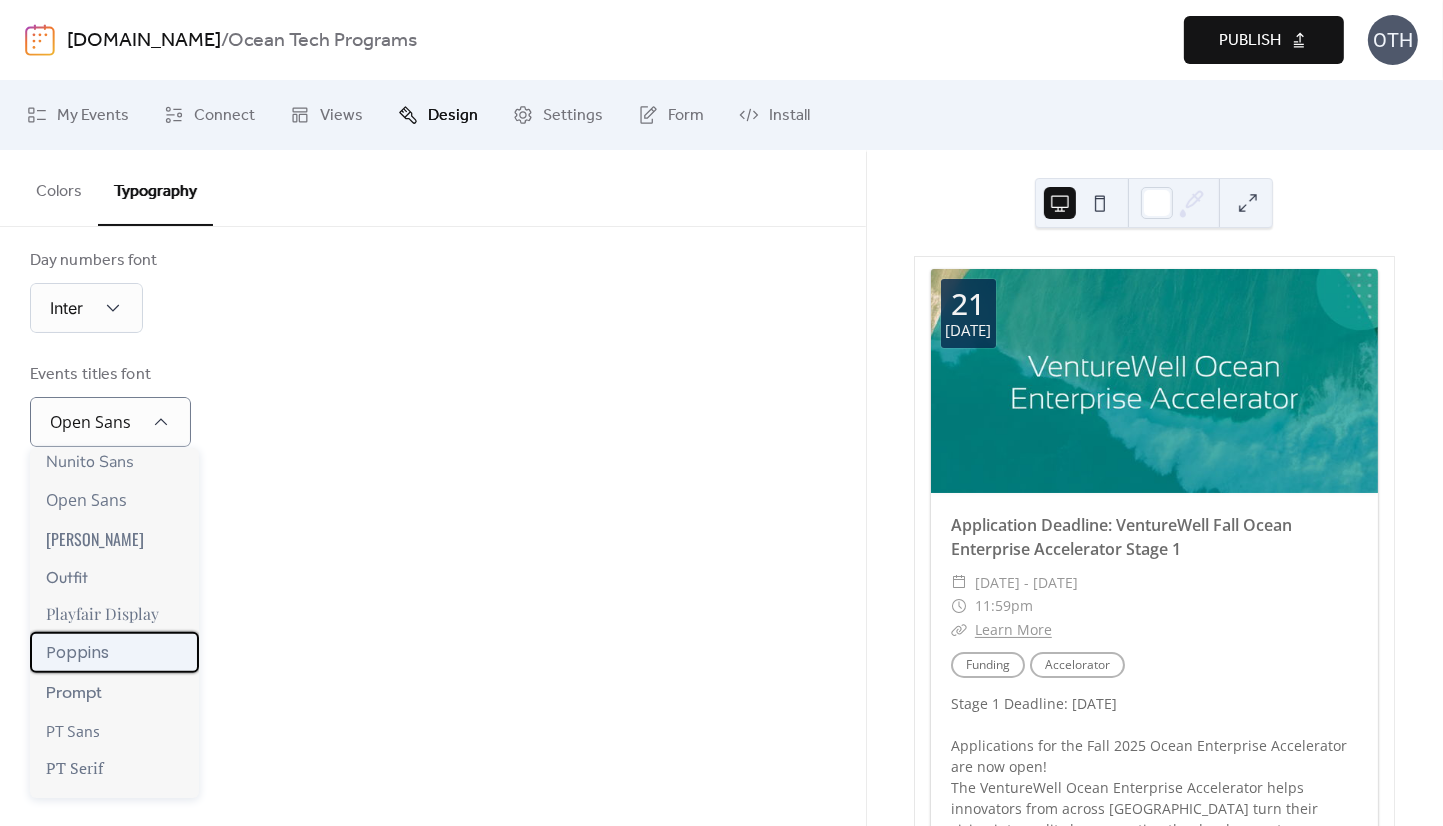 click on "Poppins" at bounding box center (114, 652) 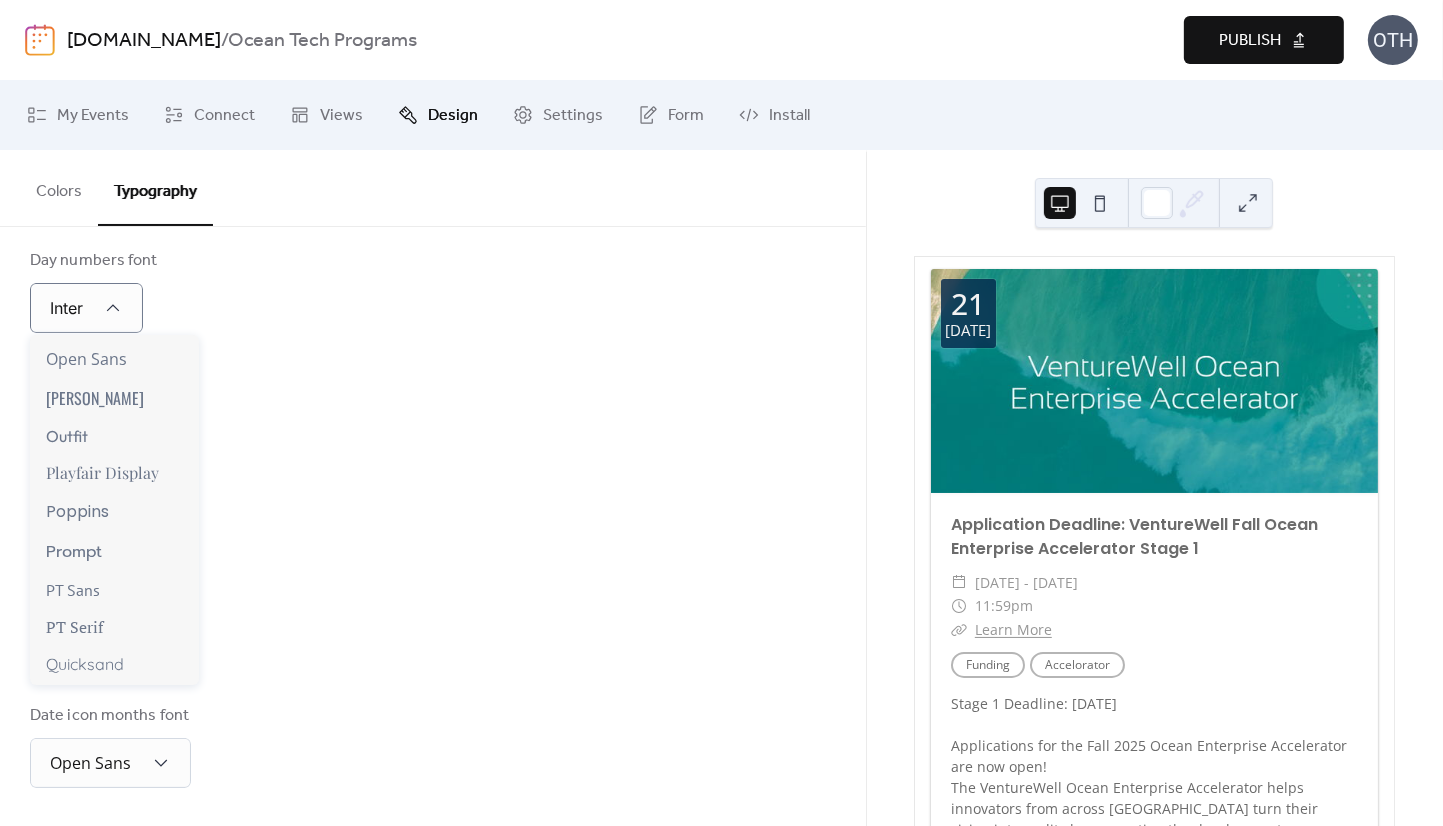 scroll, scrollTop: 1284, scrollLeft: 0, axis: vertical 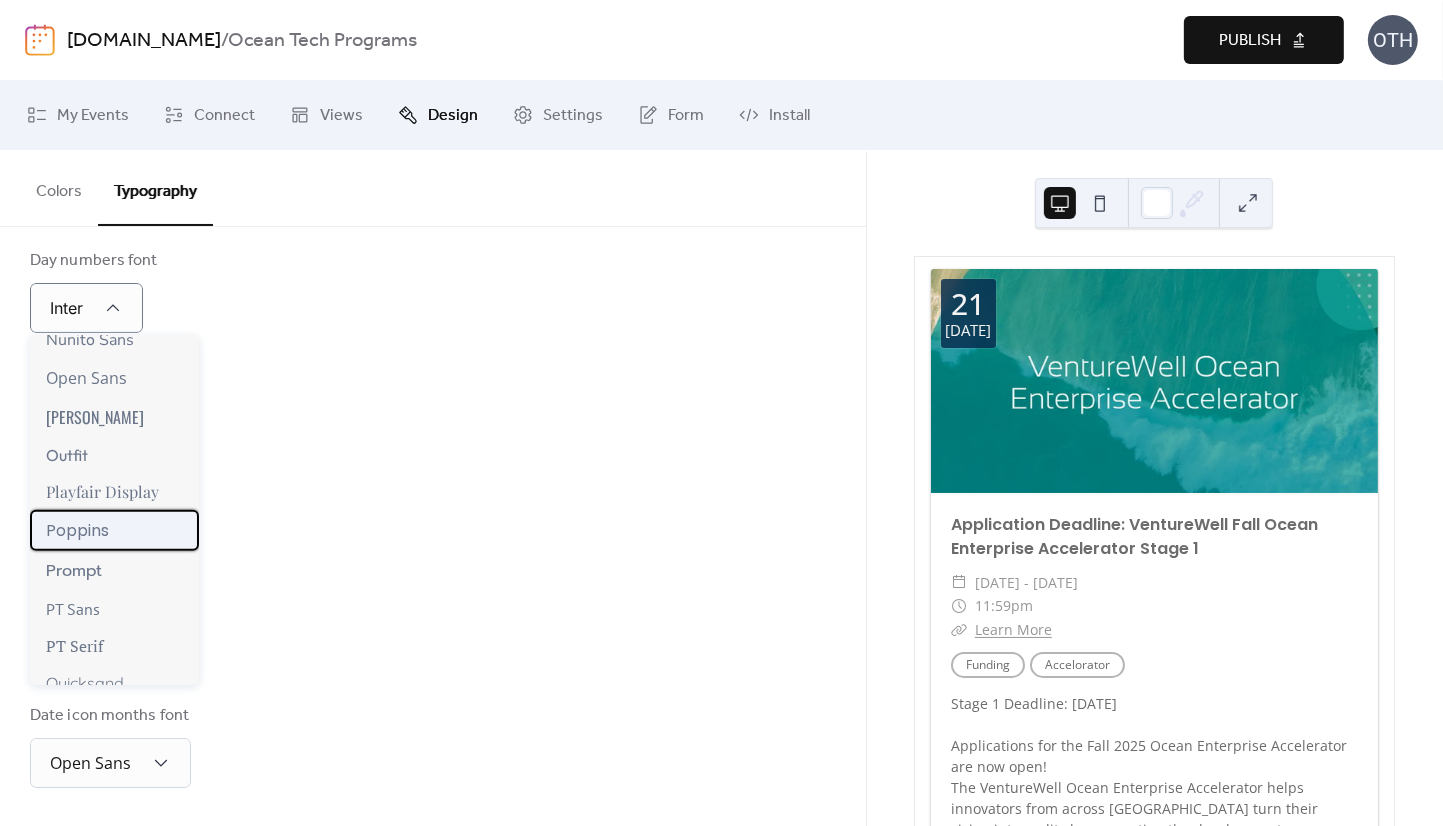click on "Poppins" at bounding box center [114, 530] 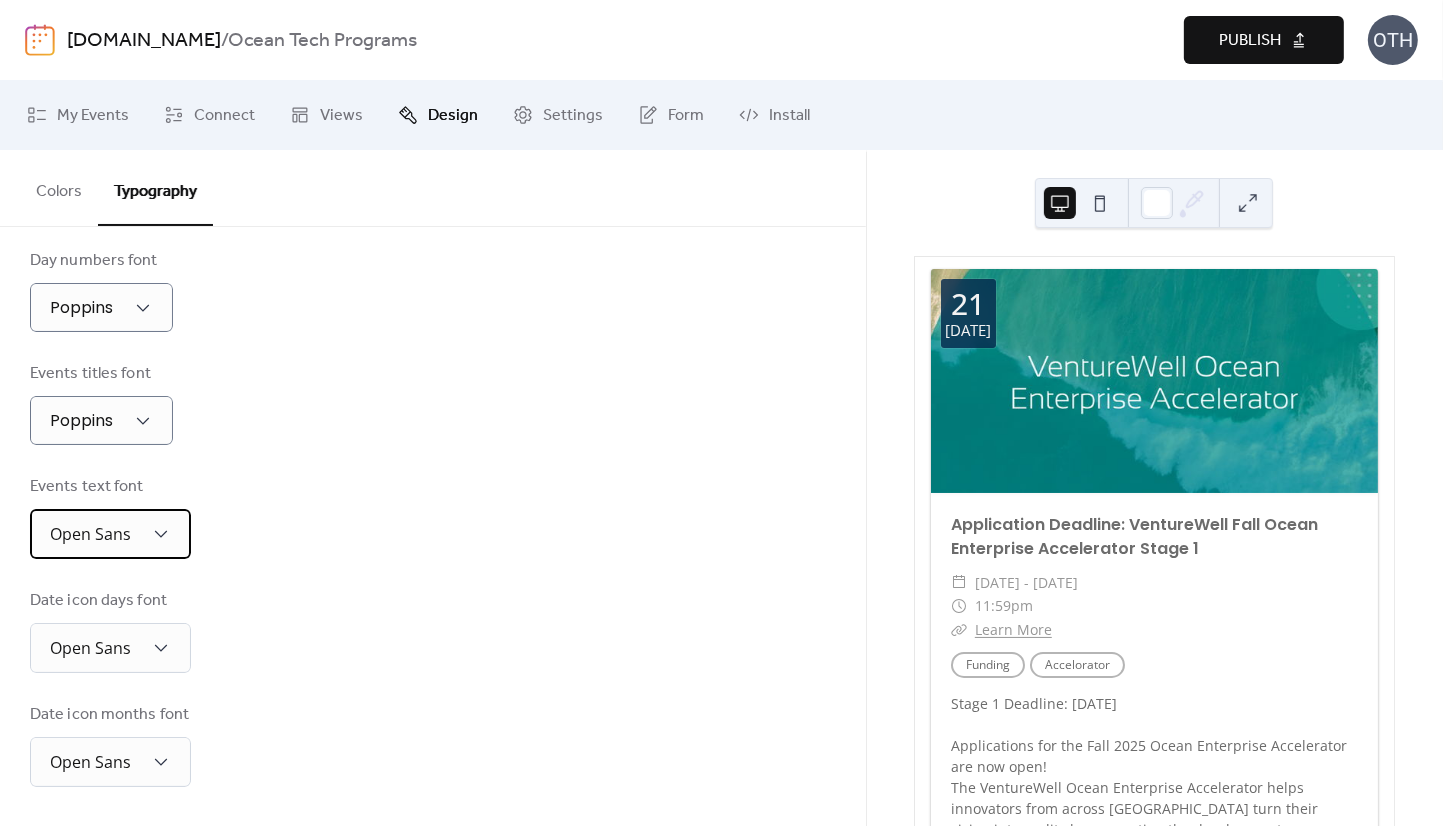 click on "Open Sans" at bounding box center [110, 534] 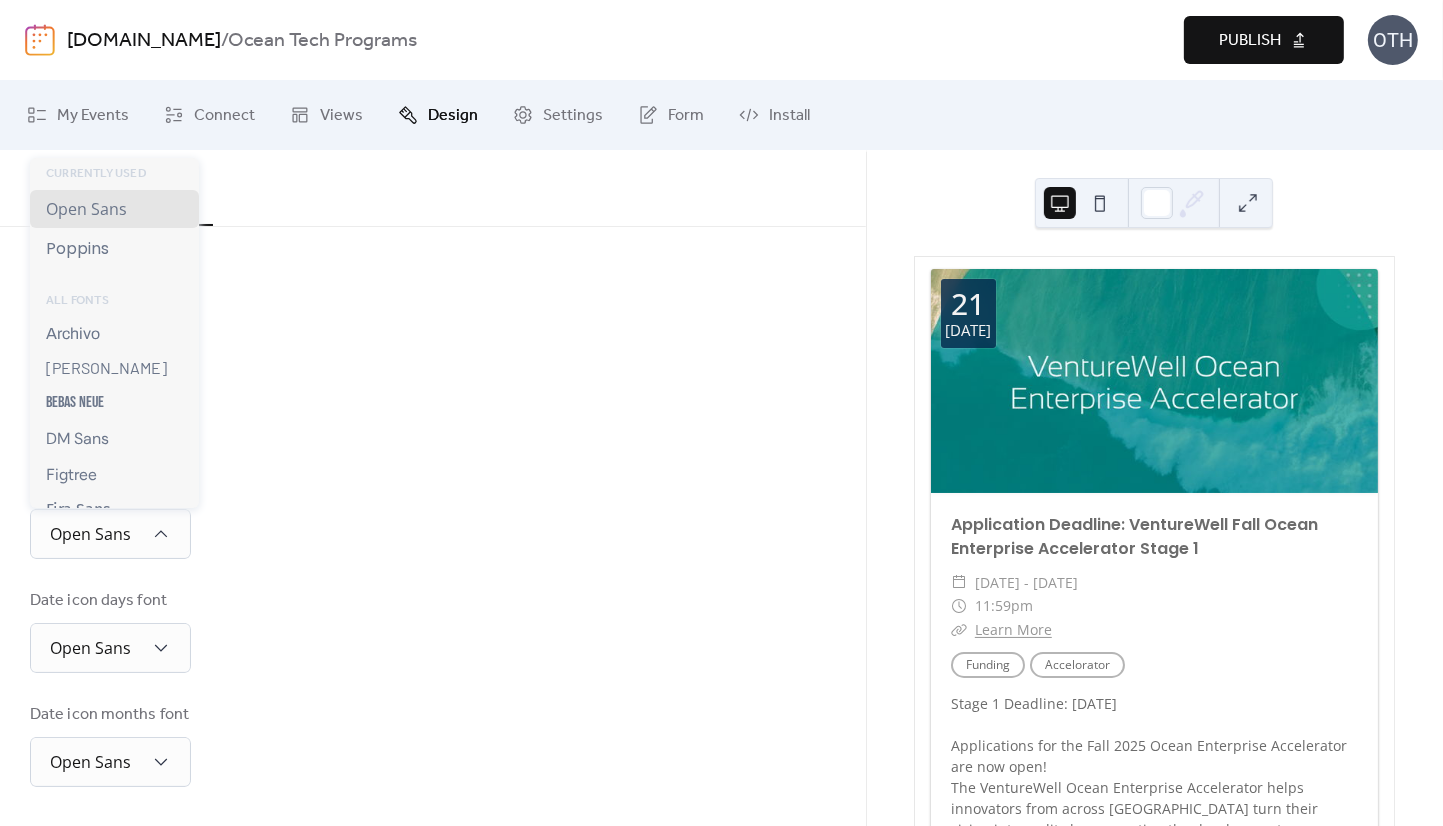 scroll, scrollTop: 243, scrollLeft: 0, axis: vertical 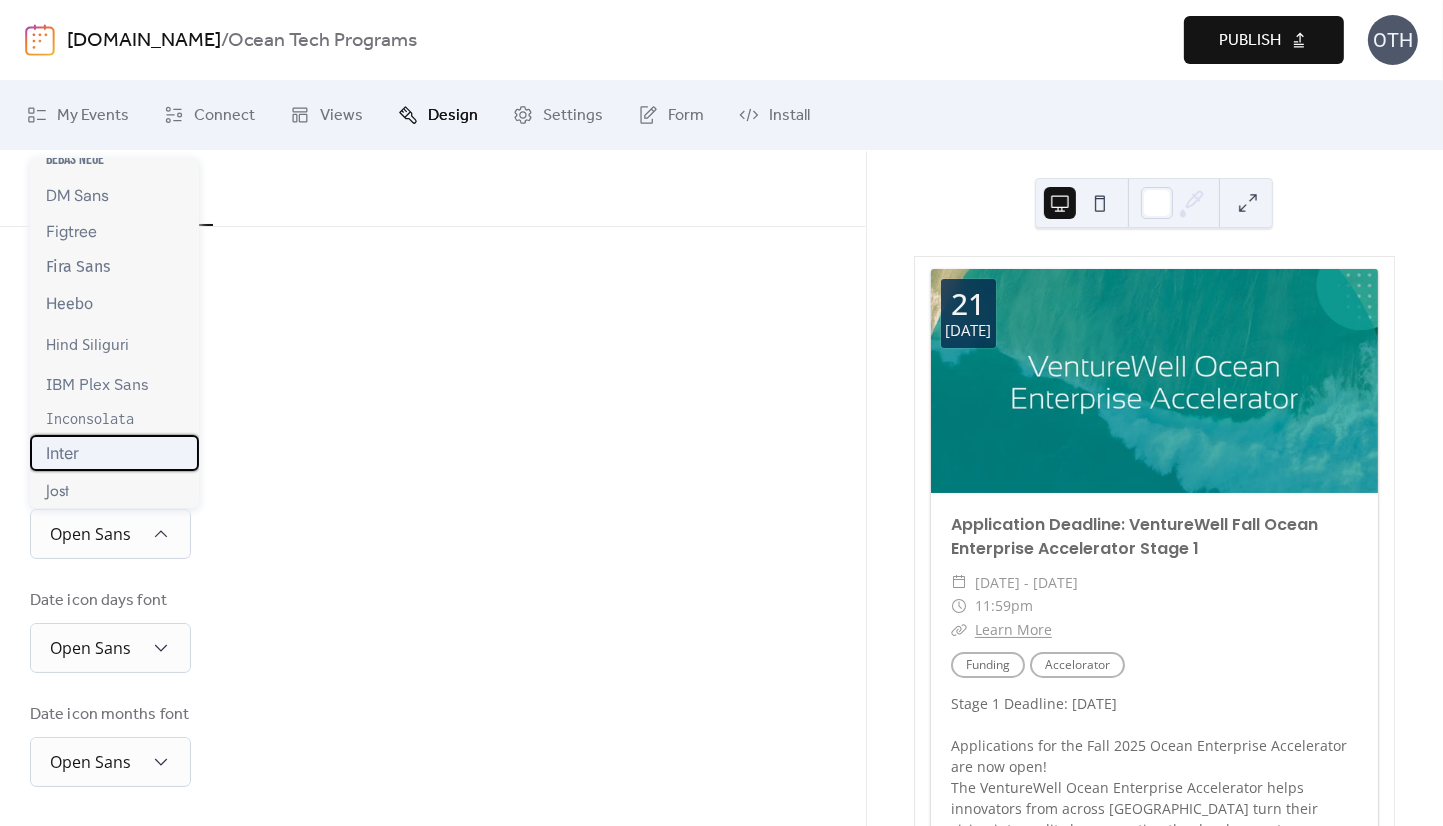 click on "Inter" at bounding box center (114, 453) 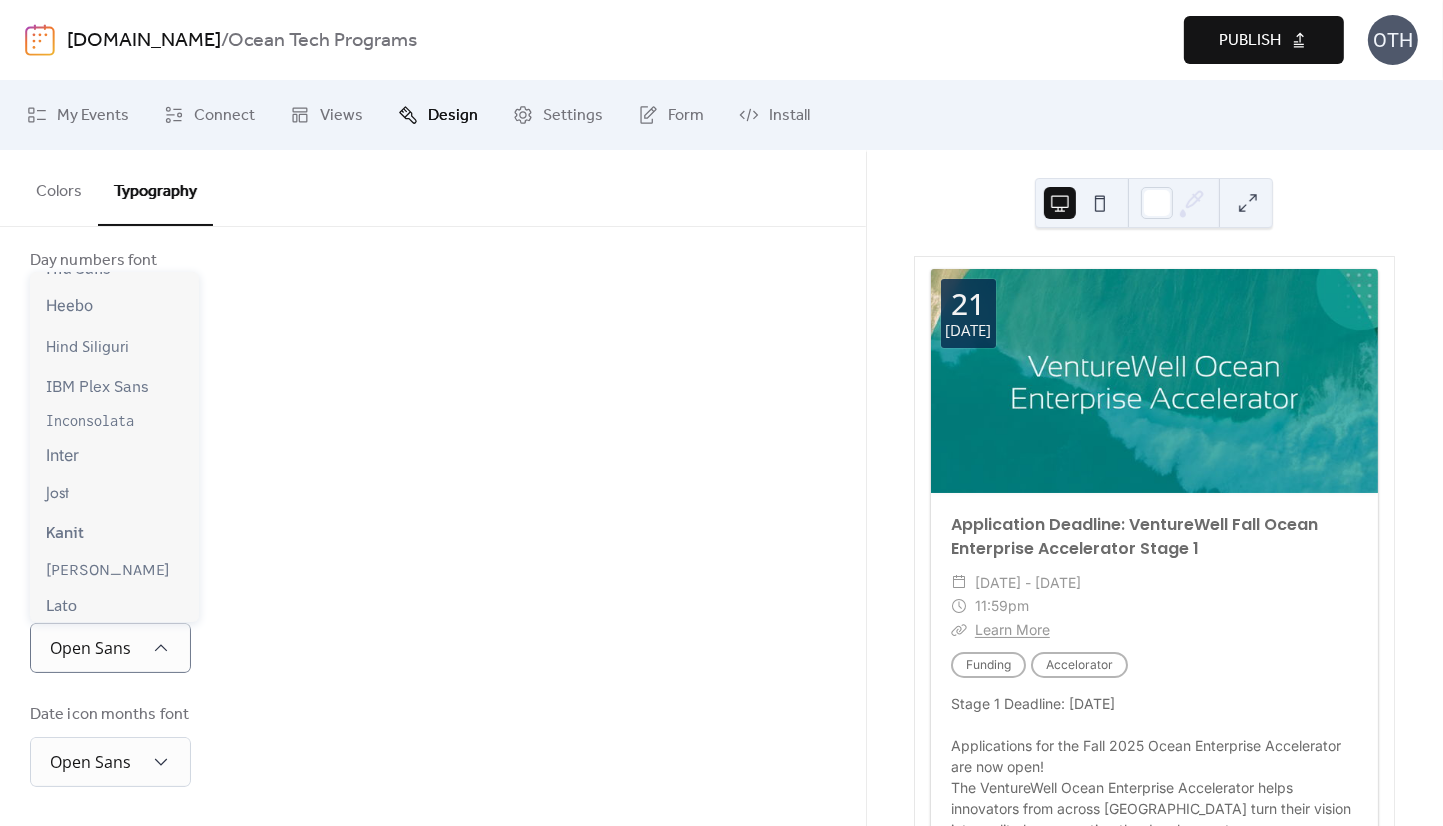 scroll, scrollTop: 396, scrollLeft: 0, axis: vertical 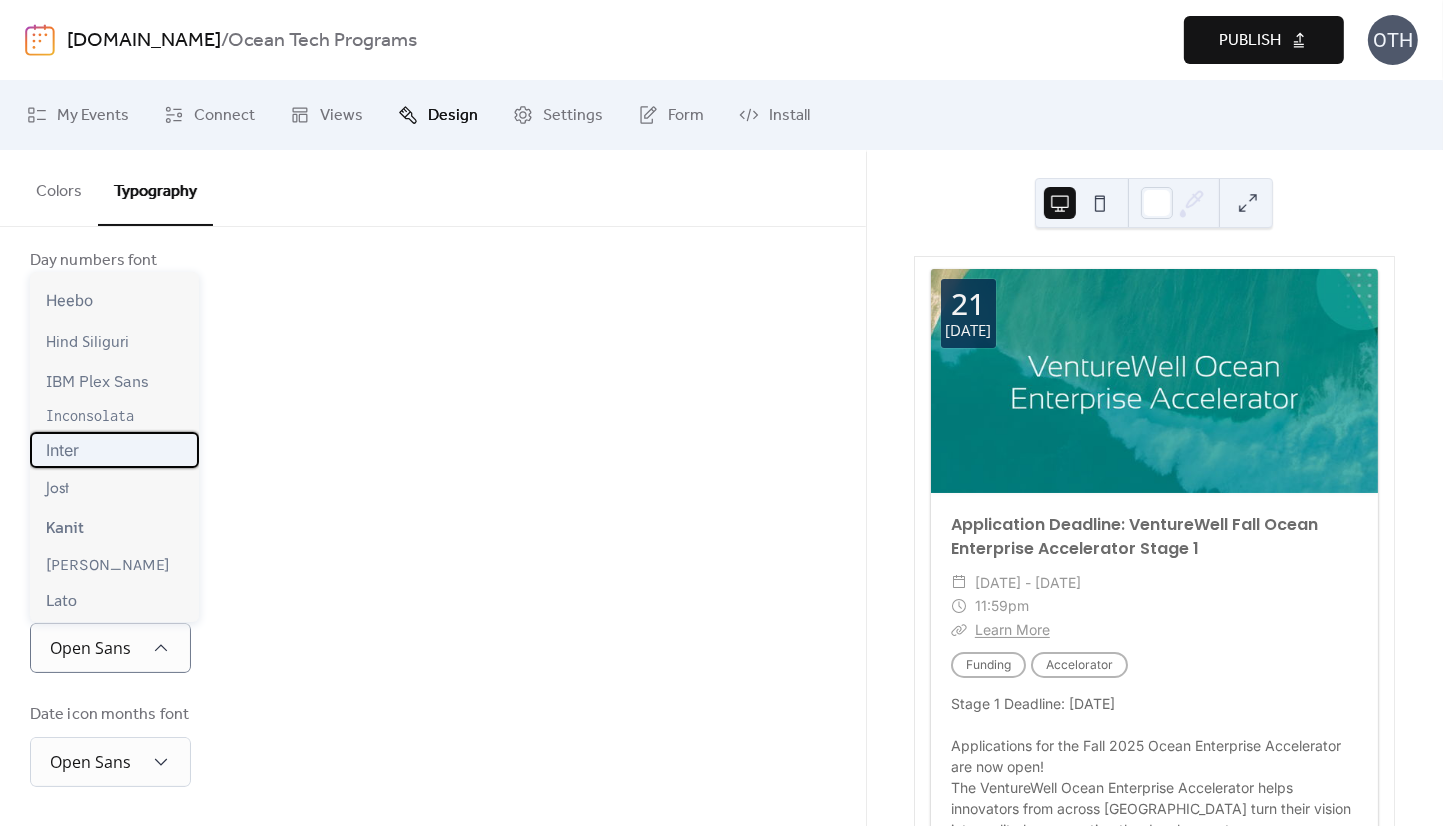 click on "Inter" at bounding box center (114, 450) 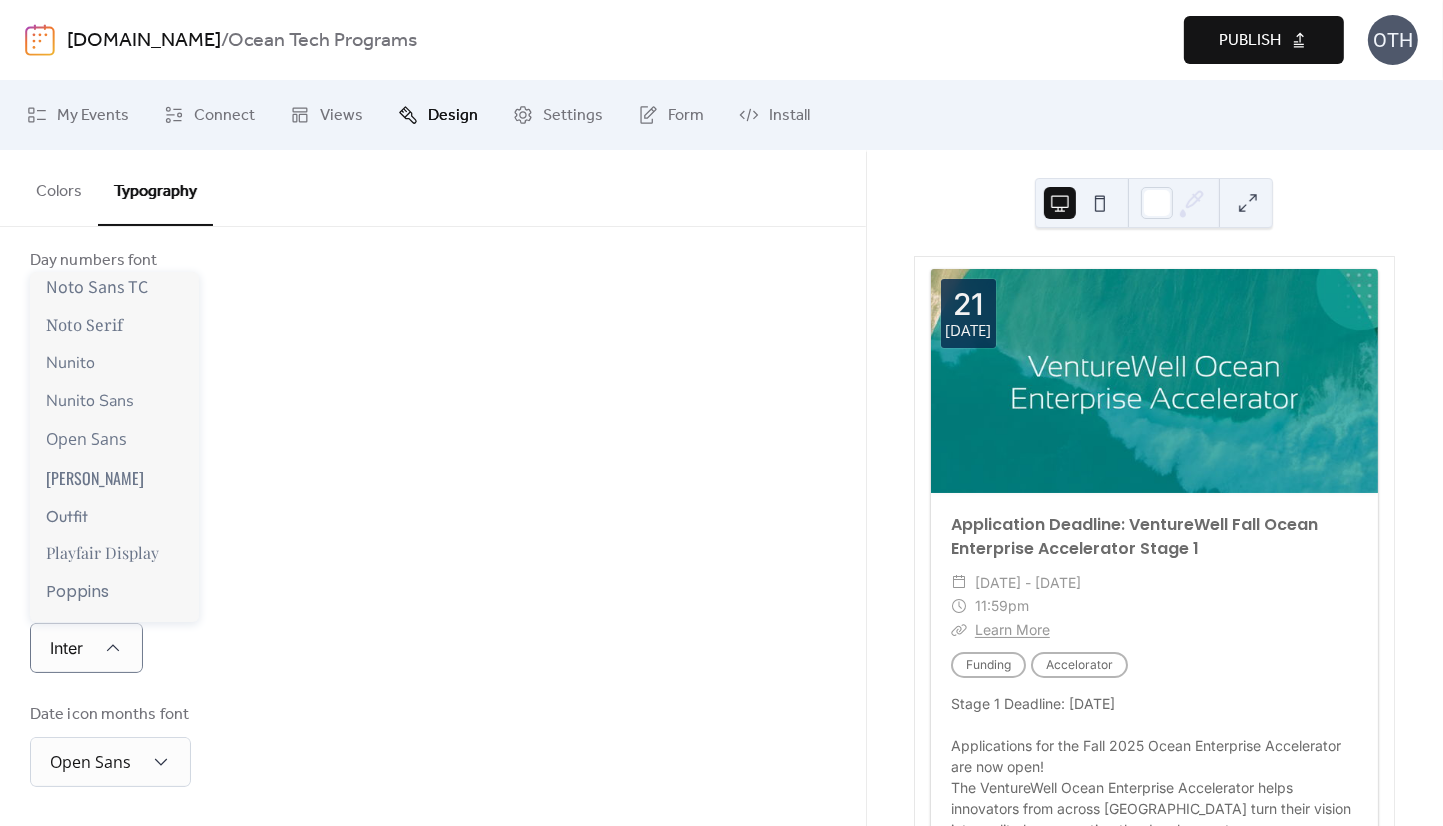 scroll, scrollTop: 1169, scrollLeft: 0, axis: vertical 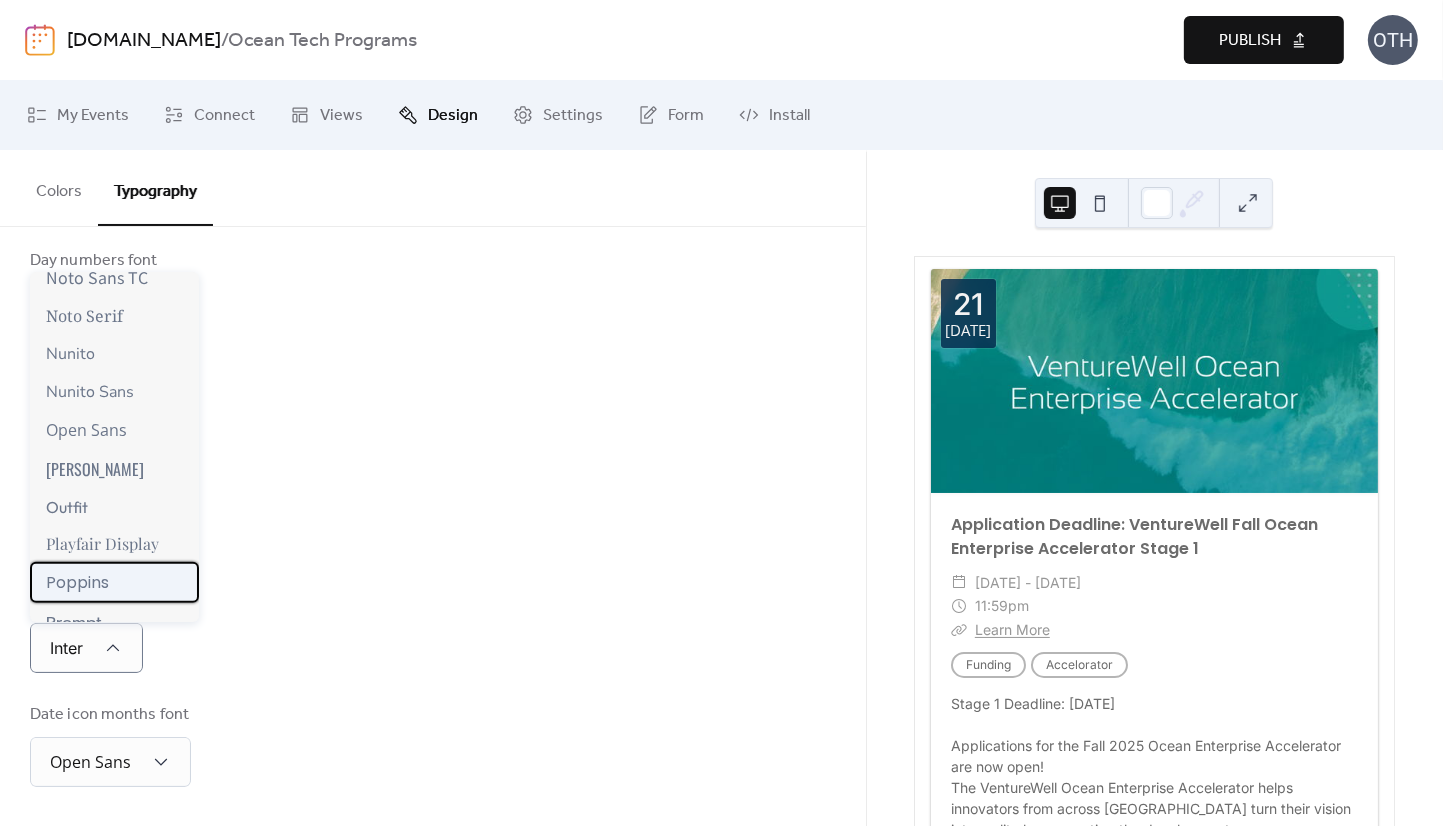 click on "Poppins" at bounding box center (114, 582) 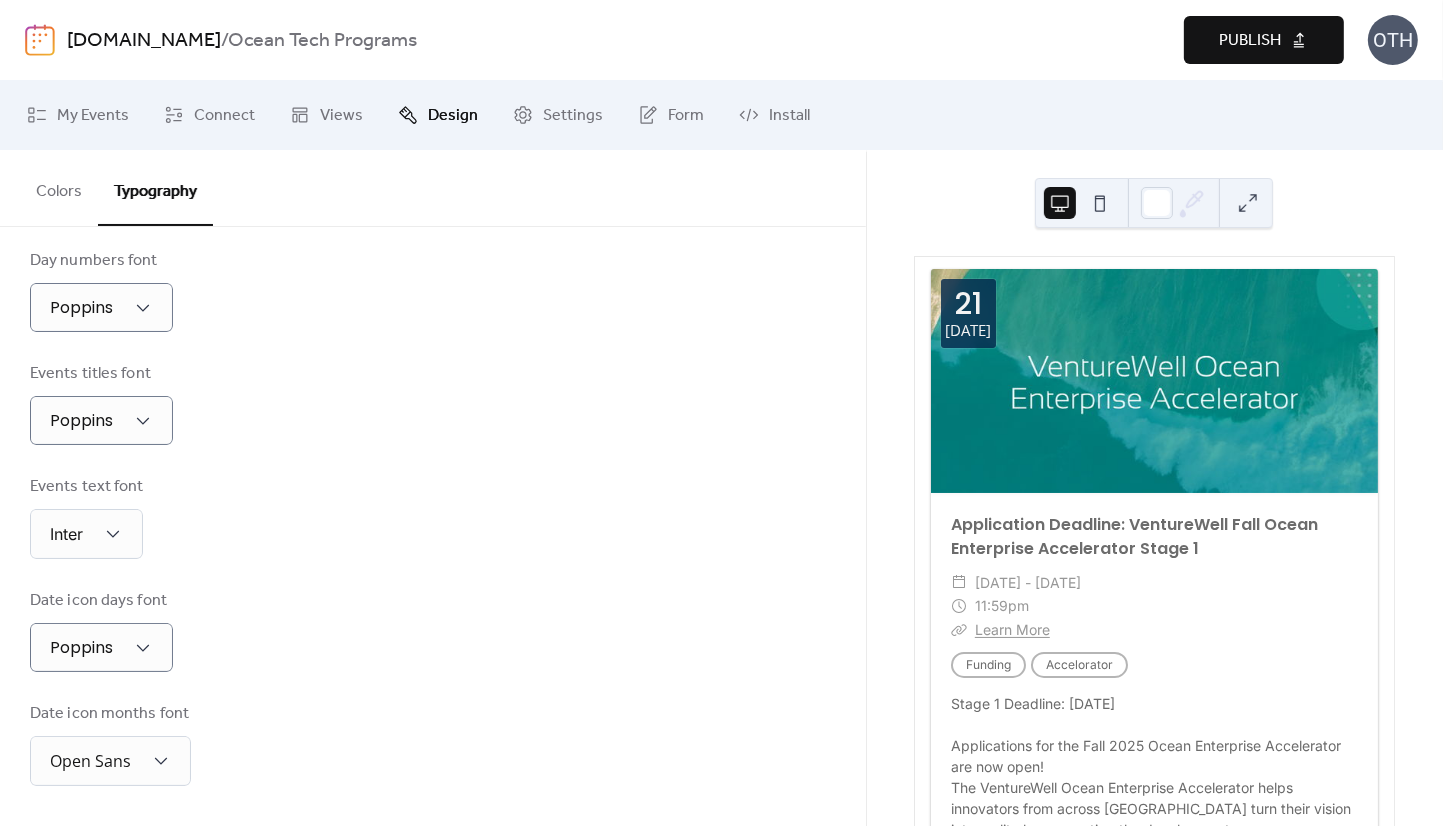 click on "Base Font Size * px Font Families Header font Open Sans Week days font Open Sans Day numbers font Poppins Events titles font Poppins Events text font Inter Date icon days font Poppins Date icon months font Open Sans" at bounding box center [433, 309] 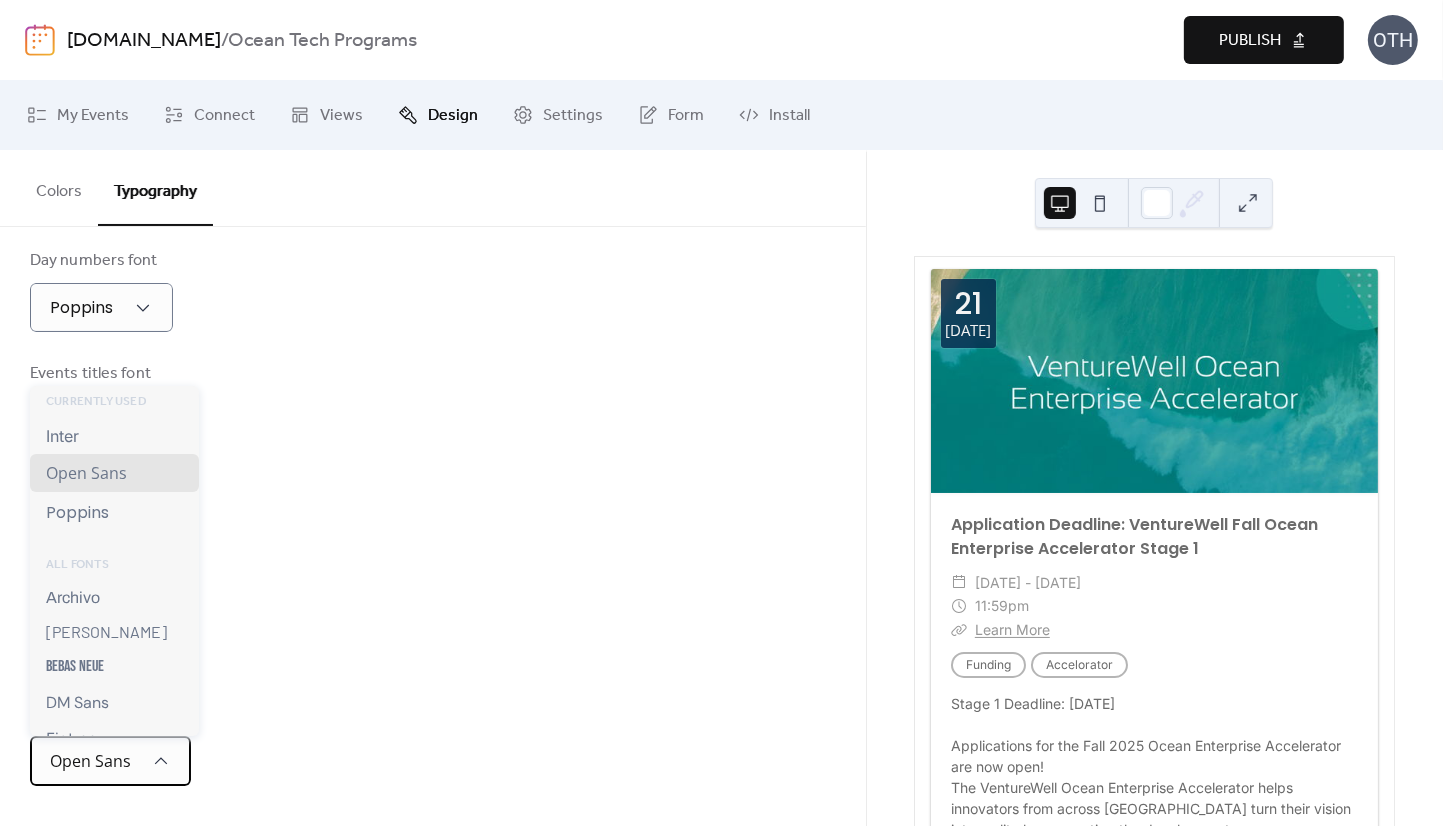 click on "Open Sans" at bounding box center (110, 761) 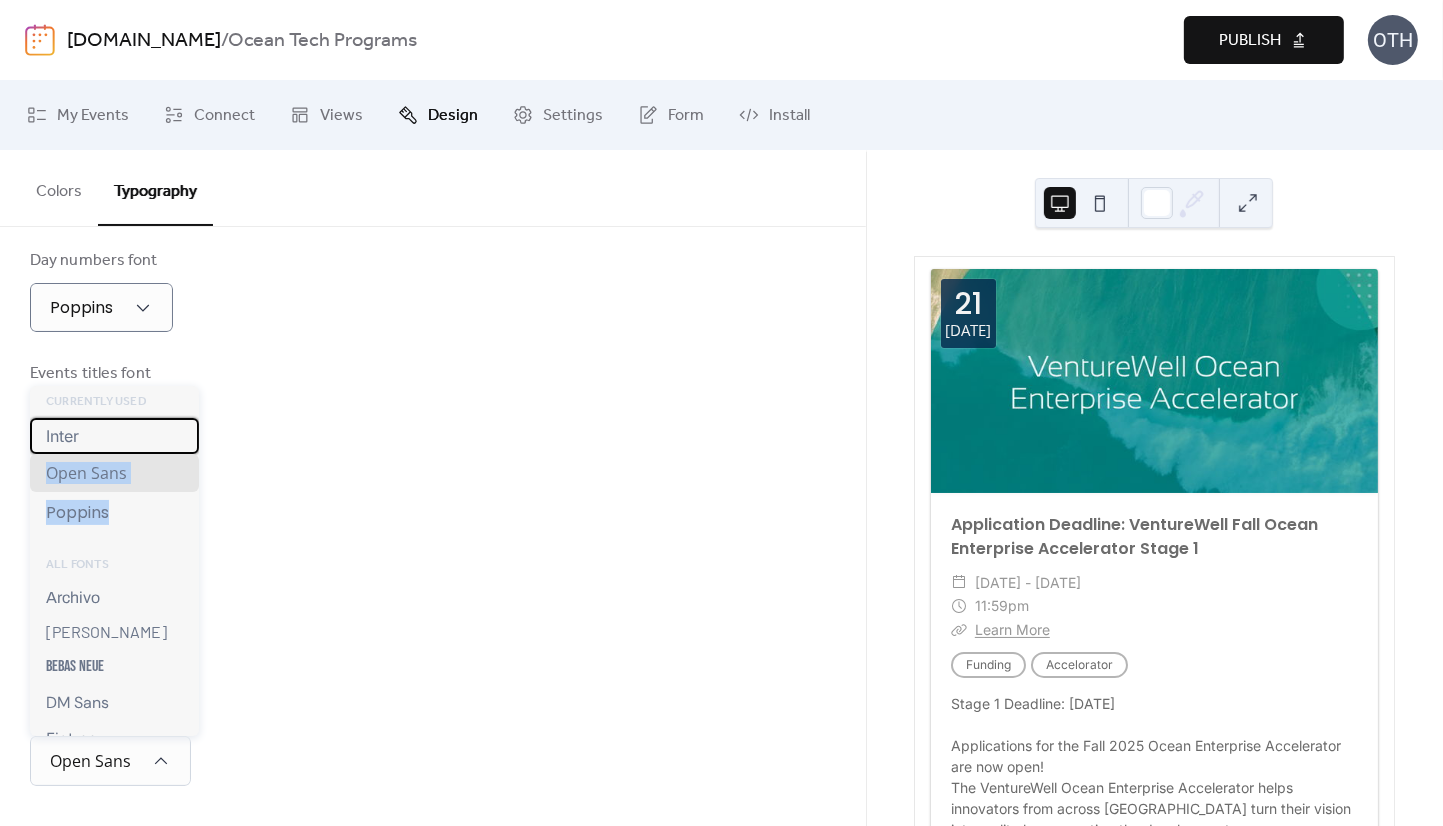 drag, startPoint x: 200, startPoint y: 433, endPoint x: 204, endPoint y: 509, distance: 76.105194 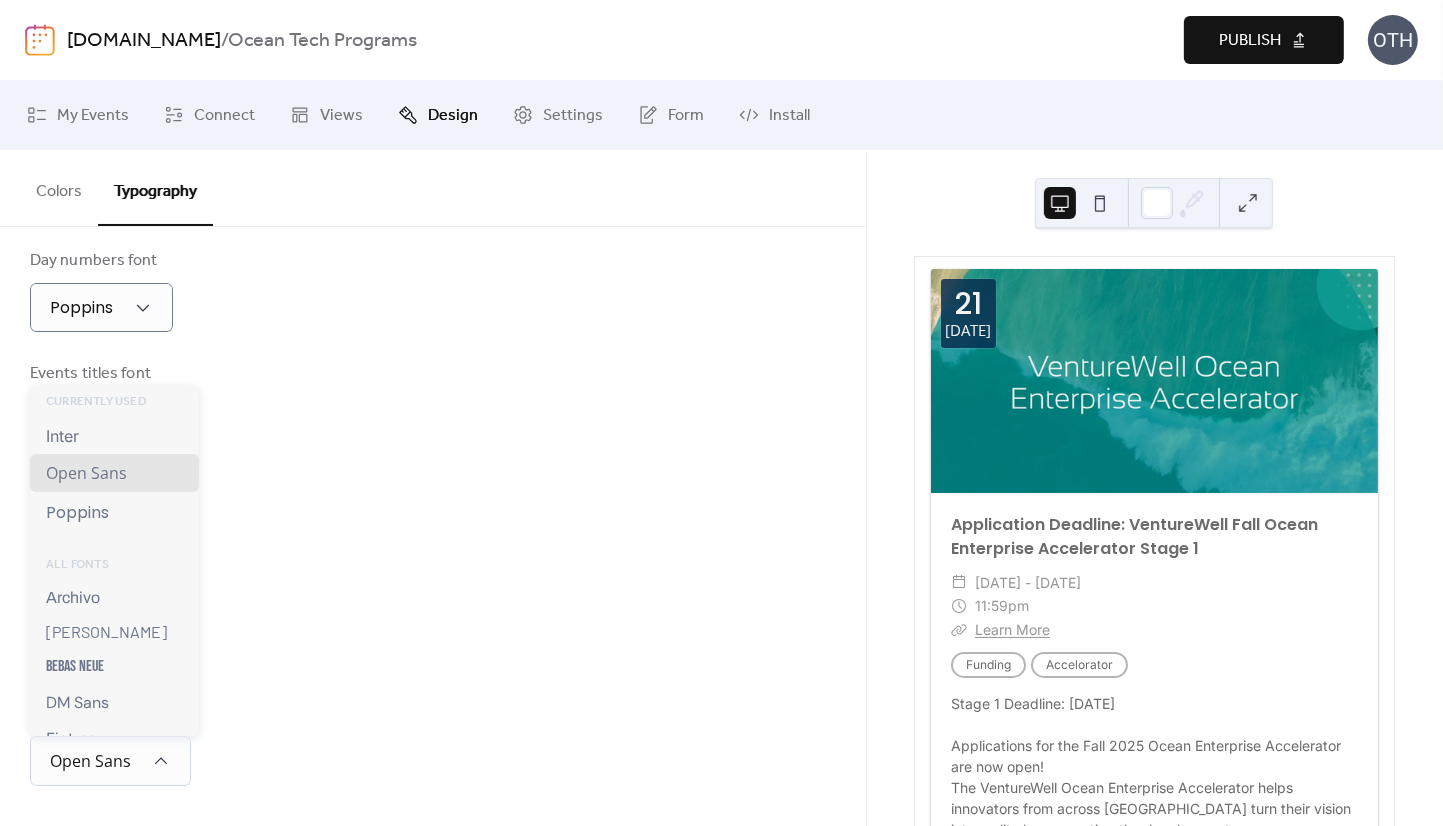click on "Currently Used Inter Open Sans Poppins ALL FONTS Archivo [PERSON_NAME] Bebas Neue DM Sans Figtree Fira Sans Heebo Hind Siliguri IBM Plex Sans Inconsolata Inter [PERSON_NAME] [PERSON_NAME] Libre [PERSON_NAME] Libre [PERSON_NAME] Manrope [PERSON_NAME] Montserrat [PERSON_NAME] Mulish [PERSON_NAME] Sans [PERSON_NAME] Sans [PERSON_NAME] Sans [PERSON_NAME] Sans [PERSON_NAME] Serif Nunito Nunito Sans Open Sans [PERSON_NAME] Outfit Playfair Display Poppins Prompt PT Sans PT Serif Quicksand Raleway Roboto Roboto Condensed Roboto Mono Roboto Slab Rubik Schibsted Grotesk Source Sans 3 Titillium Web Ubuntu Work Sans" at bounding box center (114, 561) 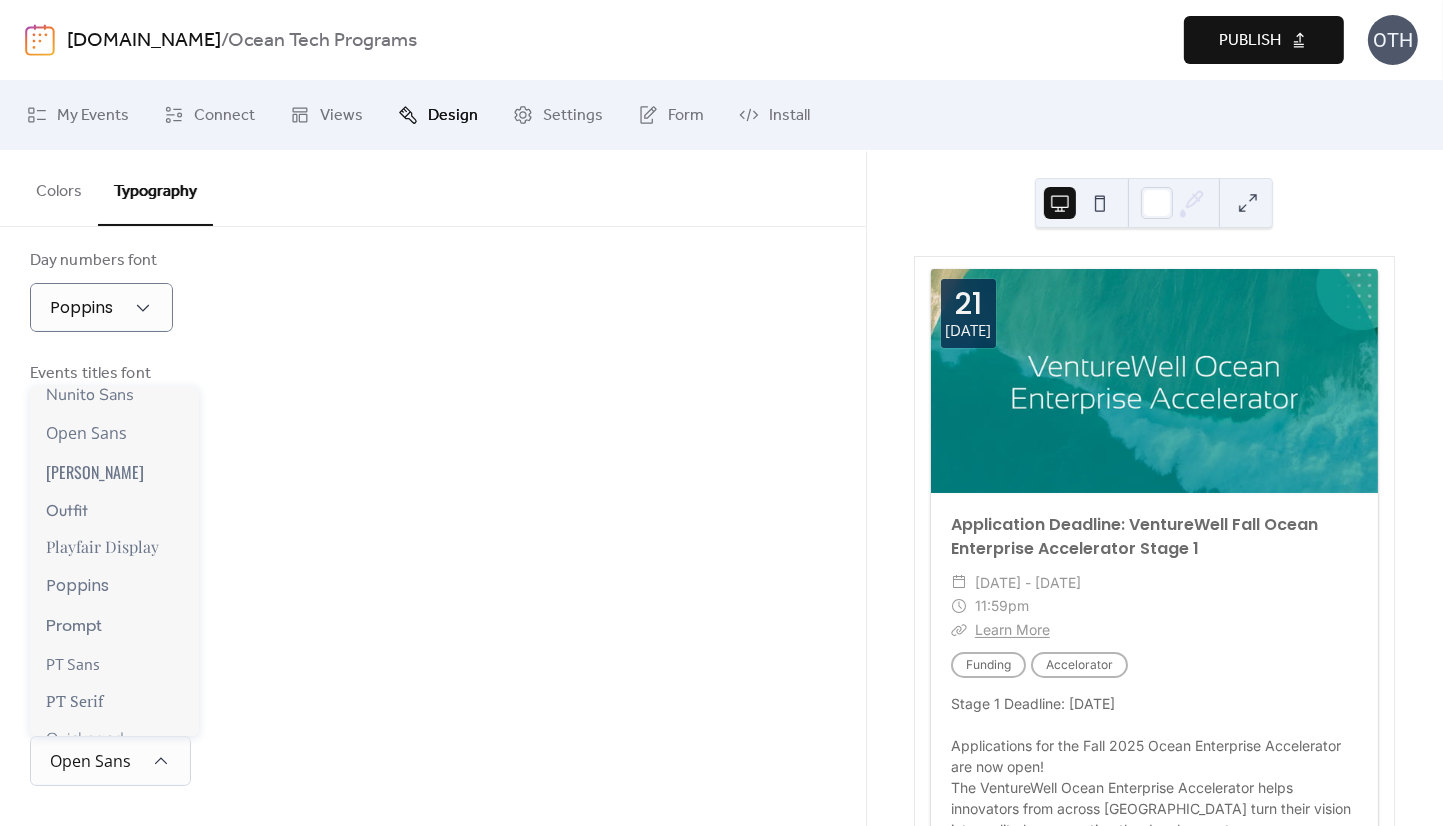 scroll, scrollTop: 1276, scrollLeft: 0, axis: vertical 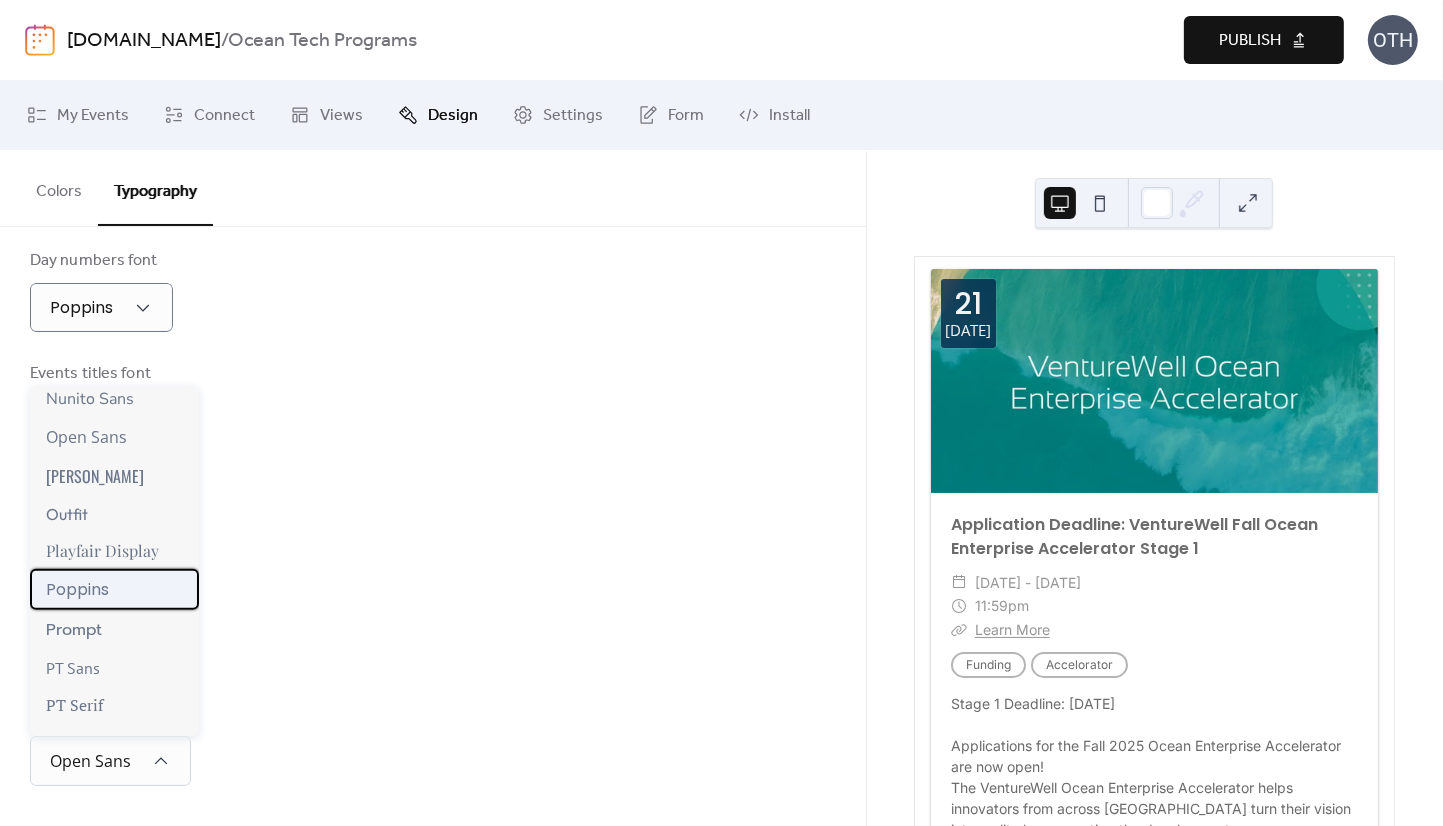 click on "Poppins" at bounding box center [114, 589] 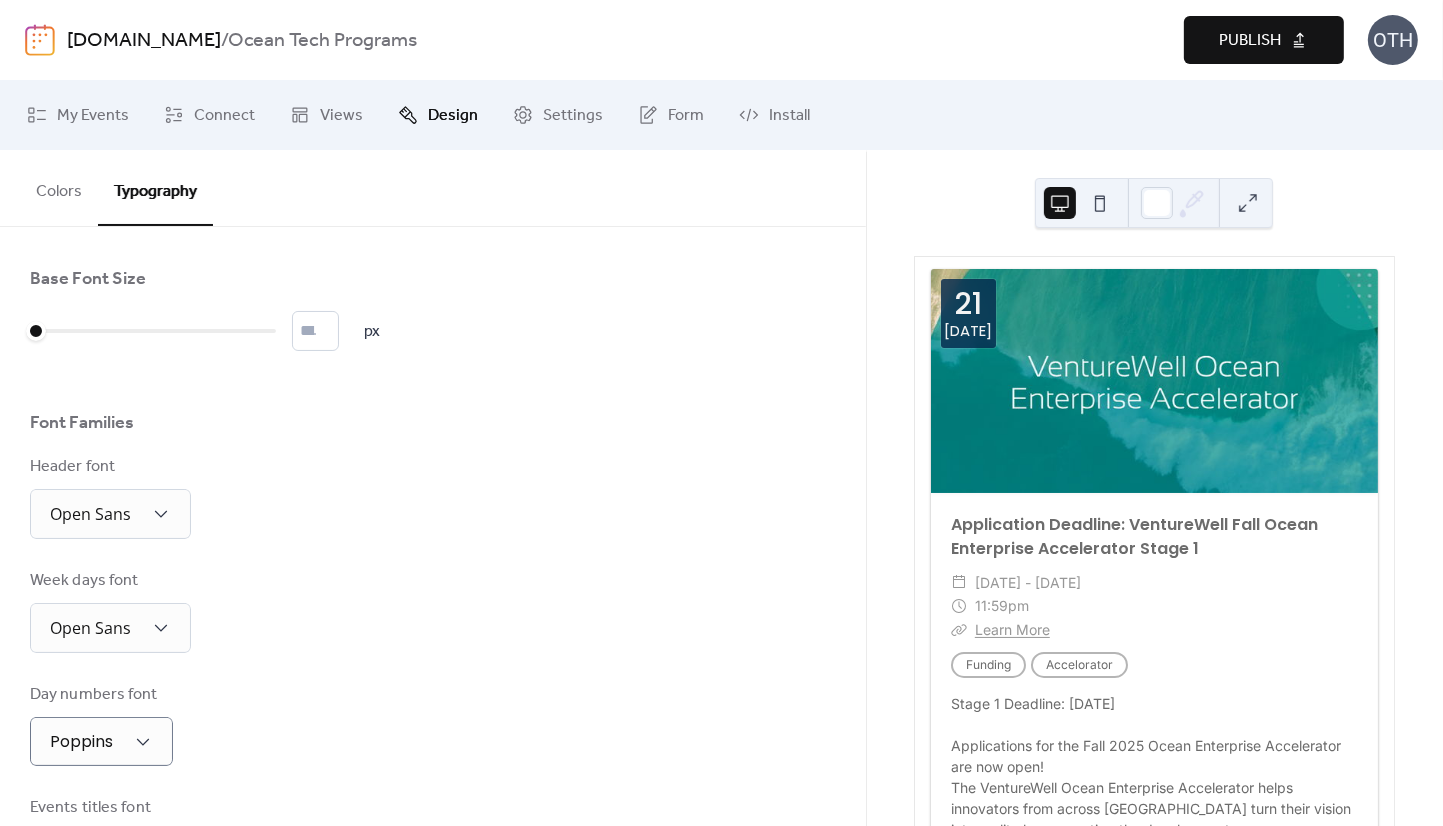 scroll, scrollTop: 434, scrollLeft: 0, axis: vertical 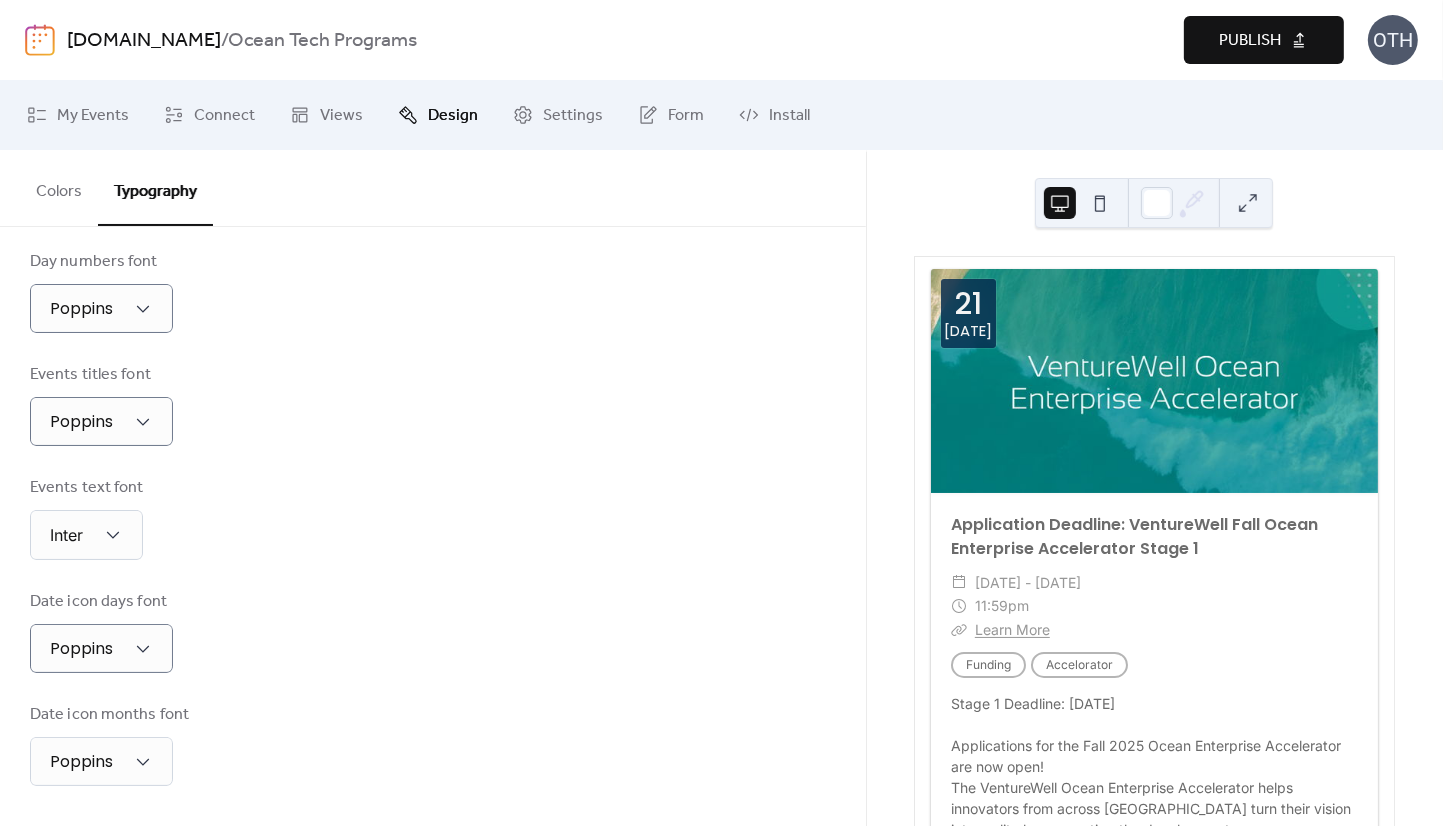 click on "Colors" at bounding box center (59, 187) 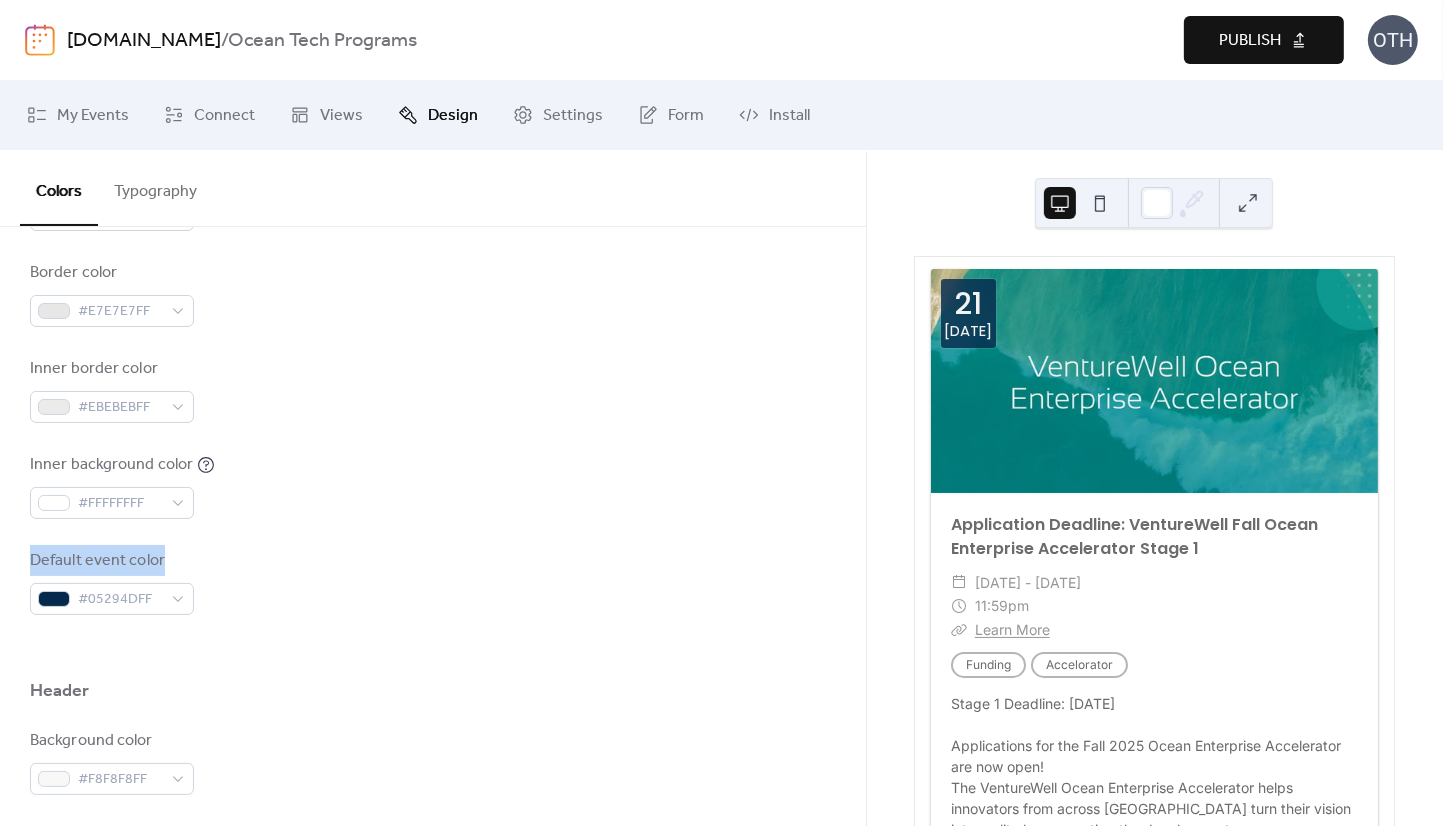 drag, startPoint x: 859, startPoint y: 493, endPoint x: 864, endPoint y: 541, distance: 48.259712 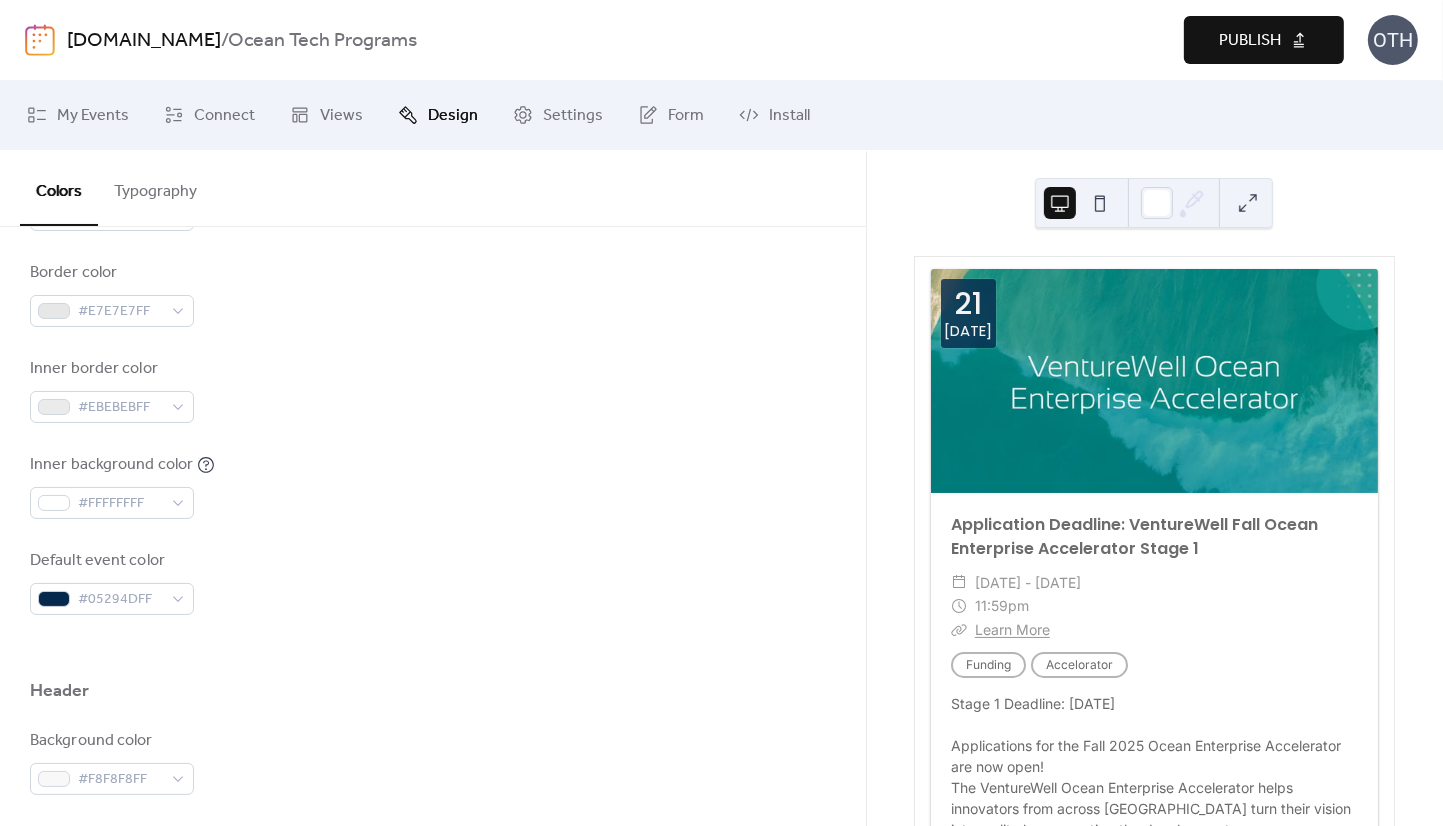 click on "Default event color #05294DFF" at bounding box center (433, 582) 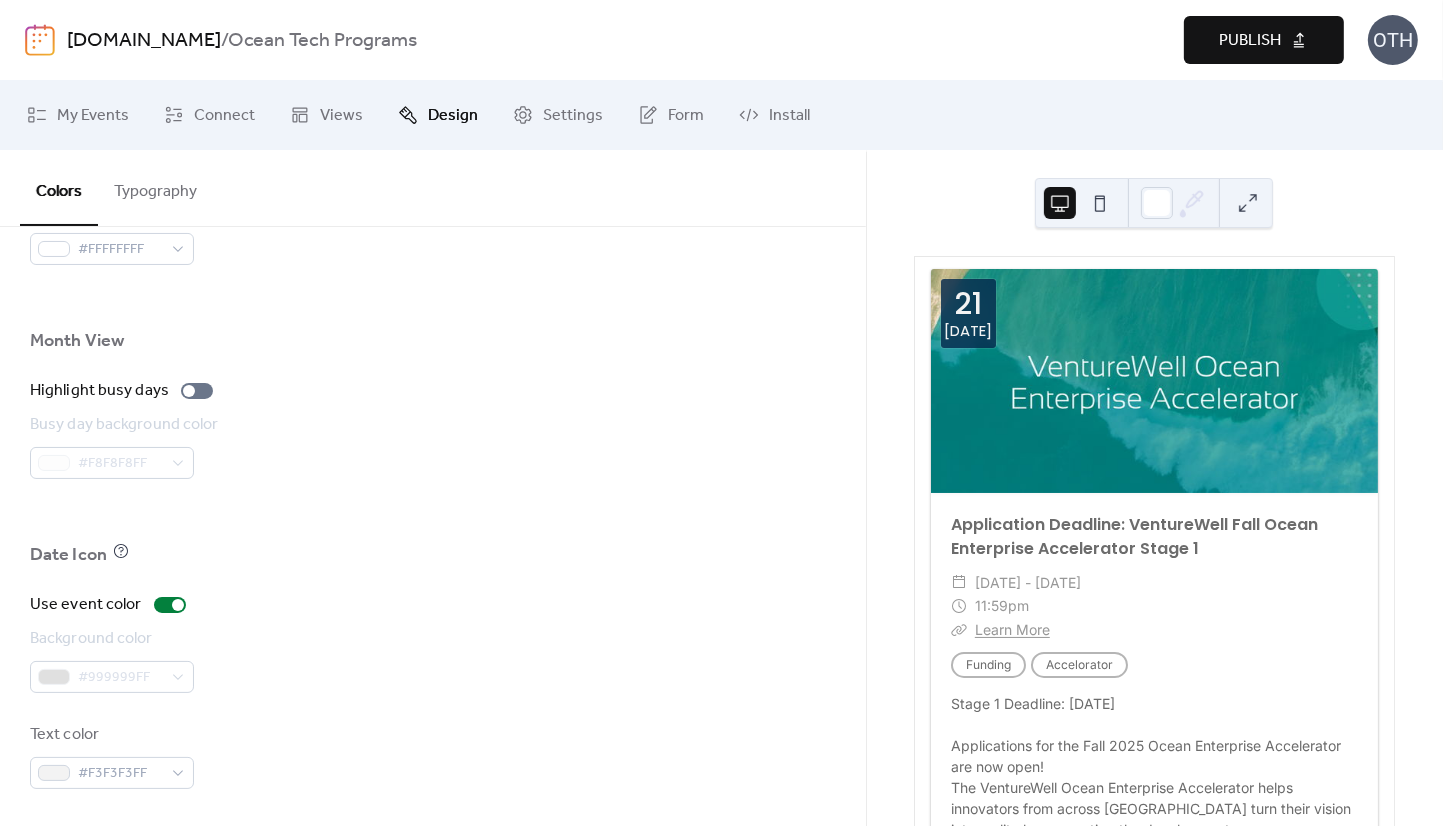 scroll, scrollTop: 1339, scrollLeft: 0, axis: vertical 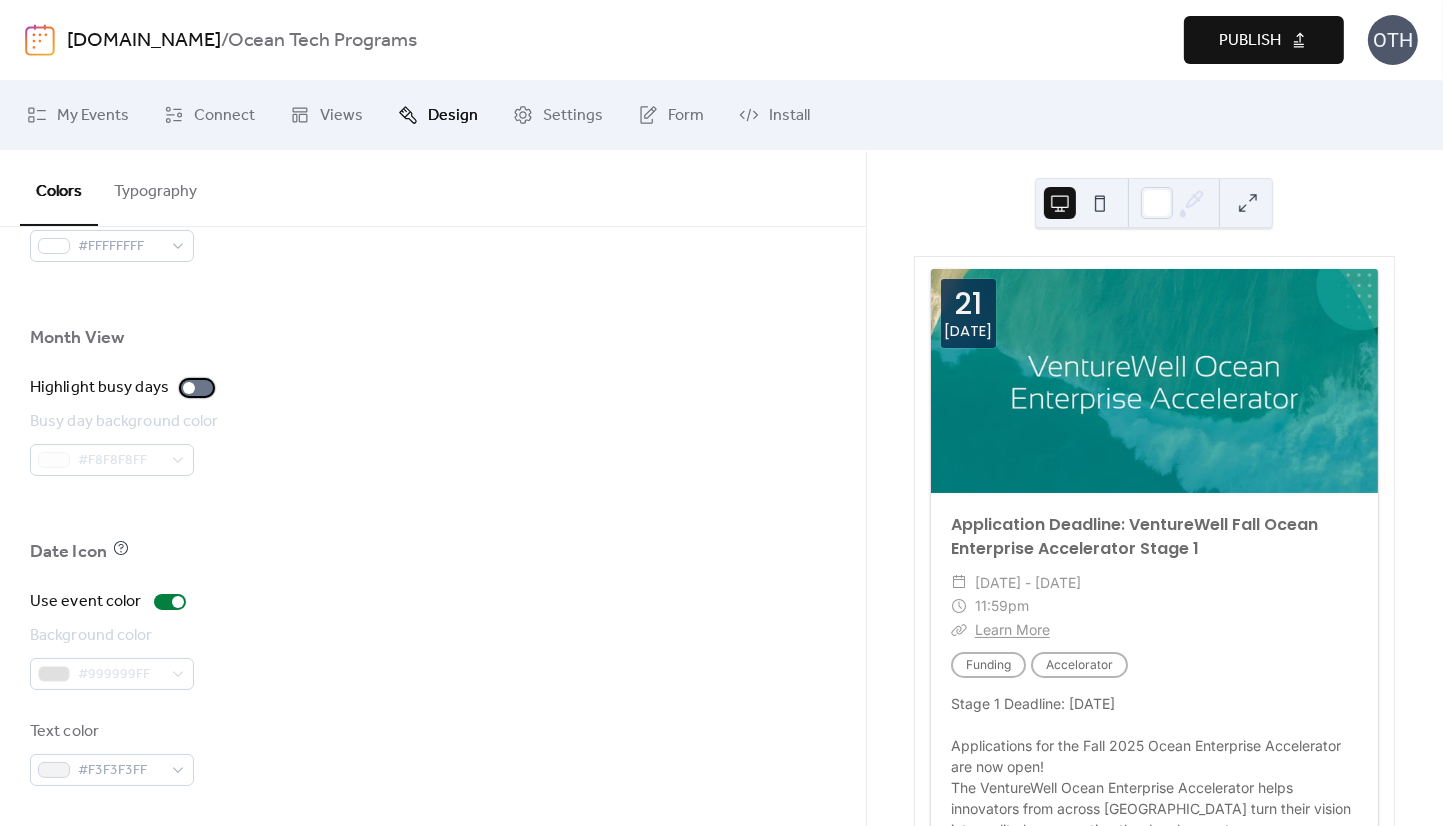 click at bounding box center (189, 388) 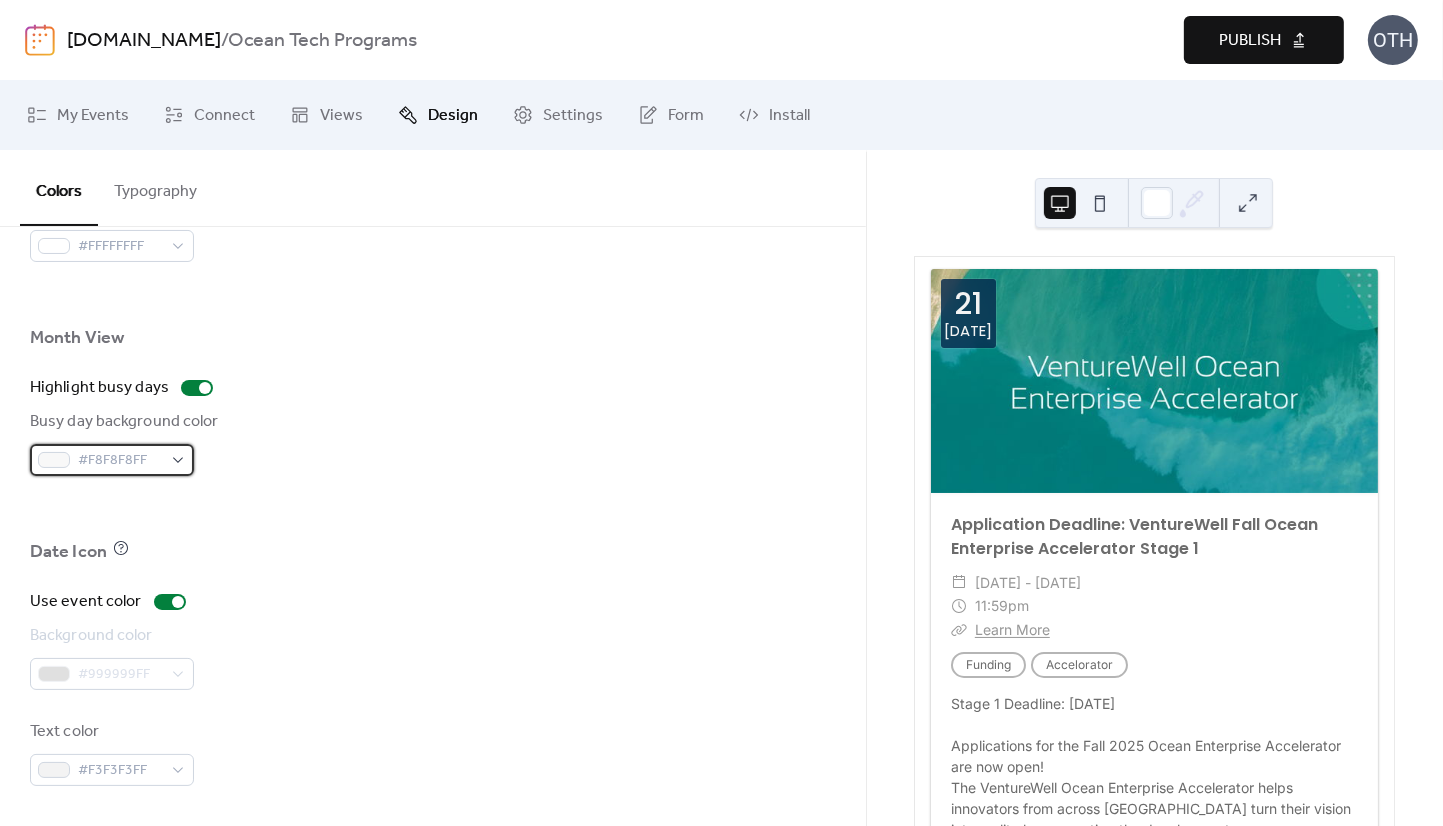 click on "#F8F8F8FF" at bounding box center [120, 461] 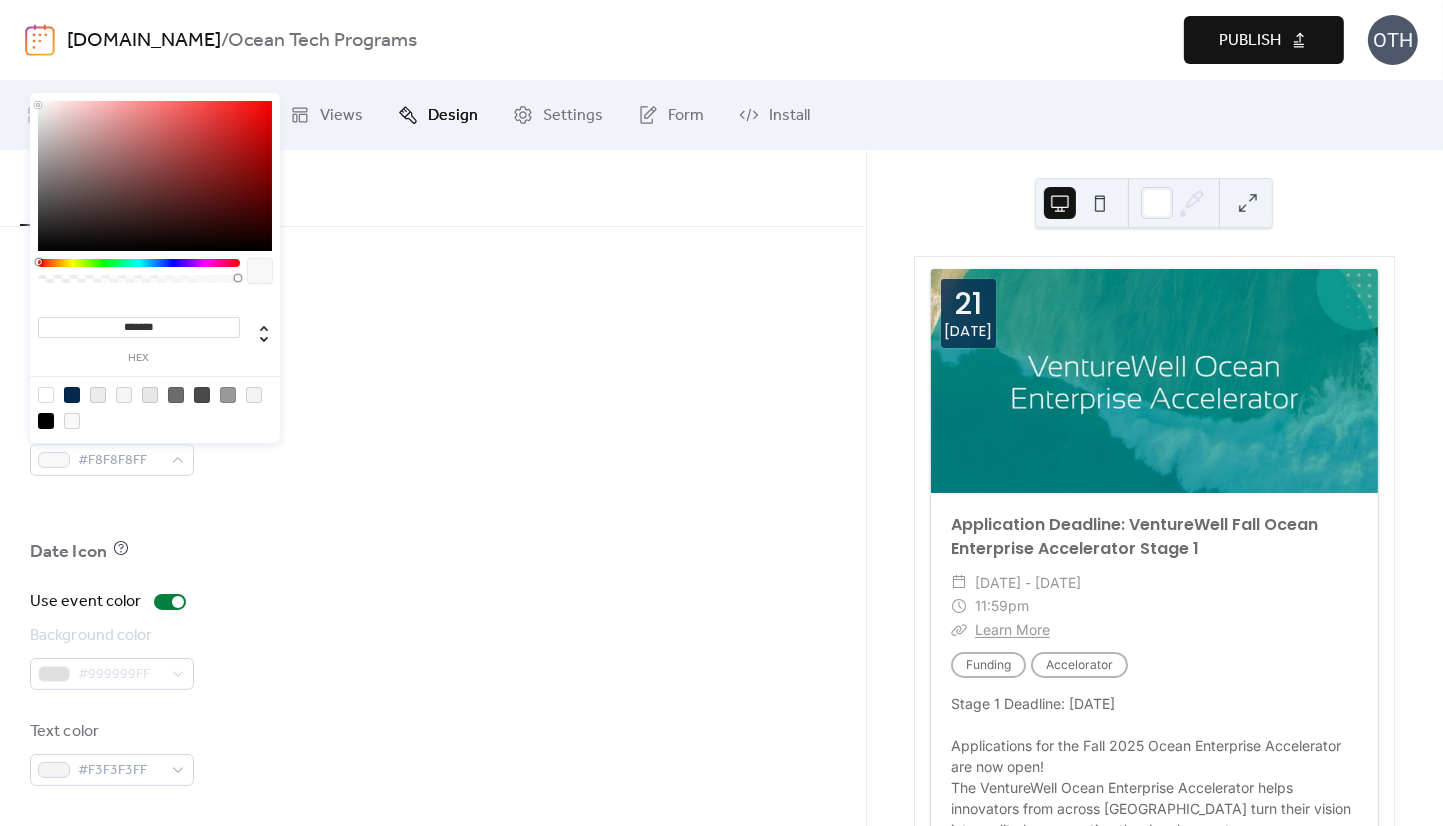 click on "*******" at bounding box center (139, 327) 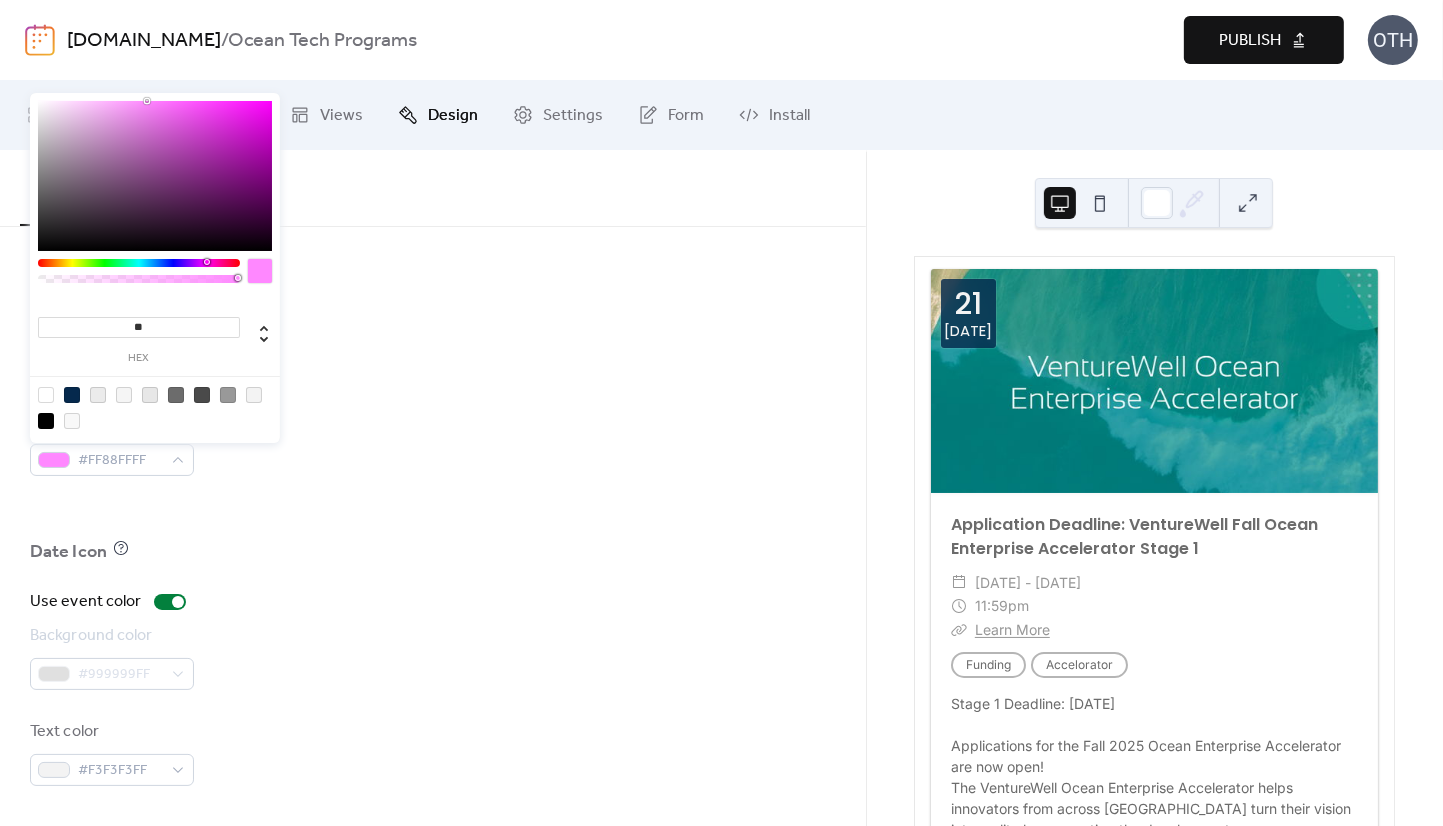 type on "*" 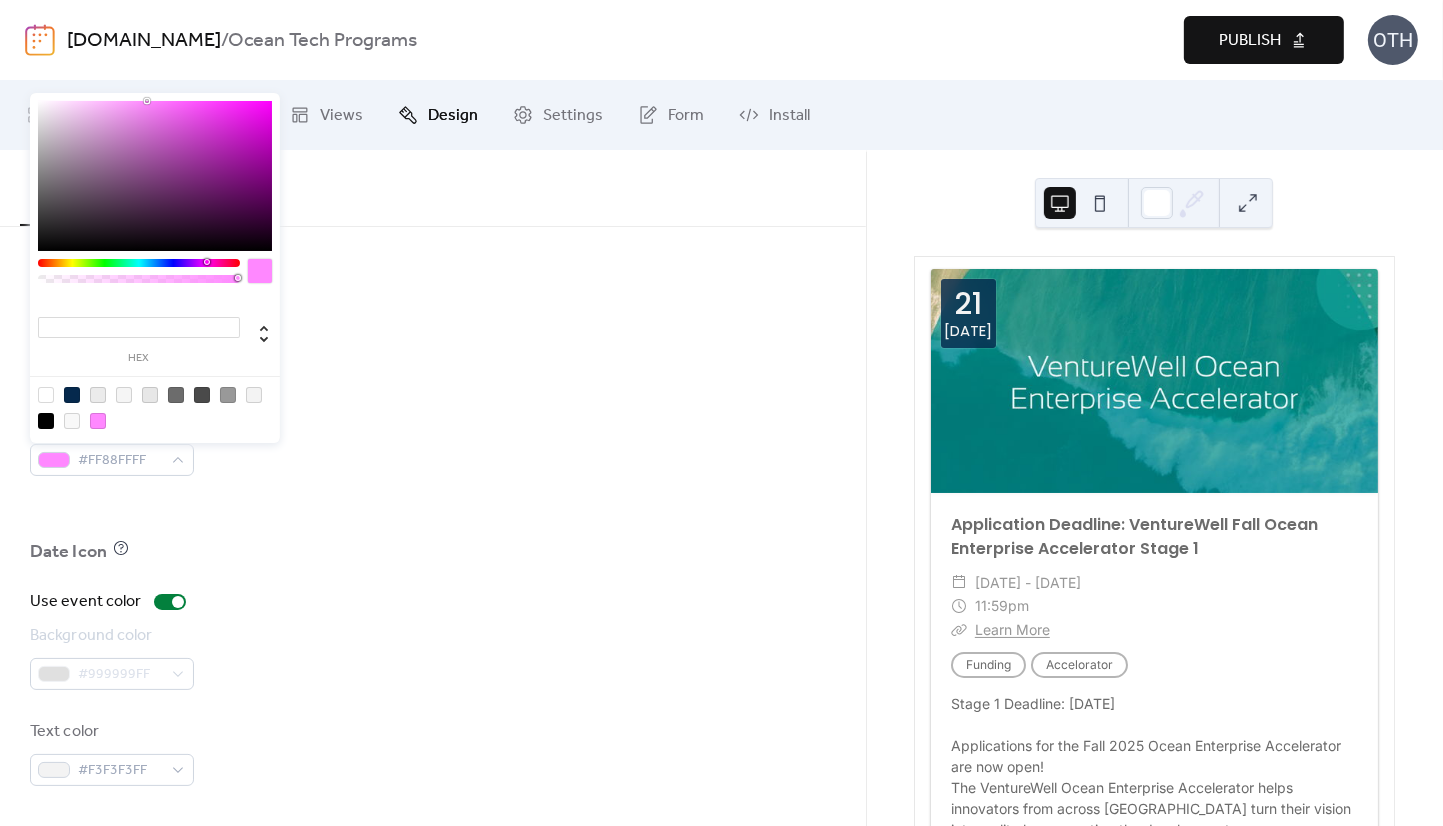type on "*" 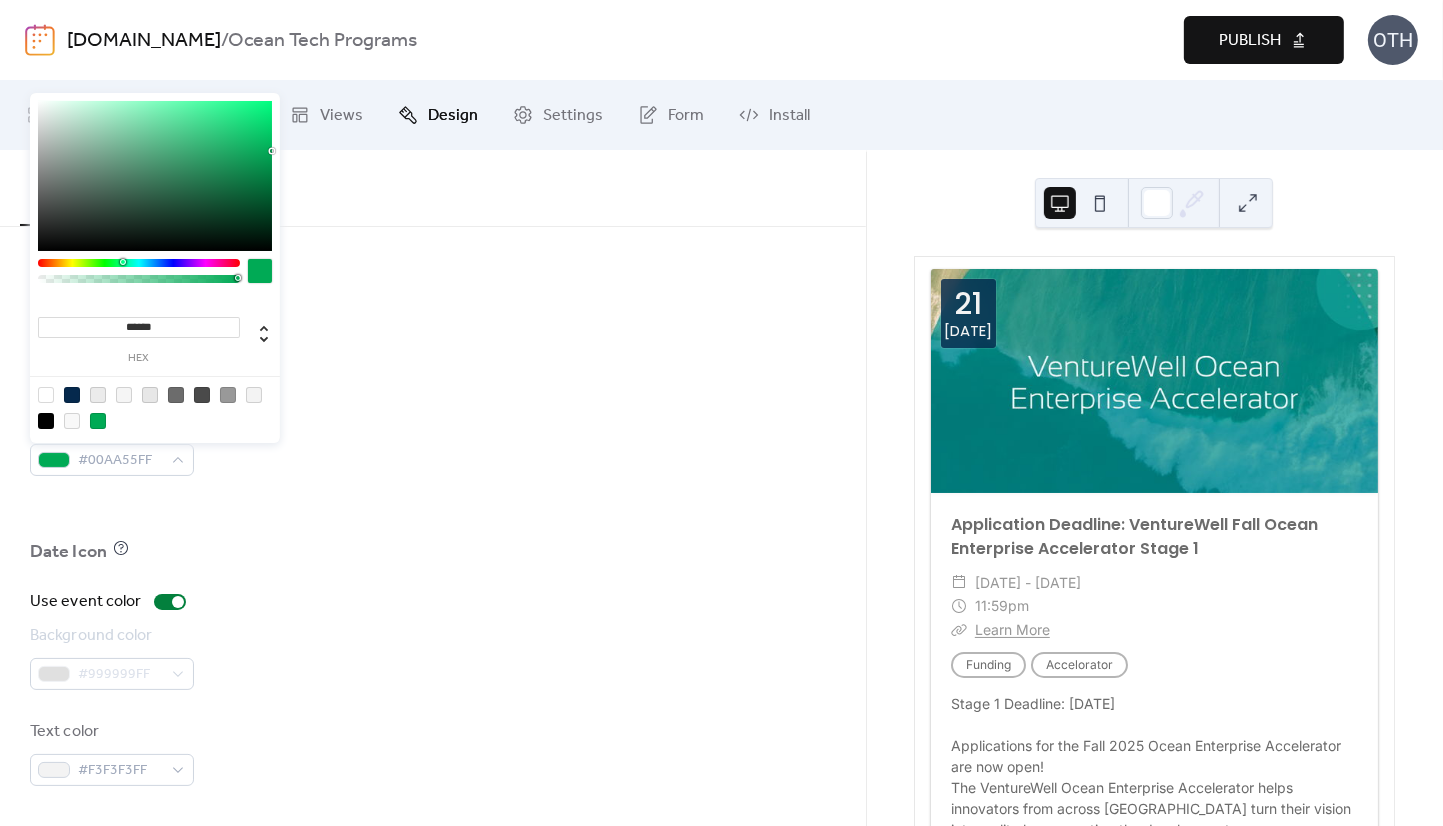 type on "*******" 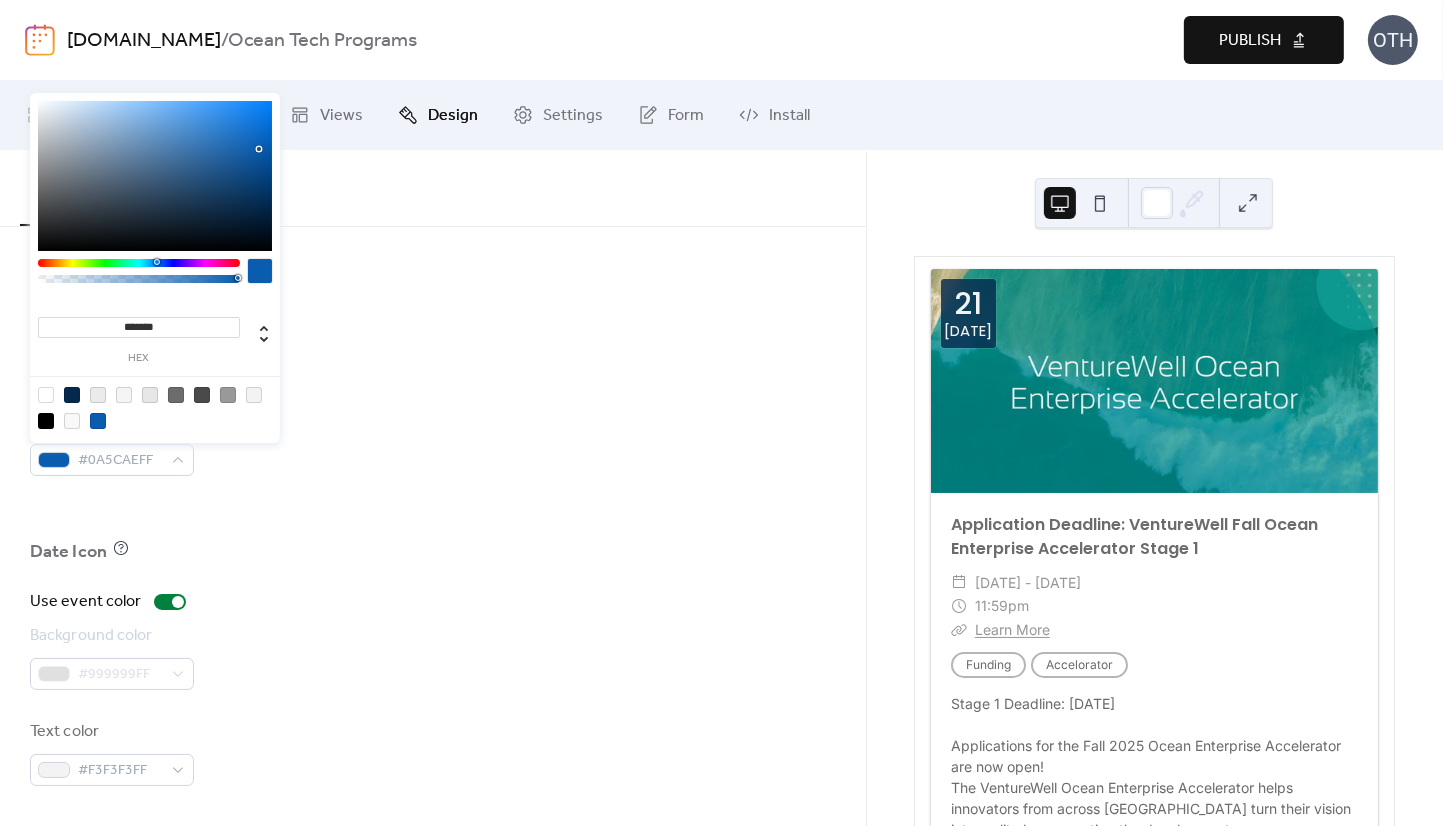 click on "Busy day background color #0A5CAEFF" at bounding box center (433, 443) 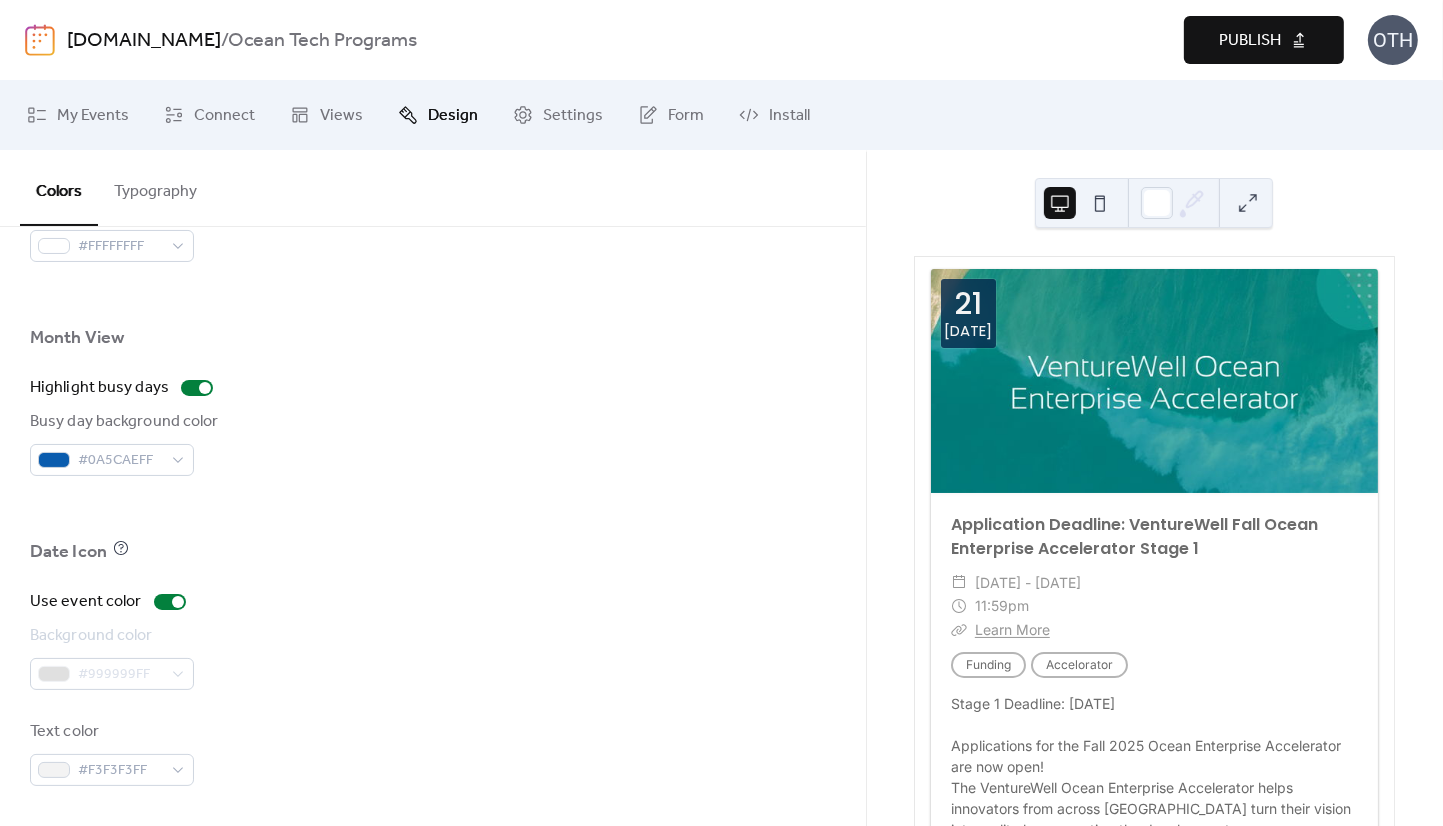 click on "#999999FF" at bounding box center [112, 674] 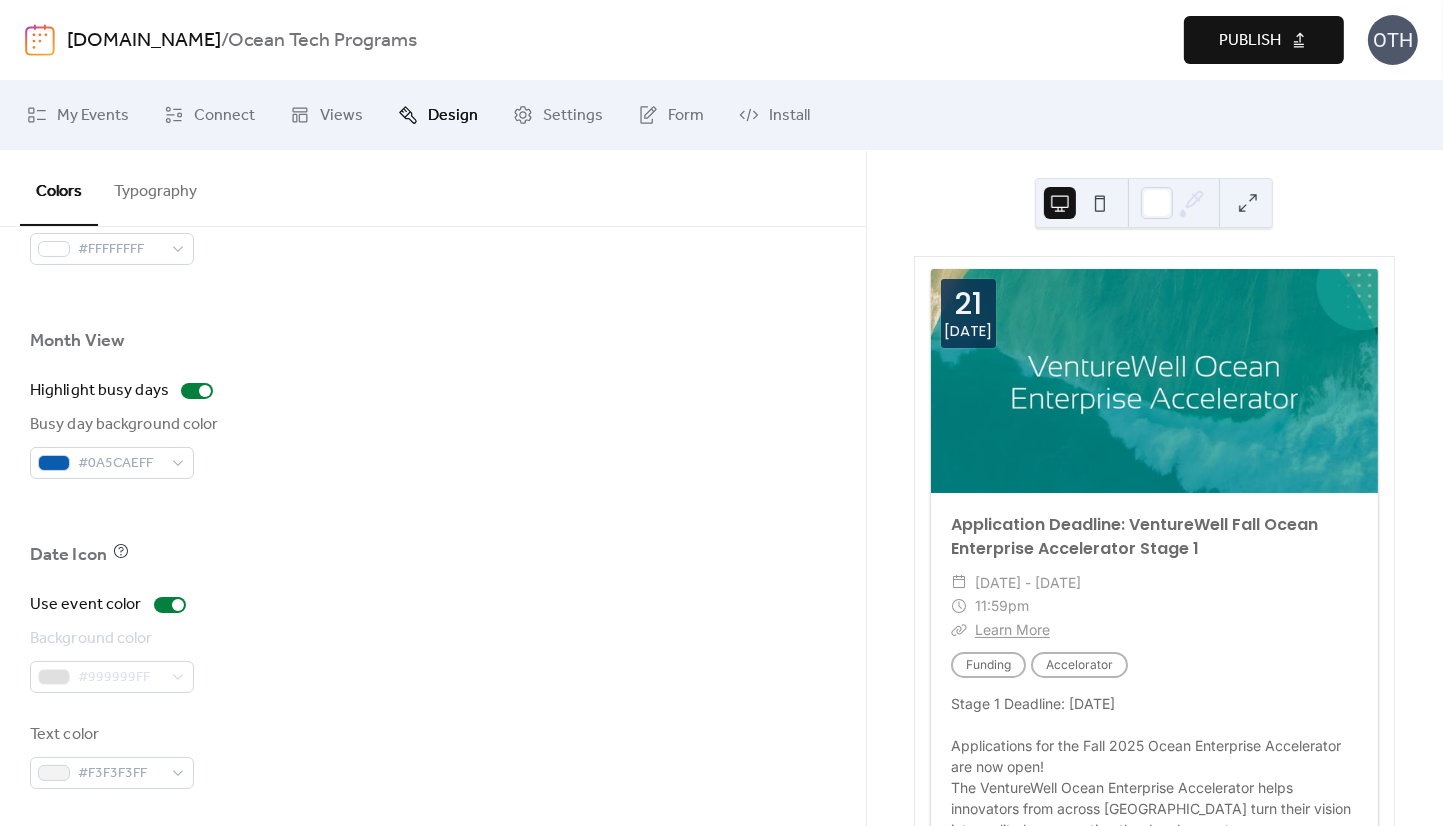scroll, scrollTop: 1339, scrollLeft: 0, axis: vertical 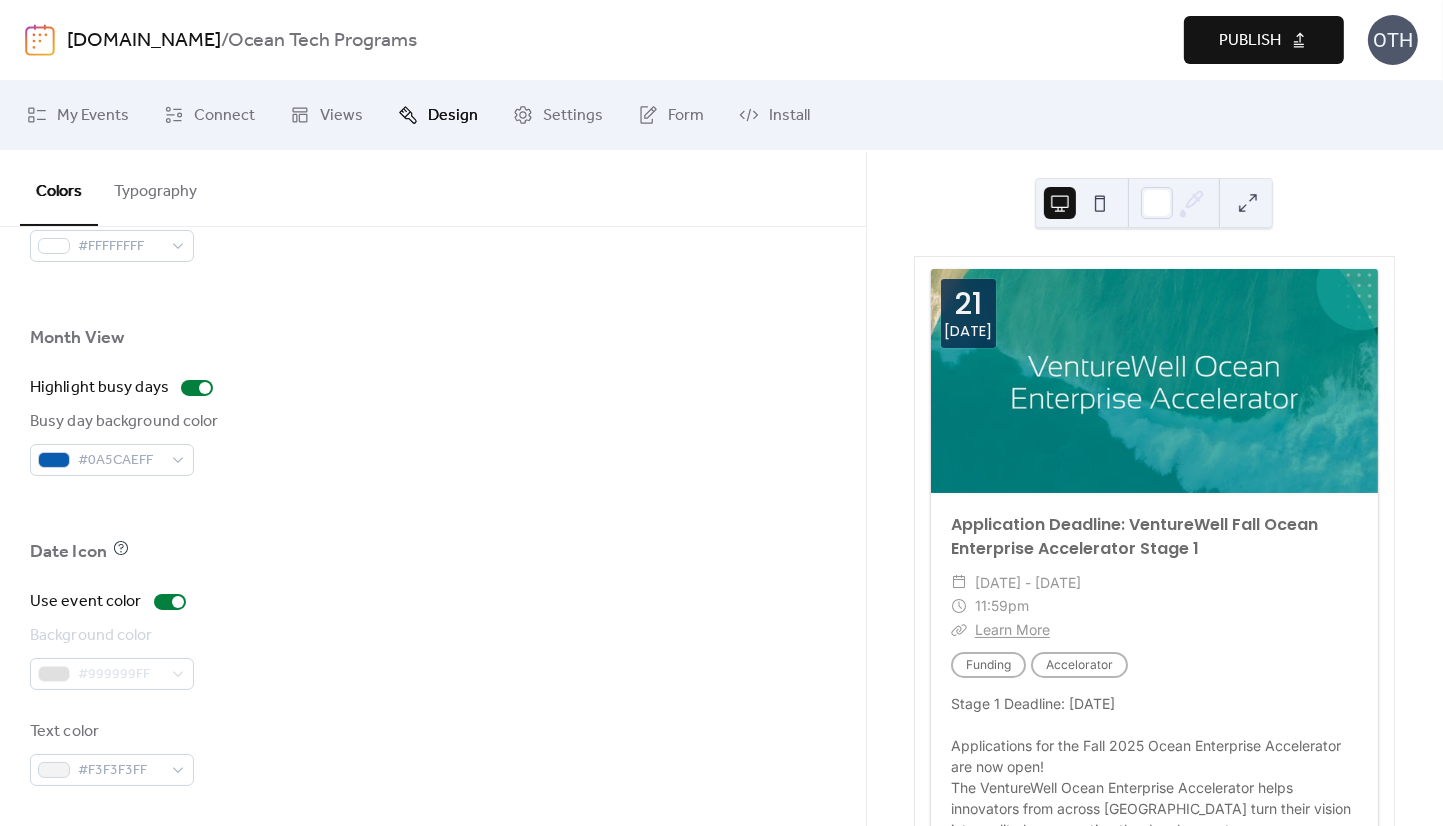 click on "#999999FF" at bounding box center [112, 674] 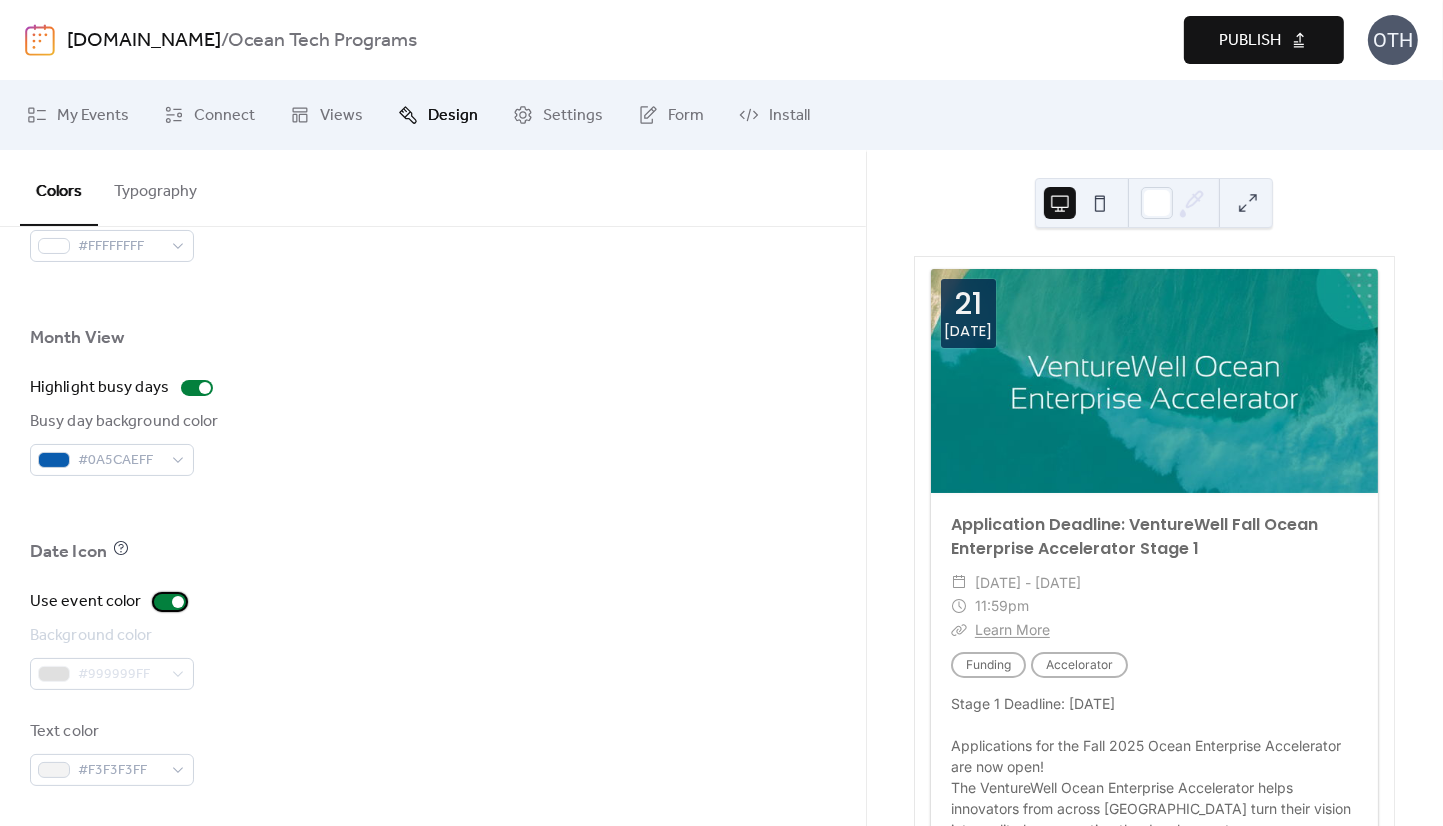 click at bounding box center (178, 602) 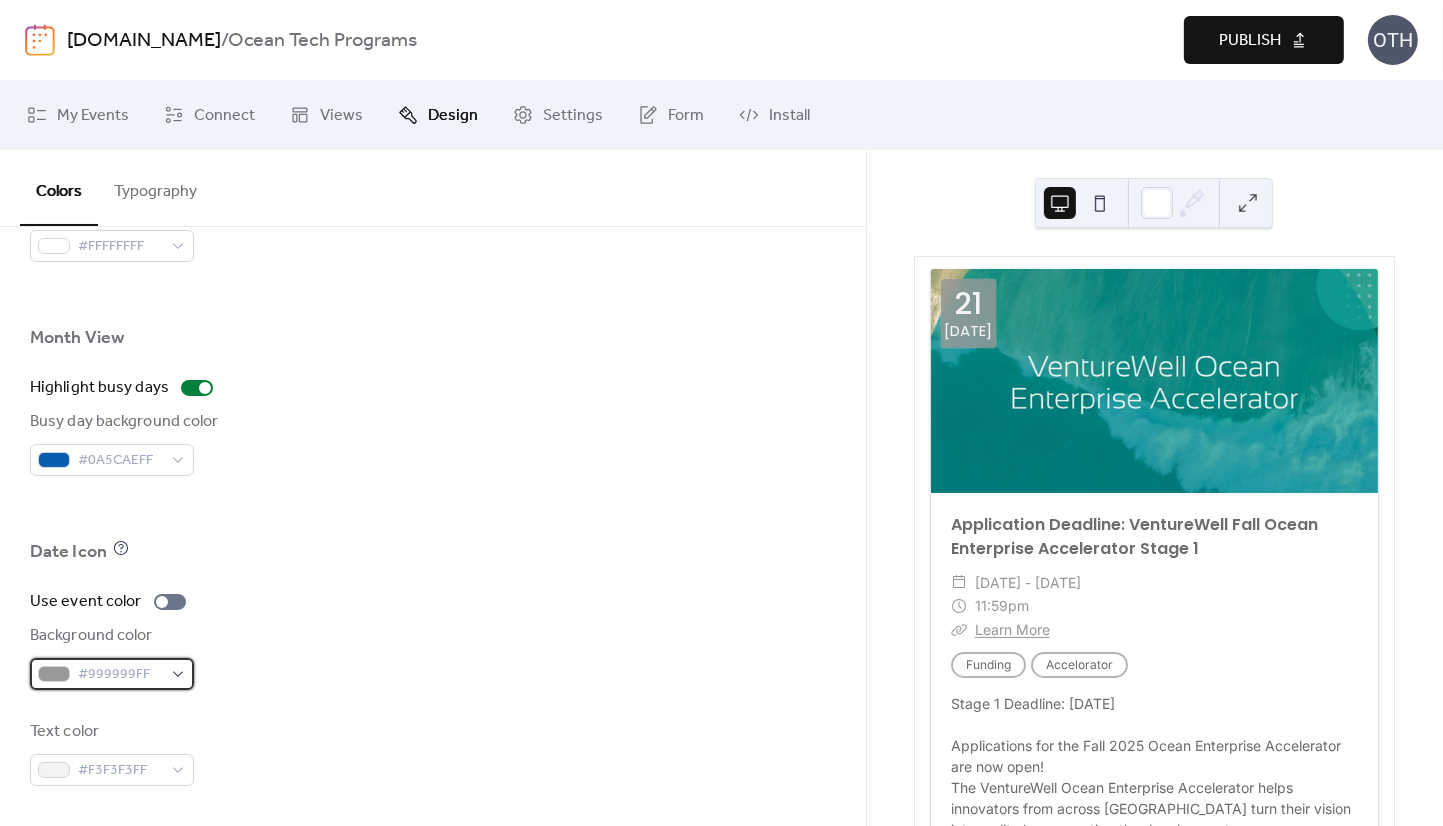 click on "#999999FF" at bounding box center (120, 675) 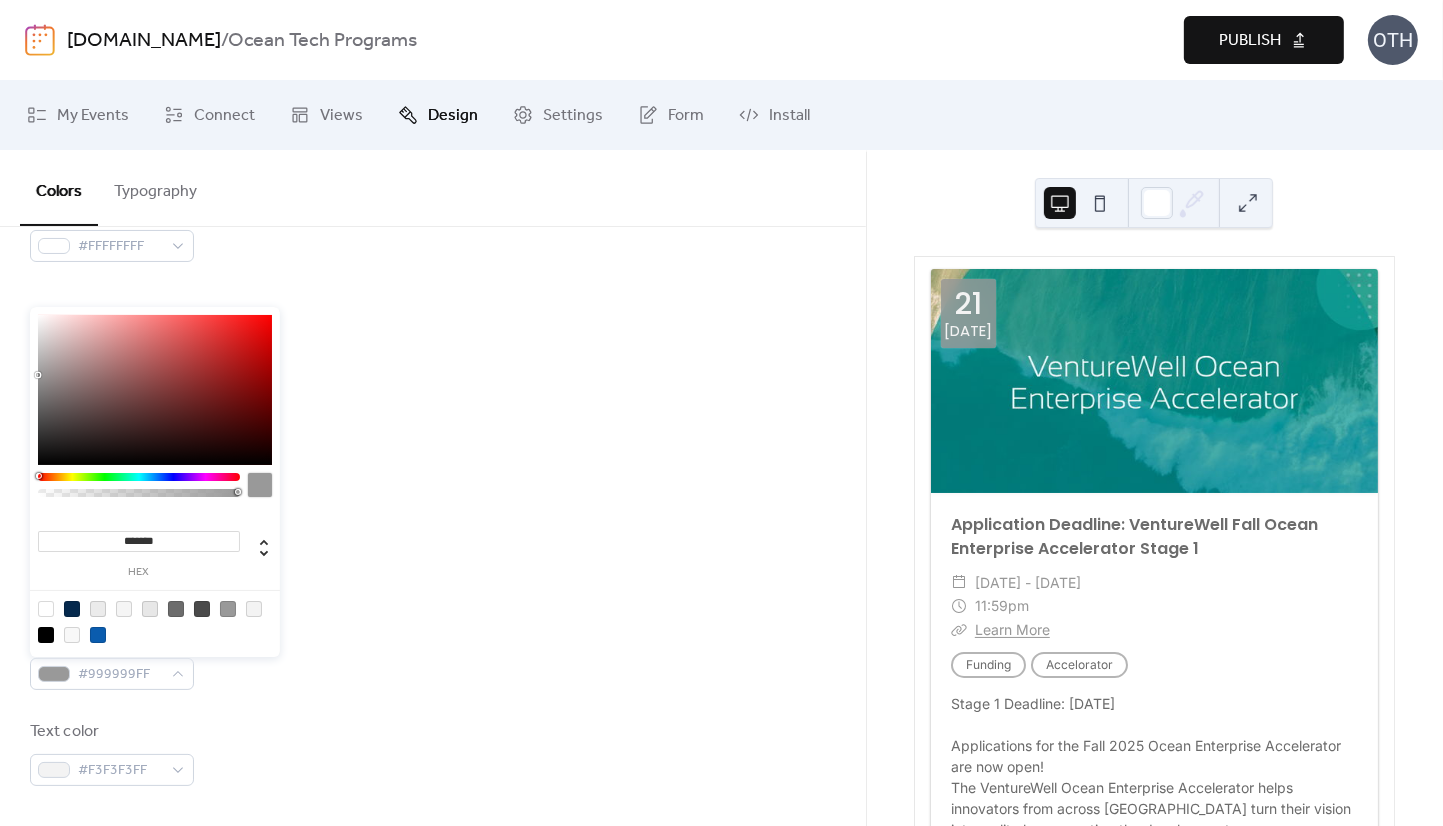 click on "*******" at bounding box center [139, 541] 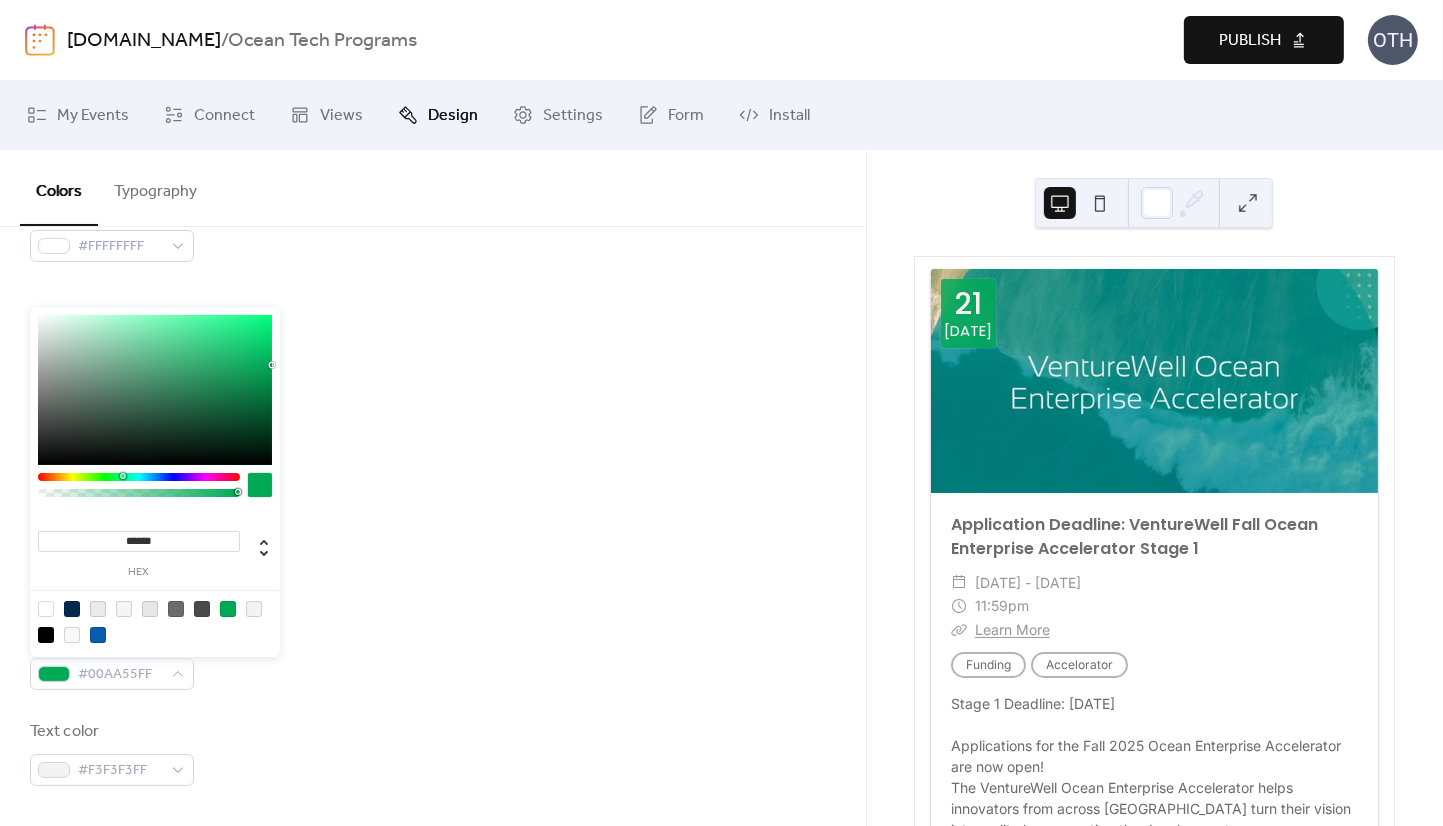 type on "*******" 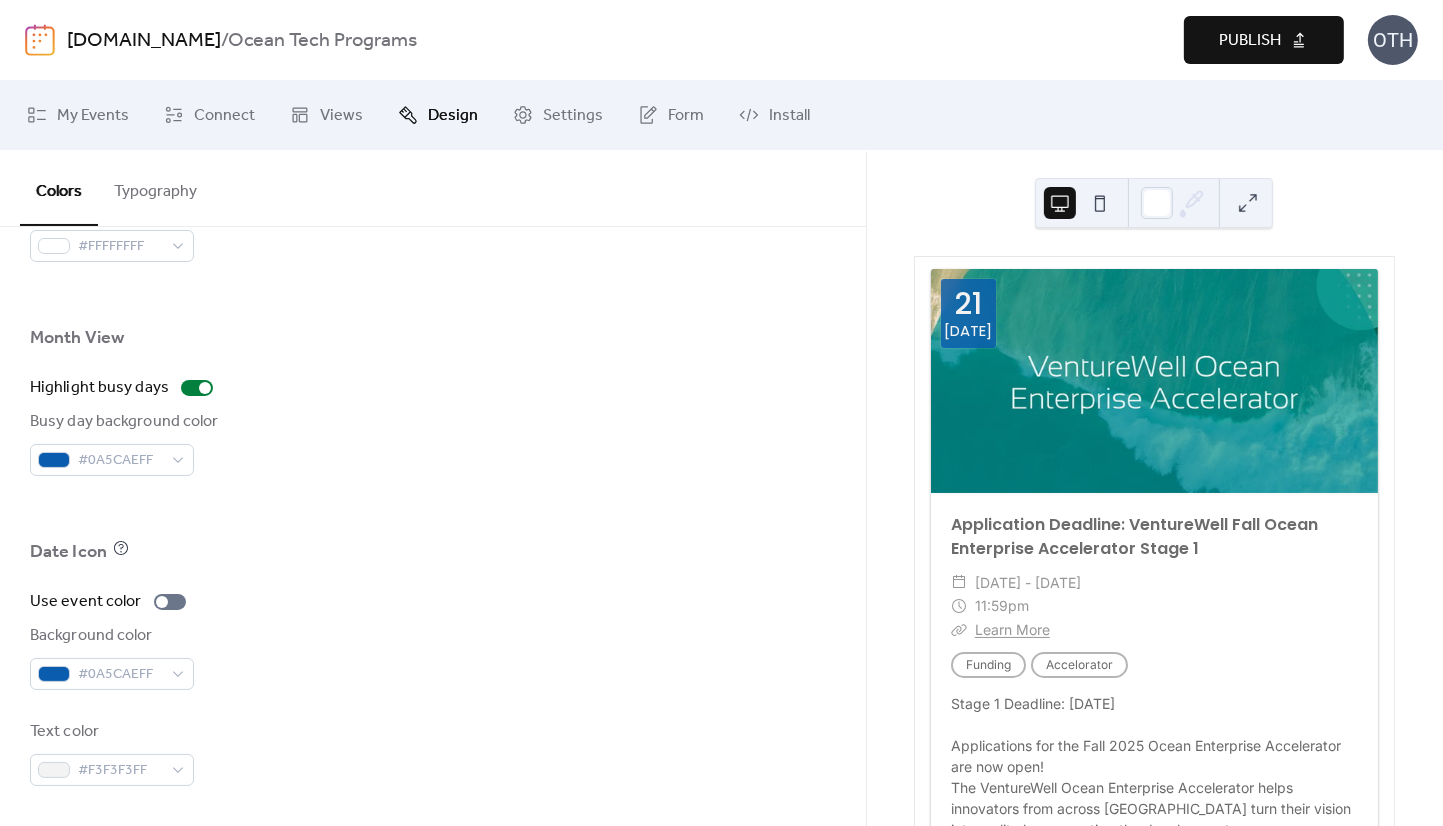 click at bounding box center [433, 582] 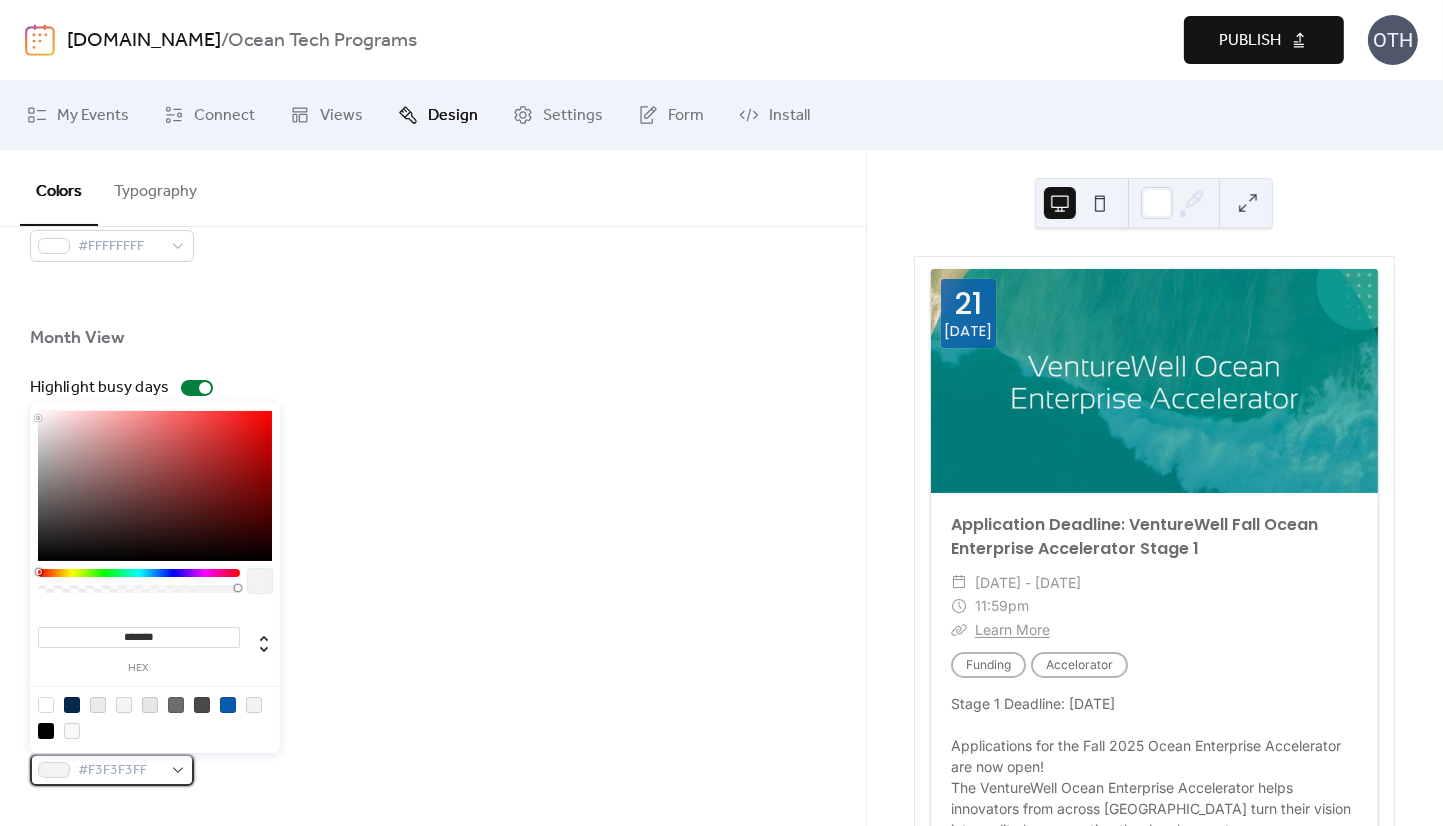 click on "#F3F3F3FF" at bounding box center (112, 770) 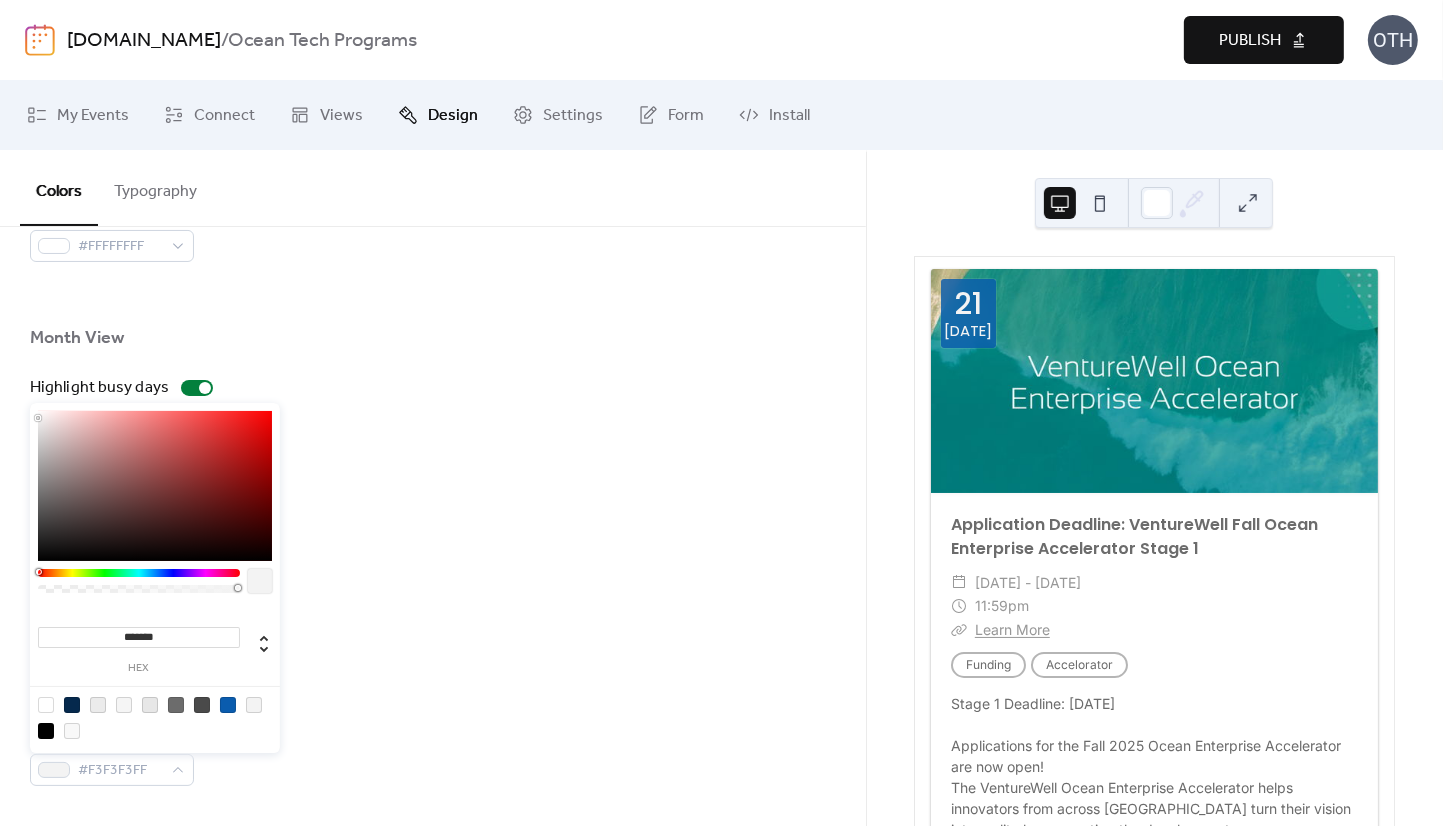 click at bounding box center [72, 705] 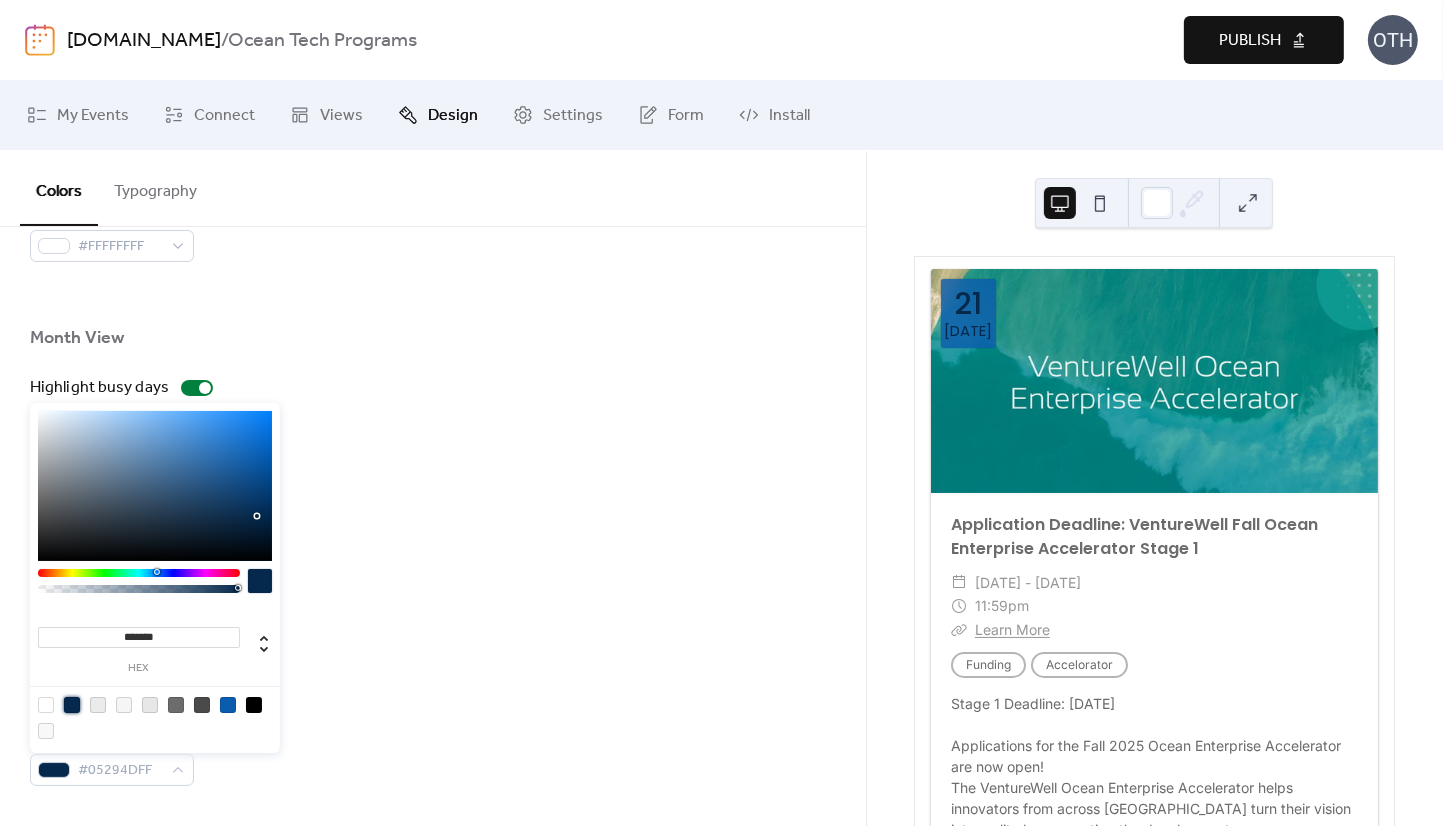 click on "Use event color" at bounding box center [433, 602] 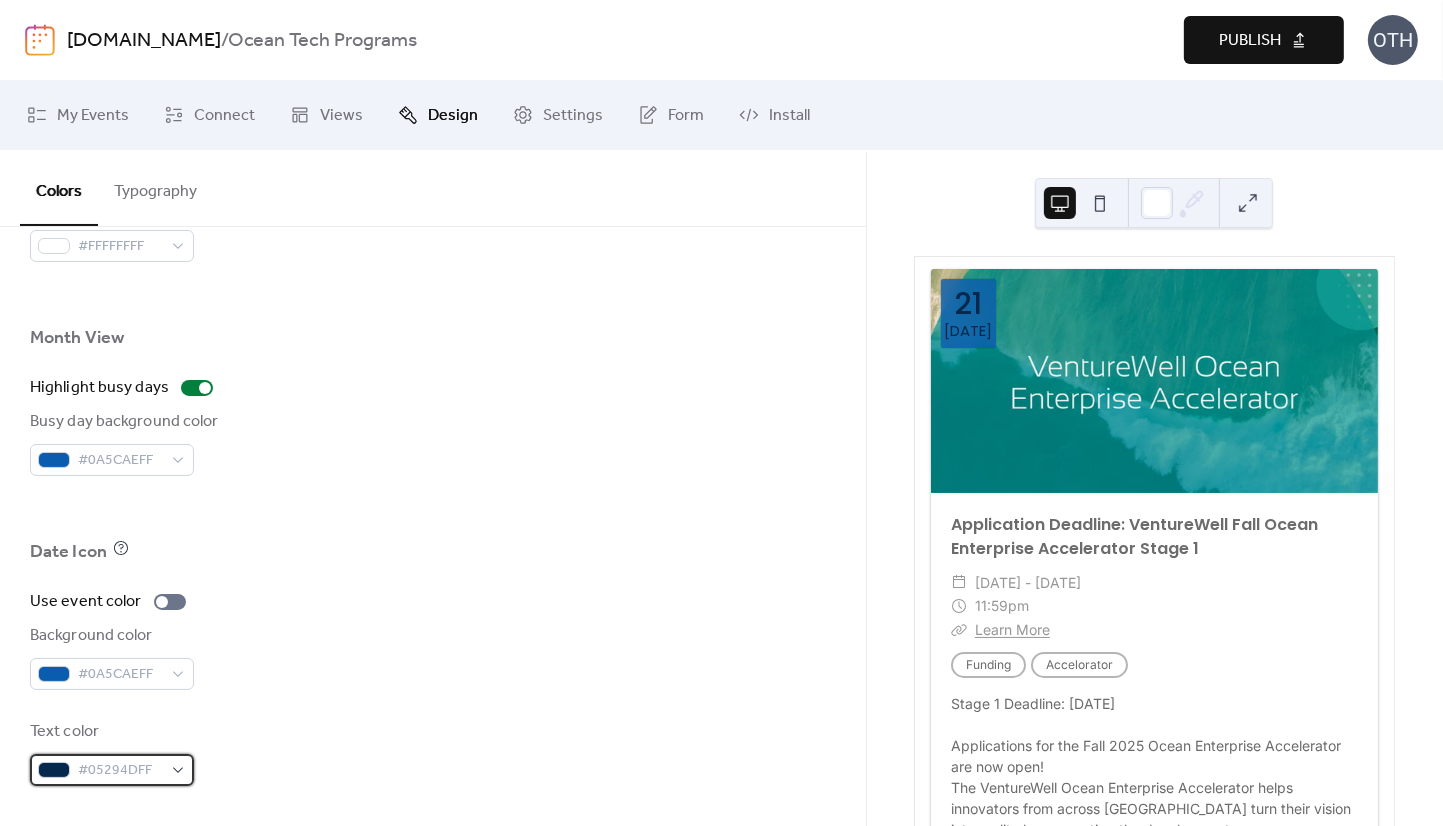 click on "#05294DFF" at bounding box center (112, 770) 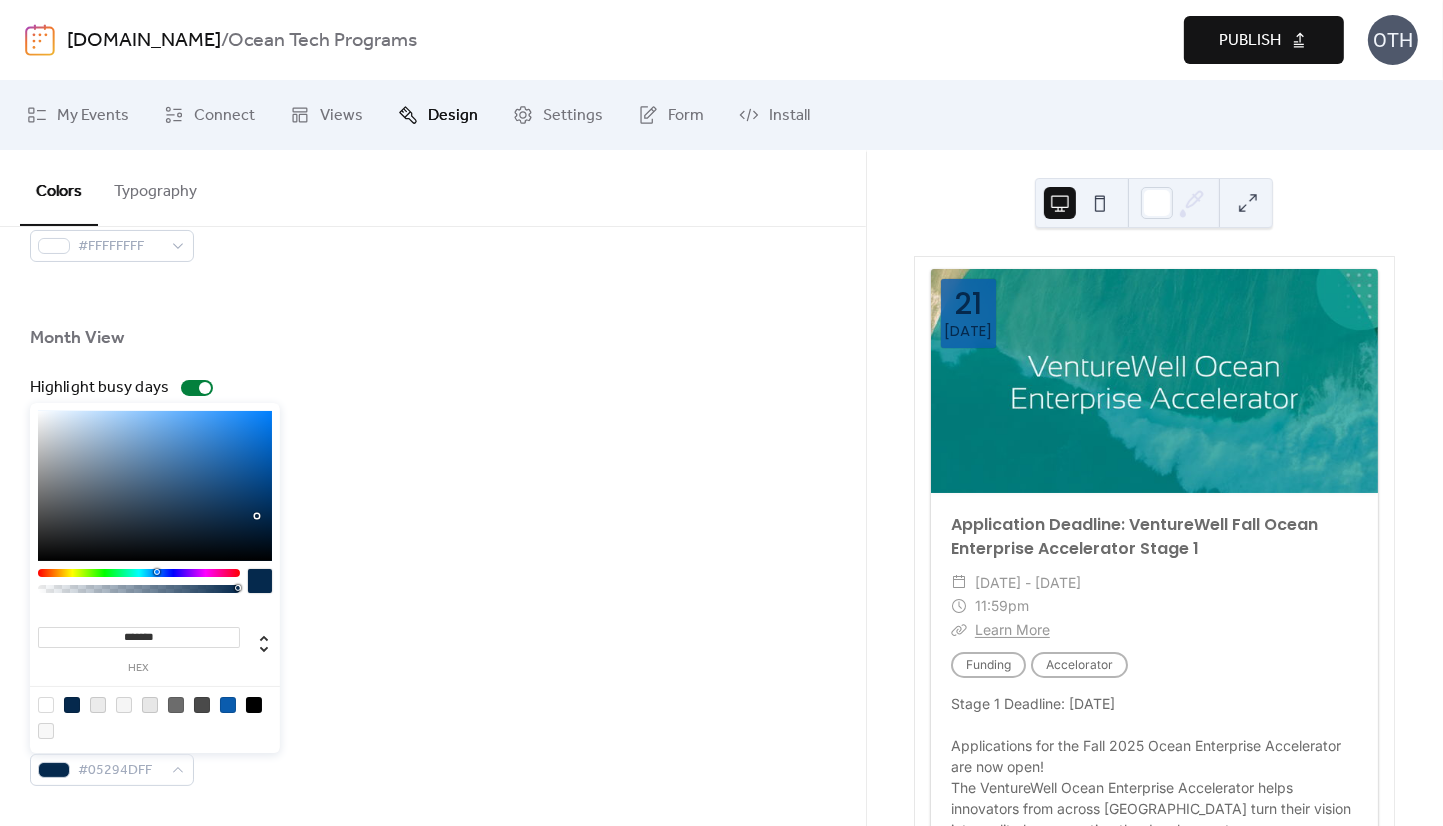 click at bounding box center (46, 705) 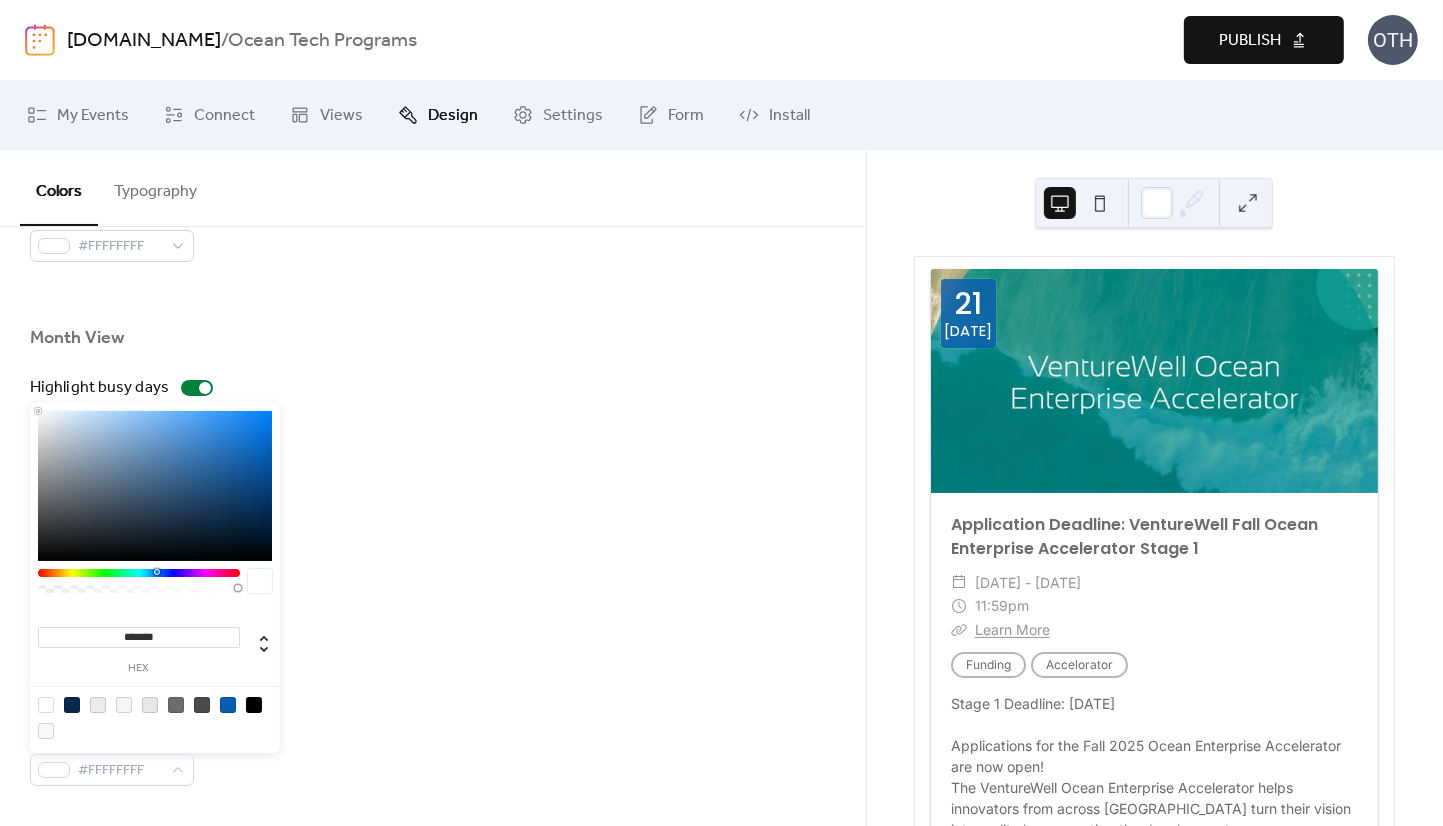 click on "Background color #0A5CAEFF" at bounding box center [433, 657] 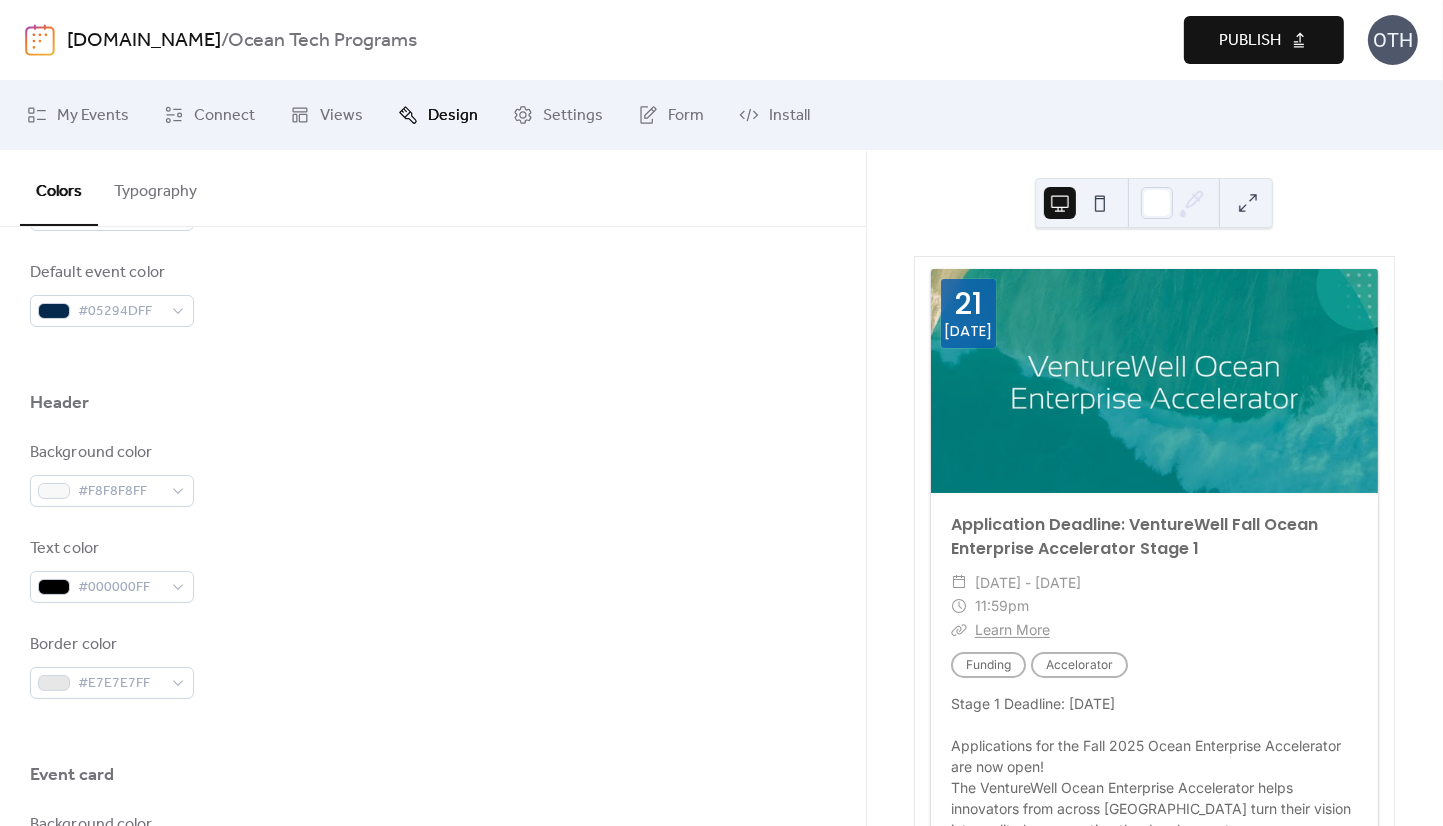 scroll, scrollTop: 704, scrollLeft: 0, axis: vertical 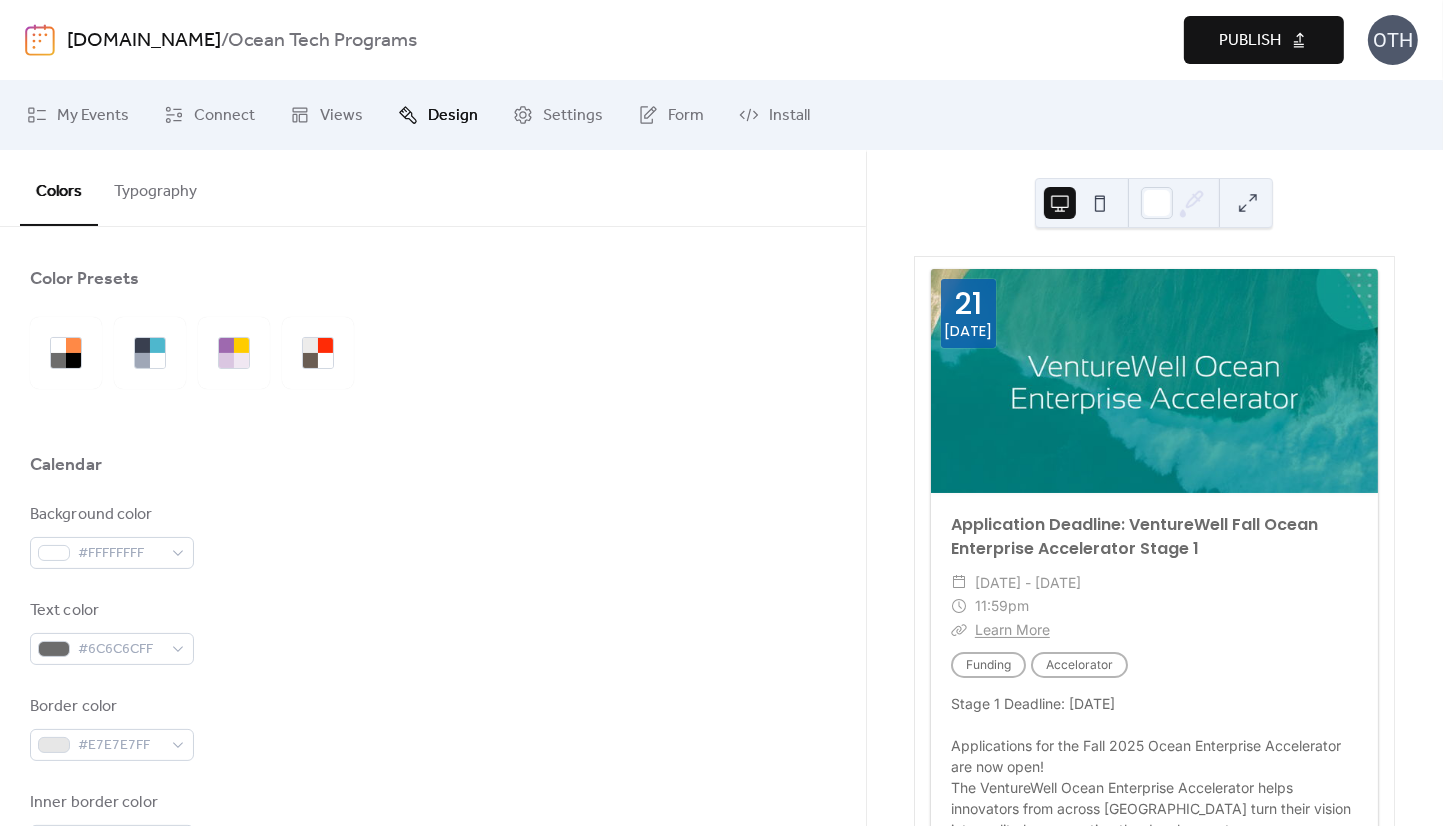 click on "Publish" at bounding box center (1264, 40) 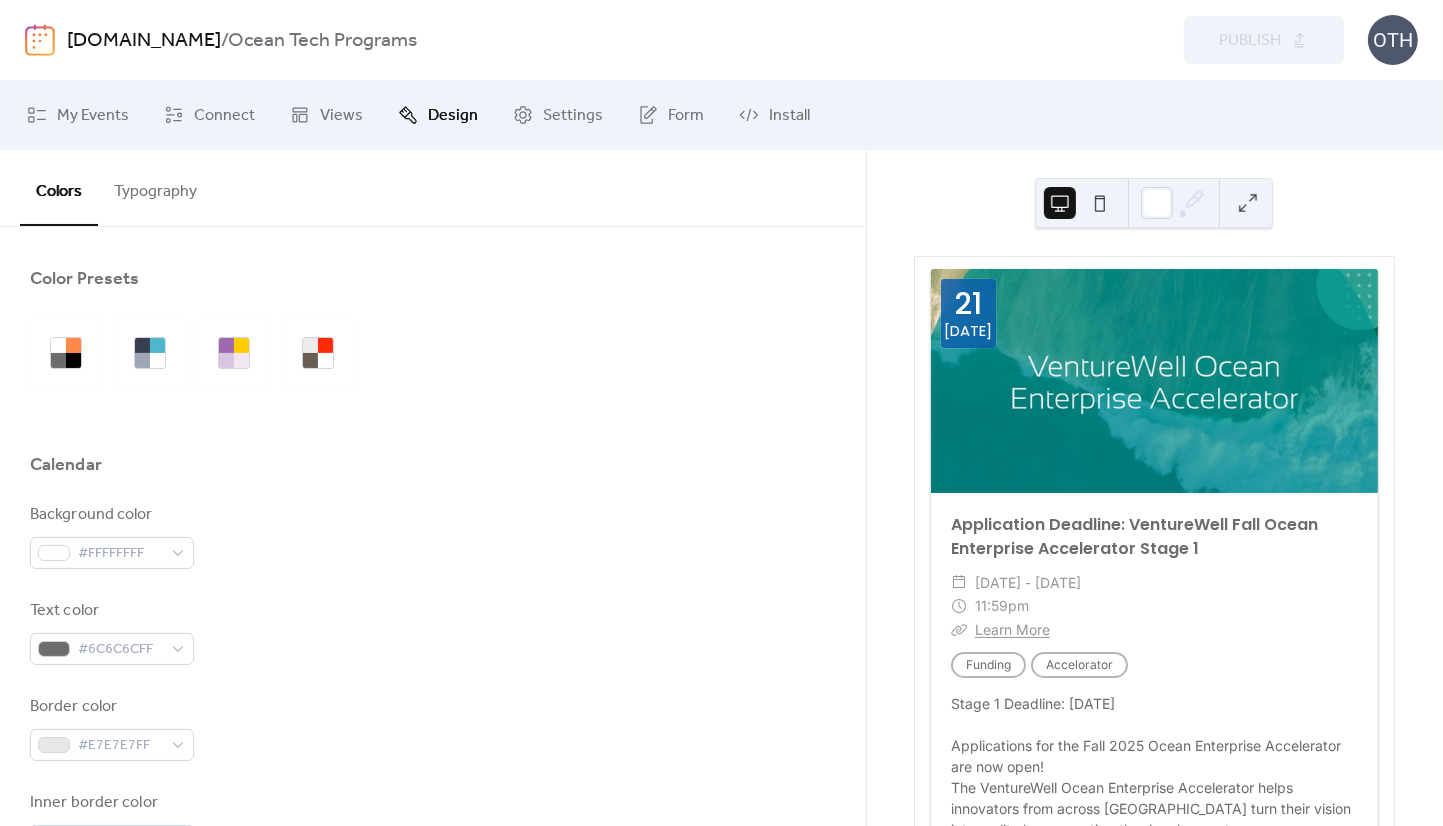 click at bounding box center [40, 40] 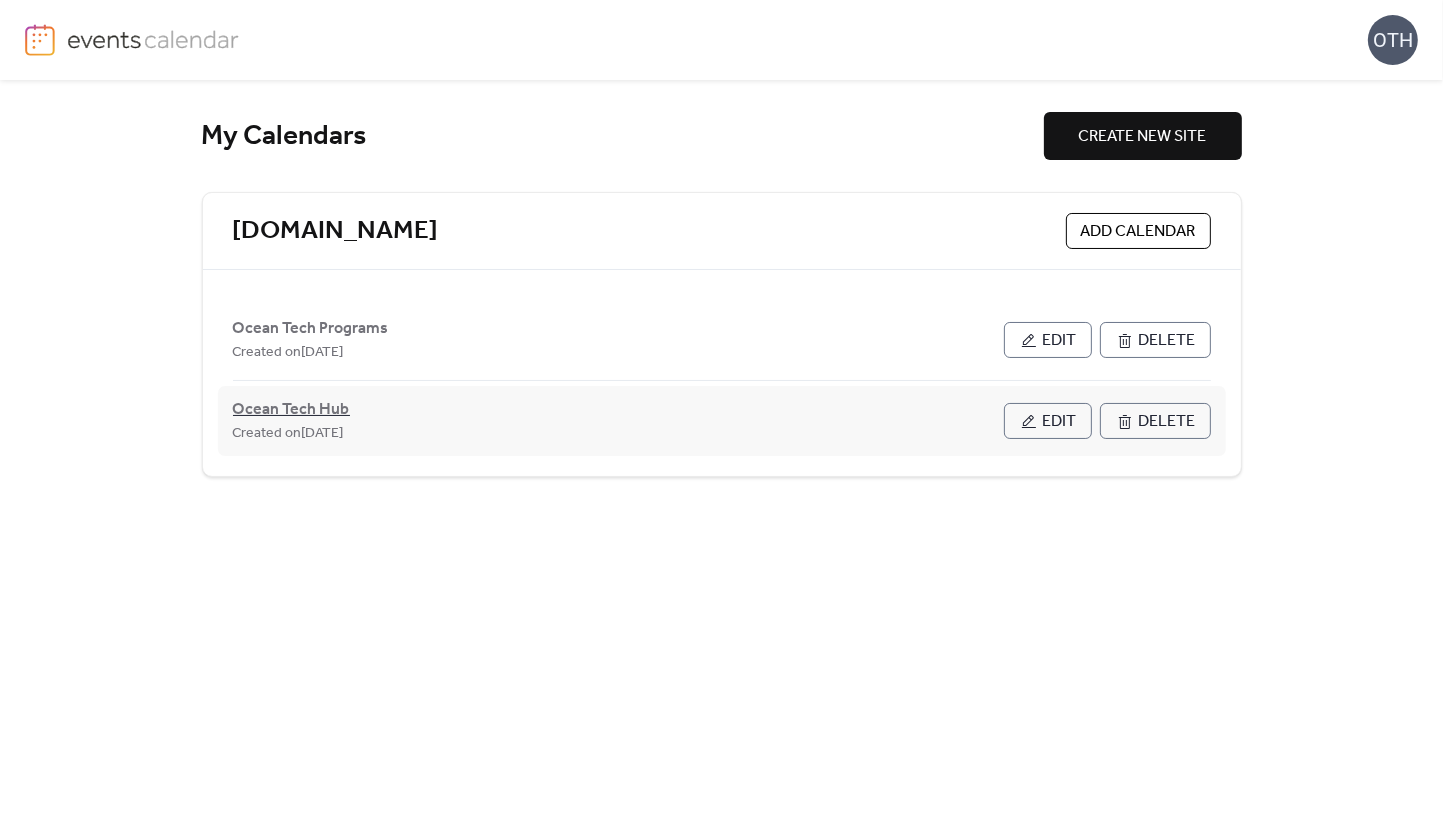 click on "Ocean Tech Hub" at bounding box center (291, 410) 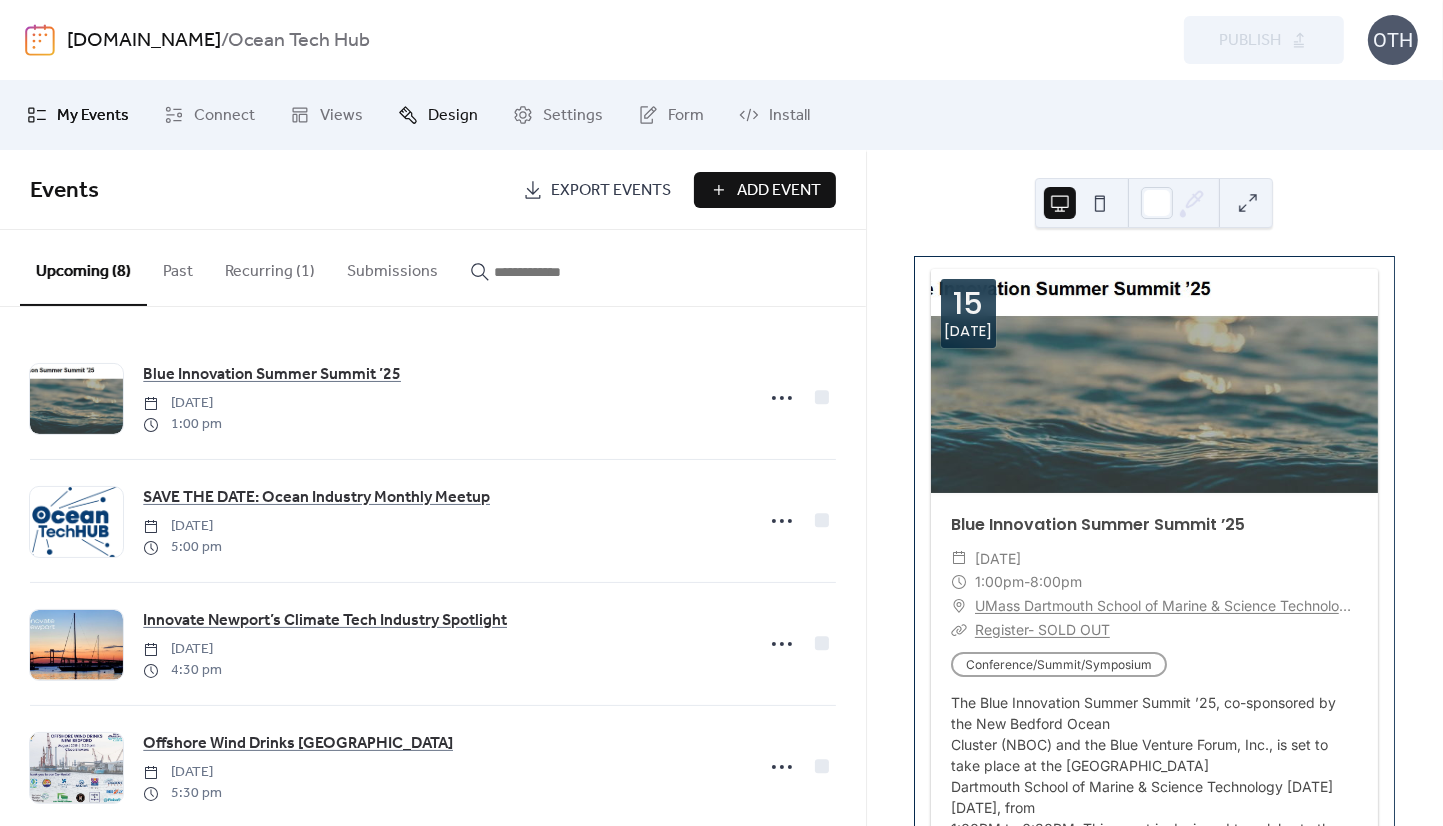 click on "Design" at bounding box center [453, 116] 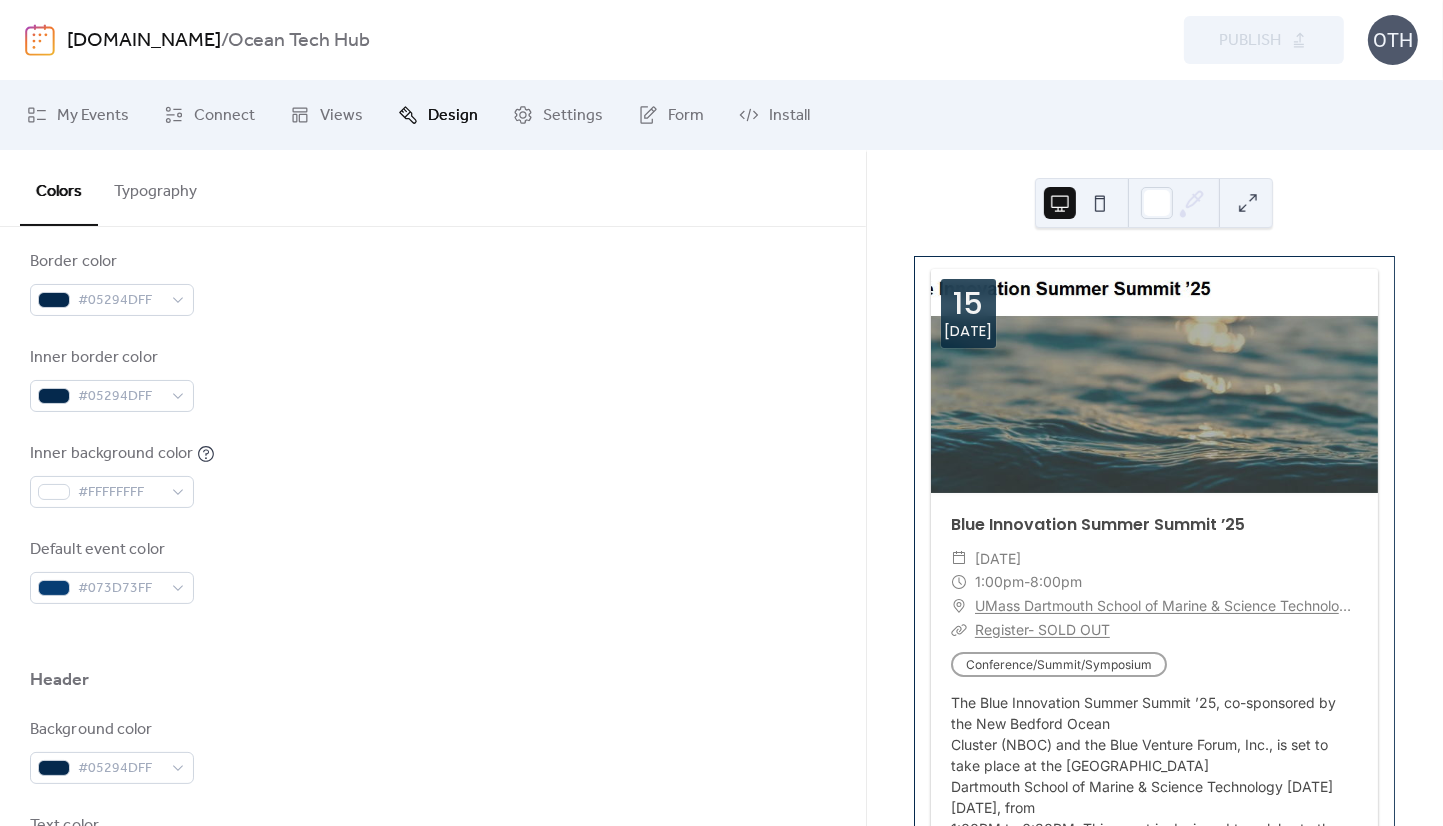 scroll, scrollTop: 448, scrollLeft: 0, axis: vertical 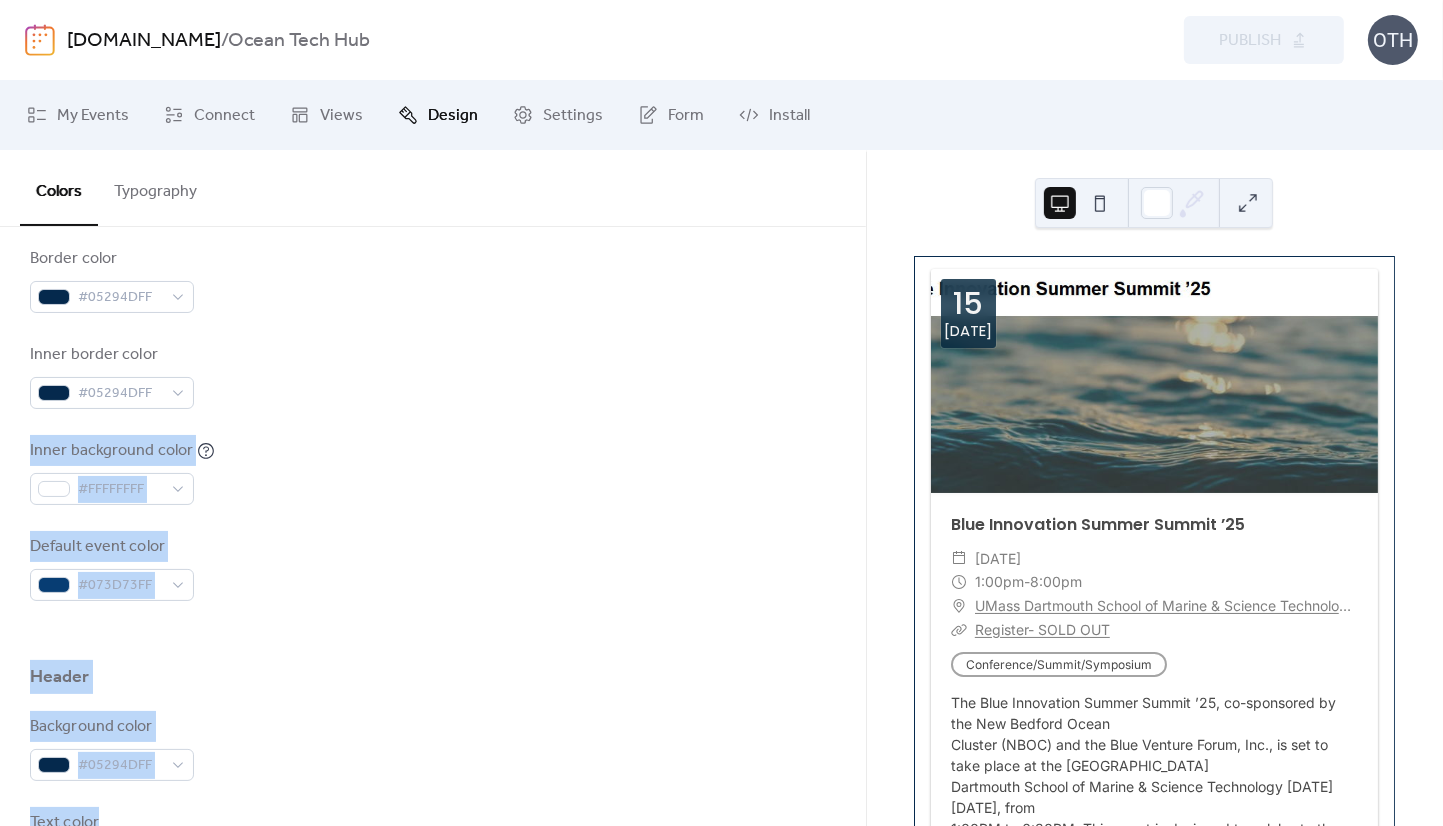 drag, startPoint x: 859, startPoint y: 417, endPoint x: 784, endPoint y: 805, distance: 395.18225 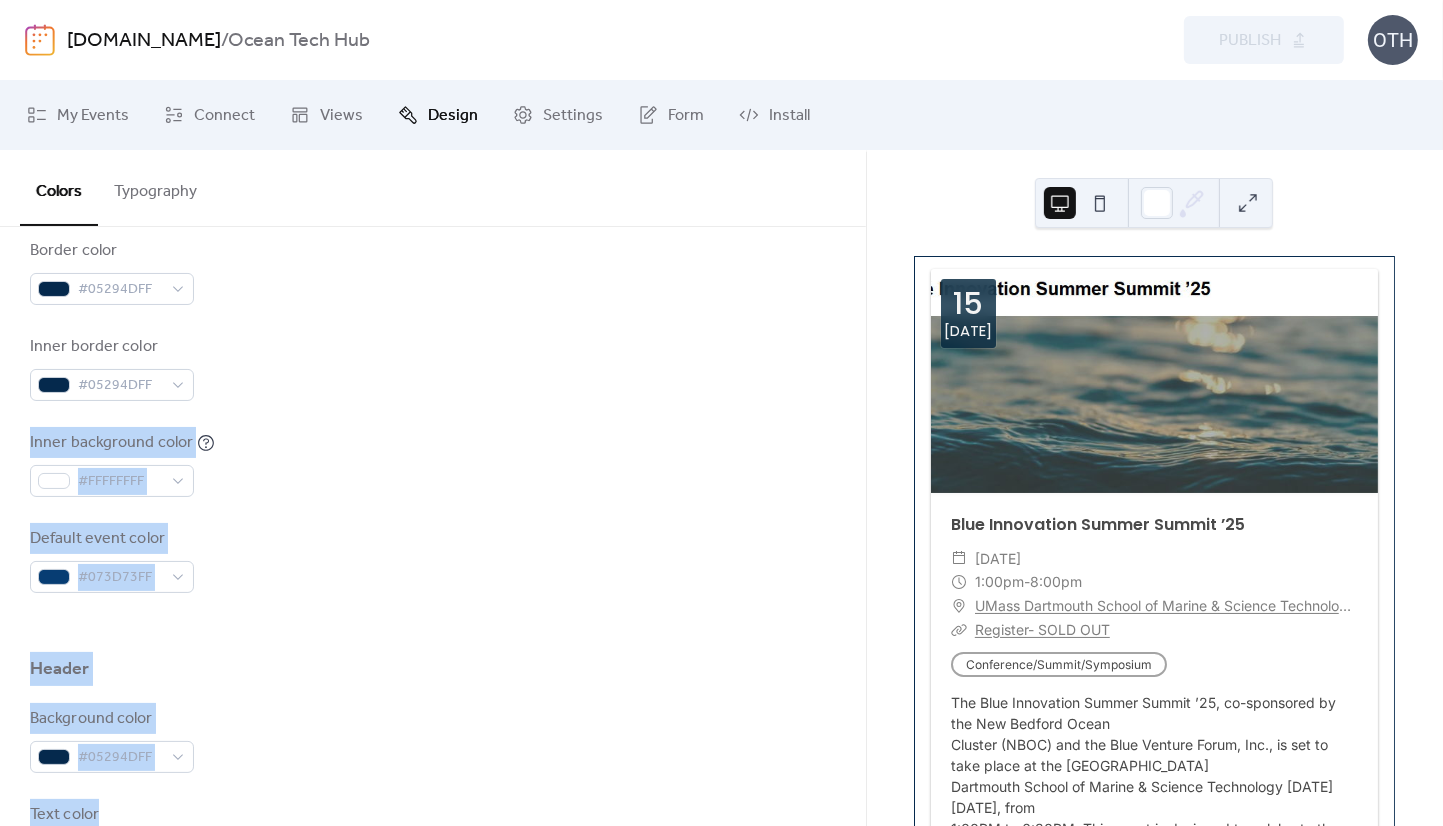 click on "Typography" at bounding box center [155, 187] 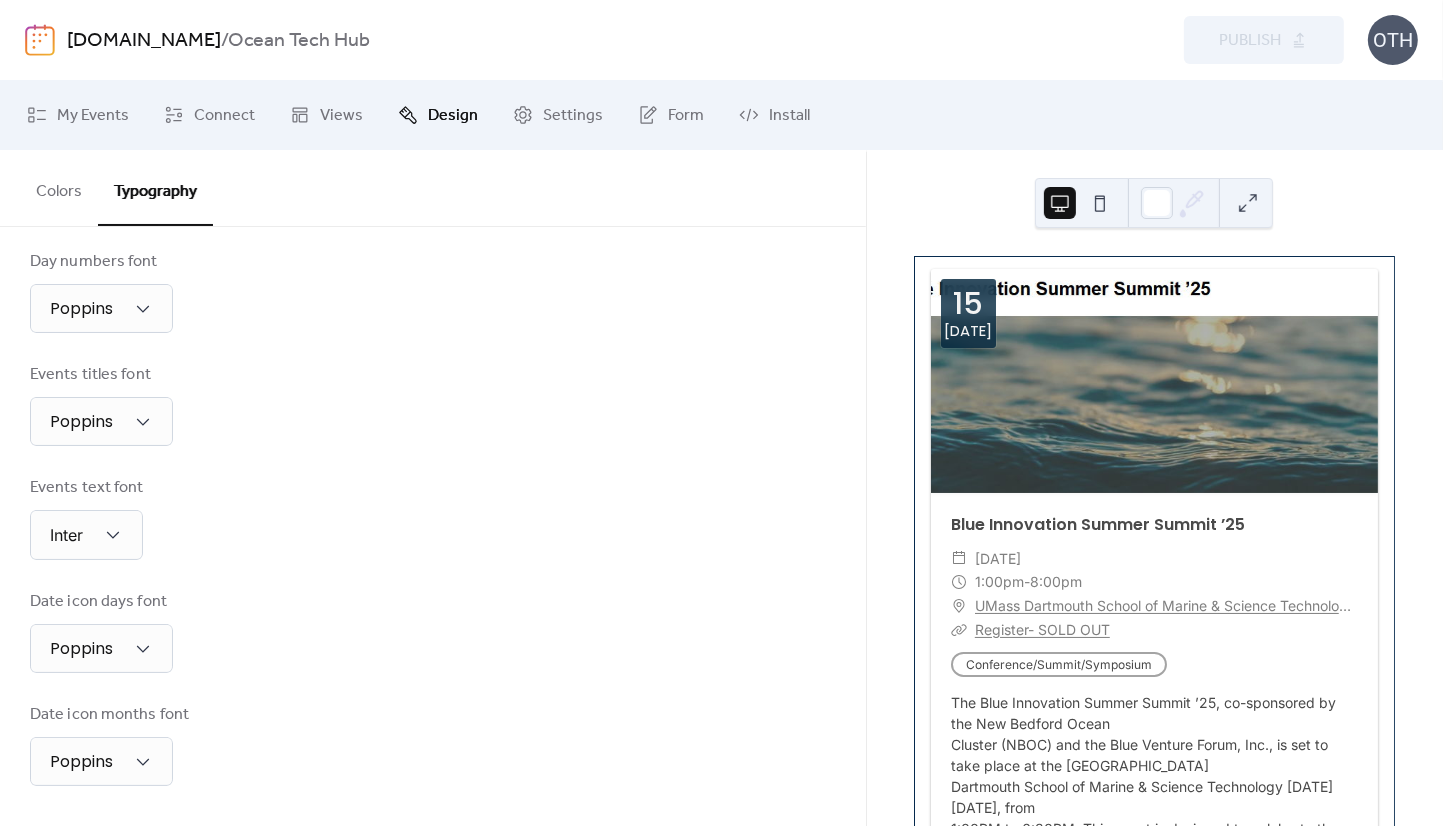 click on "Date icon days font Poppins" at bounding box center [433, 631] 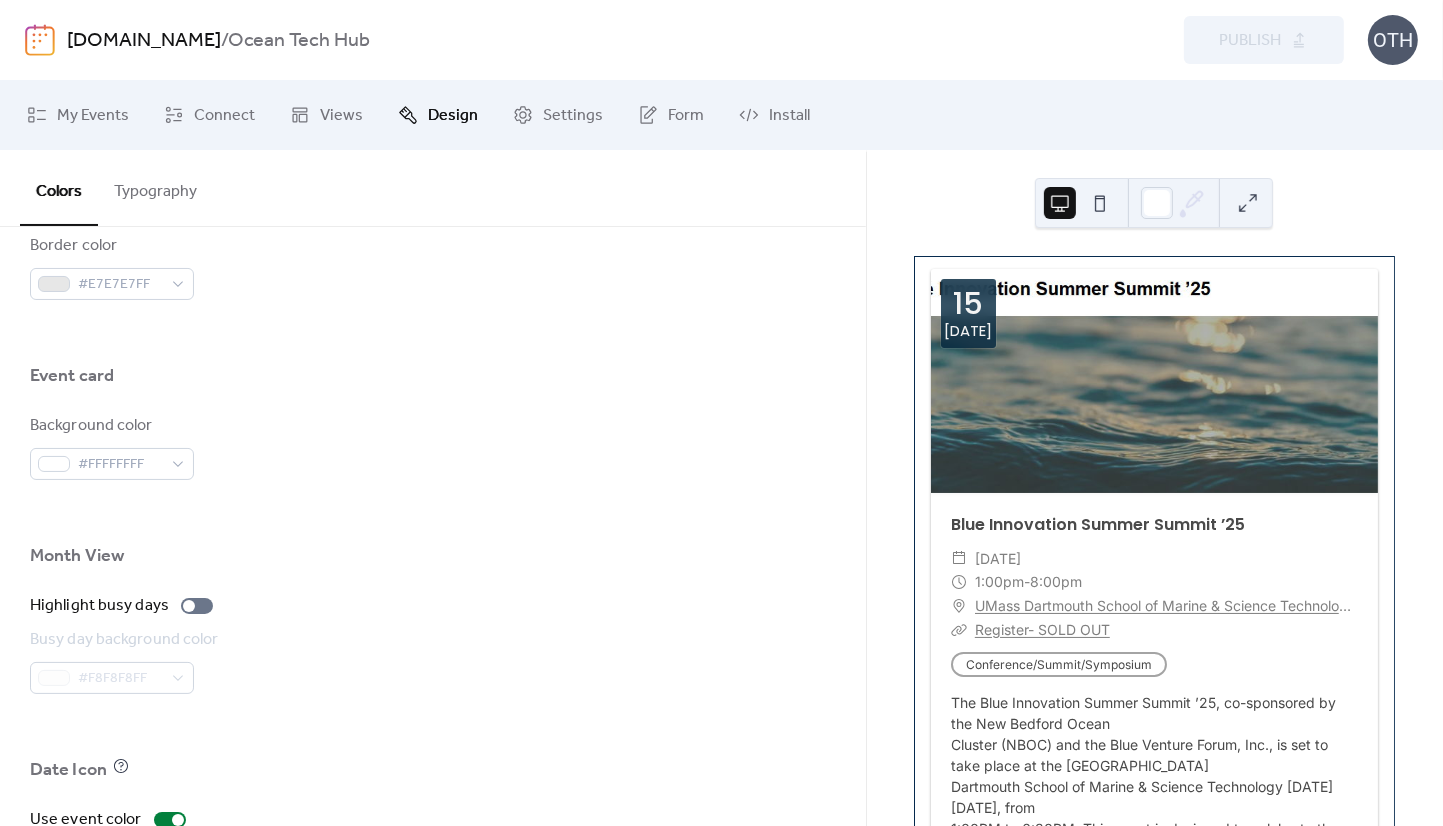 scroll, scrollTop: 1339, scrollLeft: 0, axis: vertical 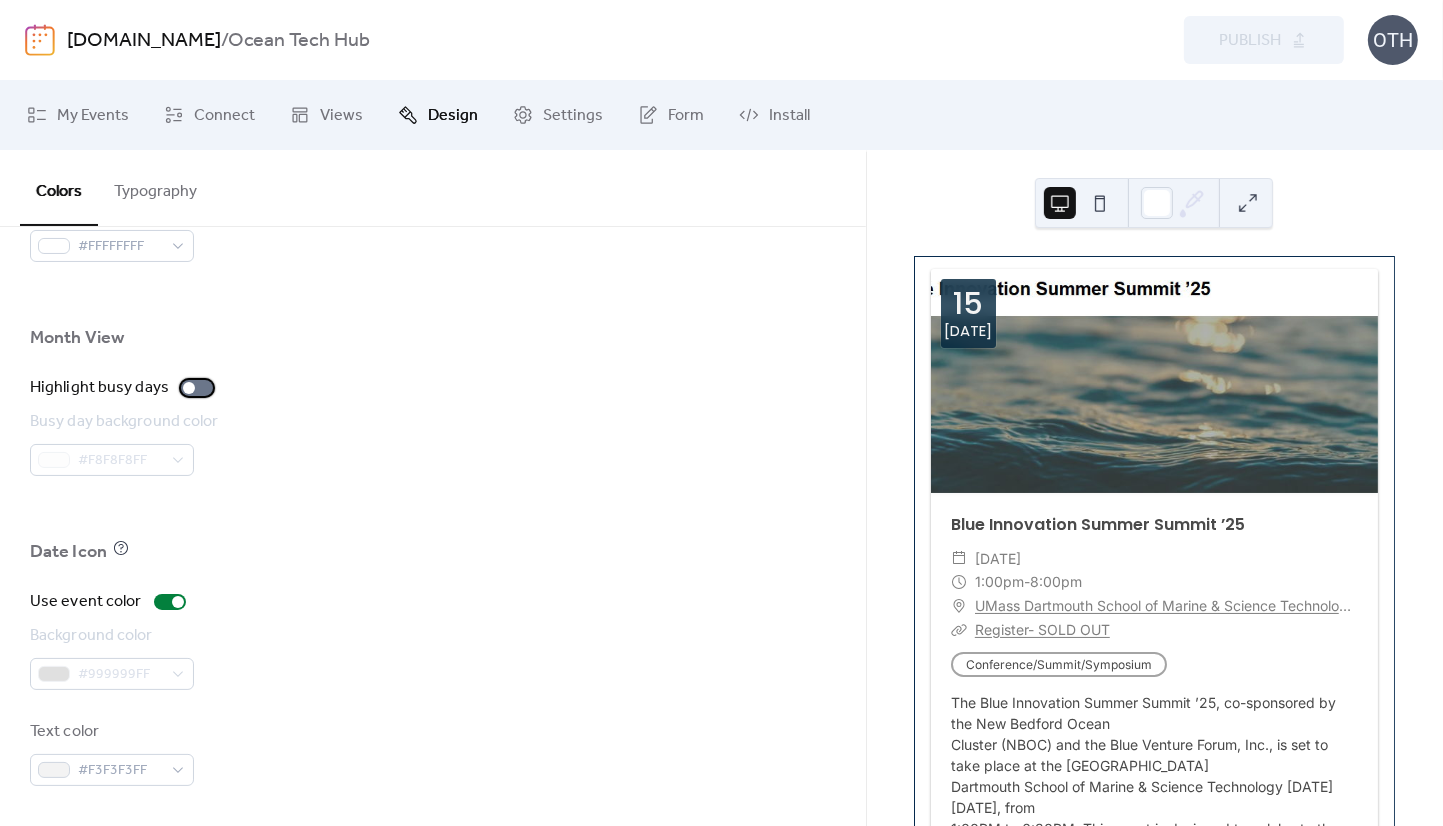 click at bounding box center [189, 388] 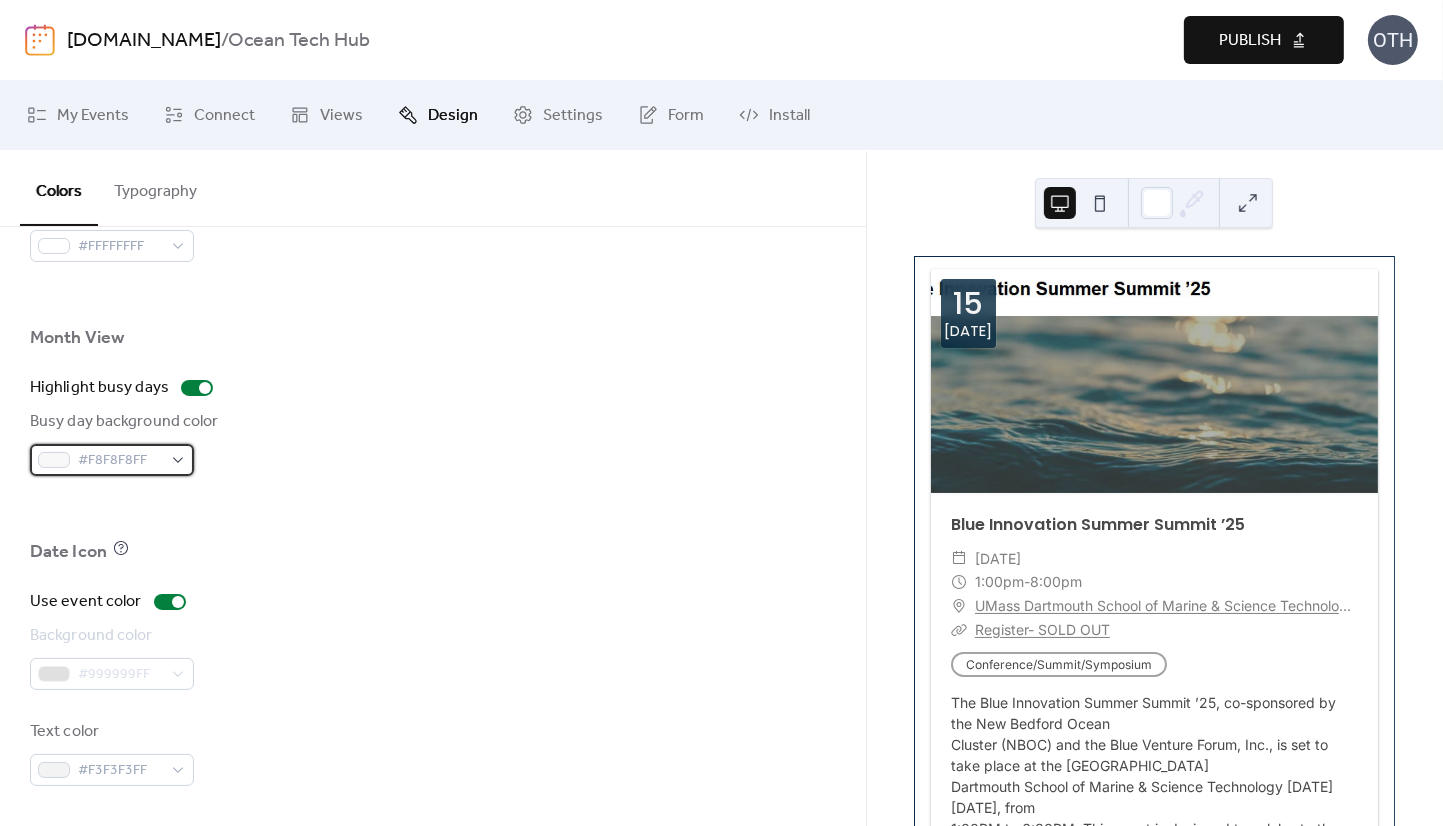 click on "#F8F8F8FF" at bounding box center (120, 461) 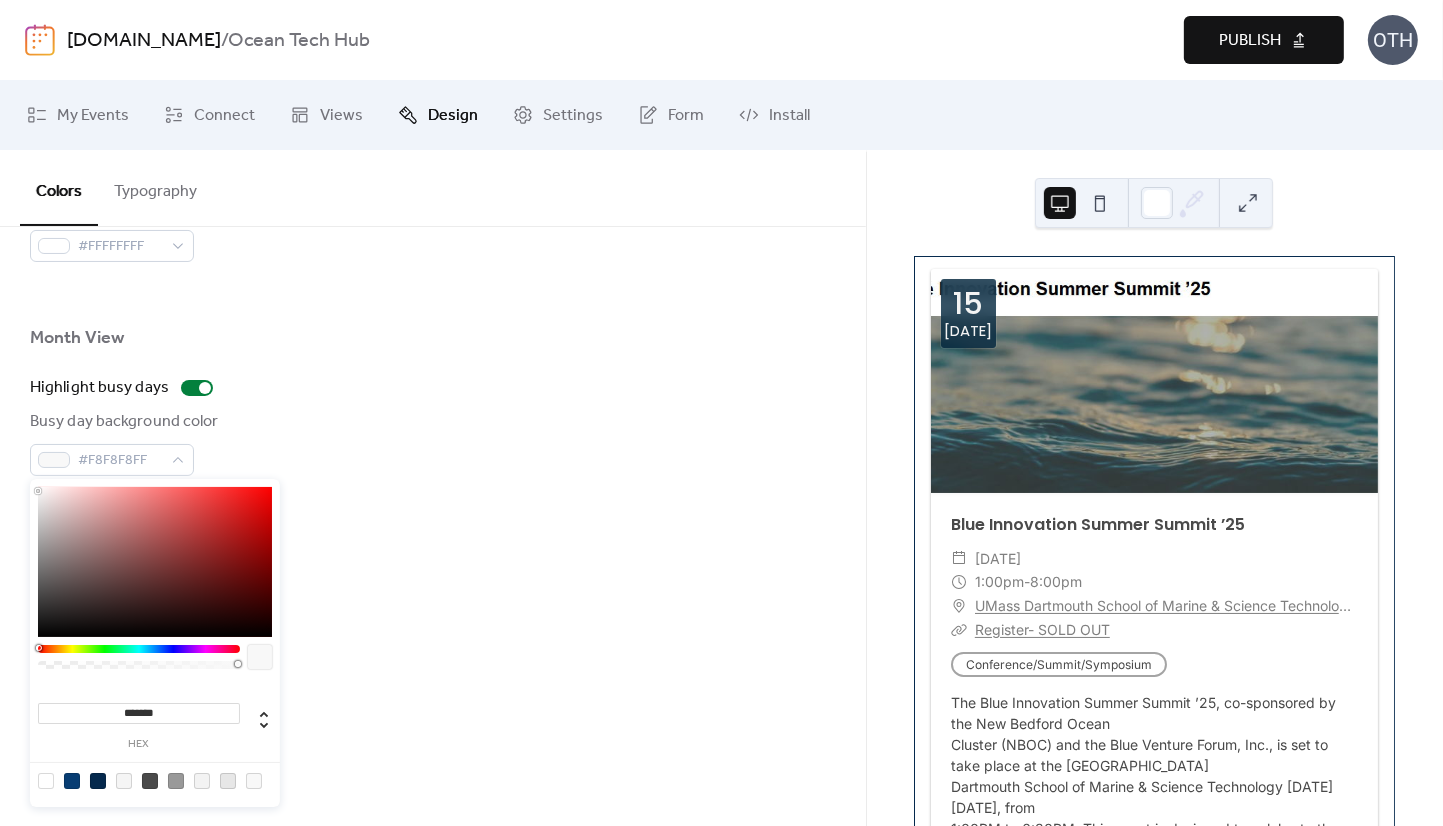 click on "*******" at bounding box center (139, 713) 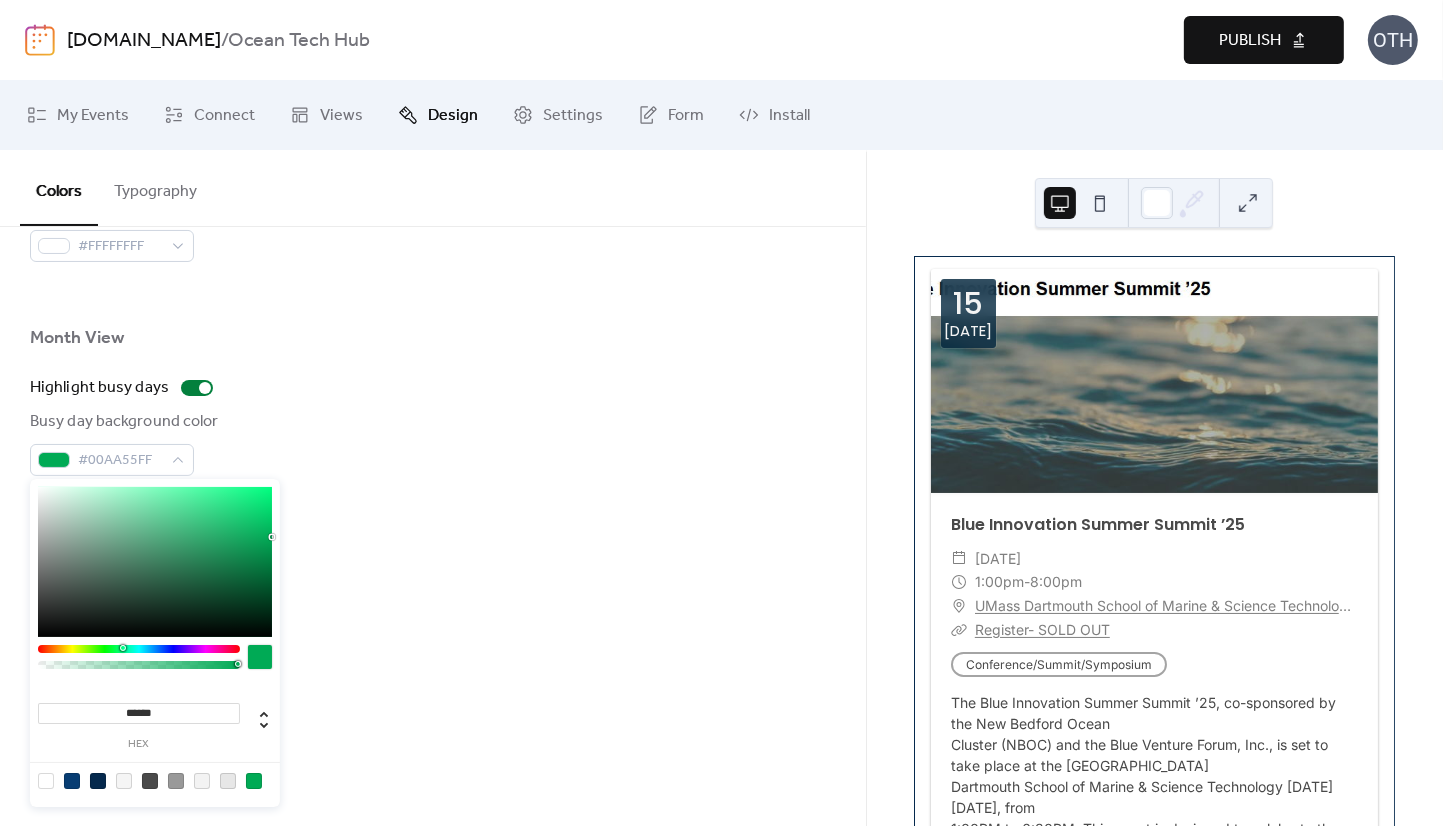 type on "*******" 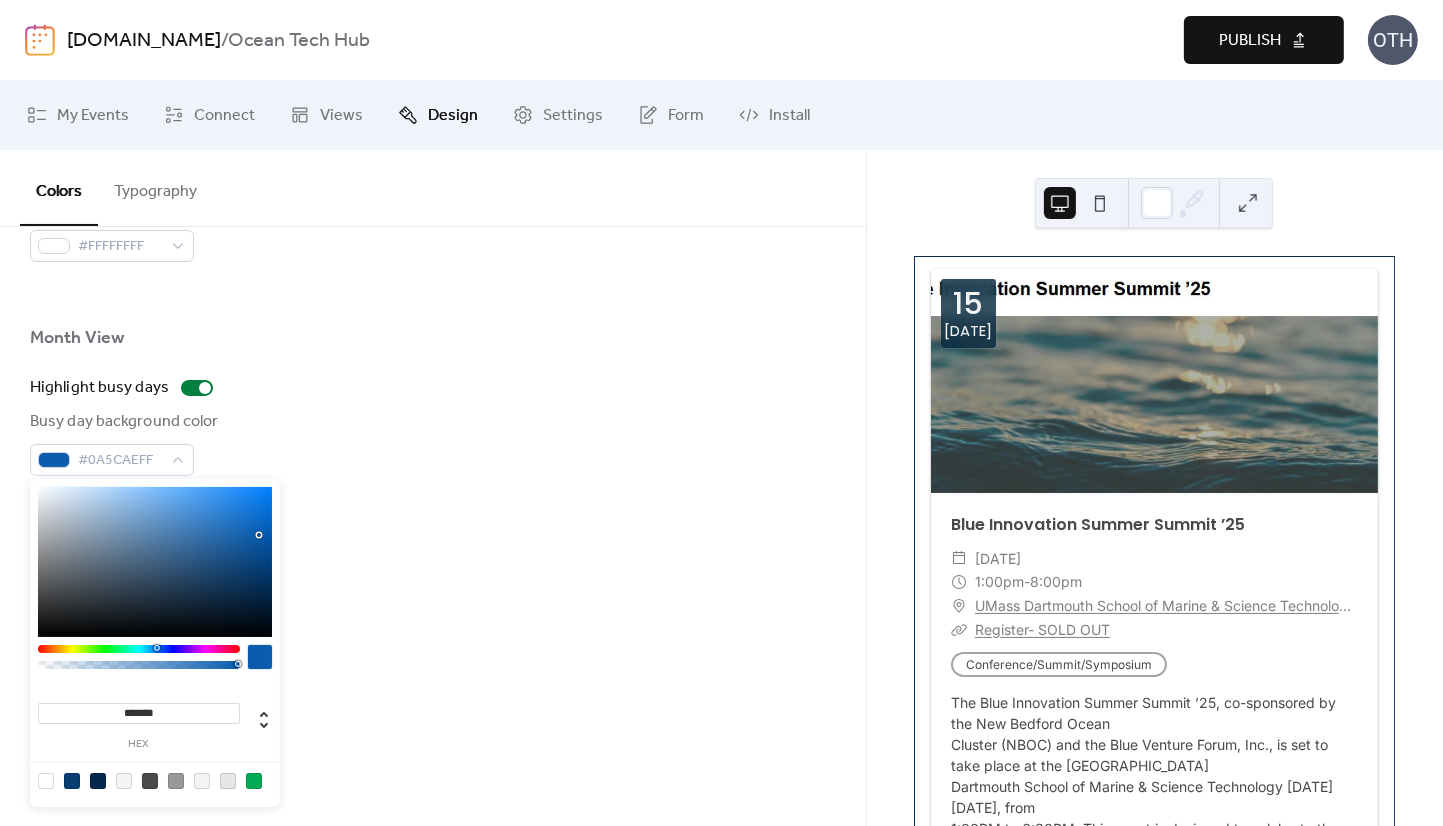 click on "Use event color Background color #999999FF Text color #F3F3F3FF" at bounding box center [433, 688] 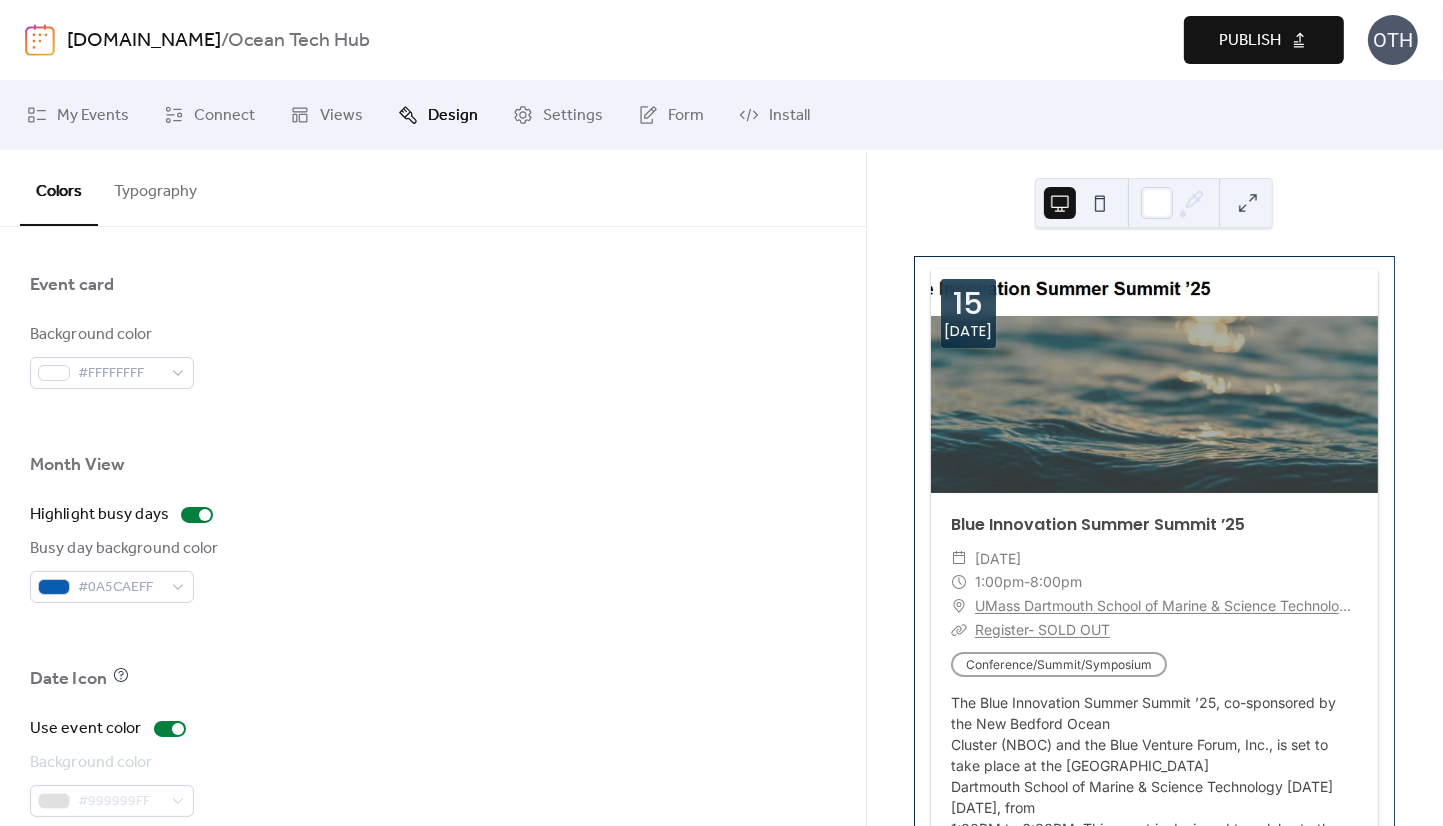 scroll, scrollTop: 1339, scrollLeft: 0, axis: vertical 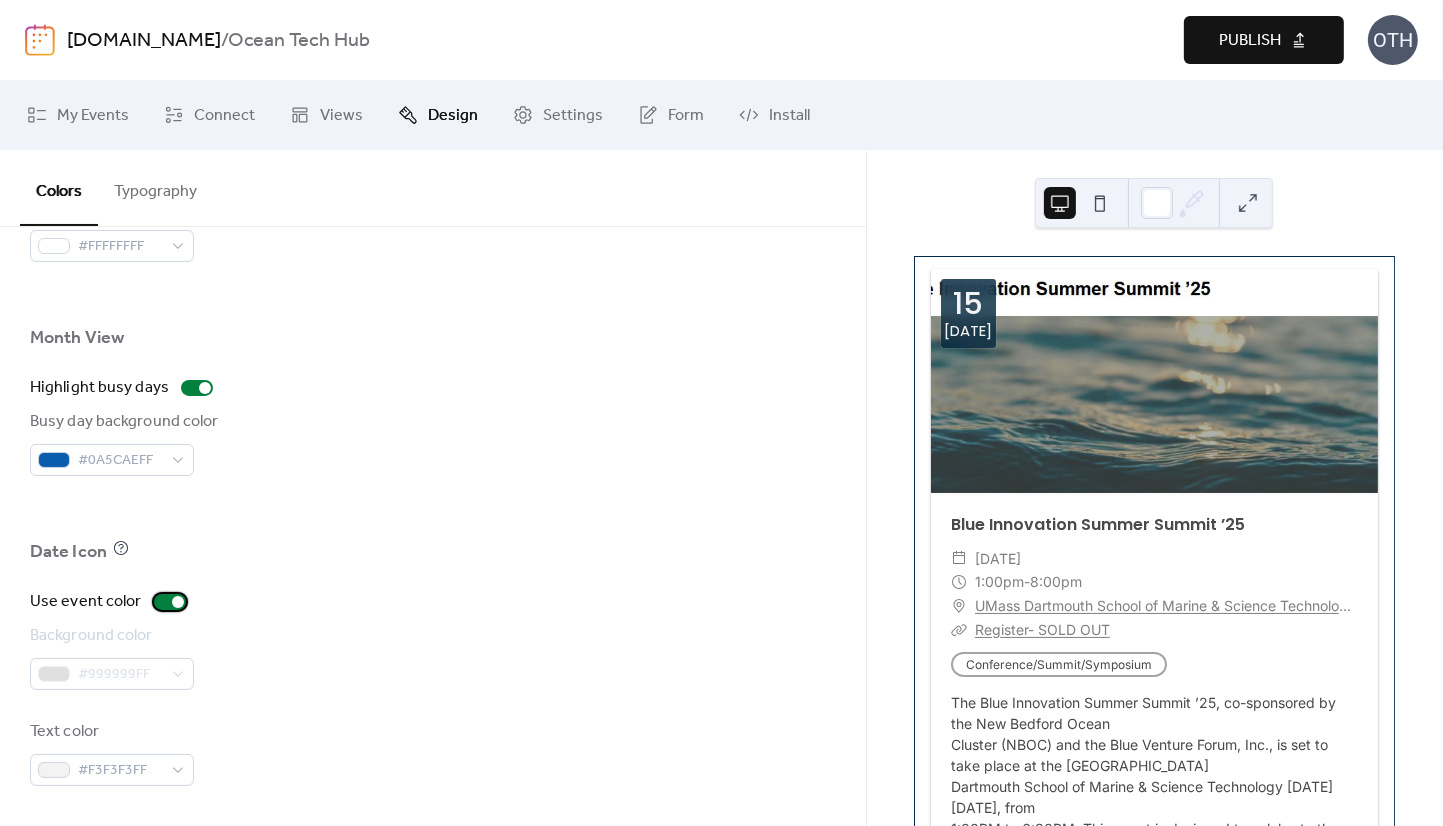 click at bounding box center [178, 602] 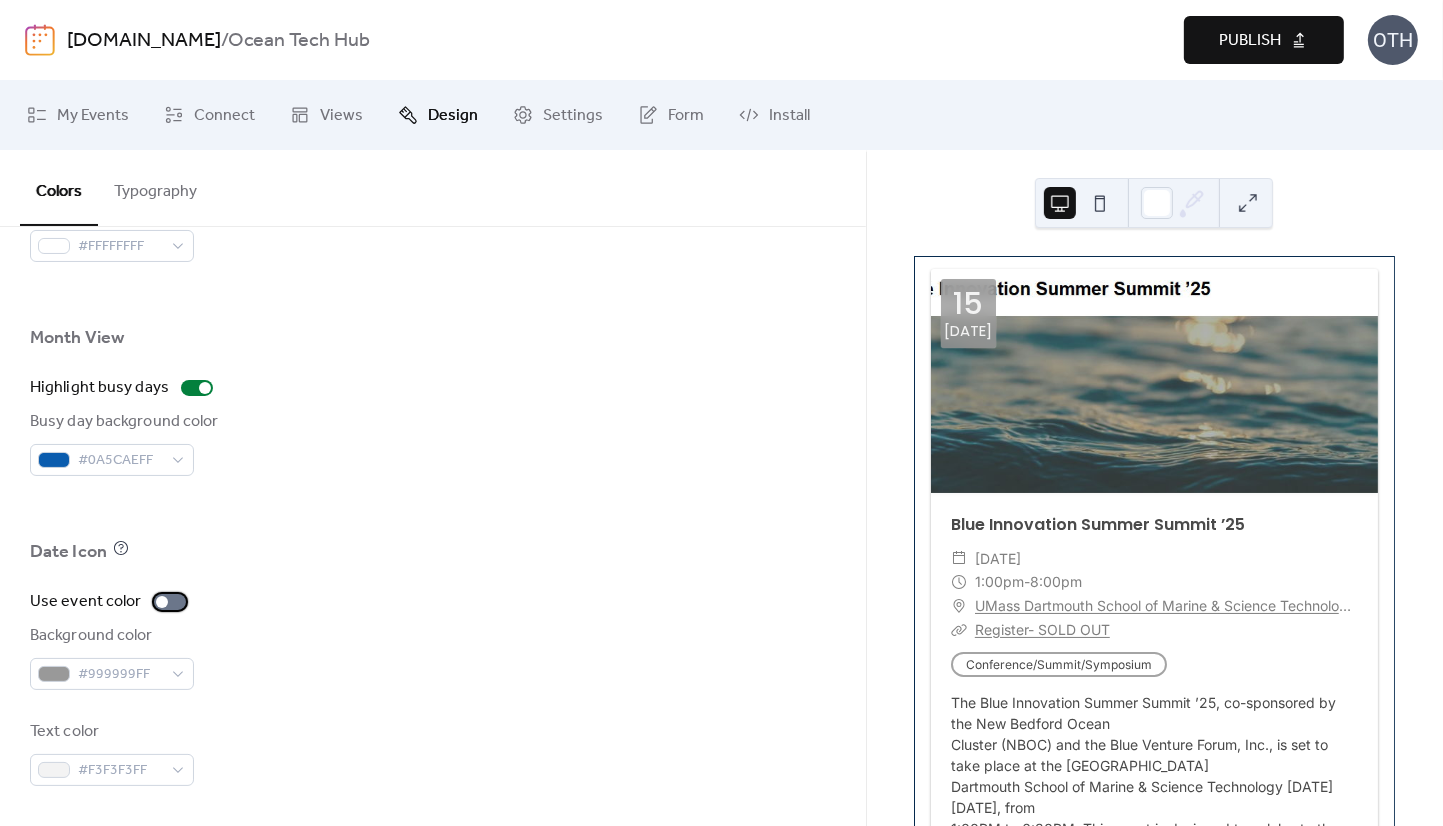 click at bounding box center (162, 602) 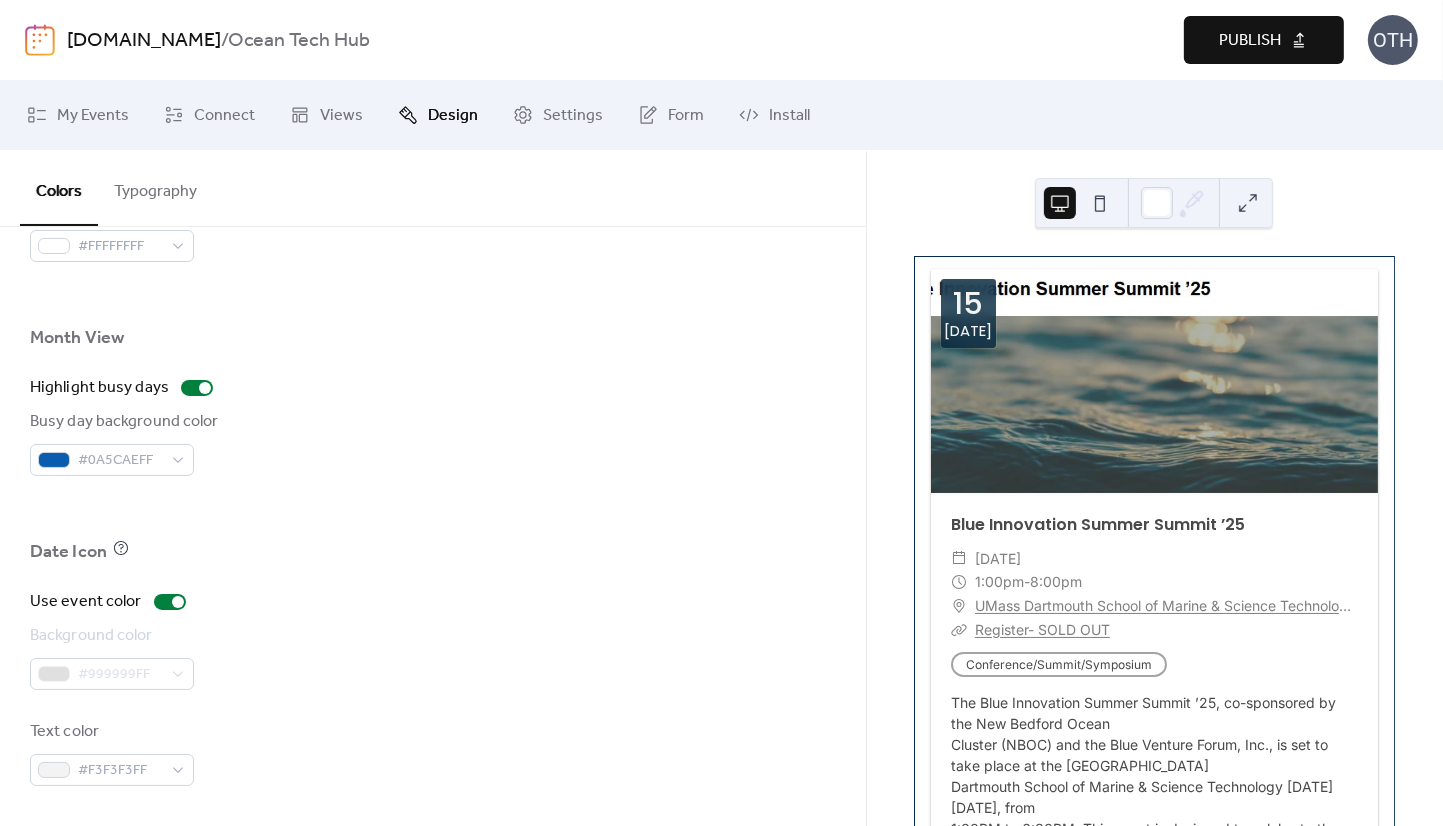 click on "Background color #999999FF" at bounding box center (433, 657) 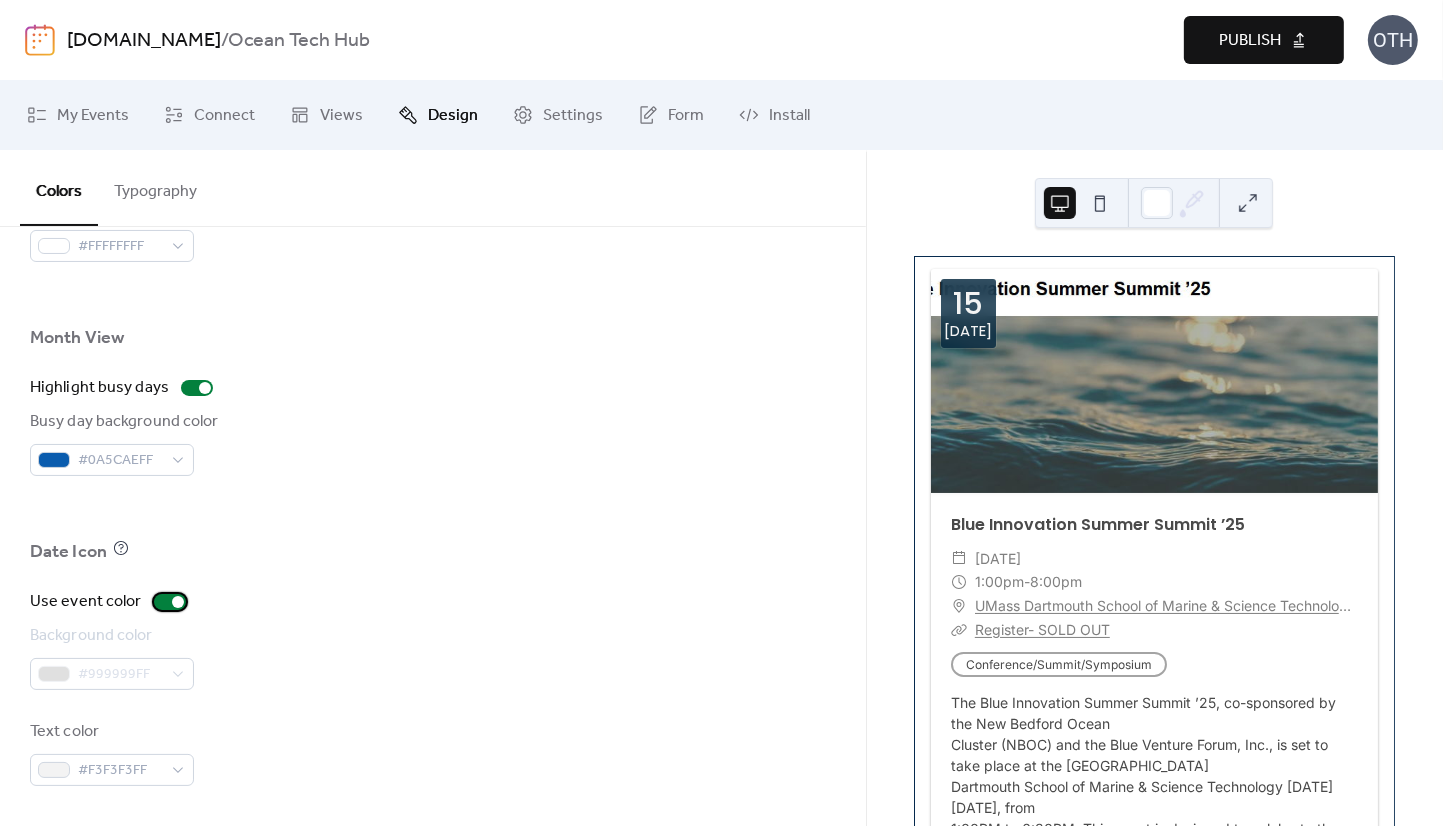 click at bounding box center (178, 602) 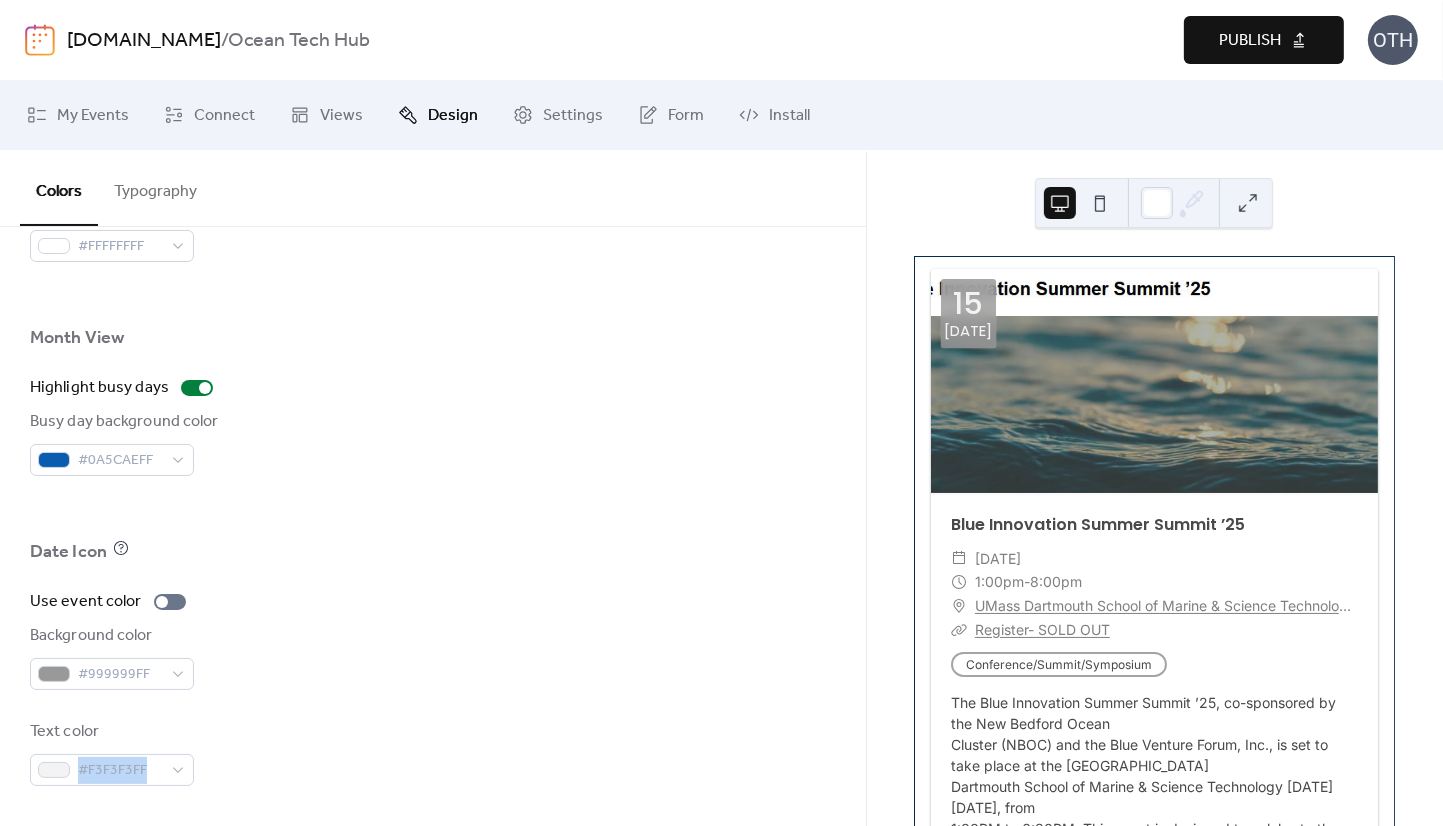 drag, startPoint x: 859, startPoint y: 760, endPoint x: 864, endPoint y: 725, distance: 35.35534 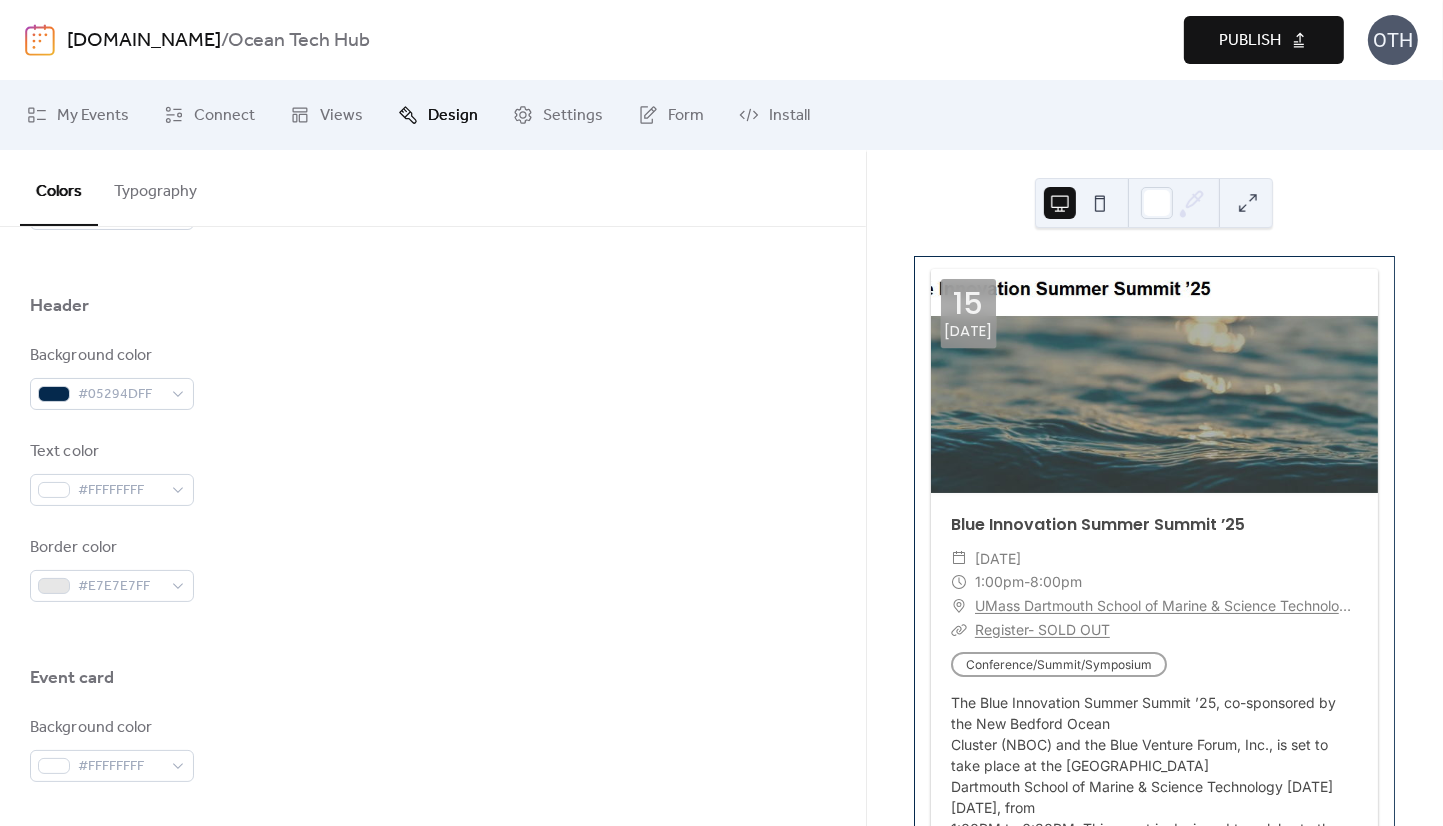 scroll, scrollTop: 779, scrollLeft: 0, axis: vertical 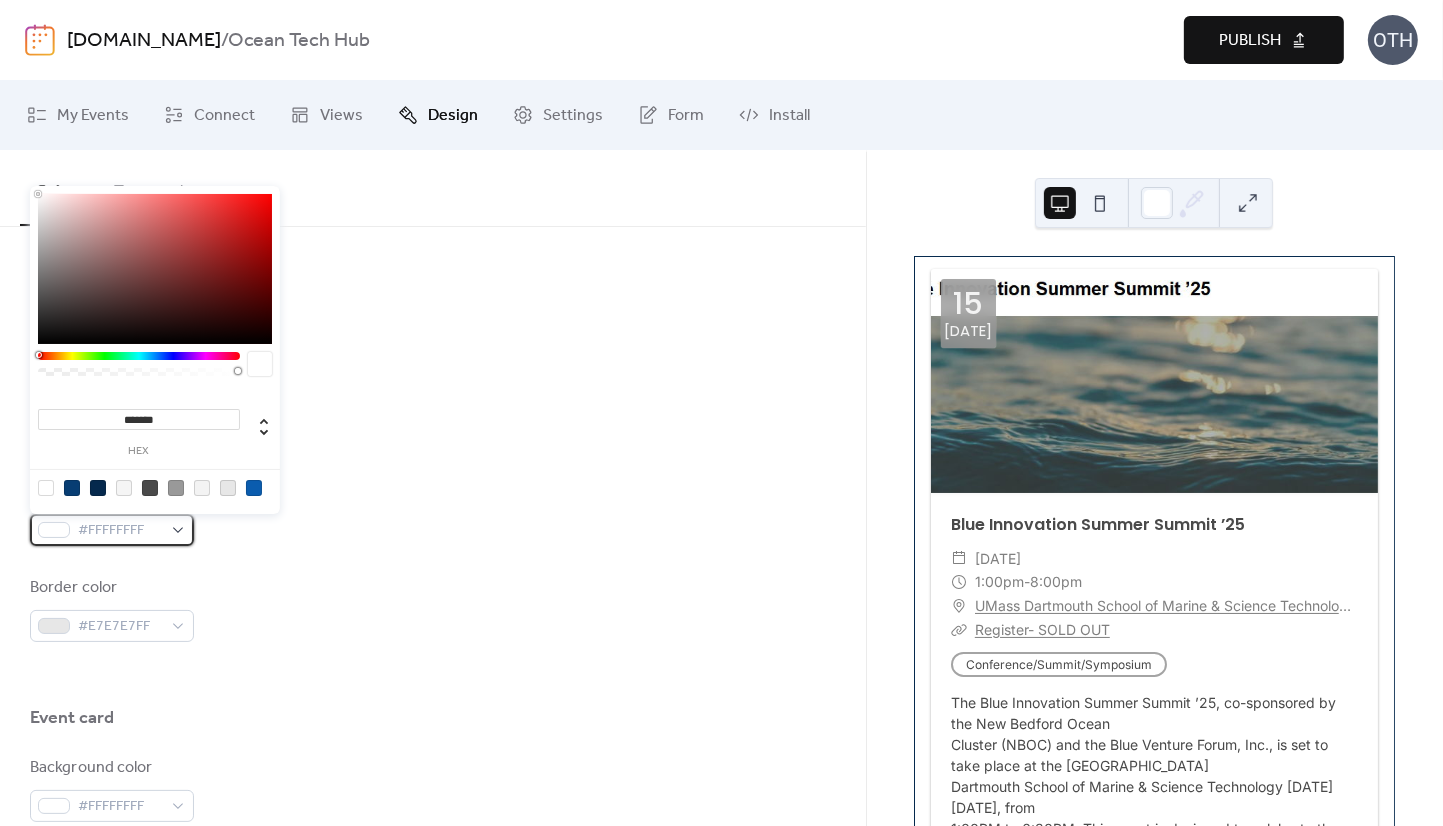 click on "#FFFFFFFF" at bounding box center [120, 531] 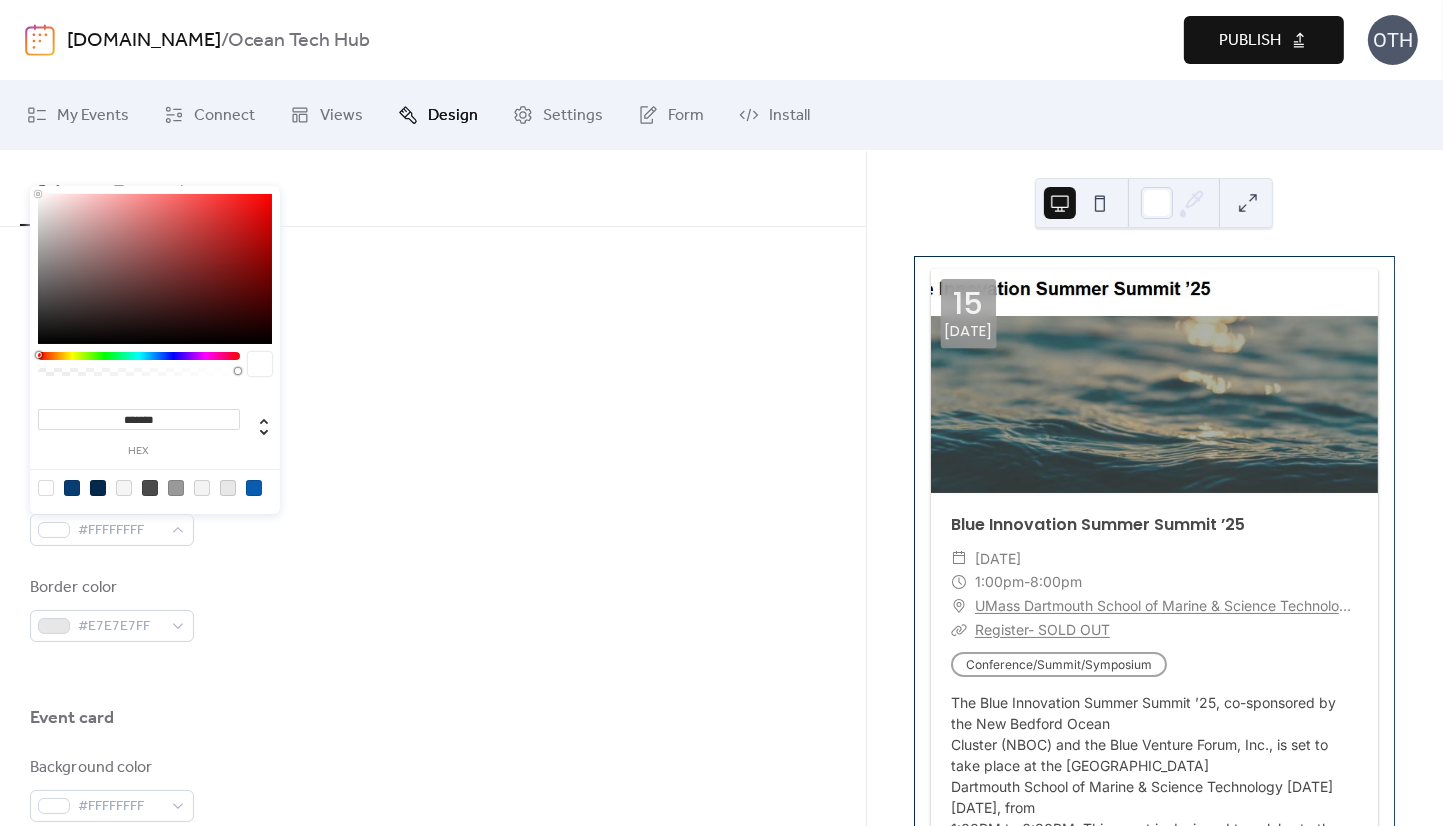 click on "Border color #E7E7E7FF" at bounding box center (433, 609) 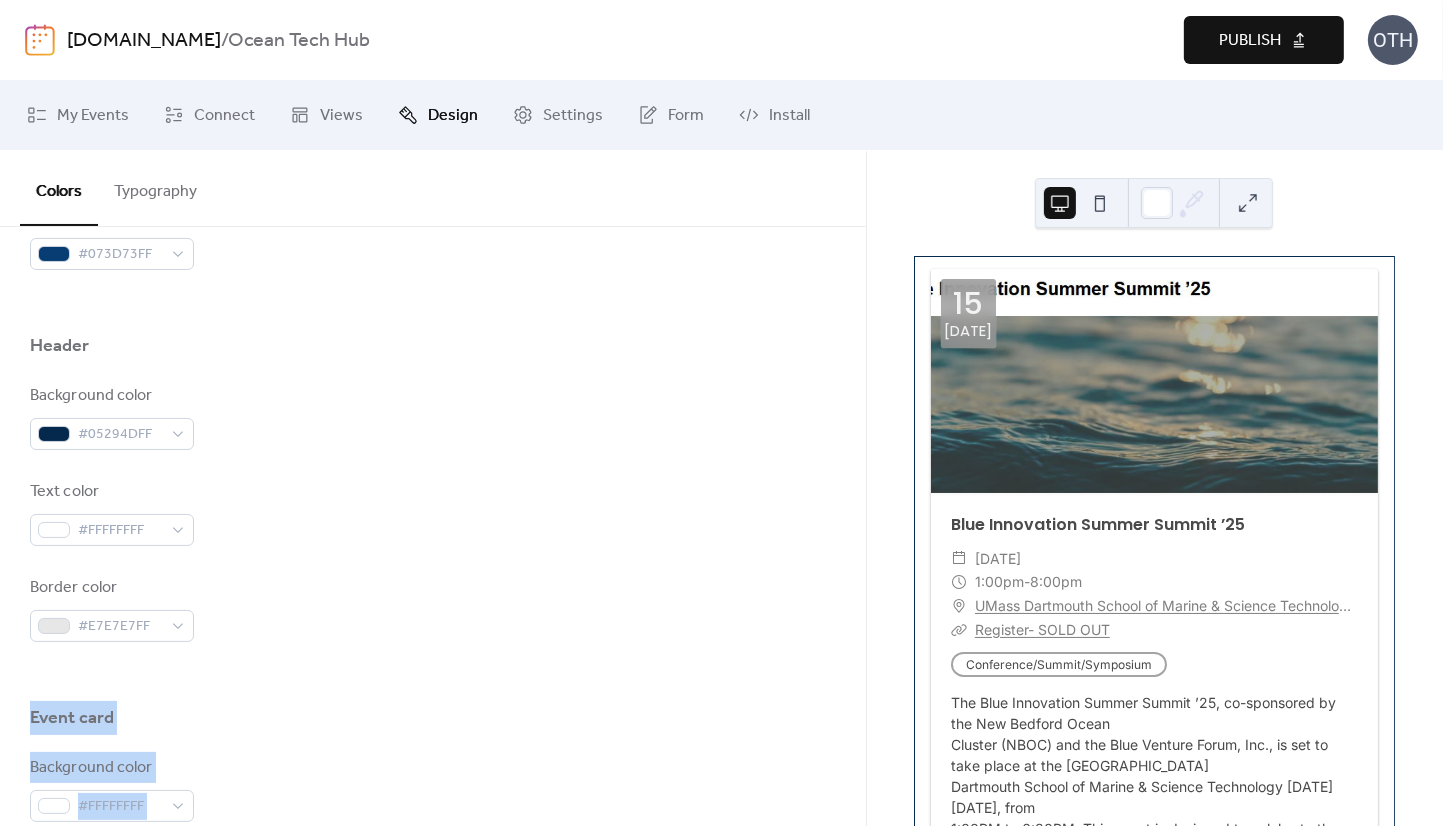 drag, startPoint x: 859, startPoint y: 637, endPoint x: 878, endPoint y: 439, distance: 198.90953 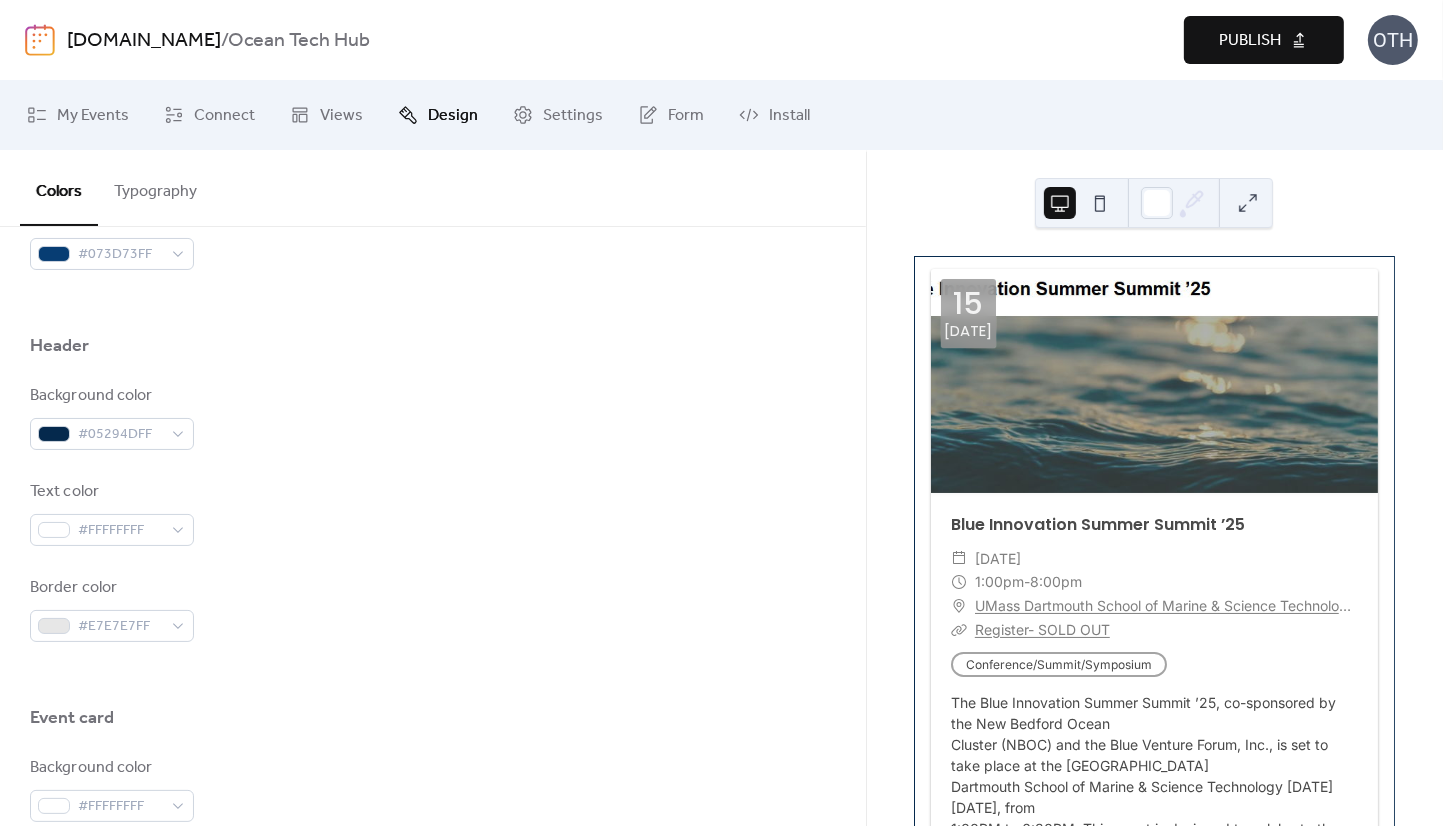 click on "Background color #05294DFF" at bounding box center [433, 417] 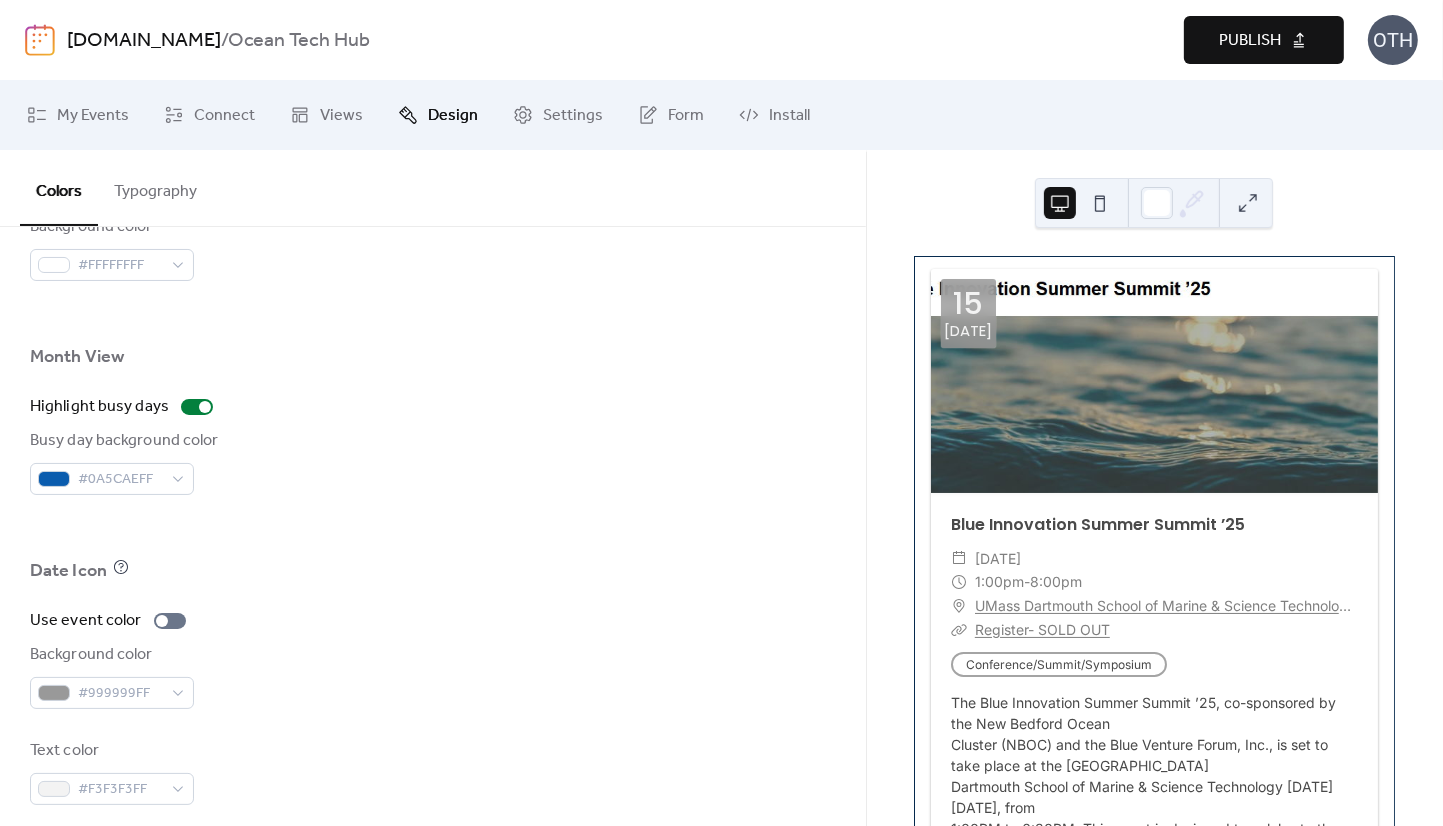 scroll, scrollTop: 1339, scrollLeft: 0, axis: vertical 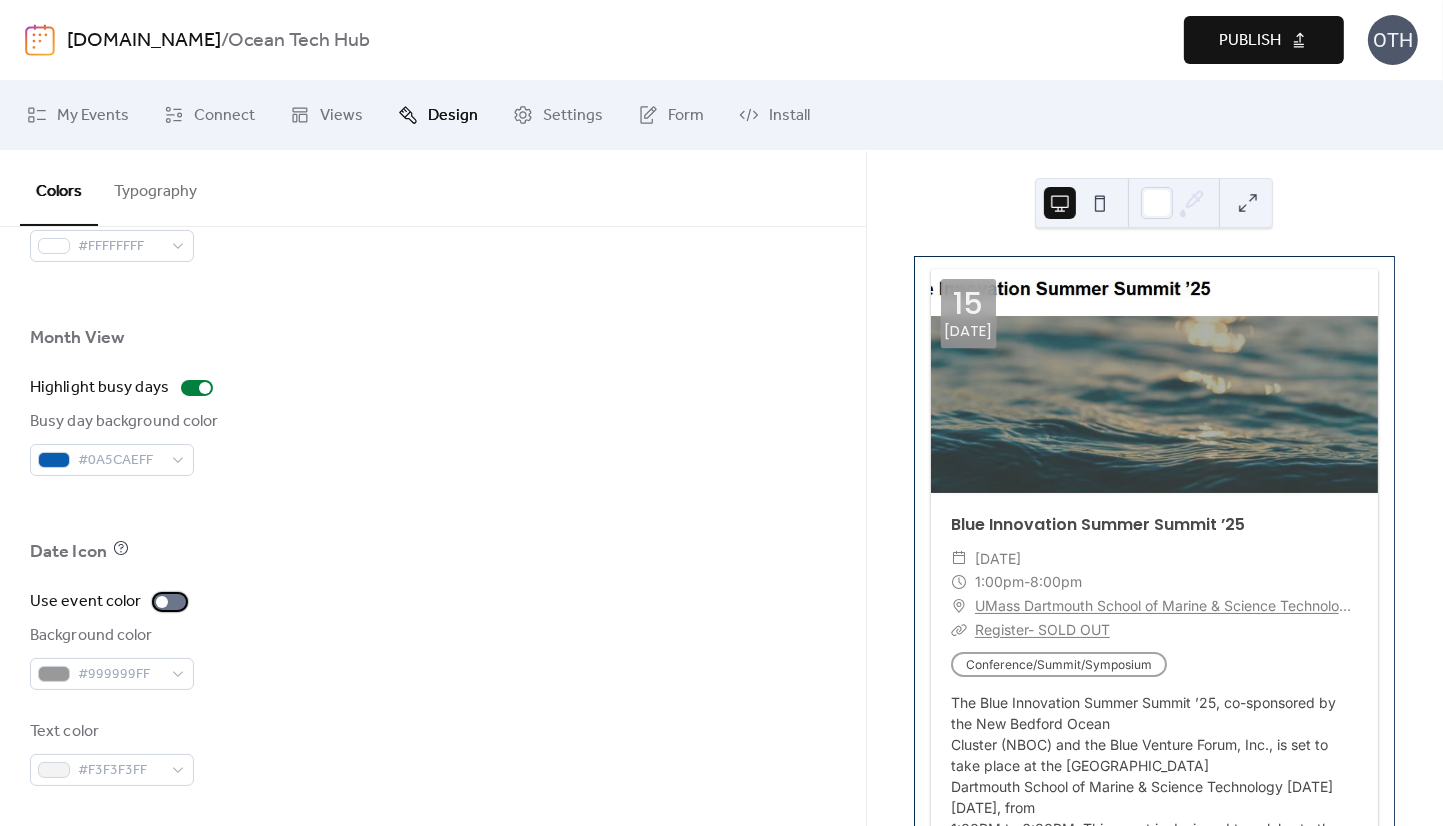 click at bounding box center (162, 602) 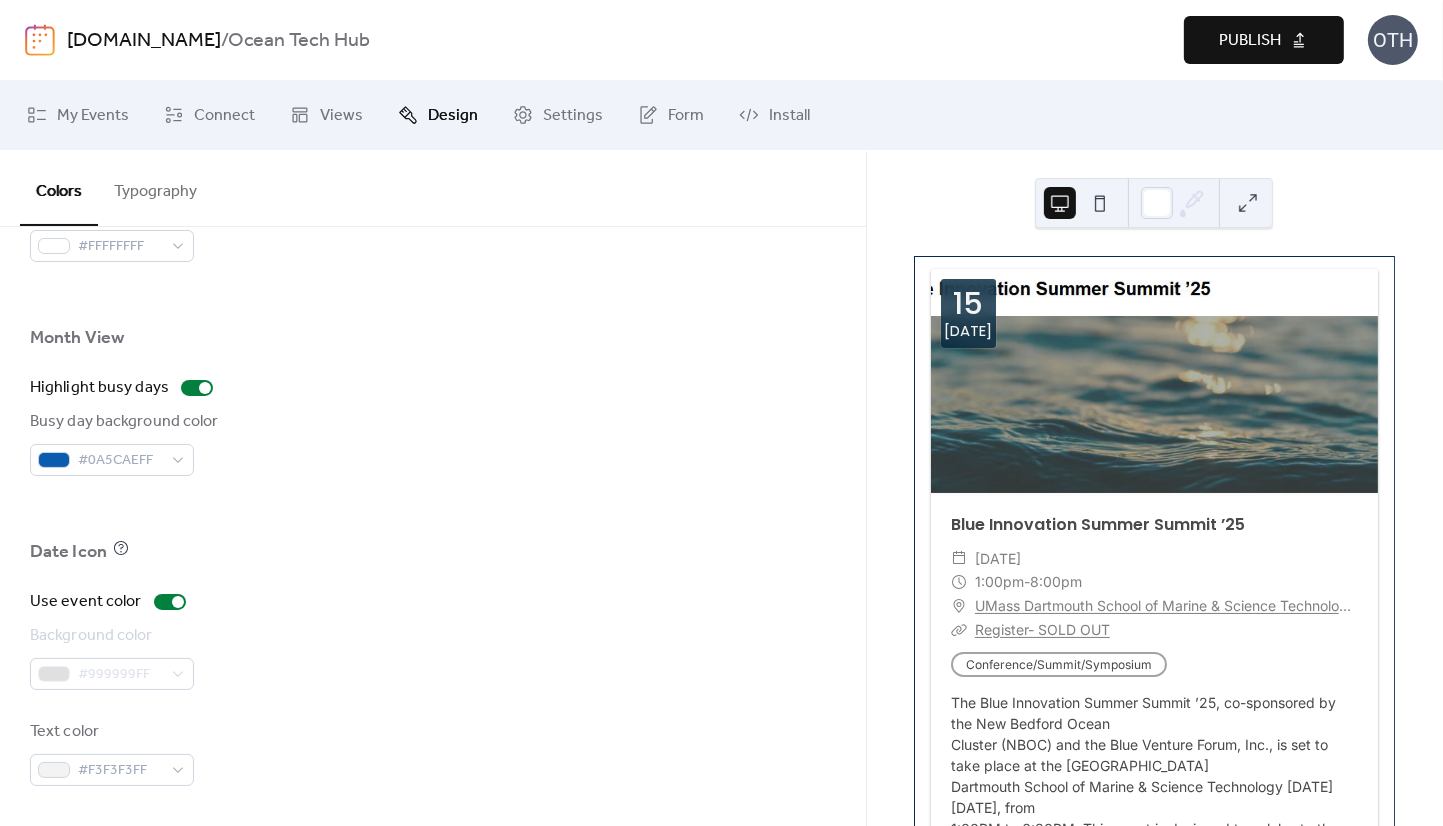 click on "#999999FF" at bounding box center (112, 674) 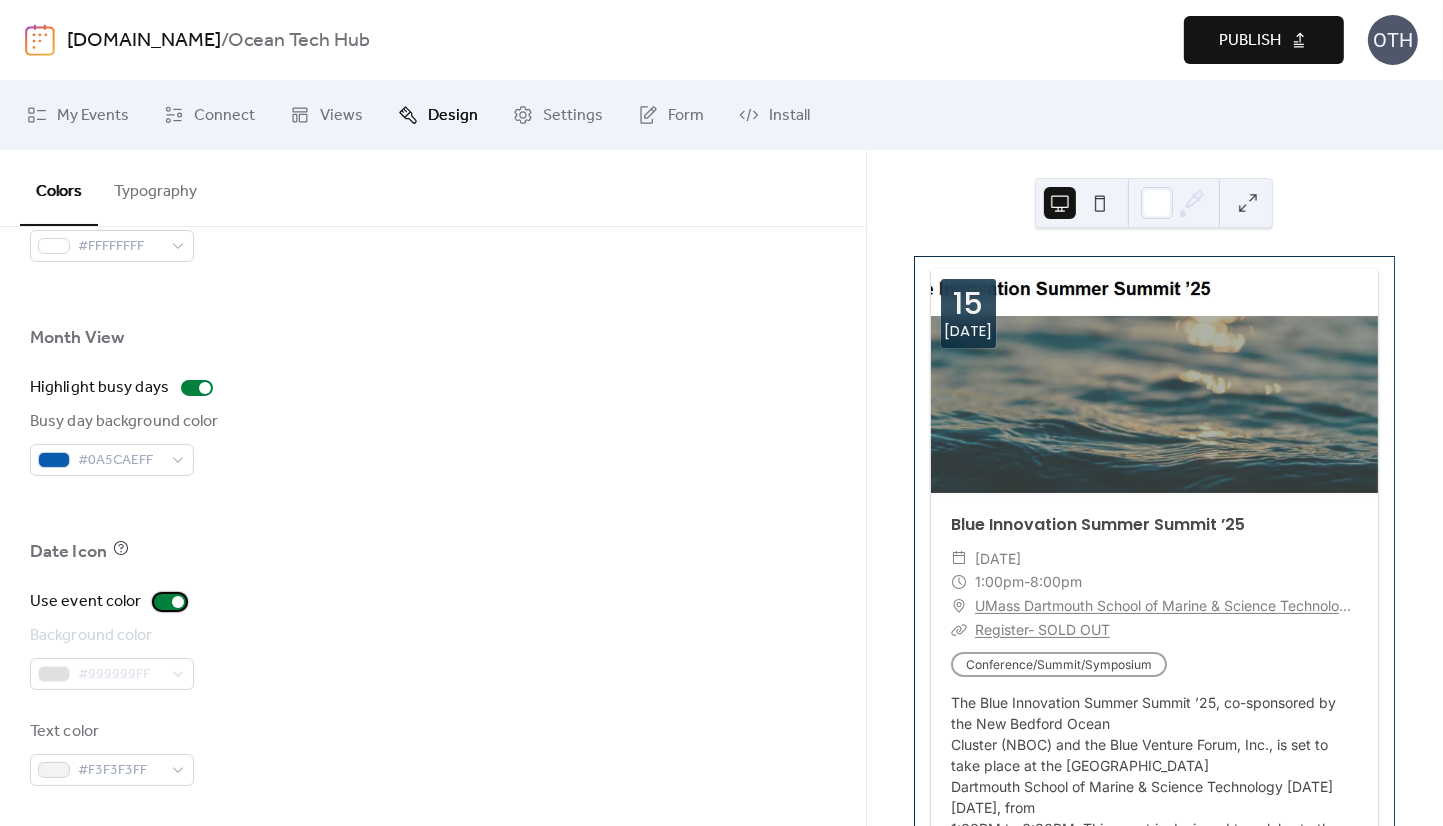 click at bounding box center [178, 602] 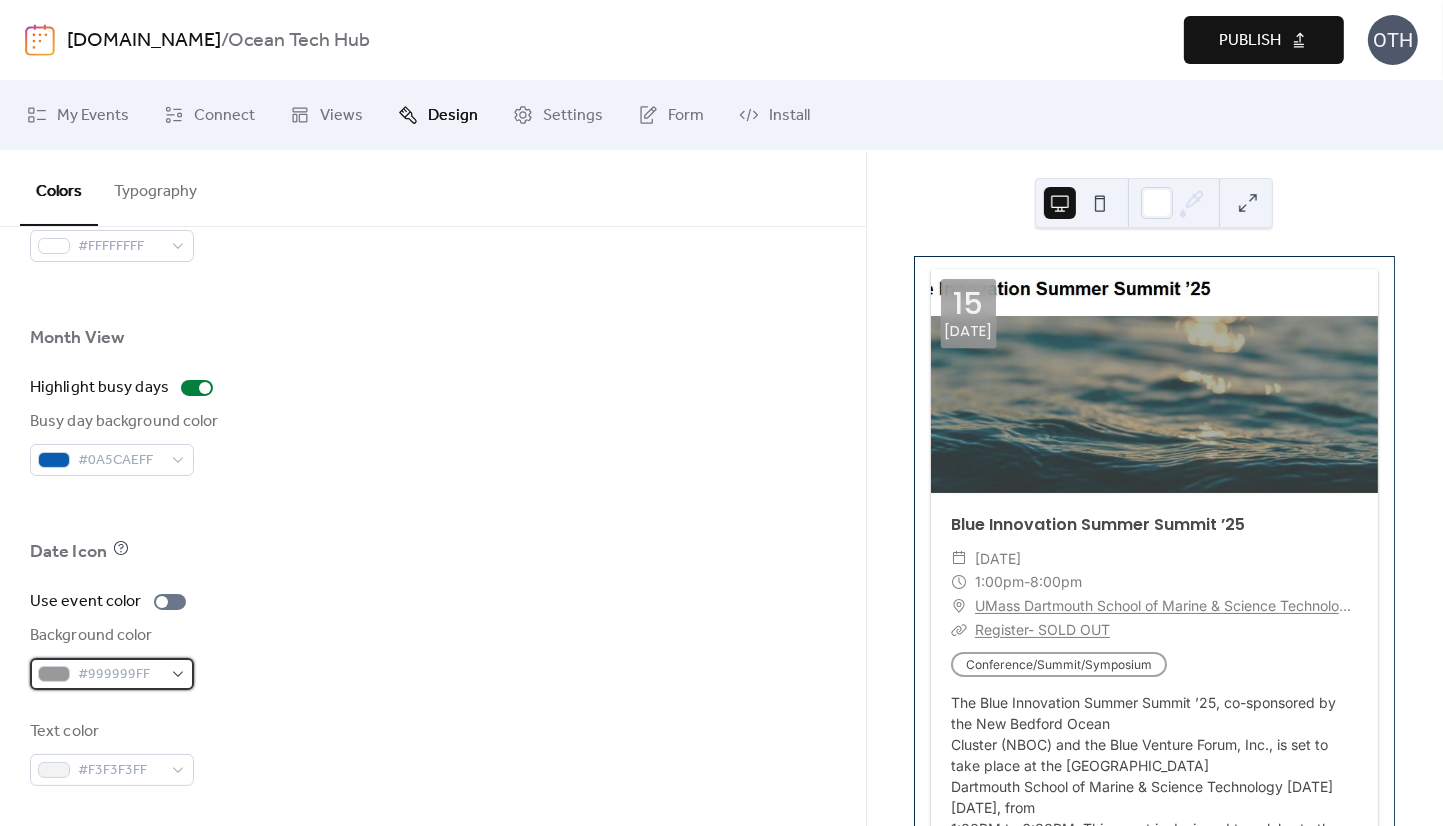 click on "#999999FF" at bounding box center [120, 675] 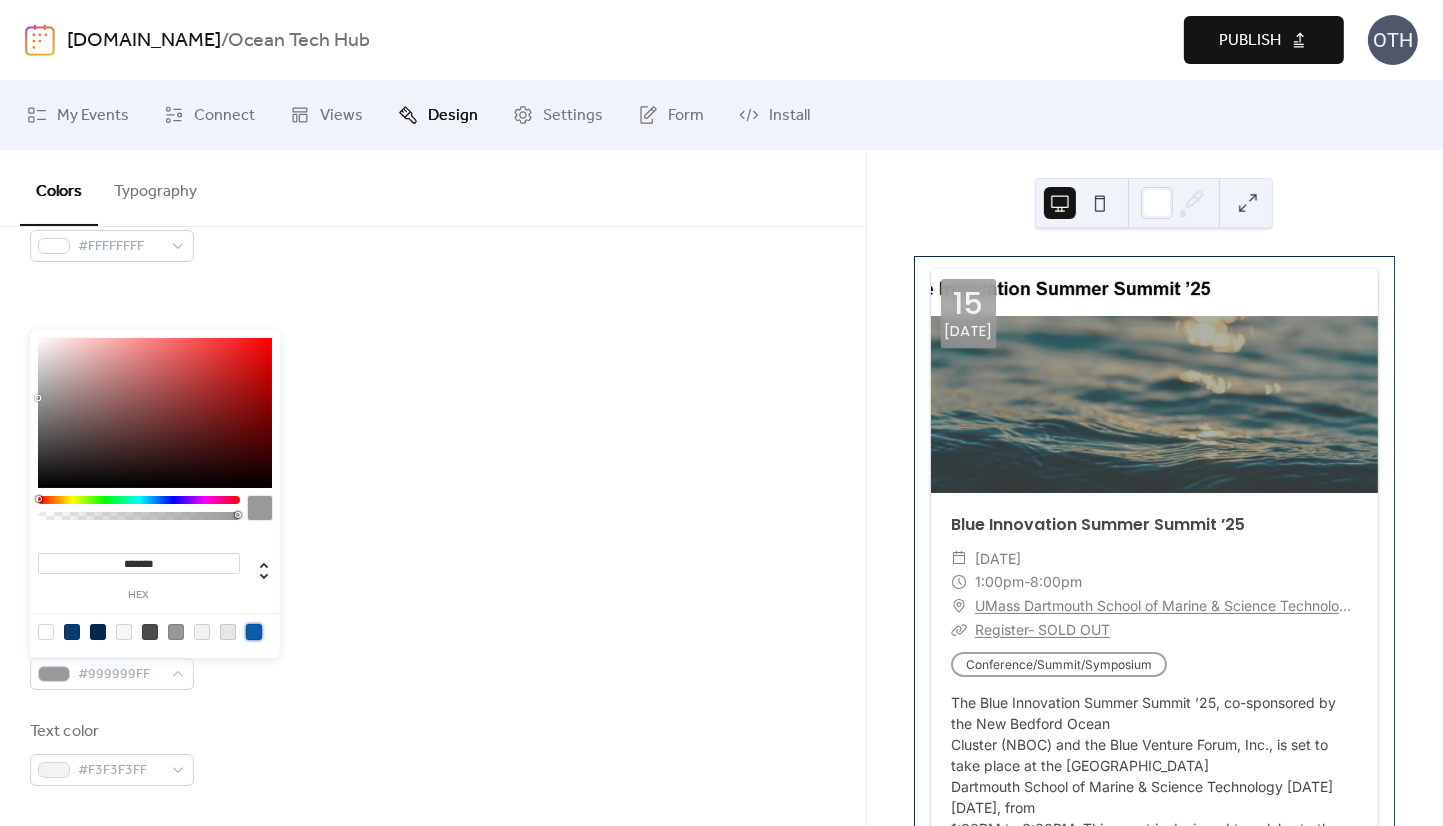 click at bounding box center [254, 632] 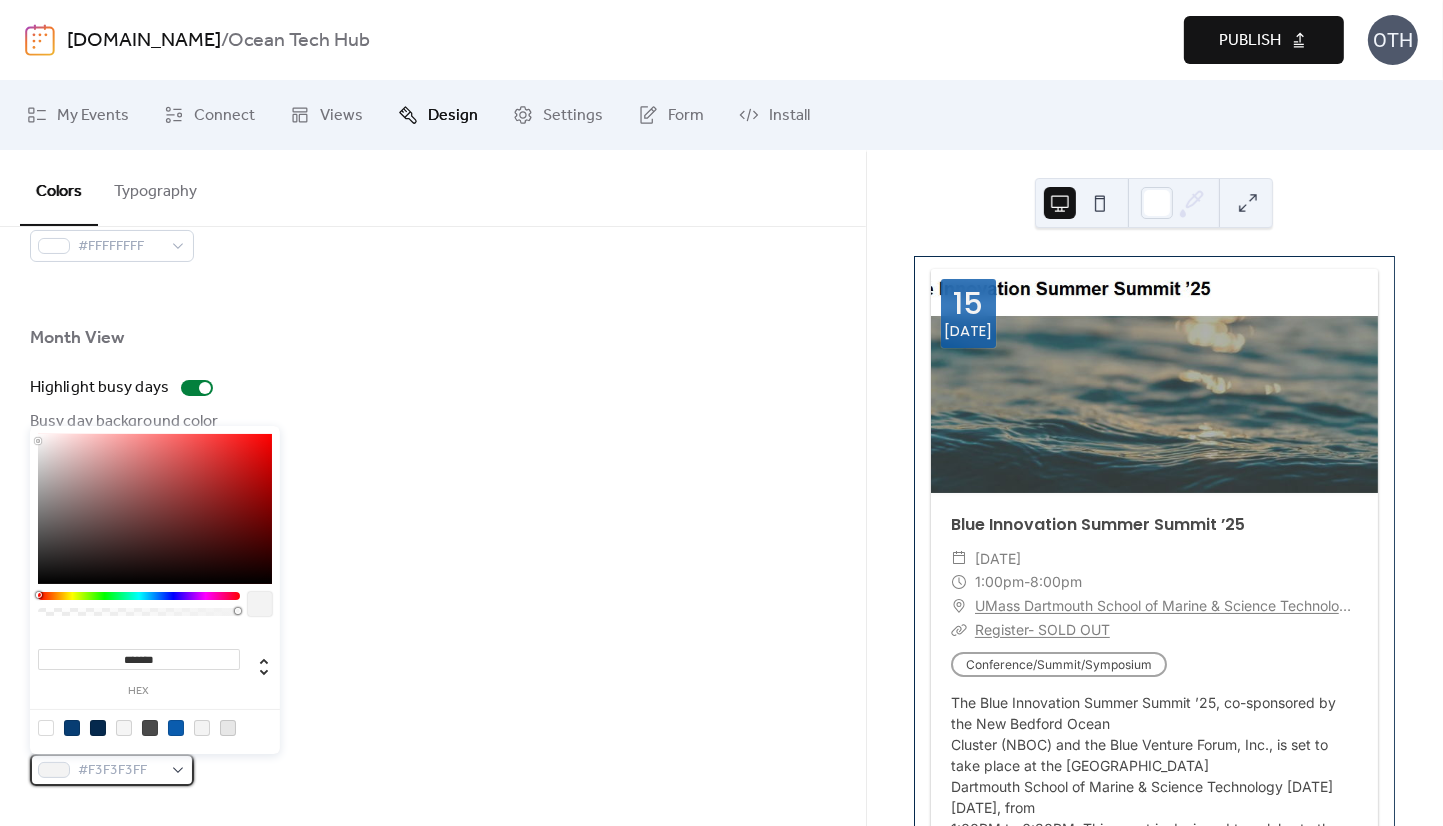click on "#F3F3F3FF" at bounding box center [120, 771] 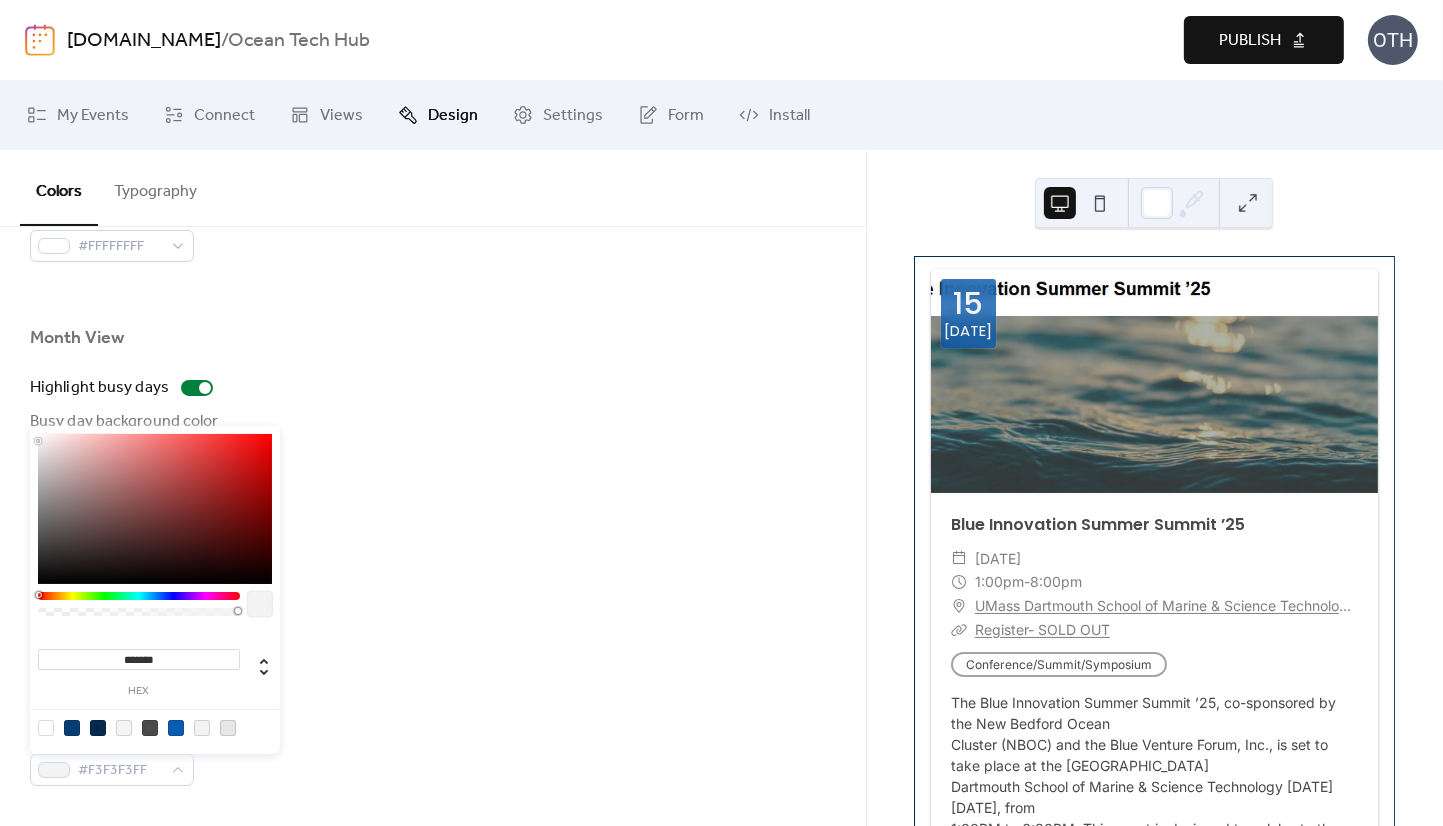 click at bounding box center [46, 728] 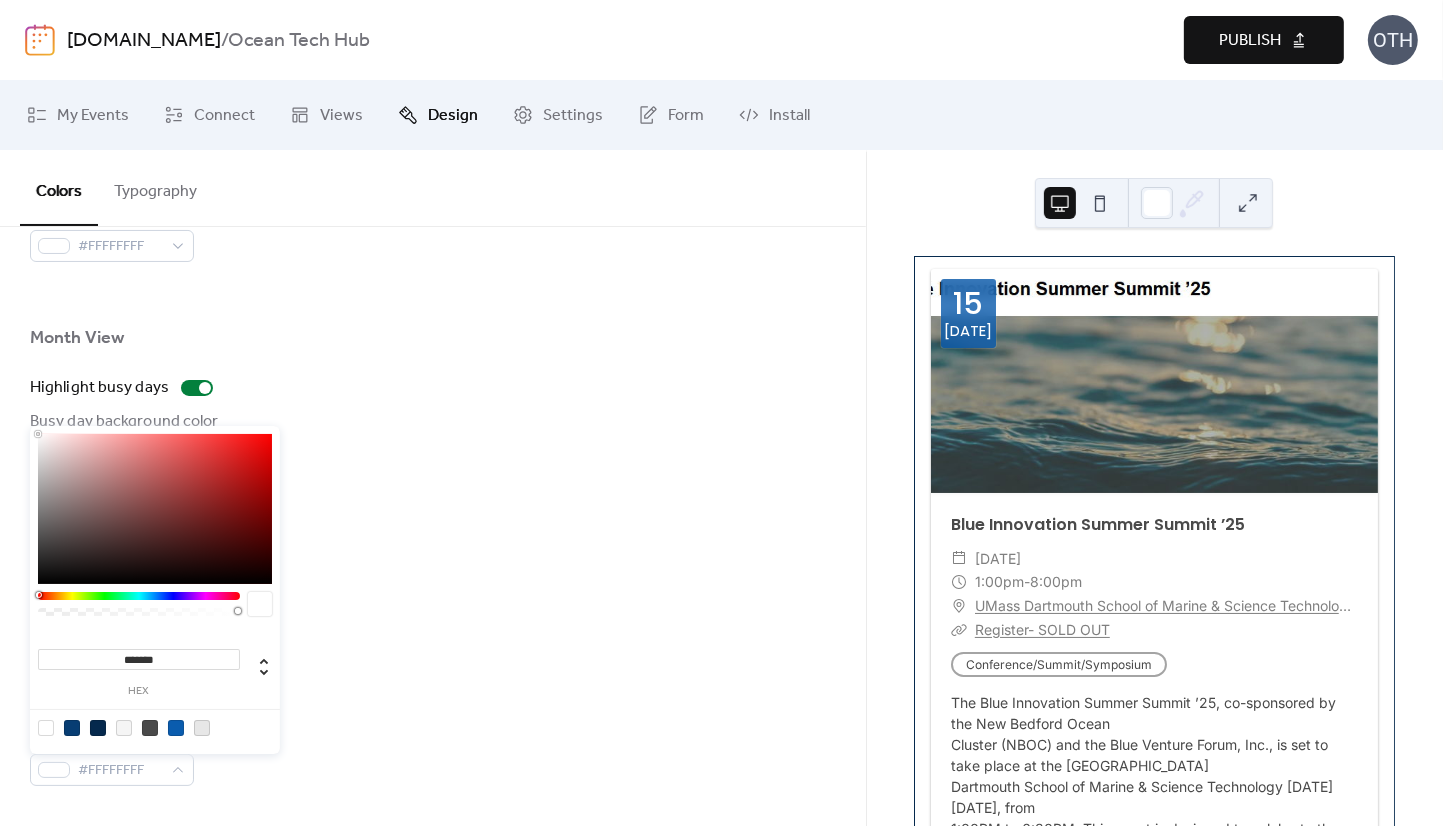 click on "Use event color" at bounding box center (433, 602) 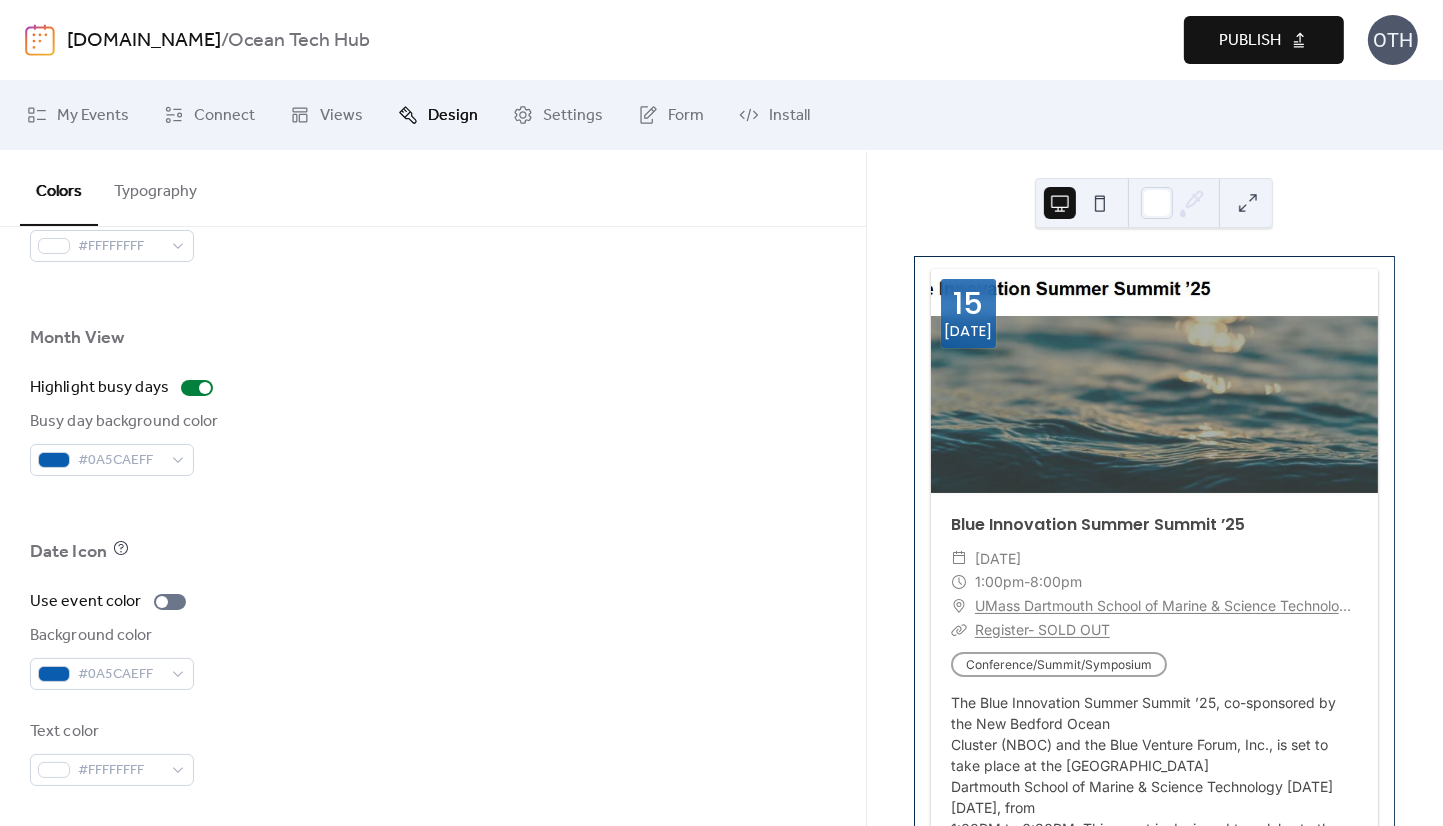 scroll, scrollTop: 0, scrollLeft: 0, axis: both 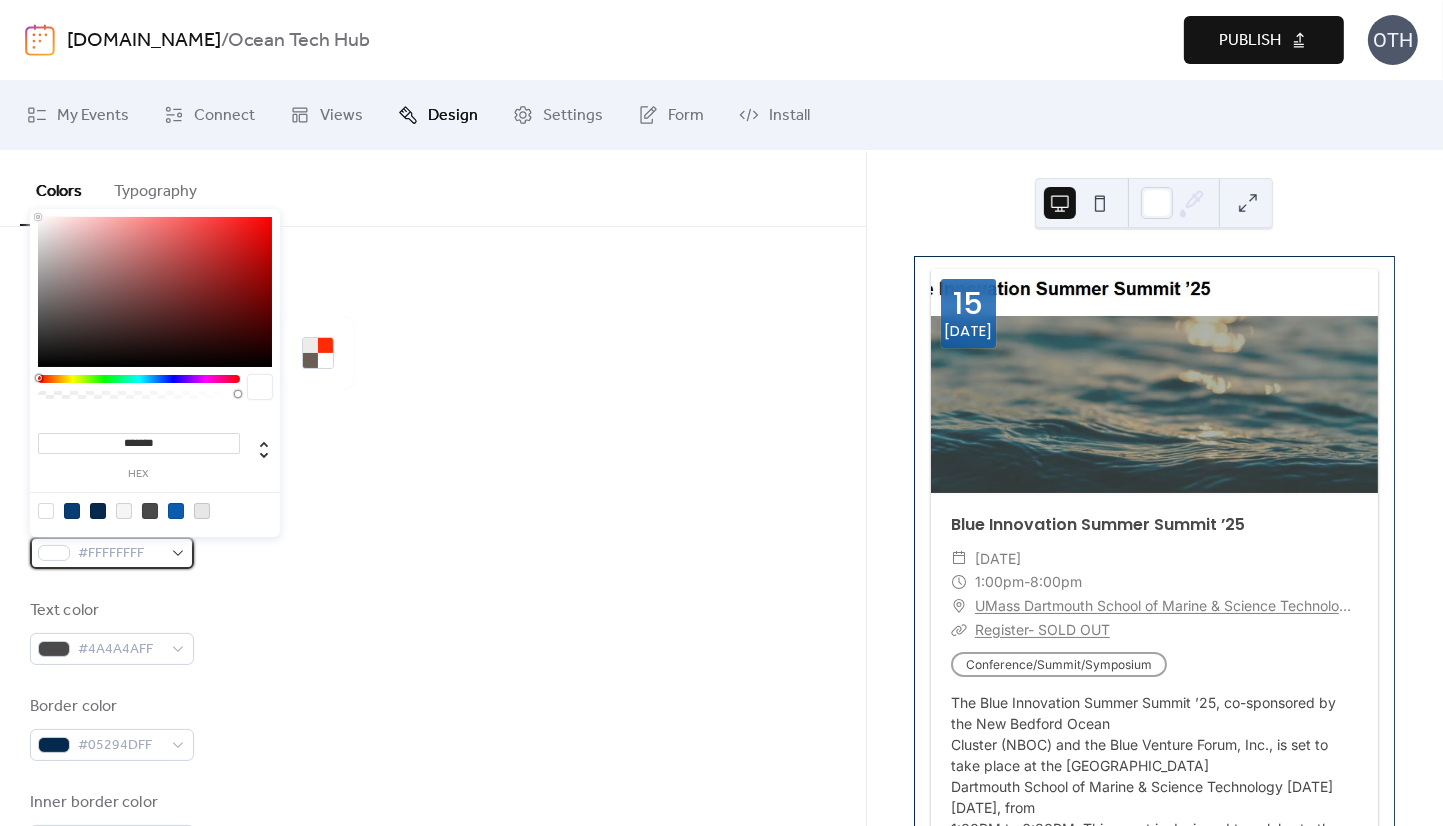 click on "#FFFFFFFF" at bounding box center (112, 553) 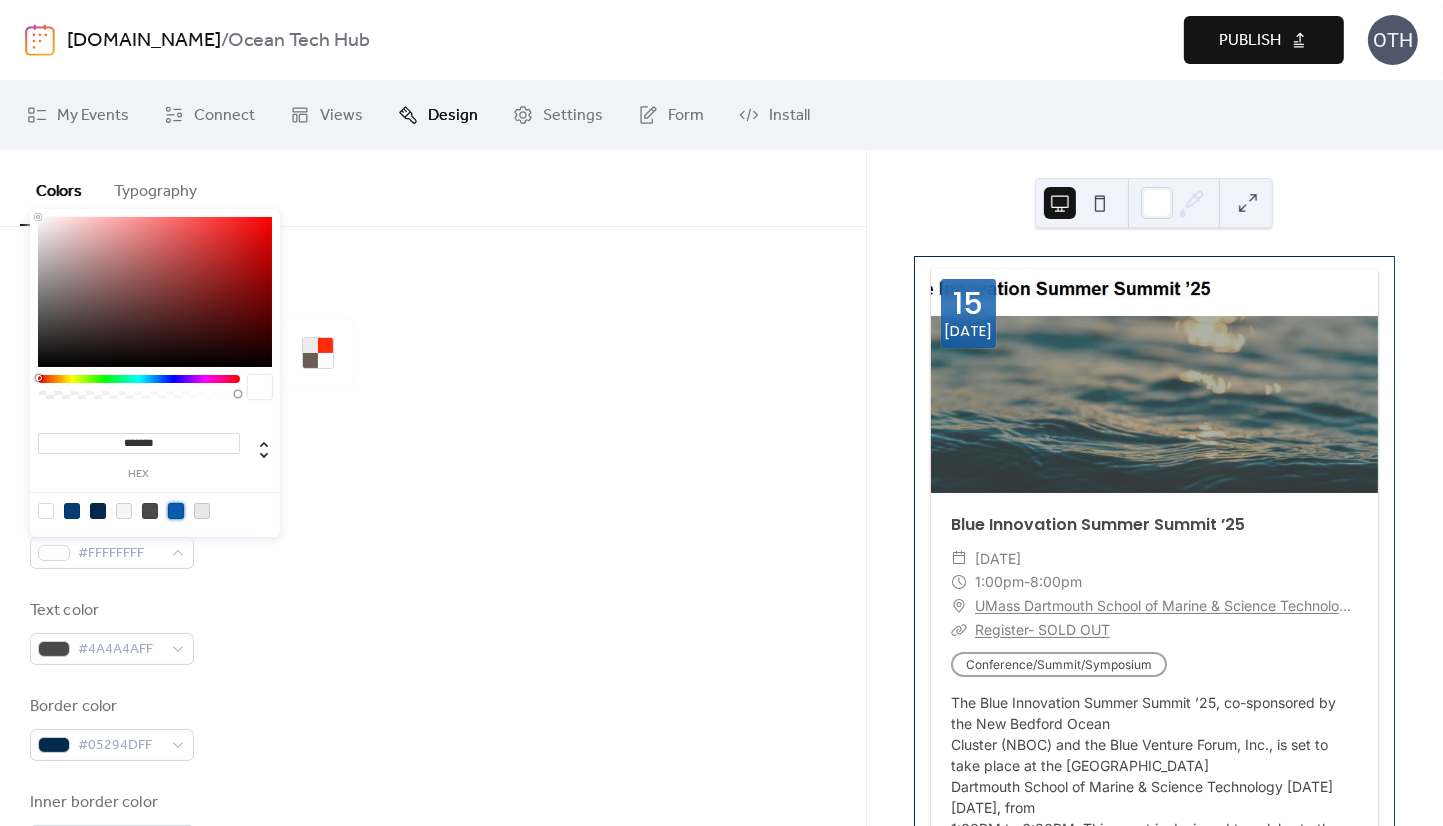 click at bounding box center (176, 511) 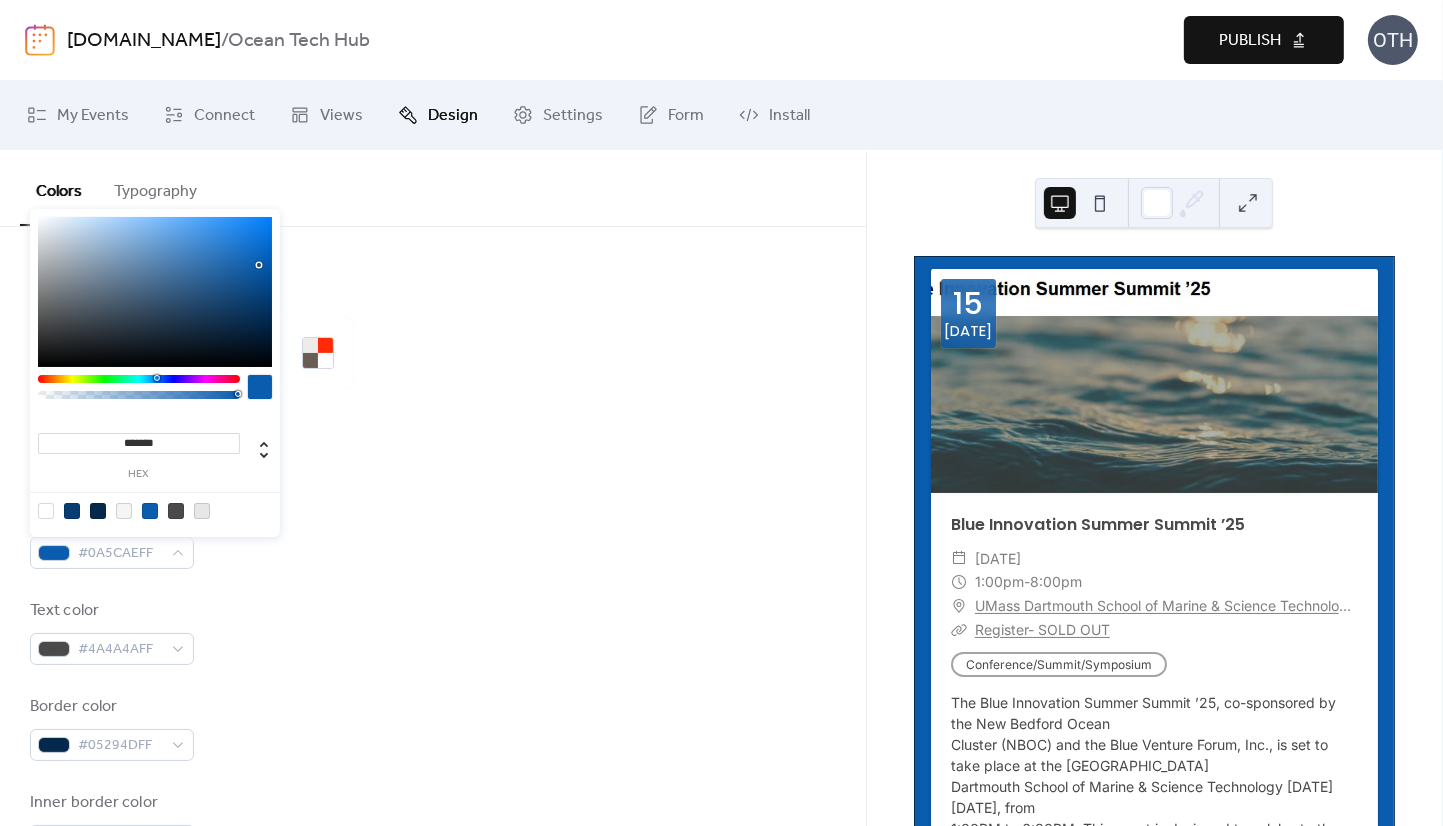 click at bounding box center [46, 511] 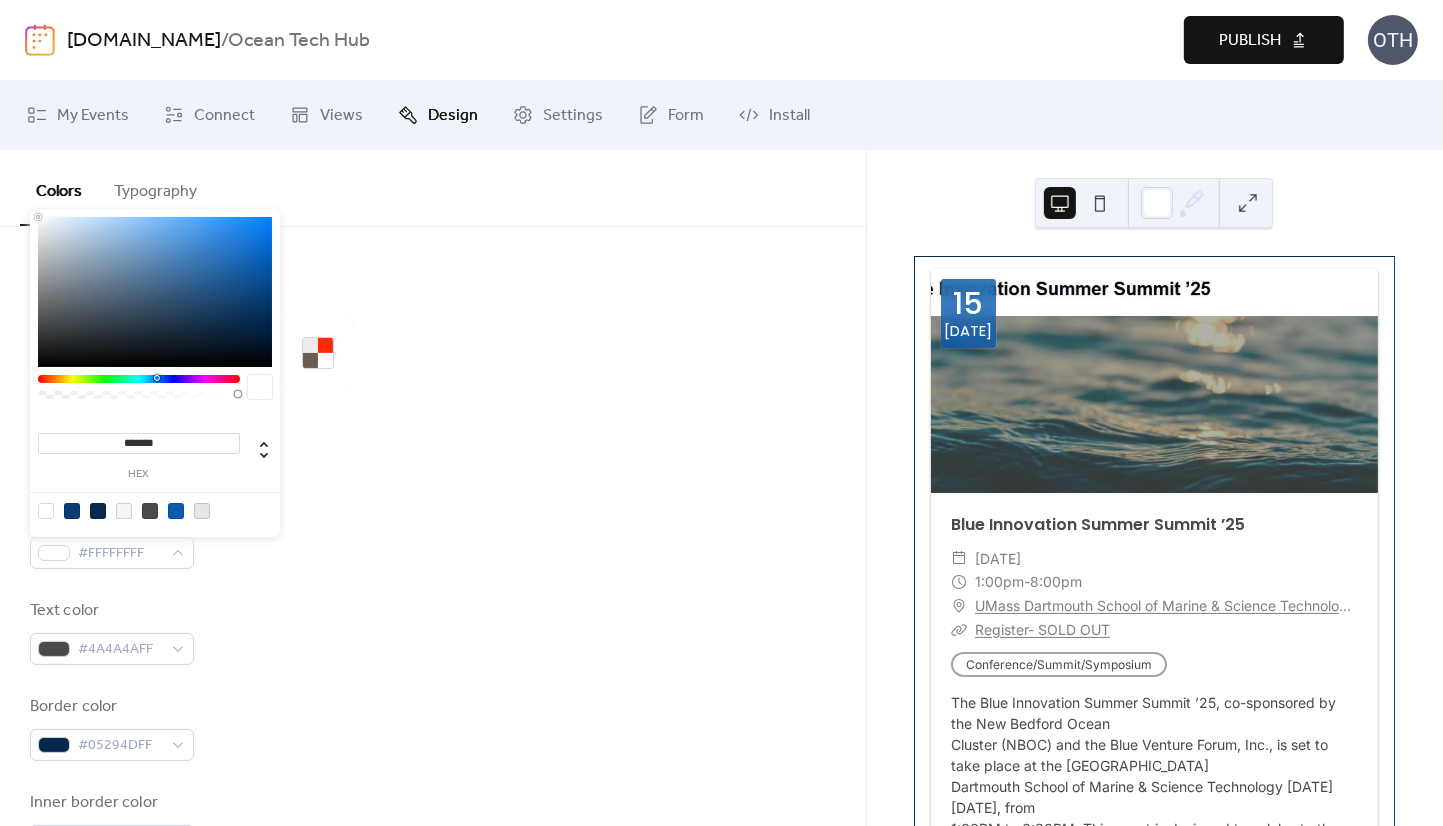 click on "Background color #FFFFFFFF" at bounding box center [433, 536] 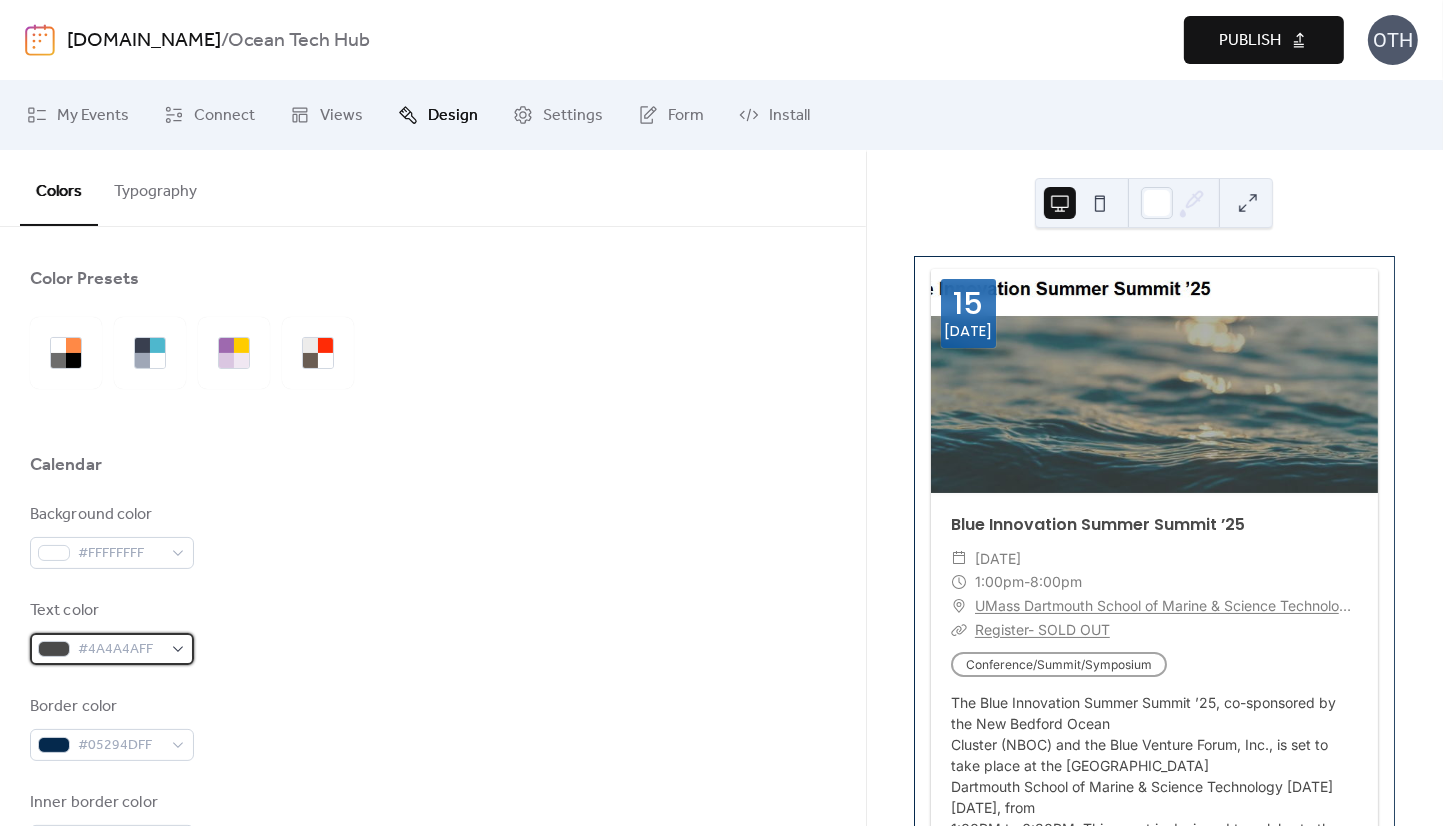 click on "#4A4A4AFF" at bounding box center [120, 650] 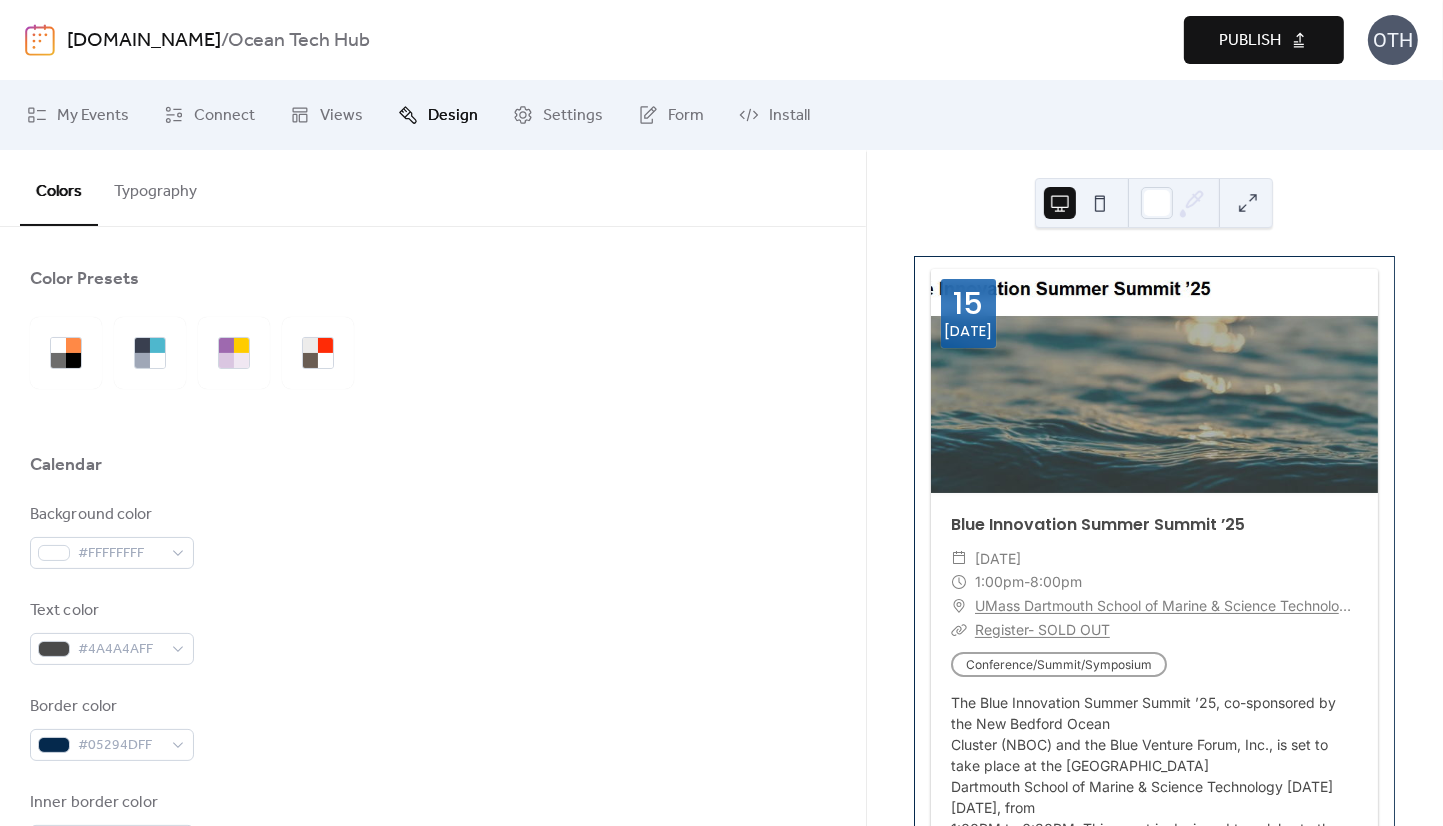 click on "Text color #4A4A4AFF" at bounding box center [433, 632] 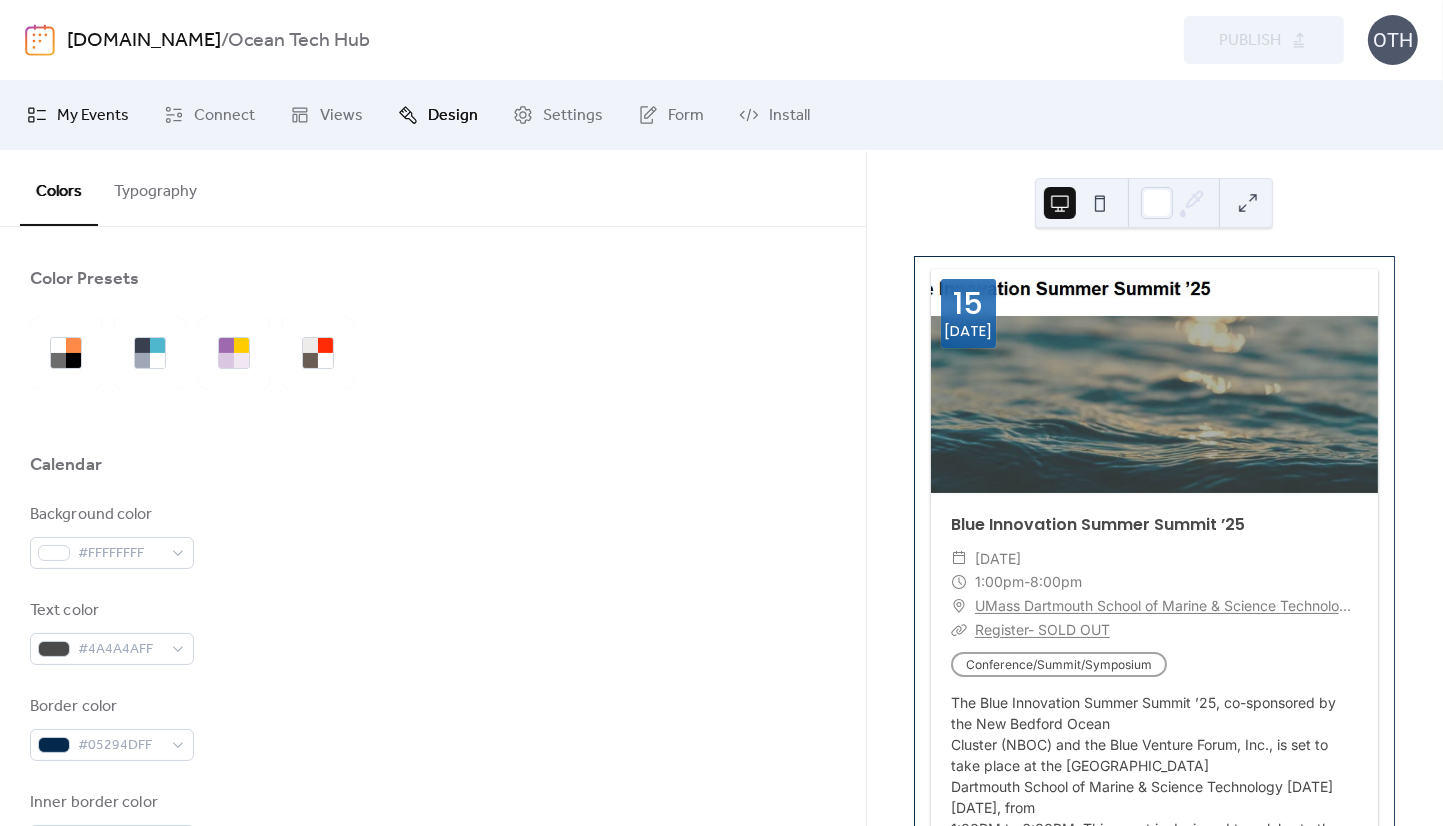 click on "My Events" at bounding box center (93, 116) 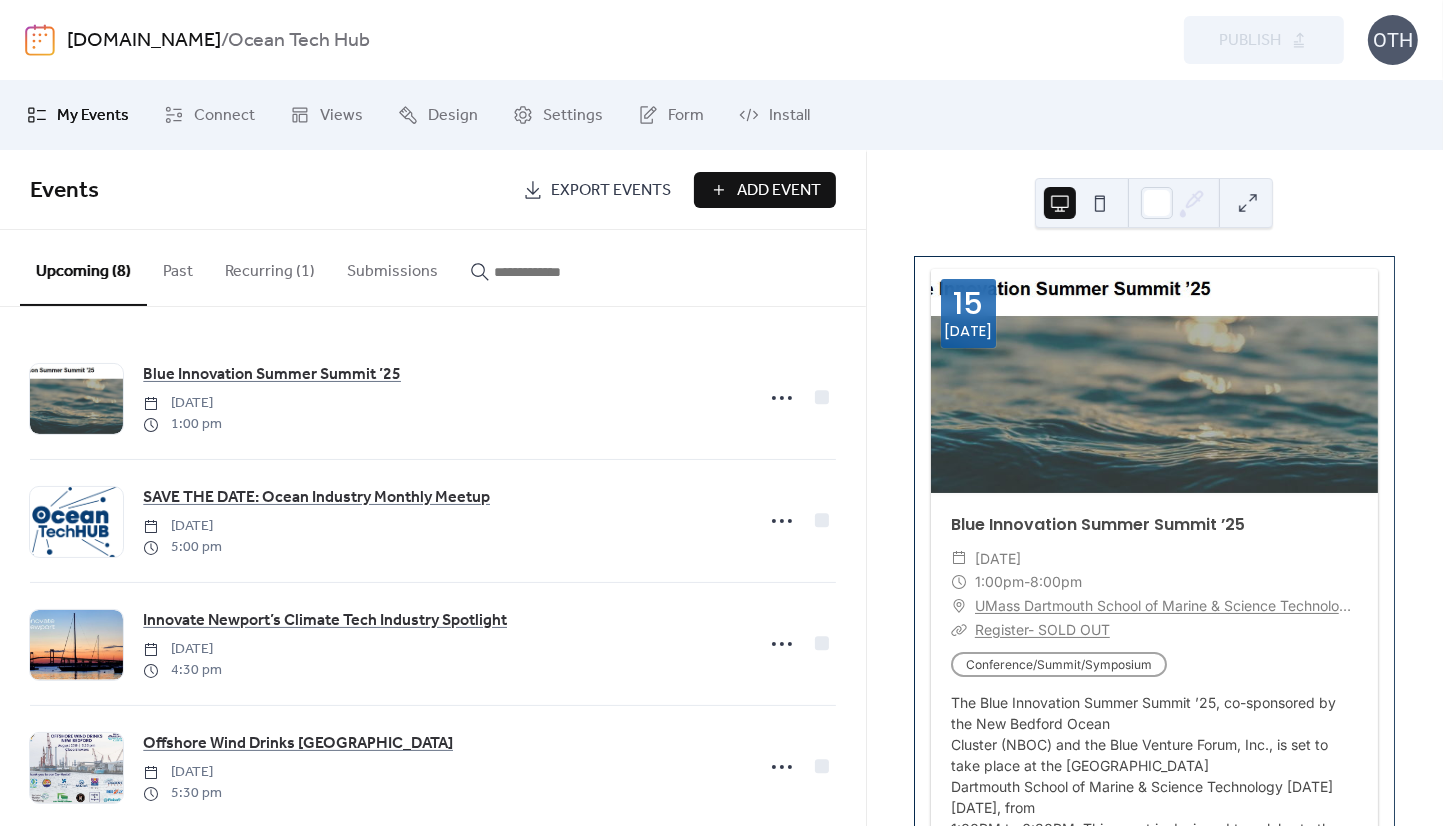click on "[DOMAIN_NAME]" at bounding box center (144, 41) 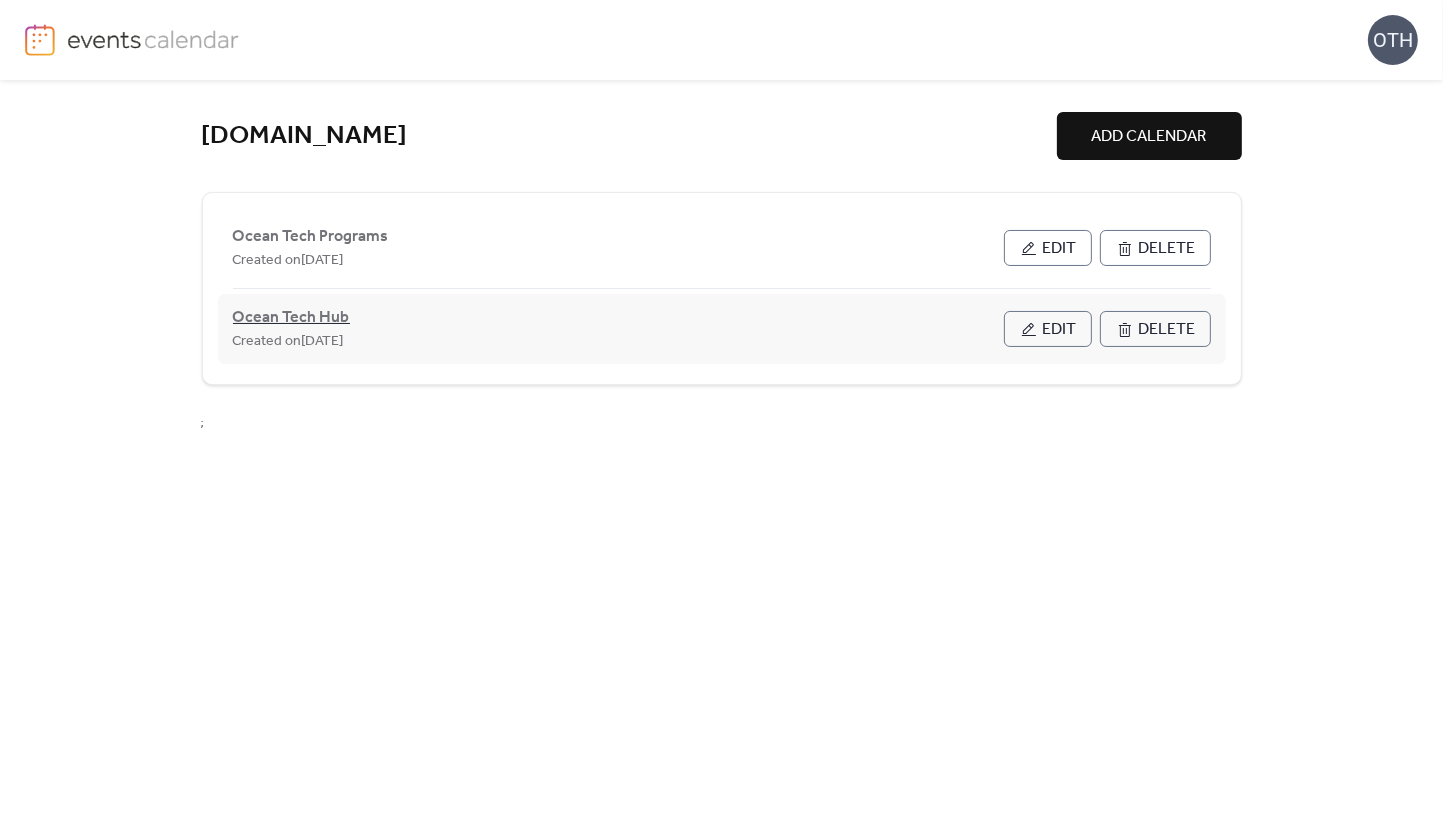 click on "Ocean Tech Hub" at bounding box center [291, 318] 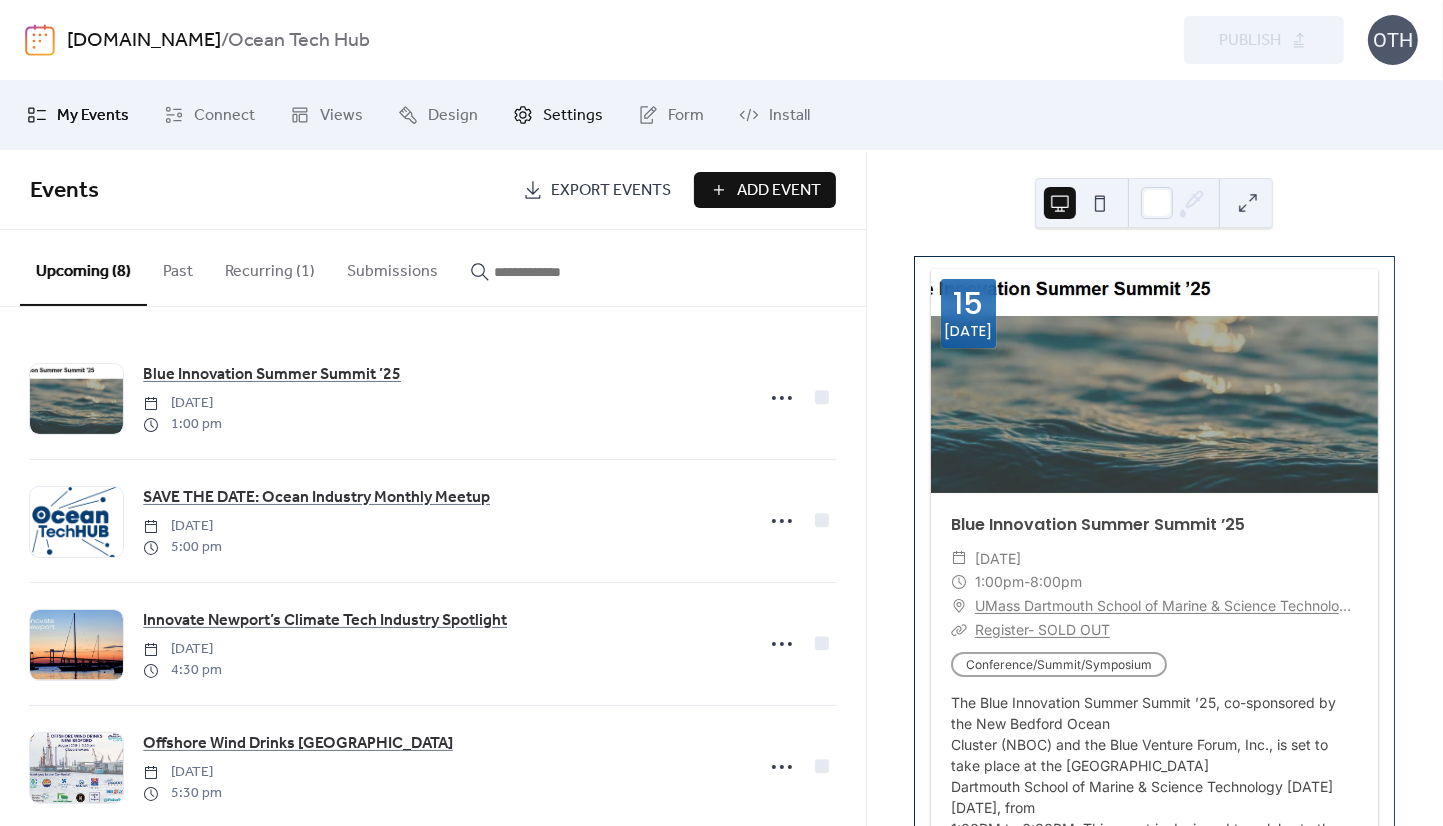 click on "Settings" at bounding box center (573, 116) 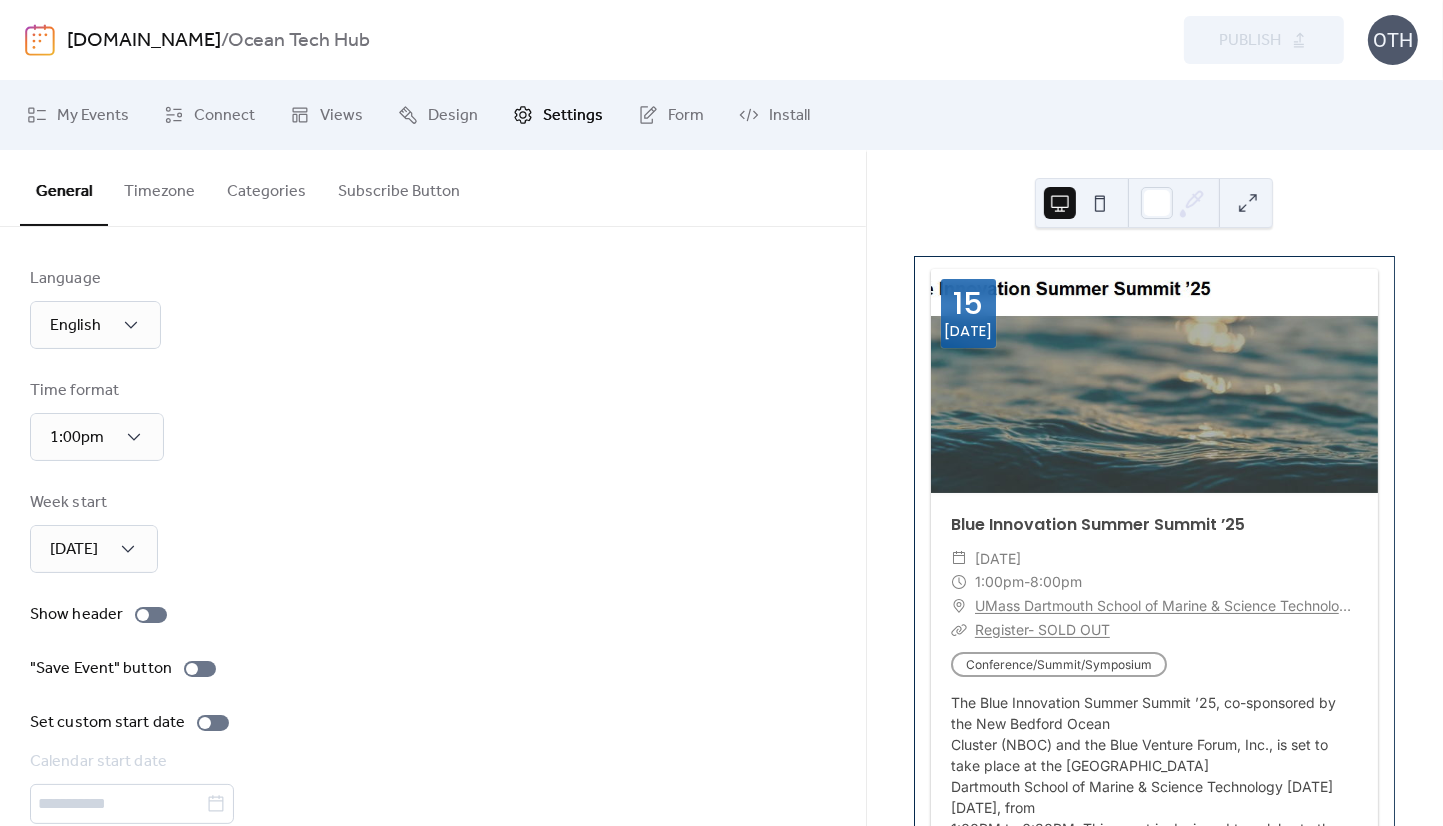scroll, scrollTop: 92, scrollLeft: 0, axis: vertical 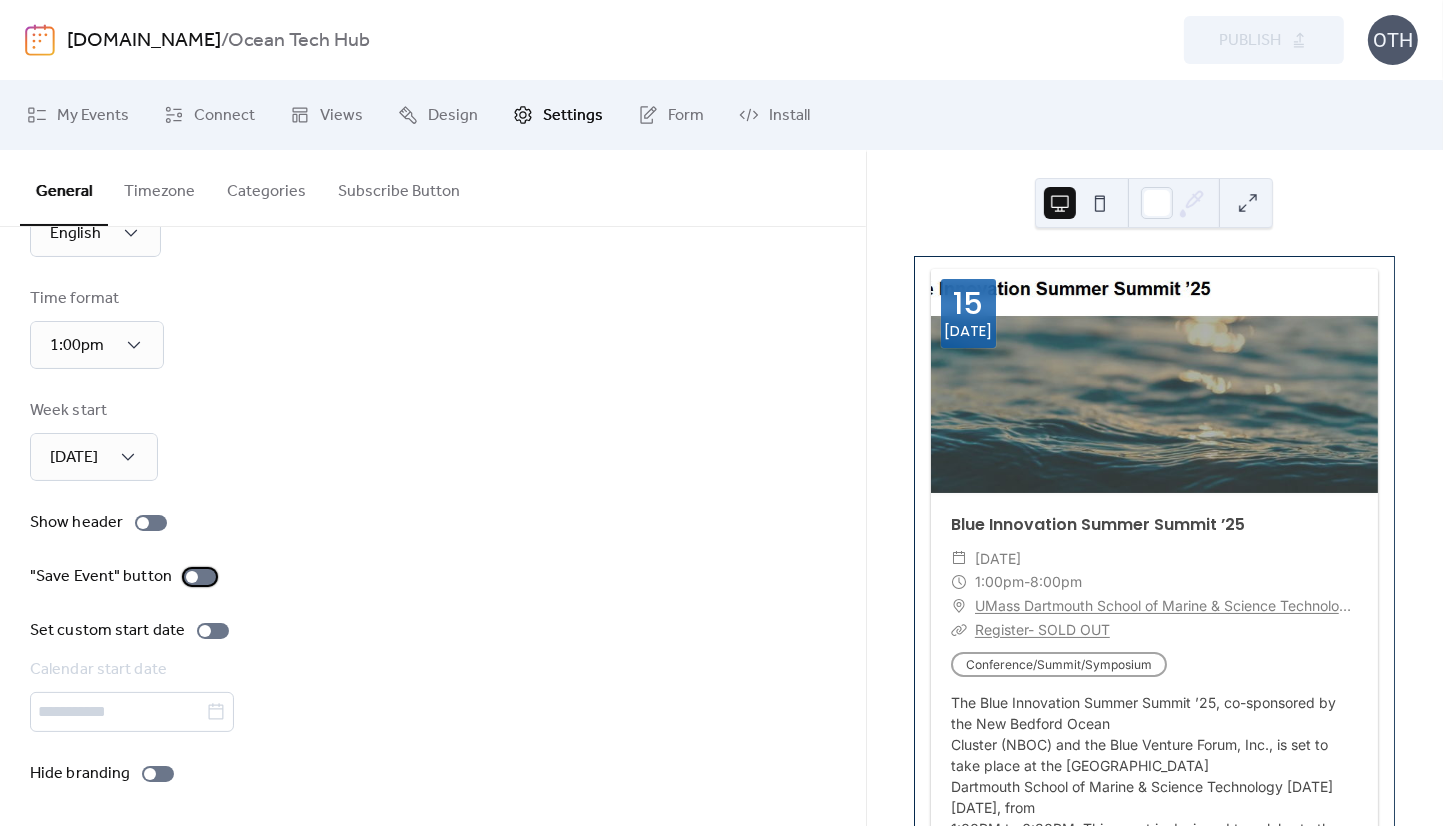 click at bounding box center [192, 577] 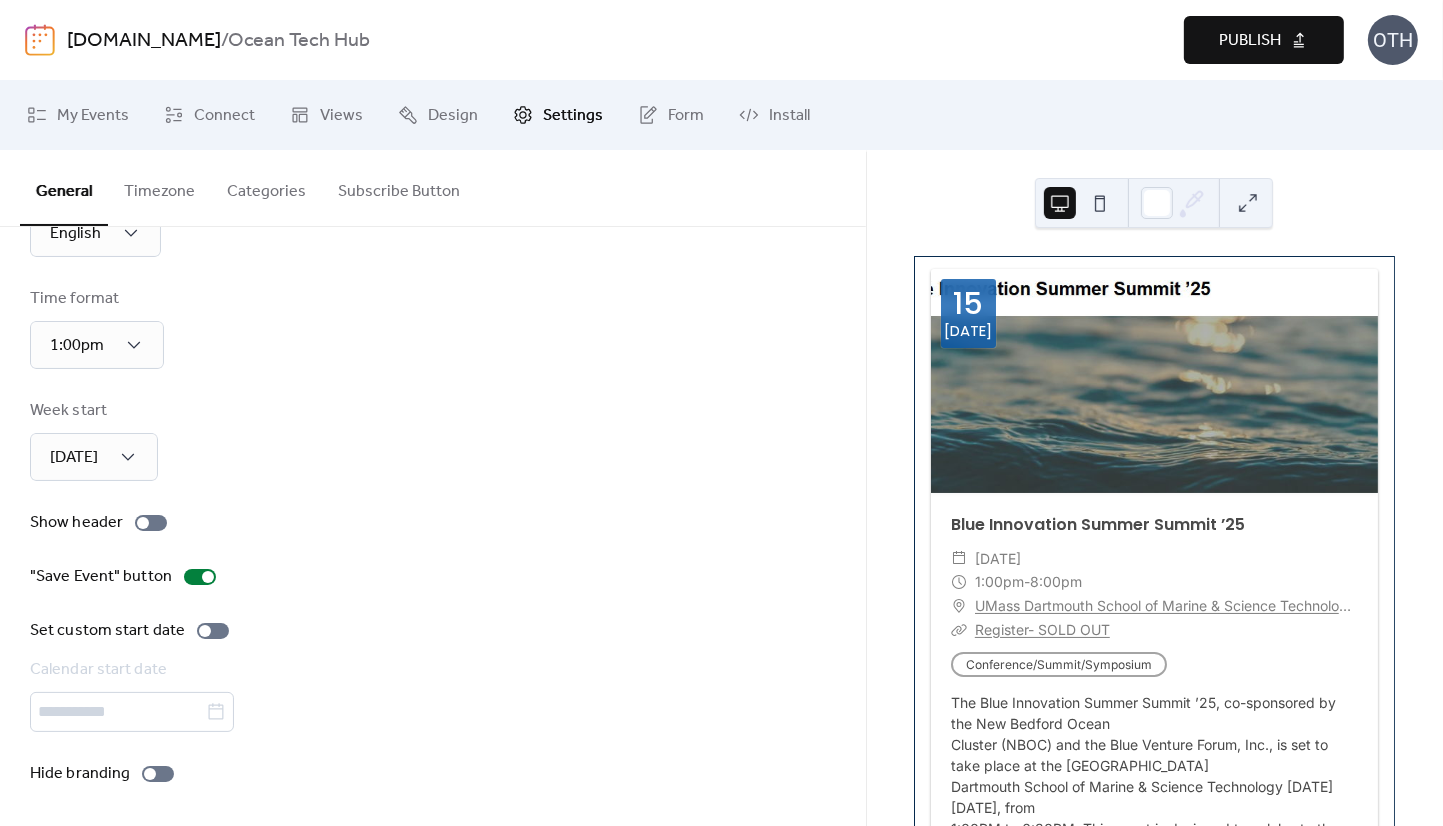 click on "Language English Time format 1:00pm Week start [DATE] Show header "Save Event" button Set custom start date Calendar start date Hide branding" at bounding box center (433, 480) 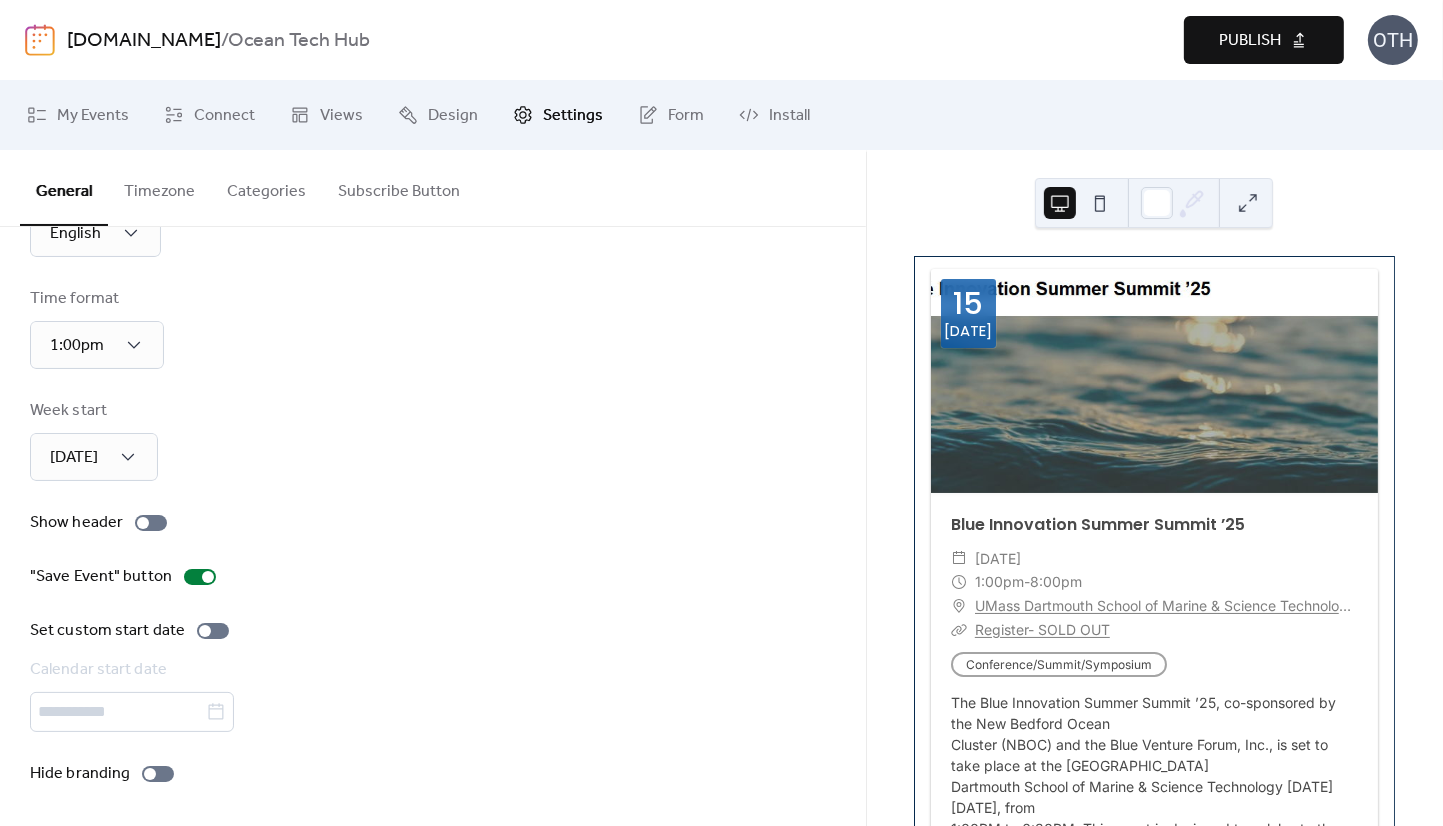 scroll, scrollTop: 0, scrollLeft: 0, axis: both 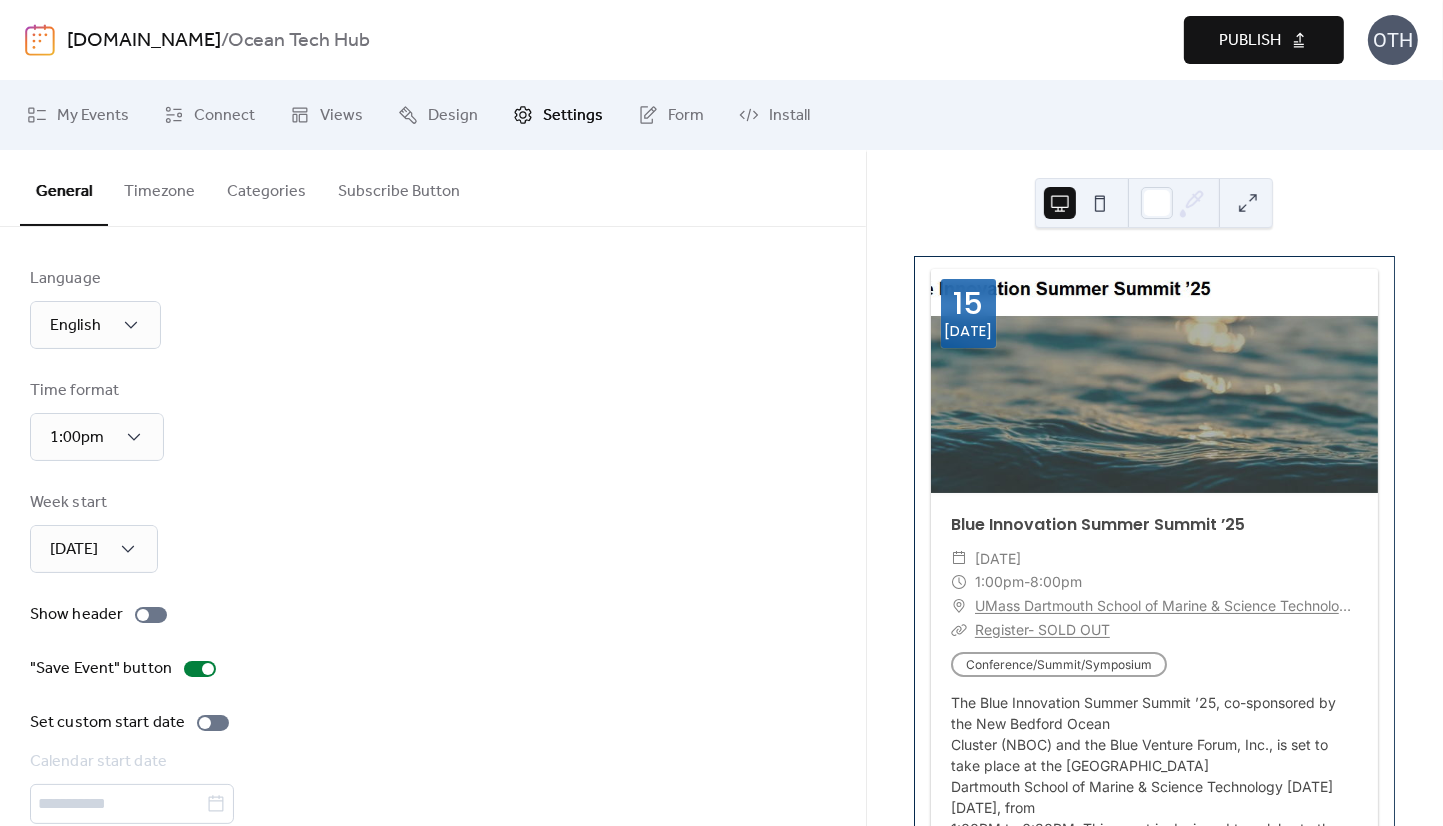 click on "Categories" at bounding box center [266, 187] 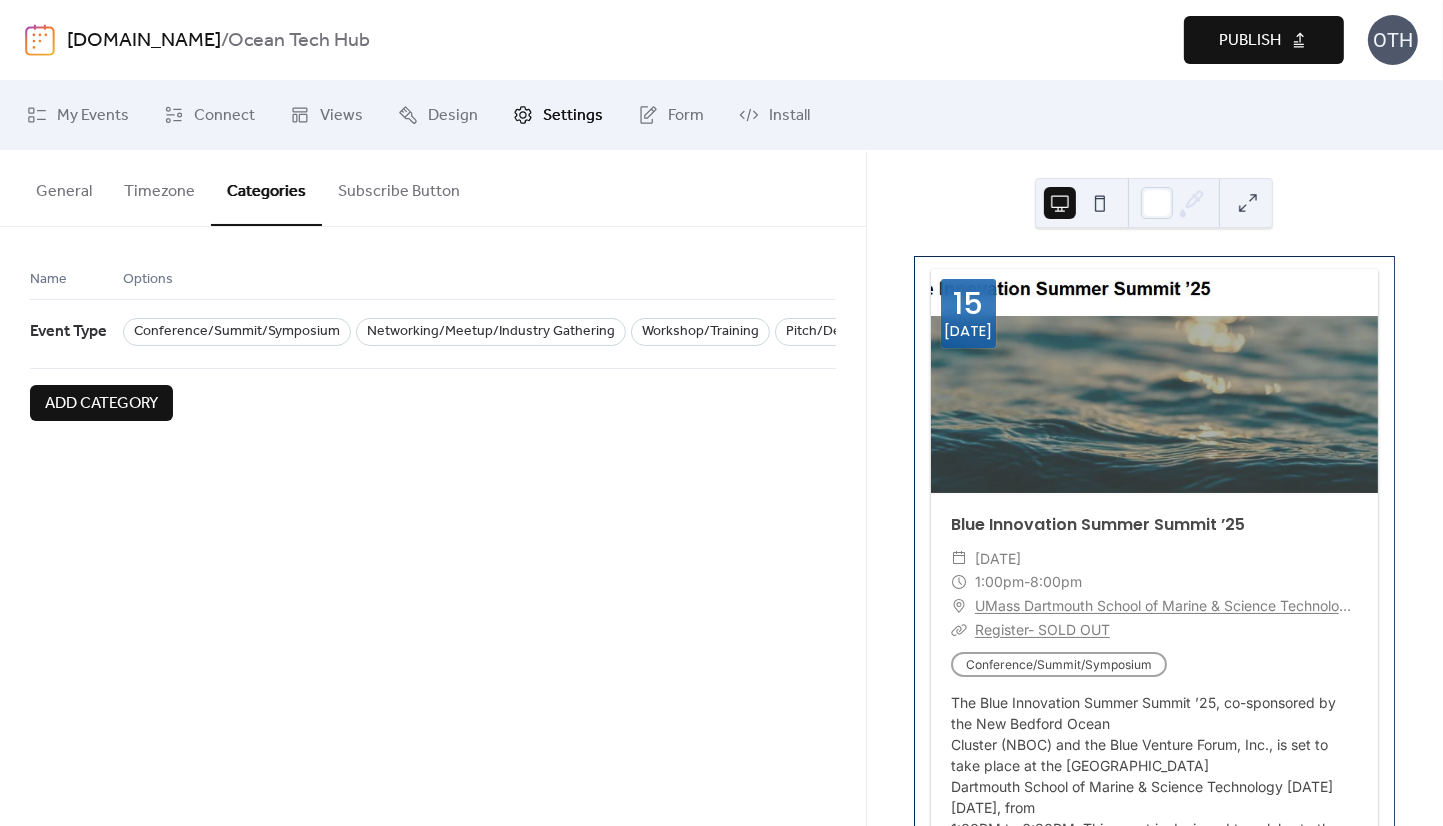 click on "Subscribe Button" at bounding box center (399, 187) 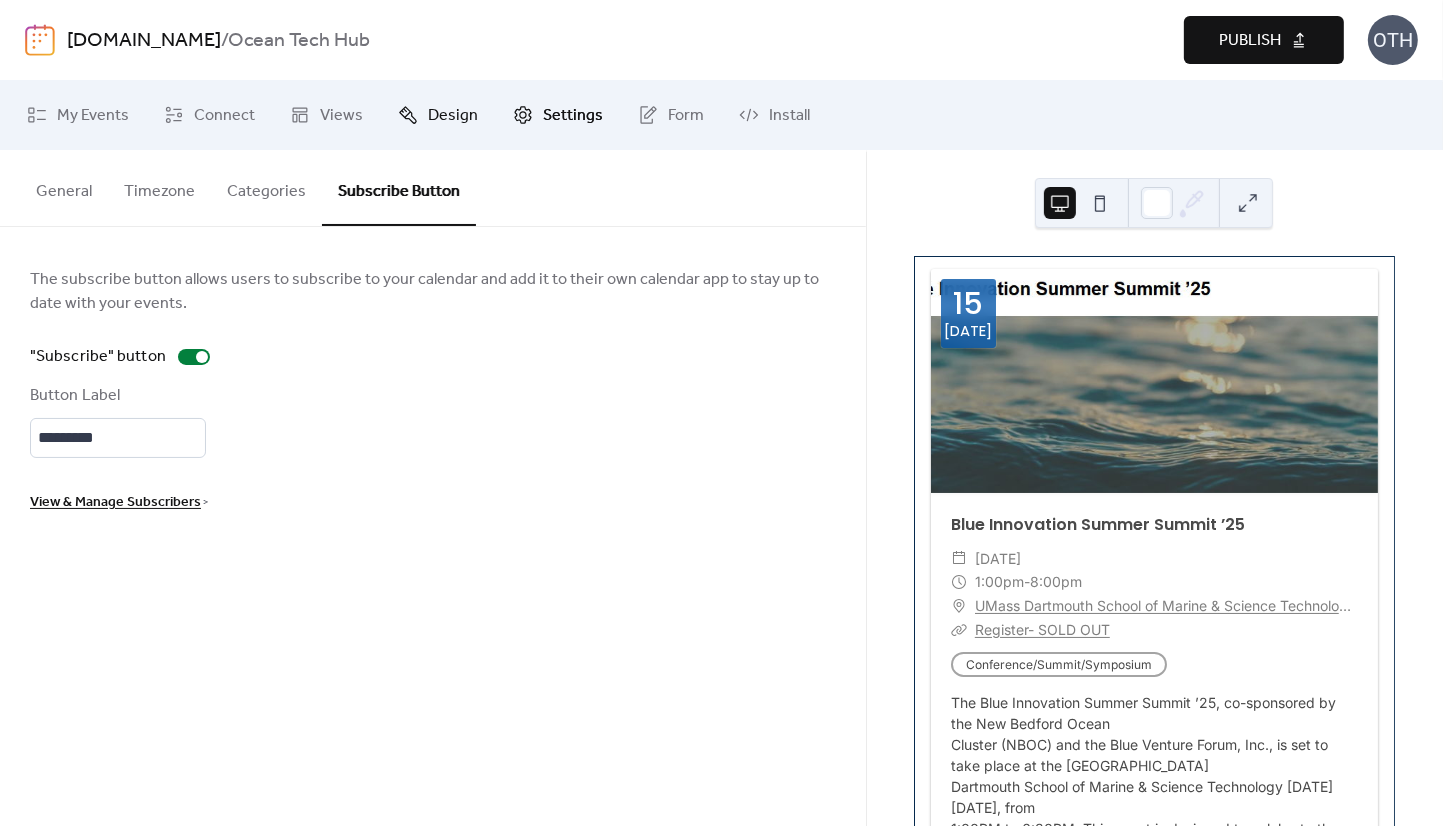click on "Design" at bounding box center [453, 116] 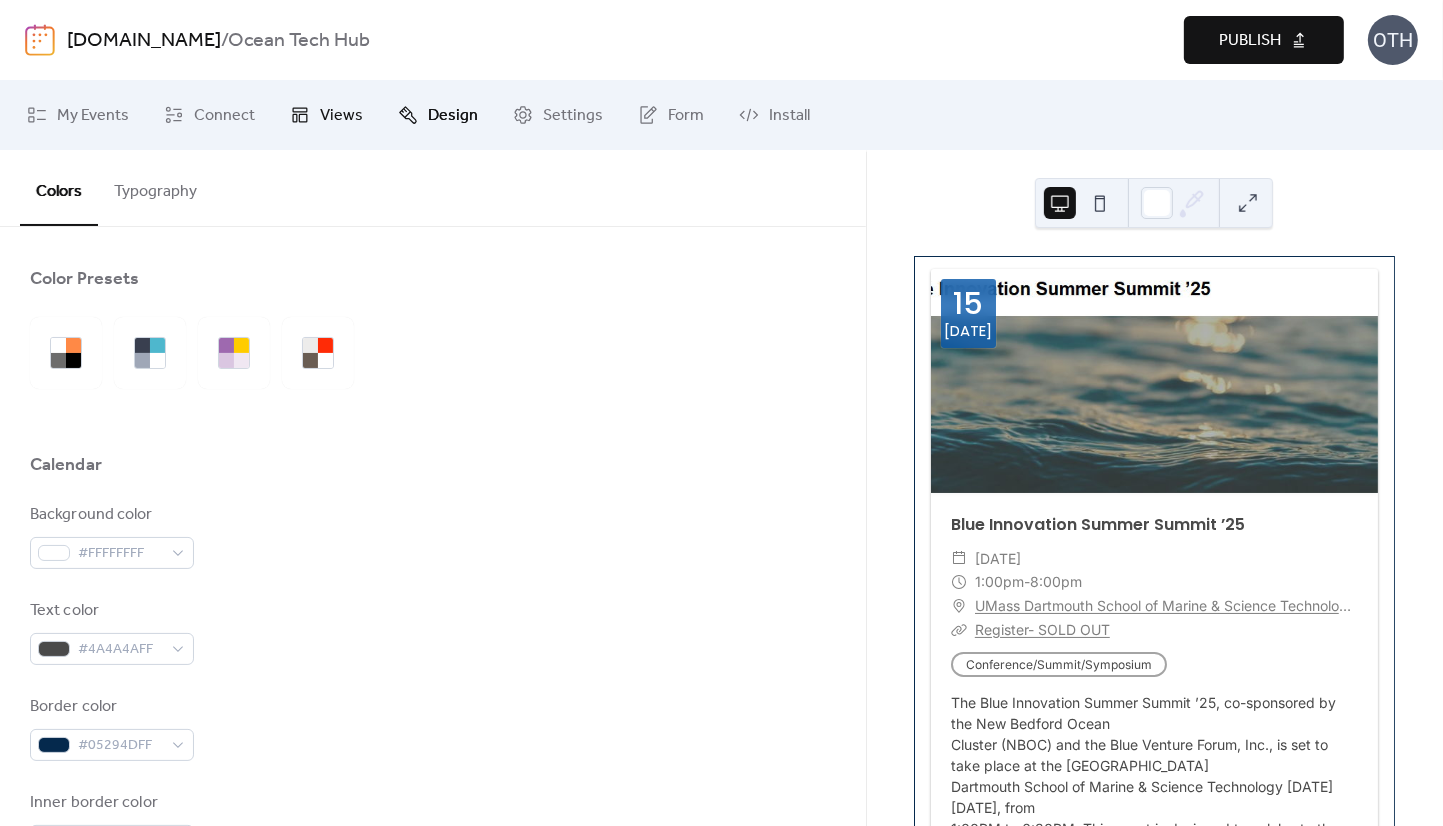 click on "Views" at bounding box center (341, 116) 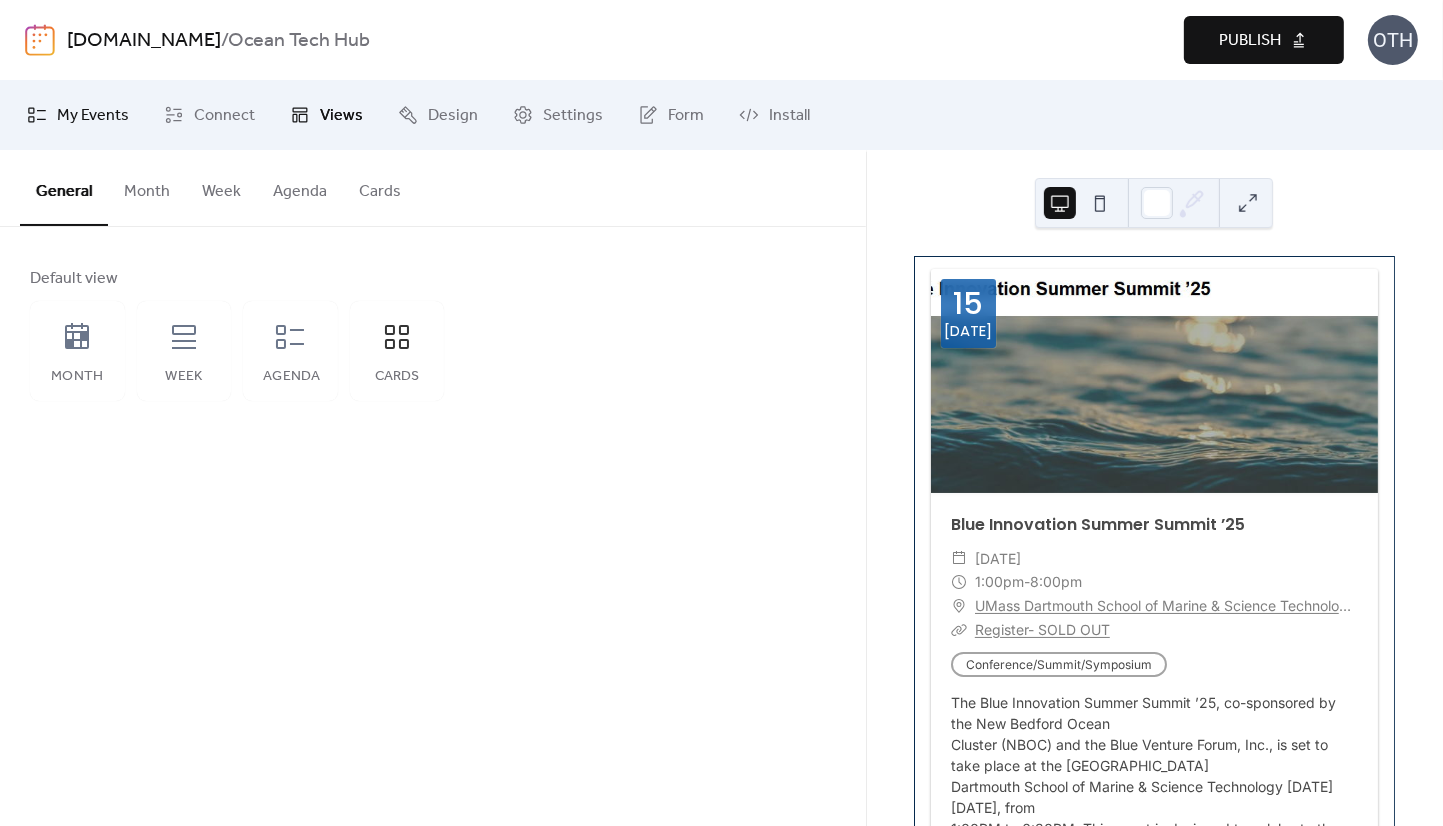 click on "My Events" at bounding box center (93, 116) 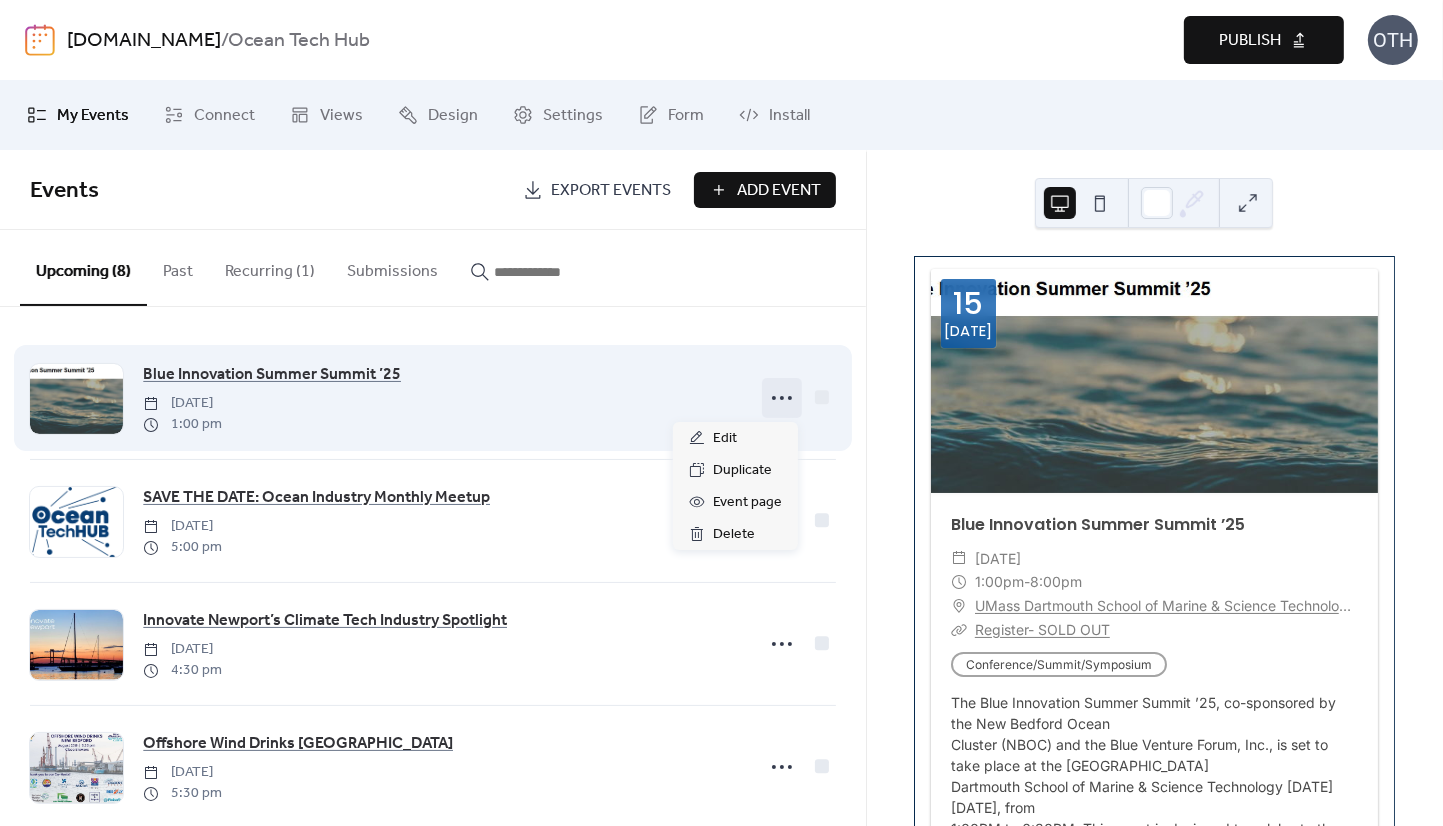 click 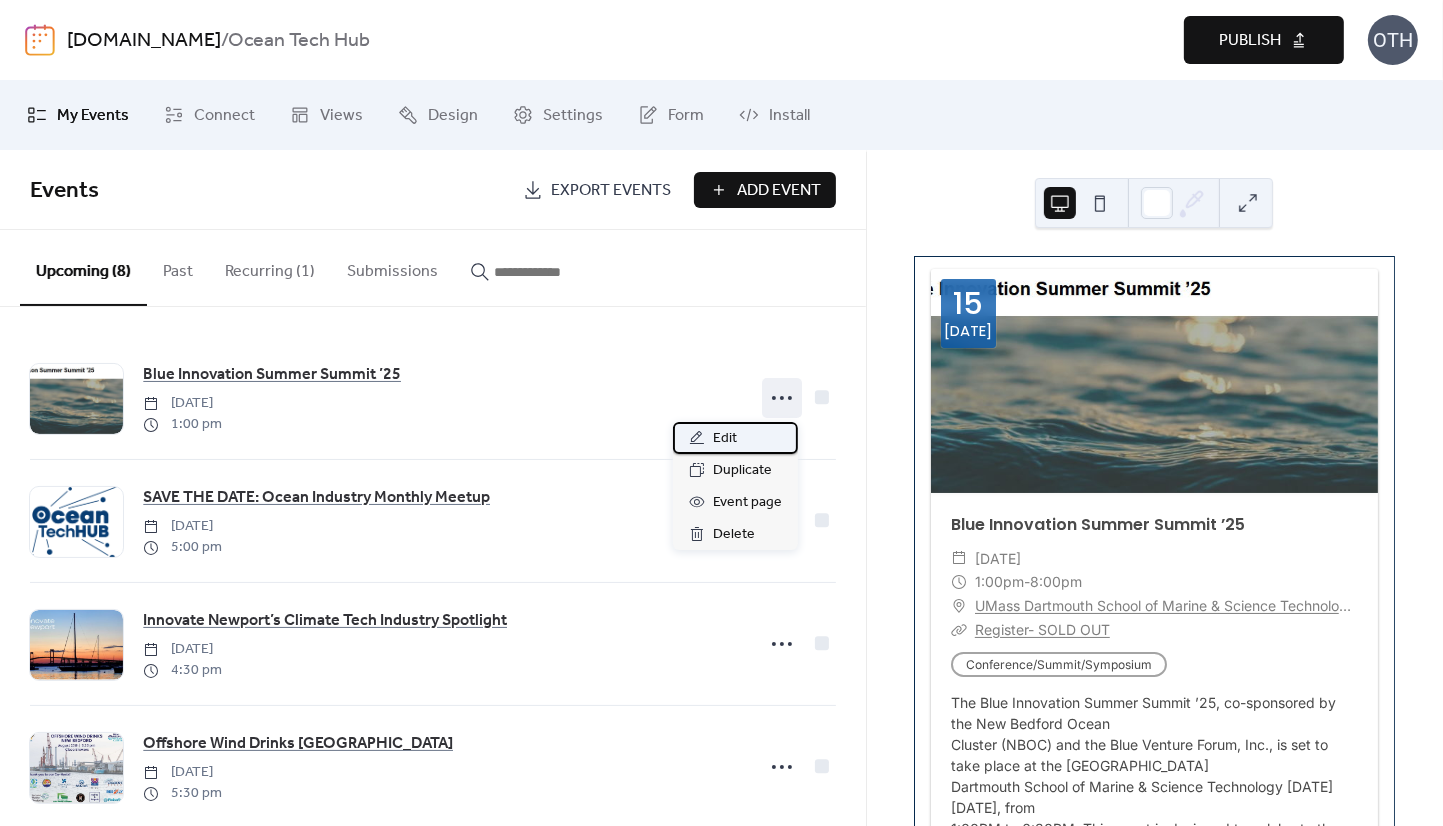 click on "Edit" at bounding box center [735, 438] 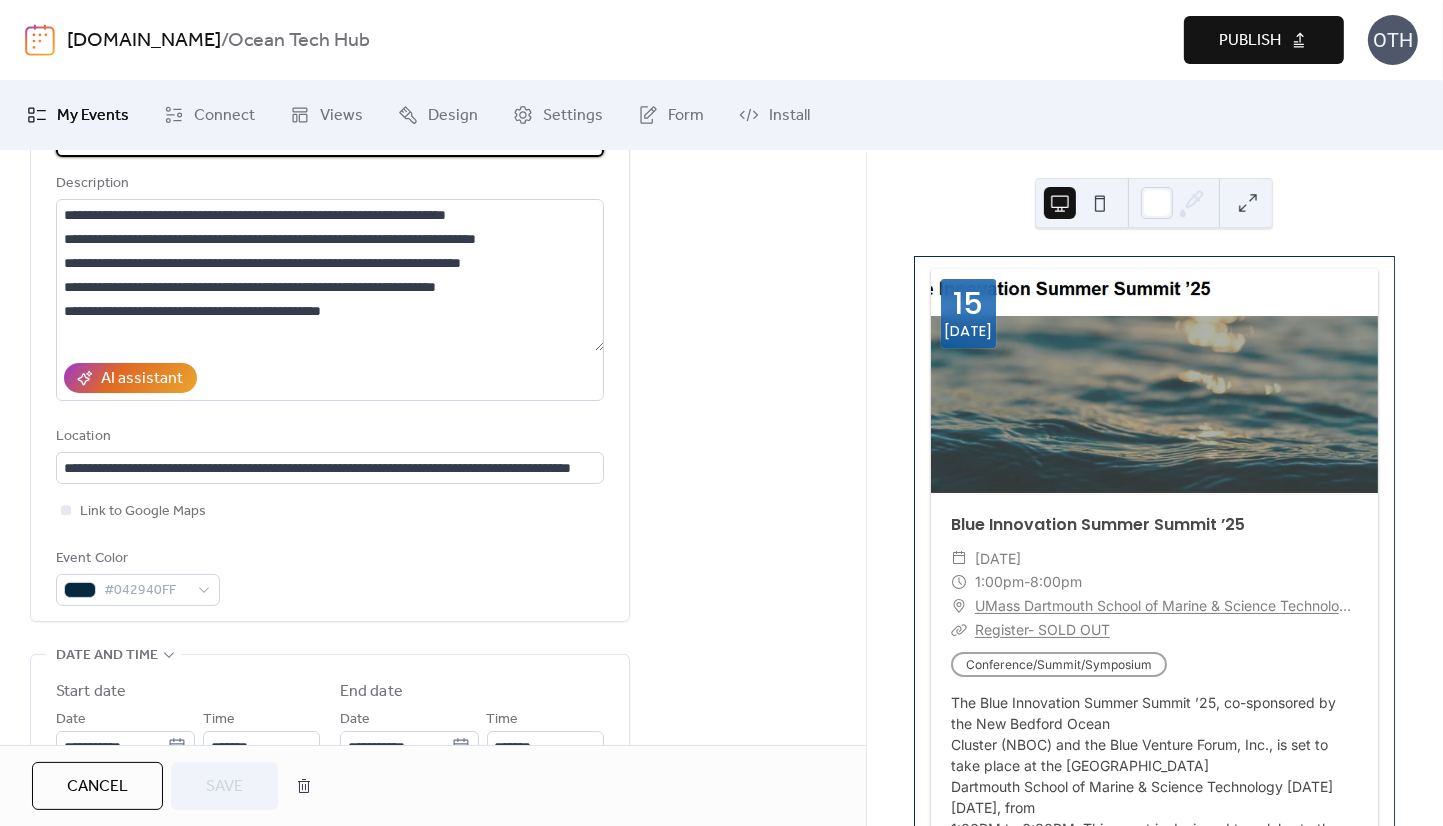 scroll, scrollTop: 0, scrollLeft: 0, axis: both 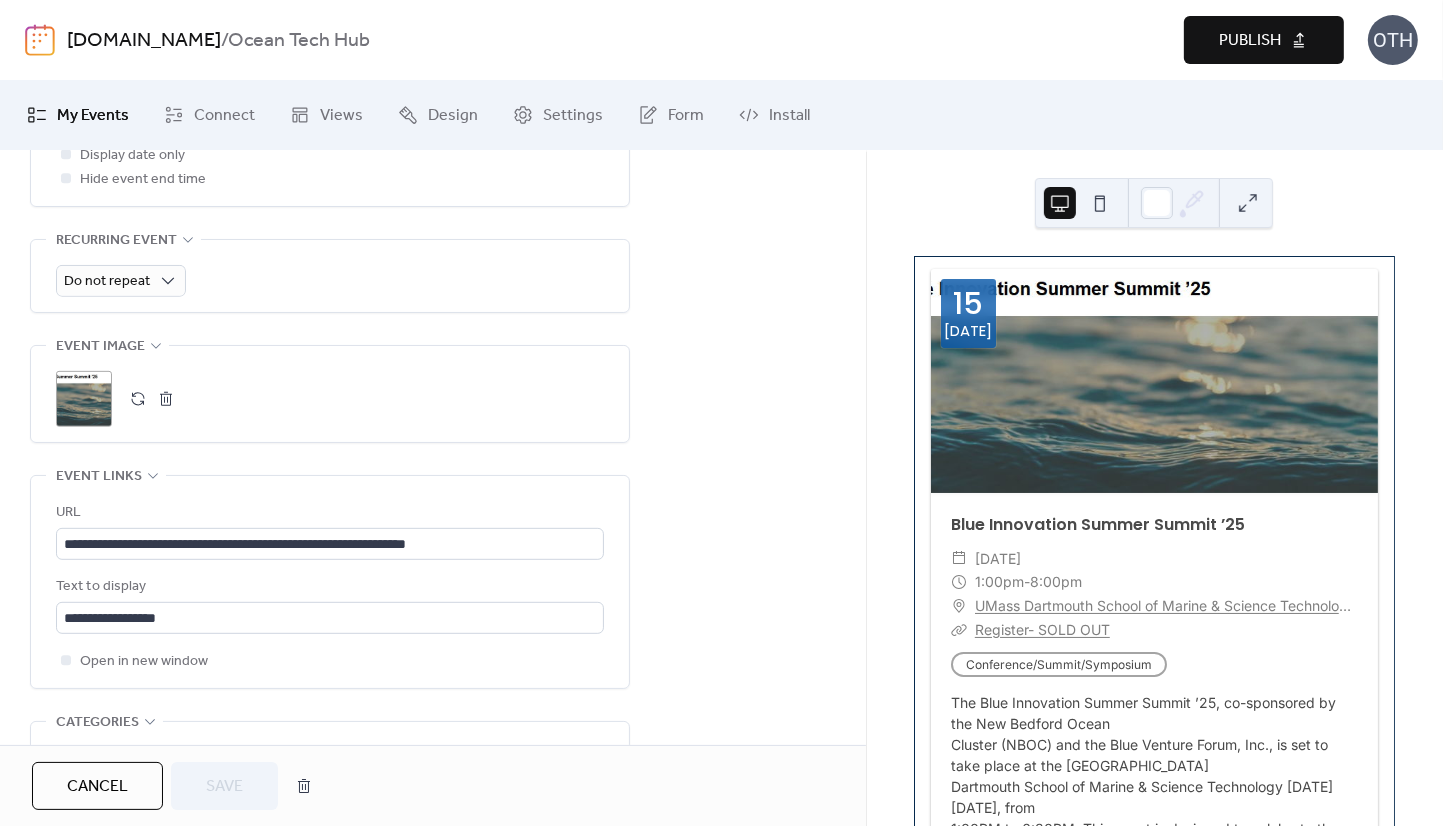 click on ";" at bounding box center (84, 399) 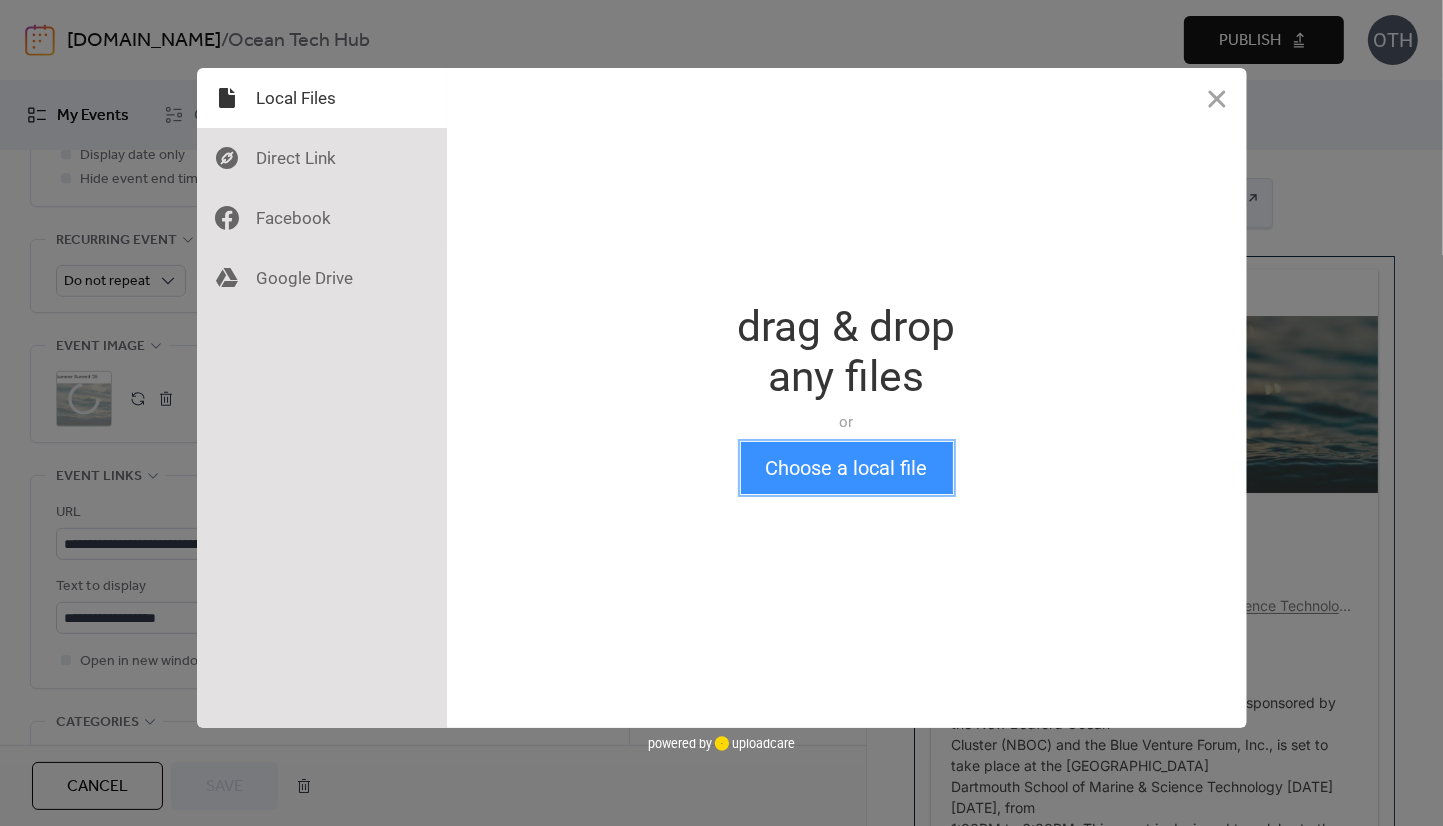 click on "Choose a local file" at bounding box center (847, 468) 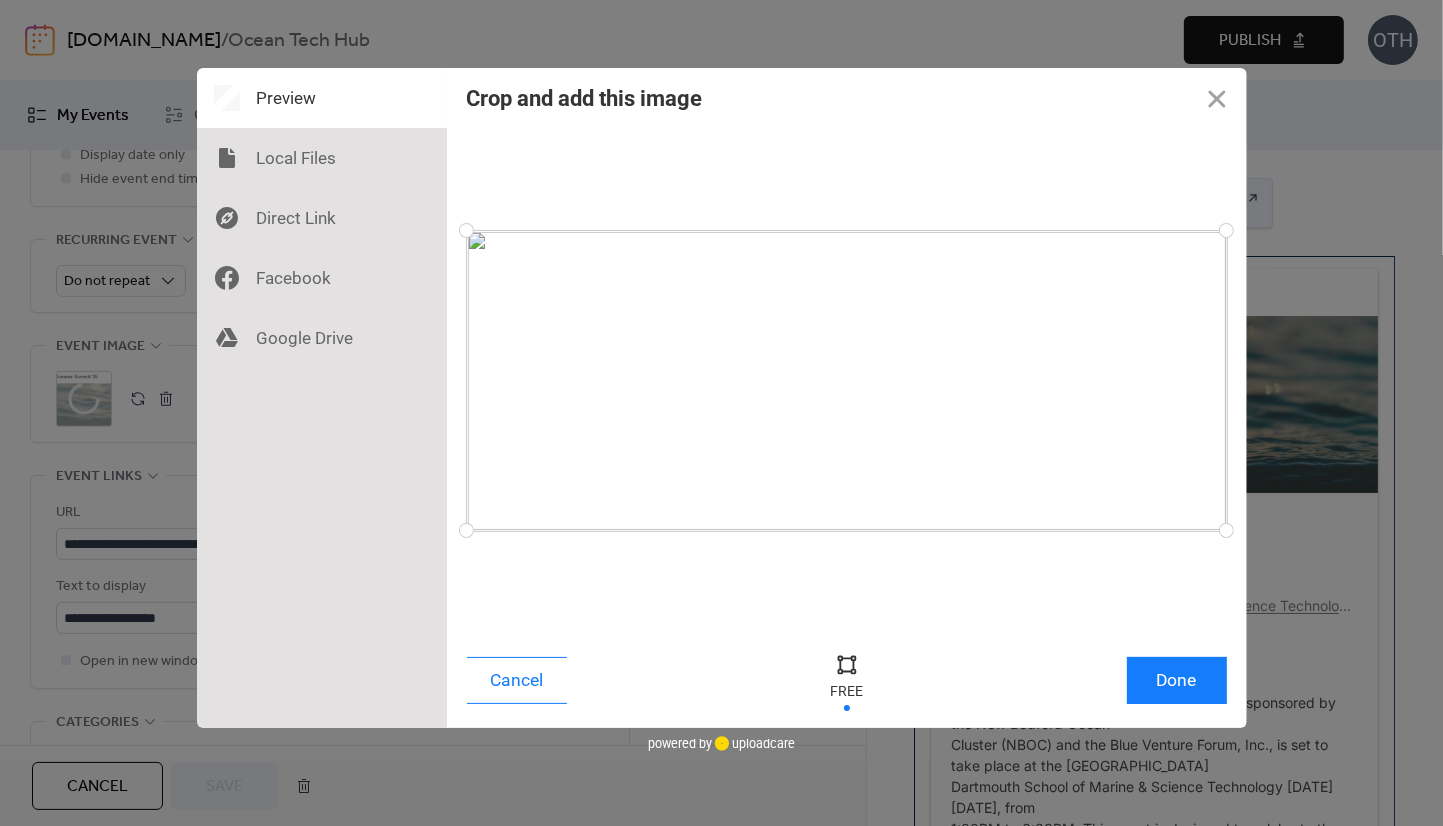 click at bounding box center [847, 381] 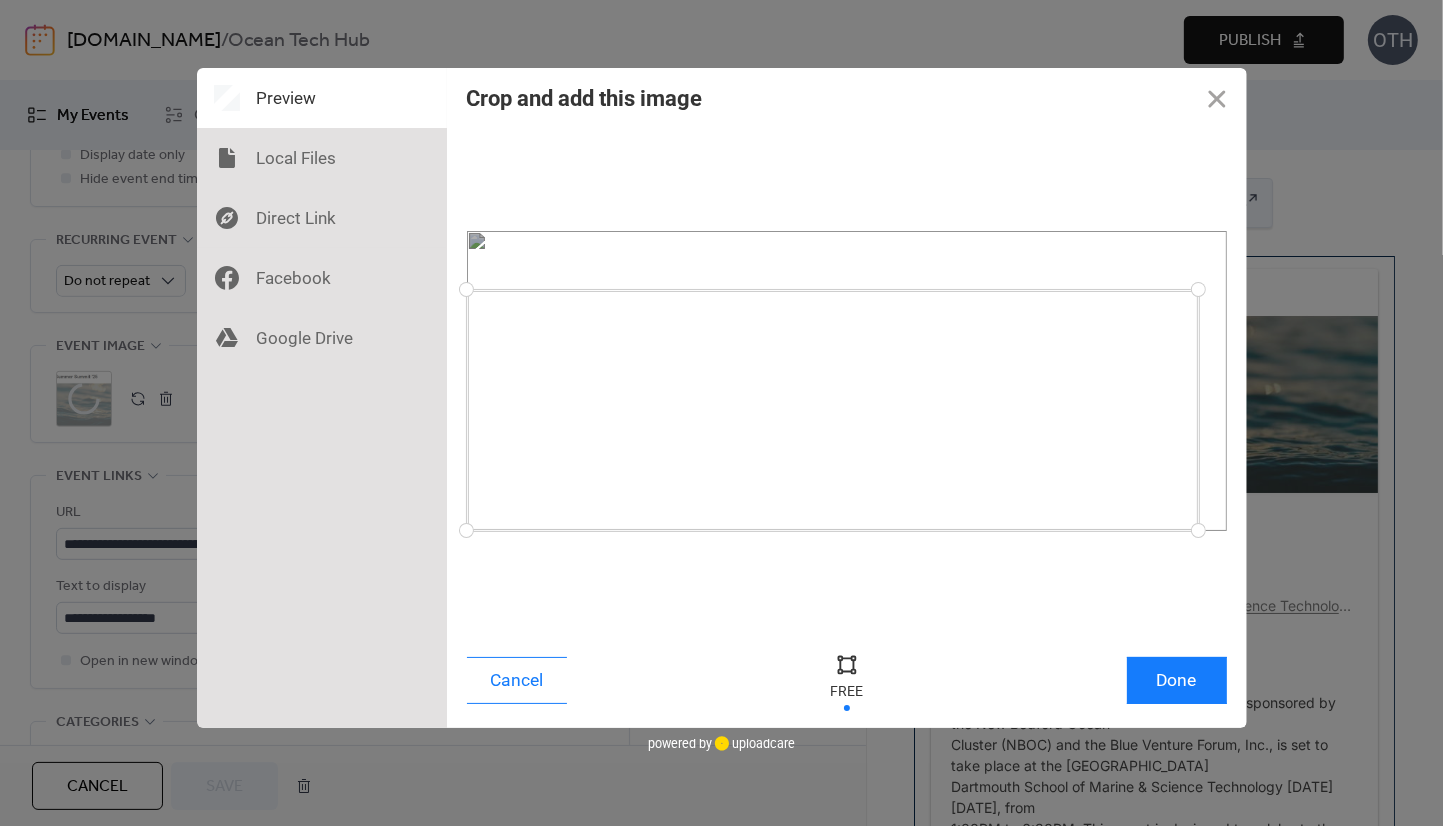 drag, startPoint x: 1229, startPoint y: 229, endPoint x: 1198, endPoint y: 289, distance: 67.53518 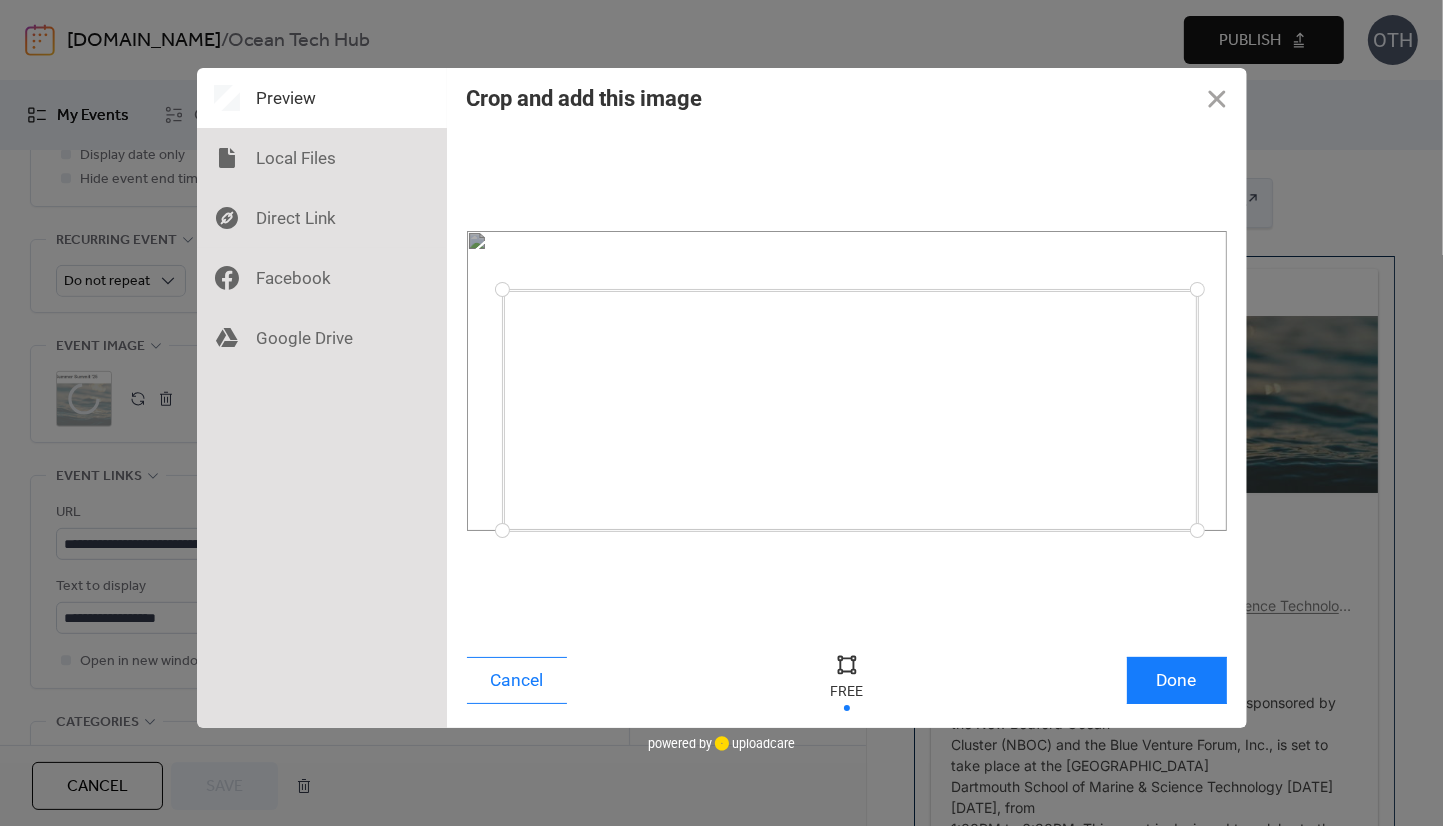 drag, startPoint x: 465, startPoint y: 531, endPoint x: 504, endPoint y: 529, distance: 39.051247 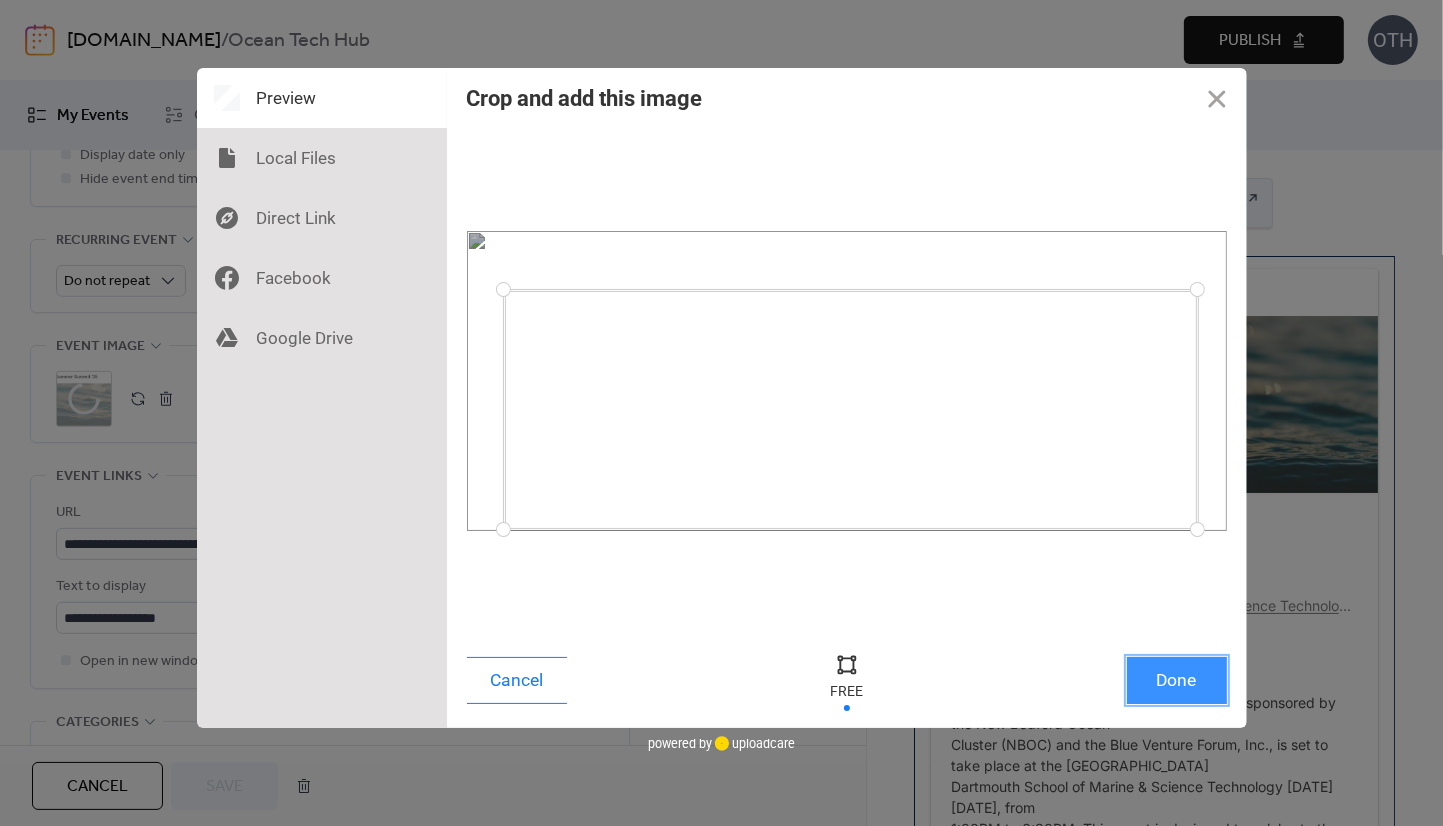 click on "Done" at bounding box center (1177, 680) 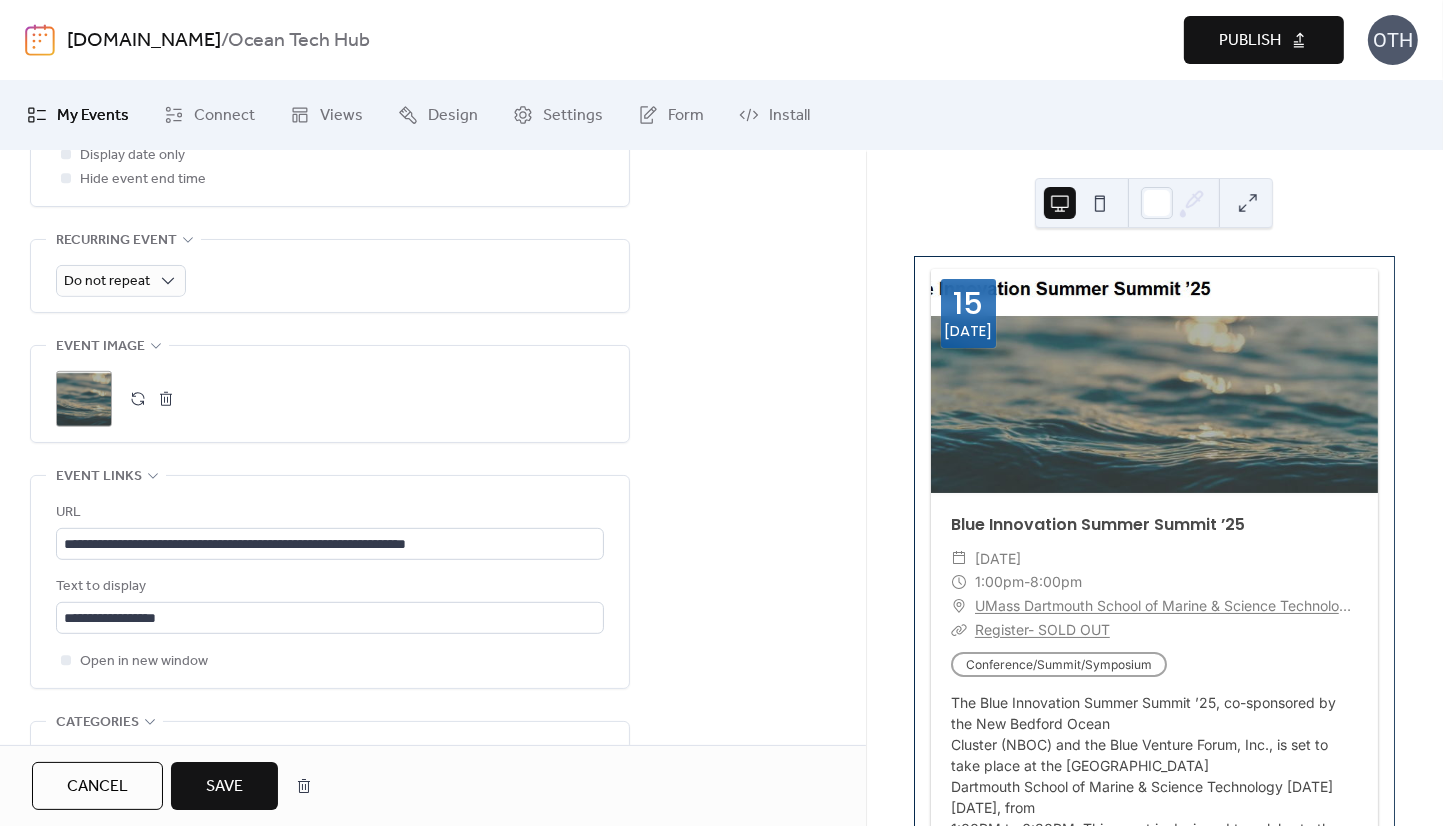 click on "Save" at bounding box center [224, 787] 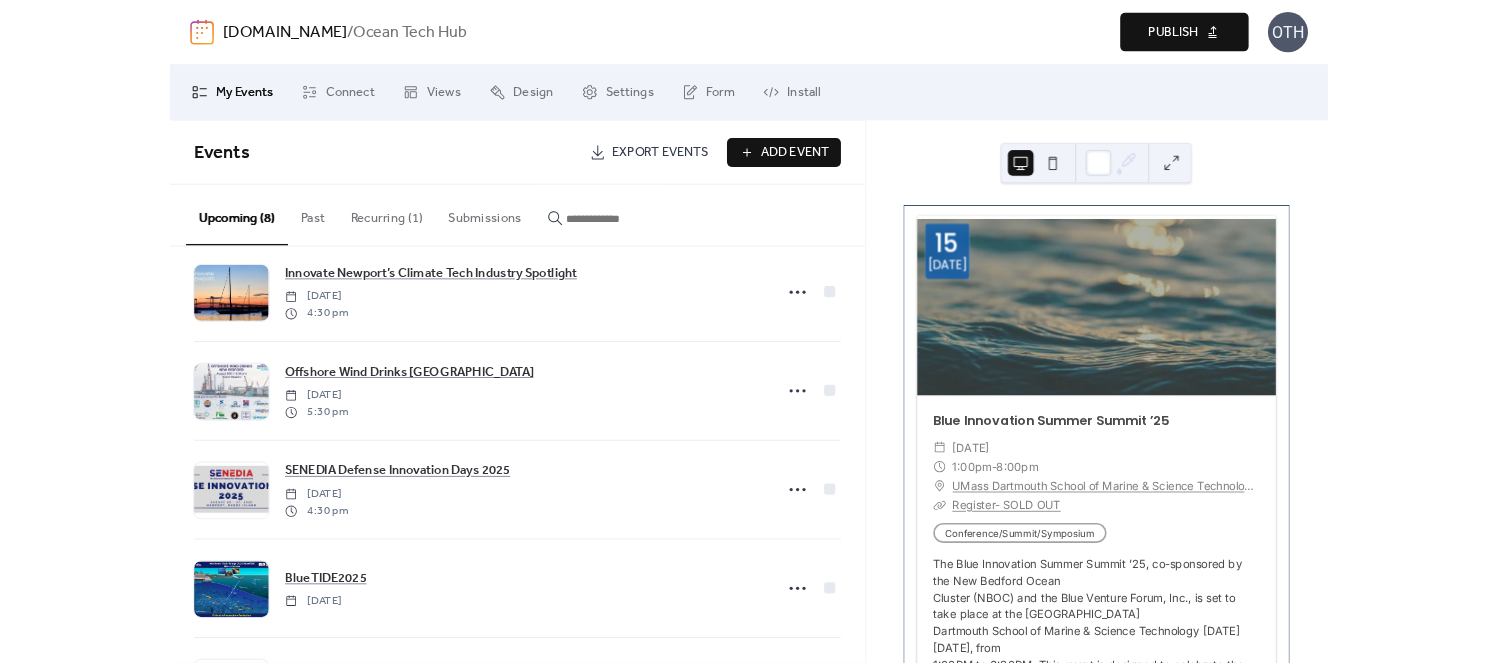 scroll, scrollTop: 525, scrollLeft: 0, axis: vertical 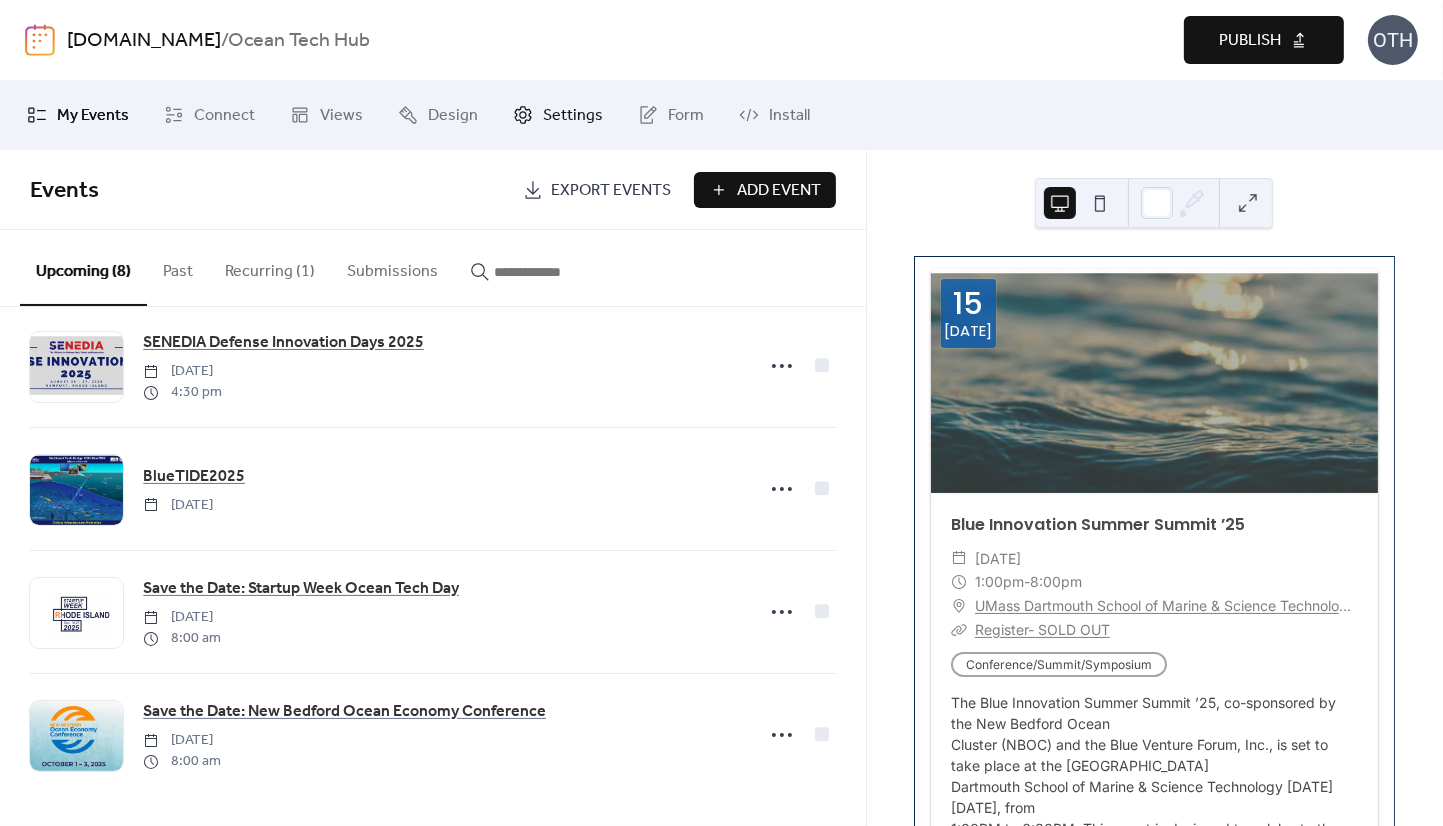 click on "Settings" at bounding box center [573, 116] 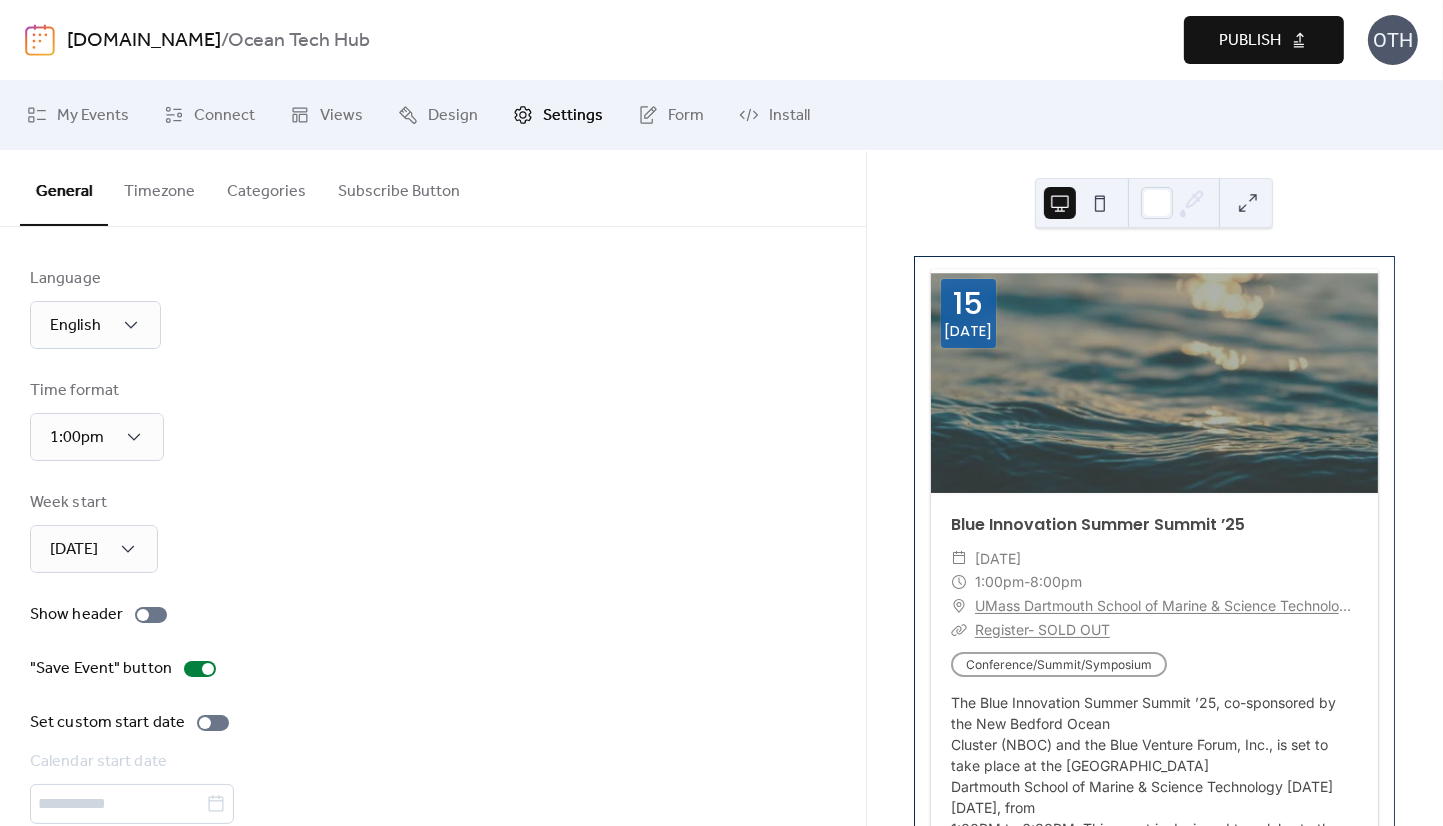 click at bounding box center (40, 40) 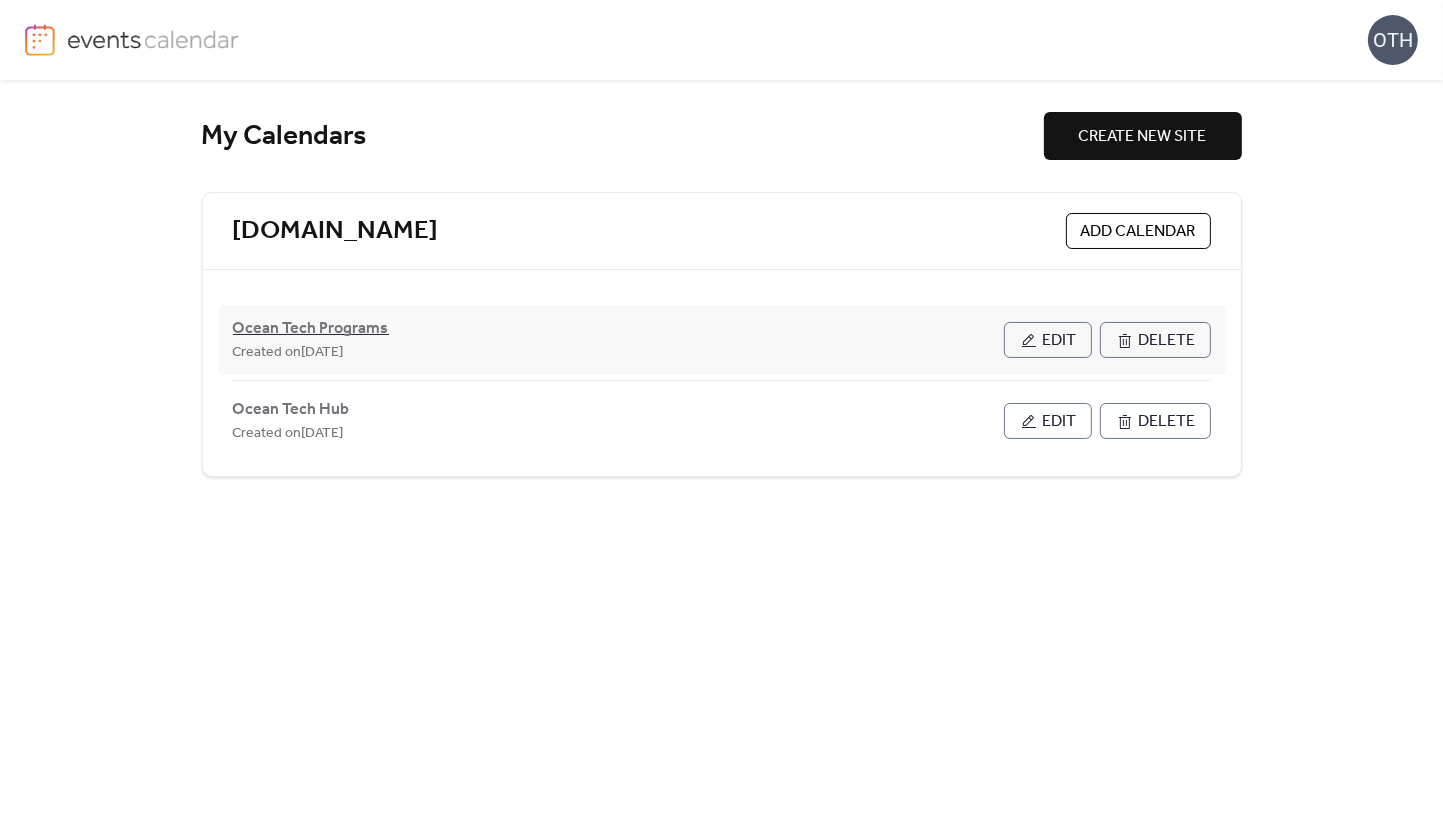 click on "Ocean Tech Programs" at bounding box center [311, 329] 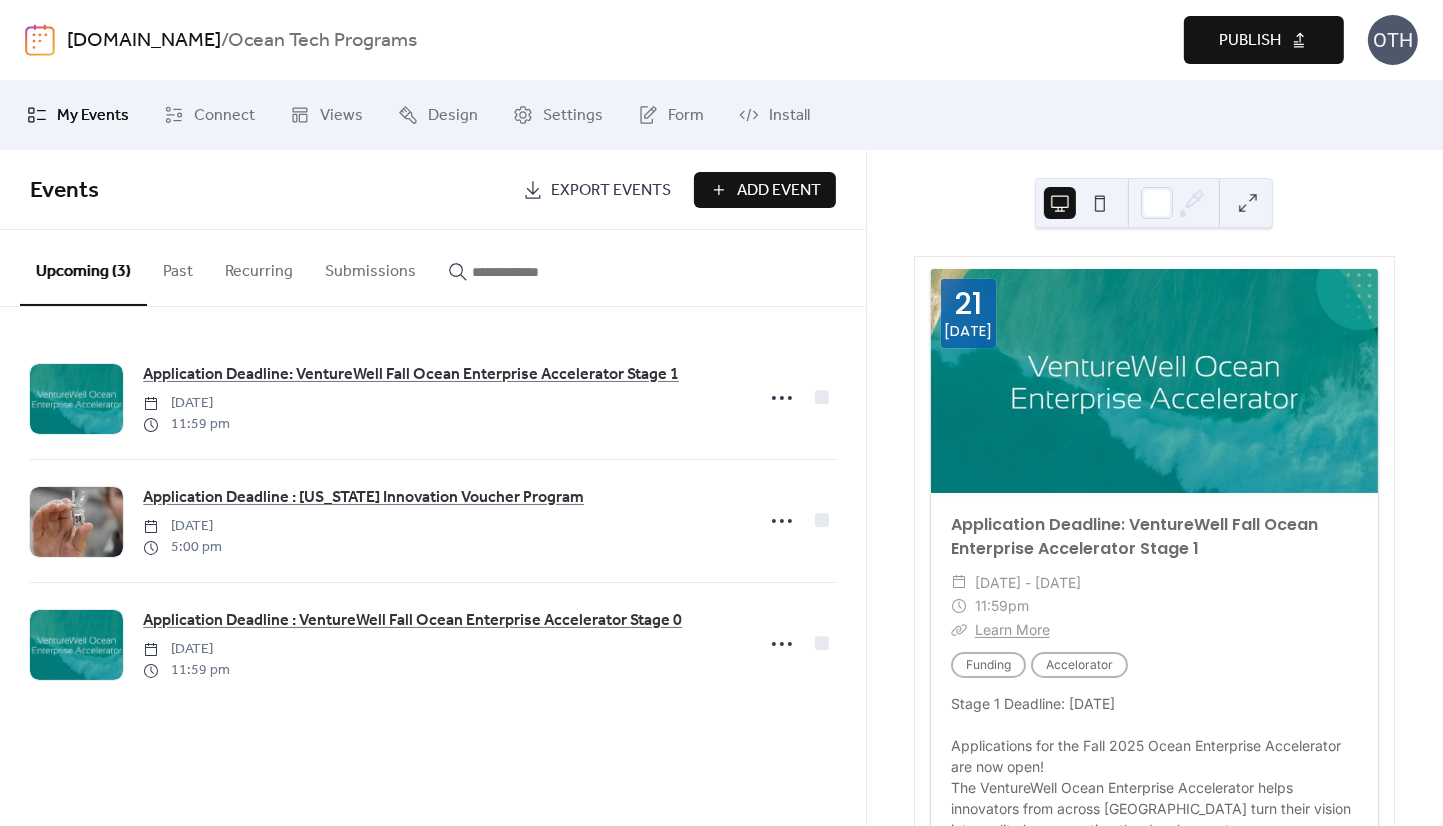 click on "Add Event" at bounding box center [779, 191] 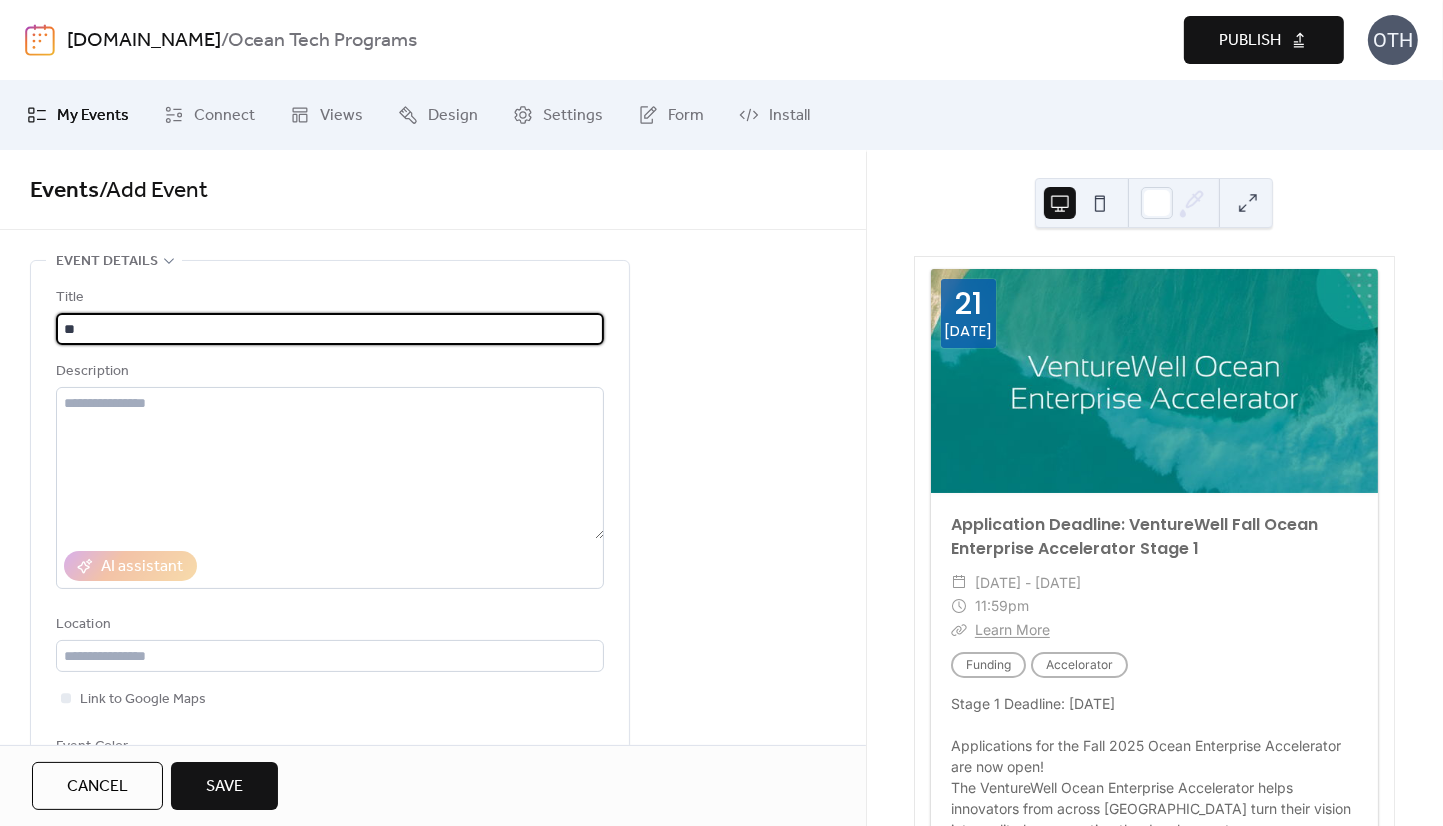 type on "*" 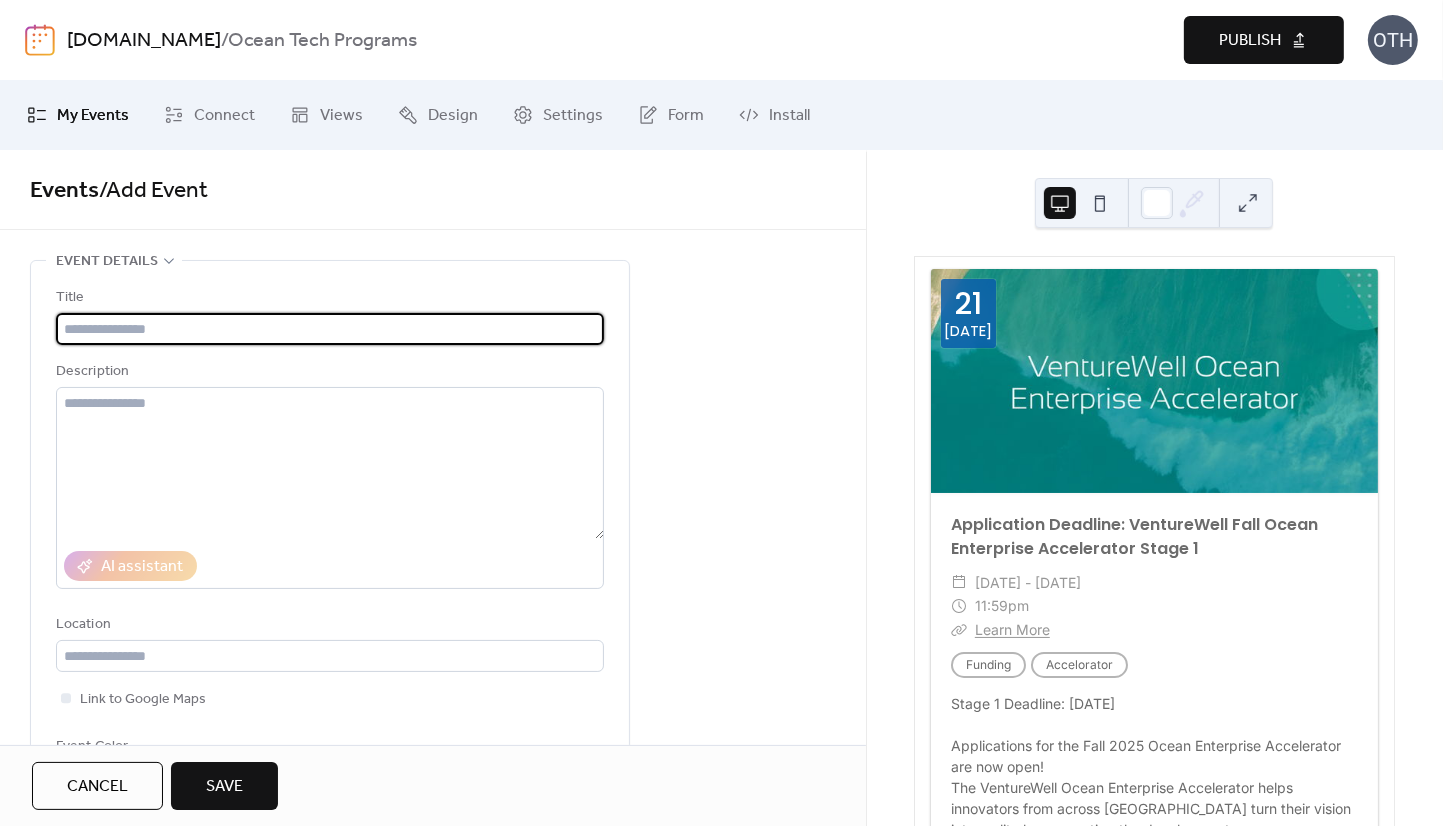 click at bounding box center [330, 329] 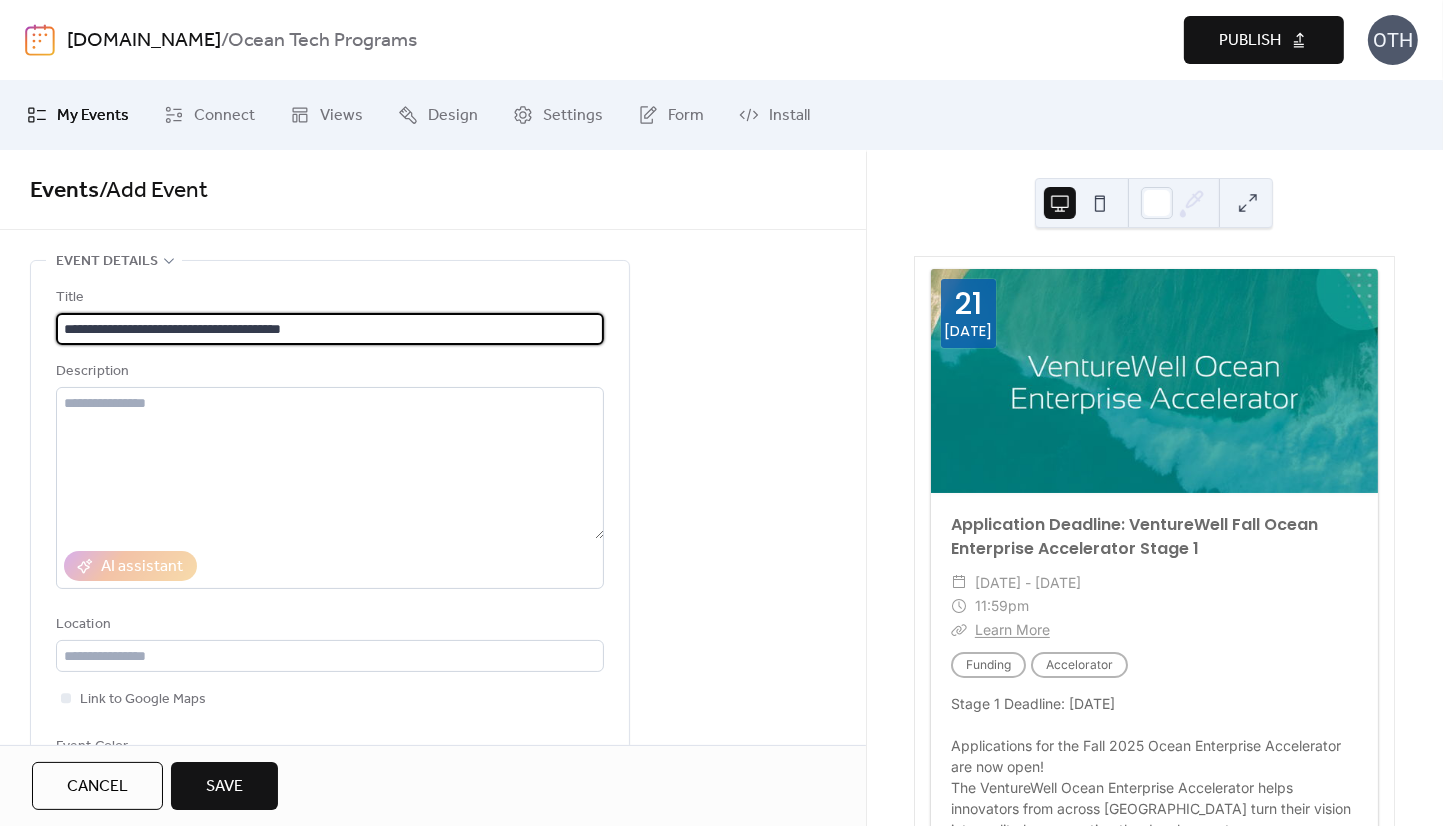 type on "**********" 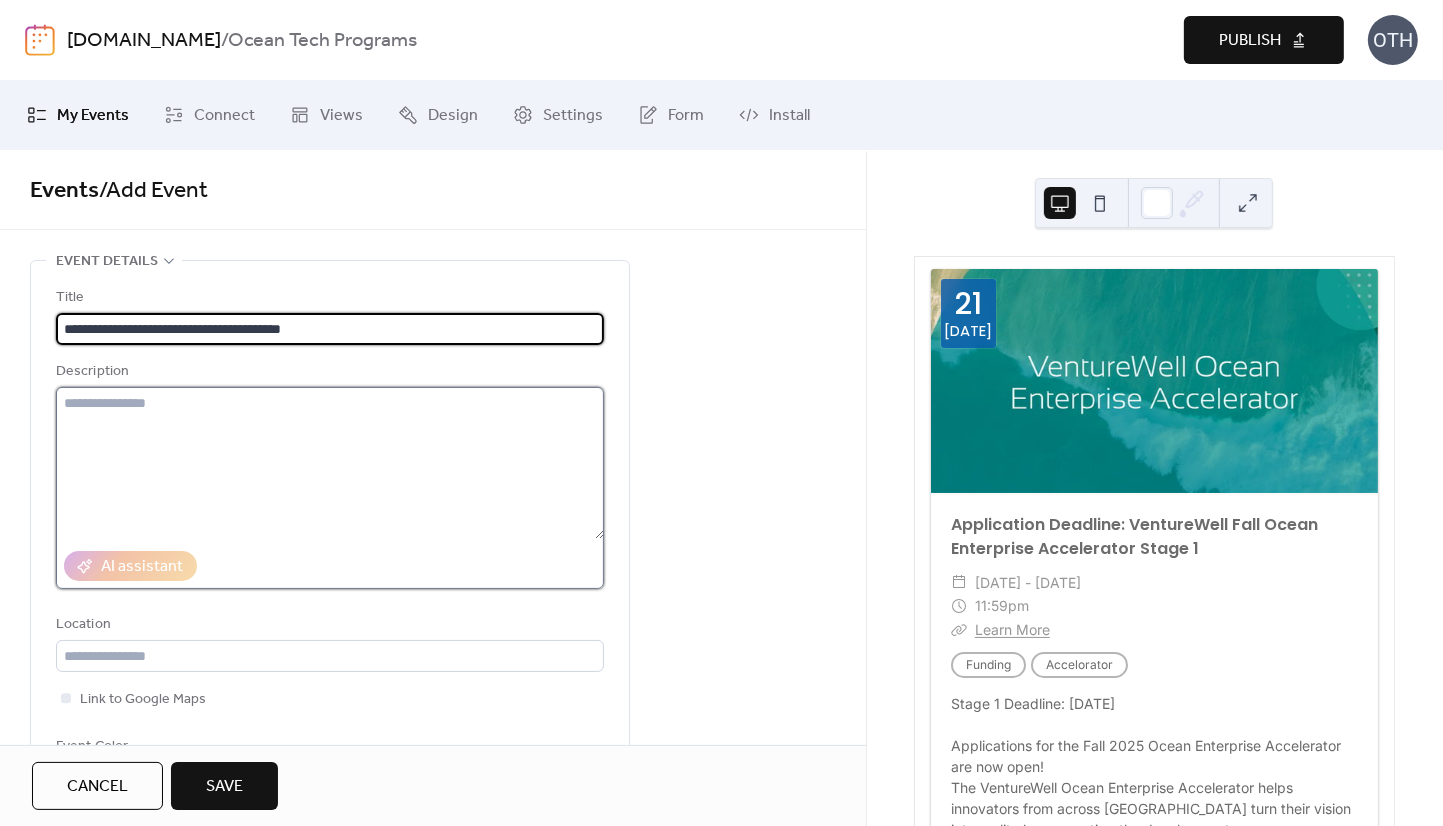 click at bounding box center [330, 463] 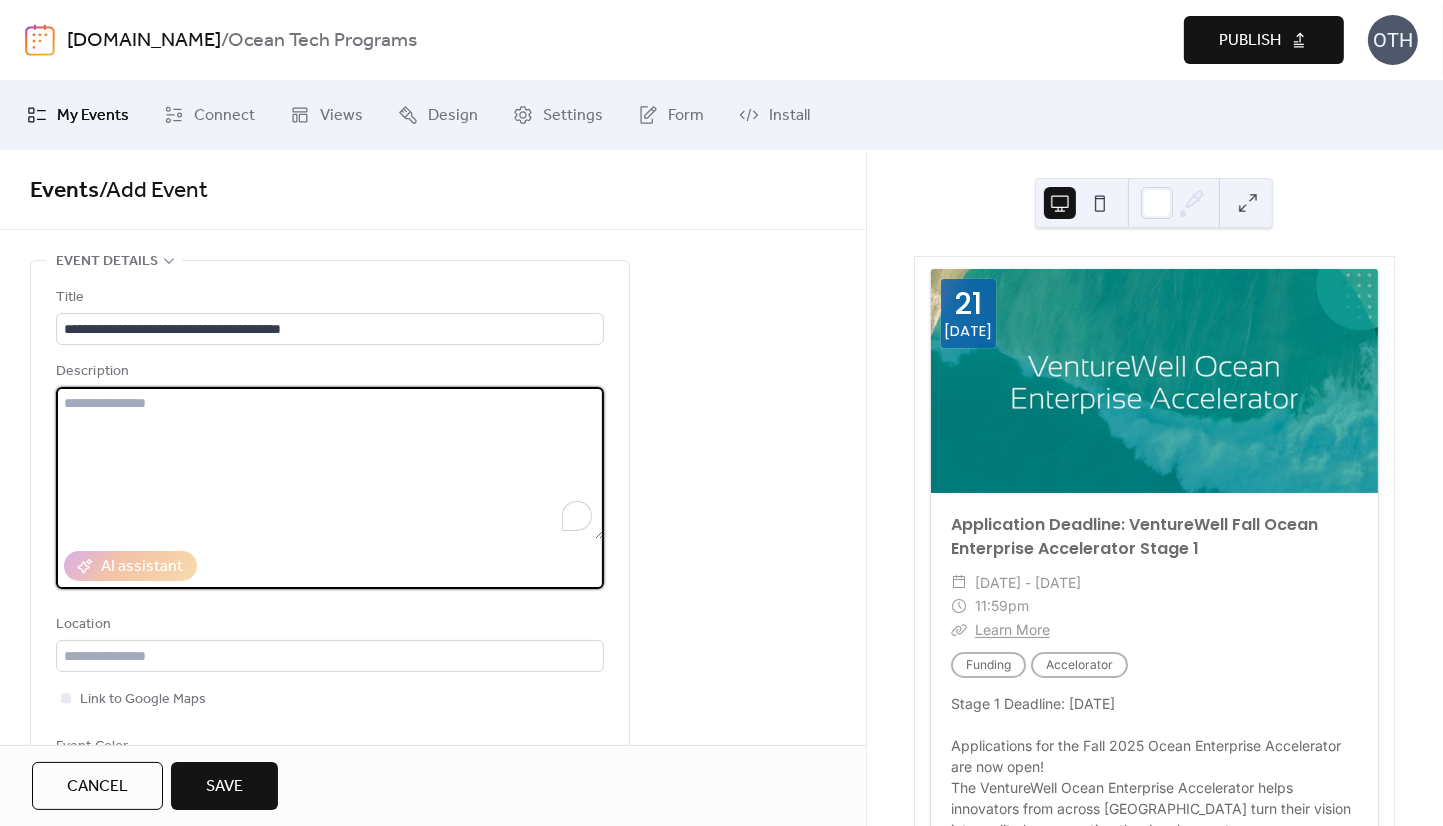 paste on "**********" 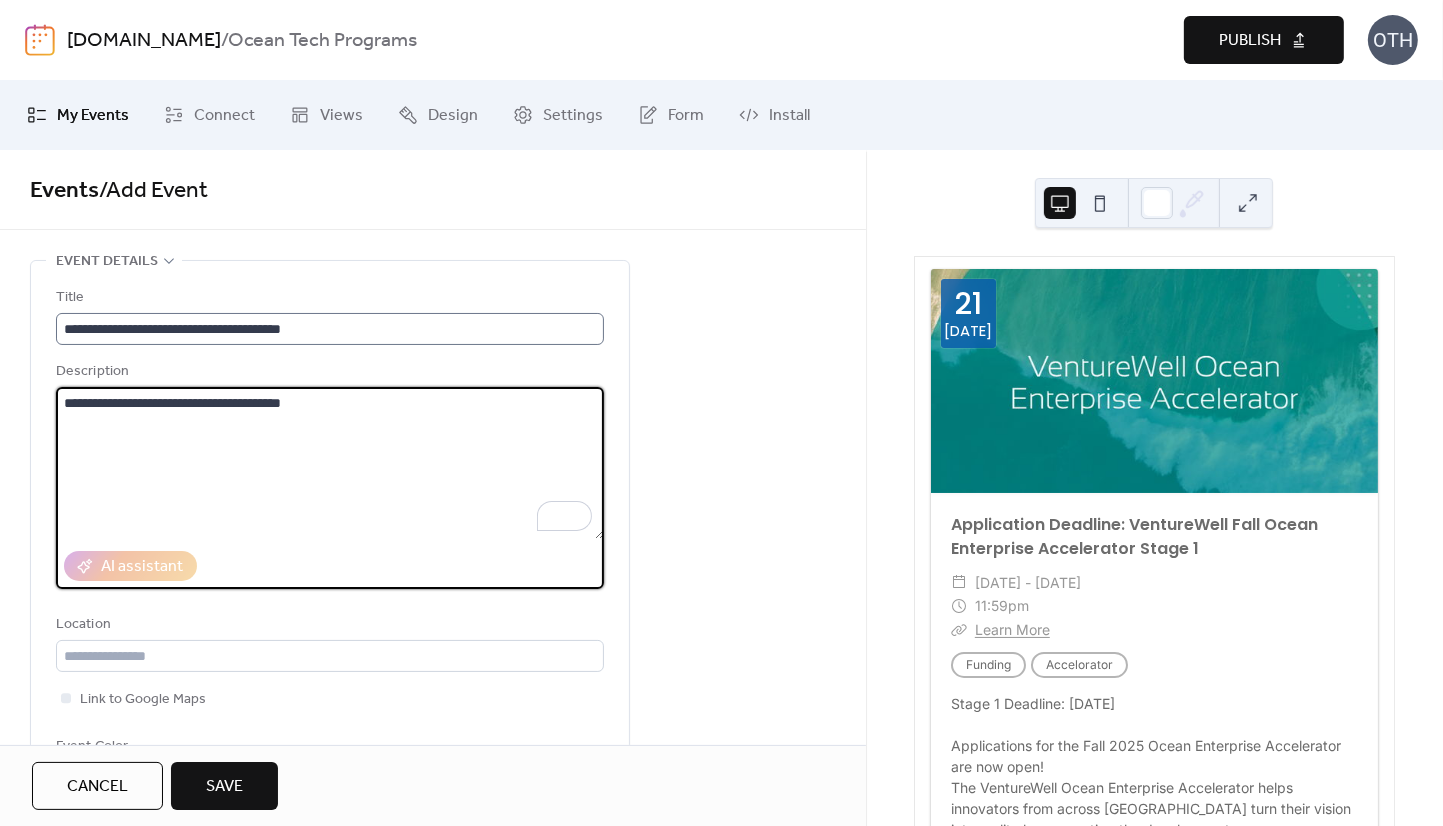type on "**********" 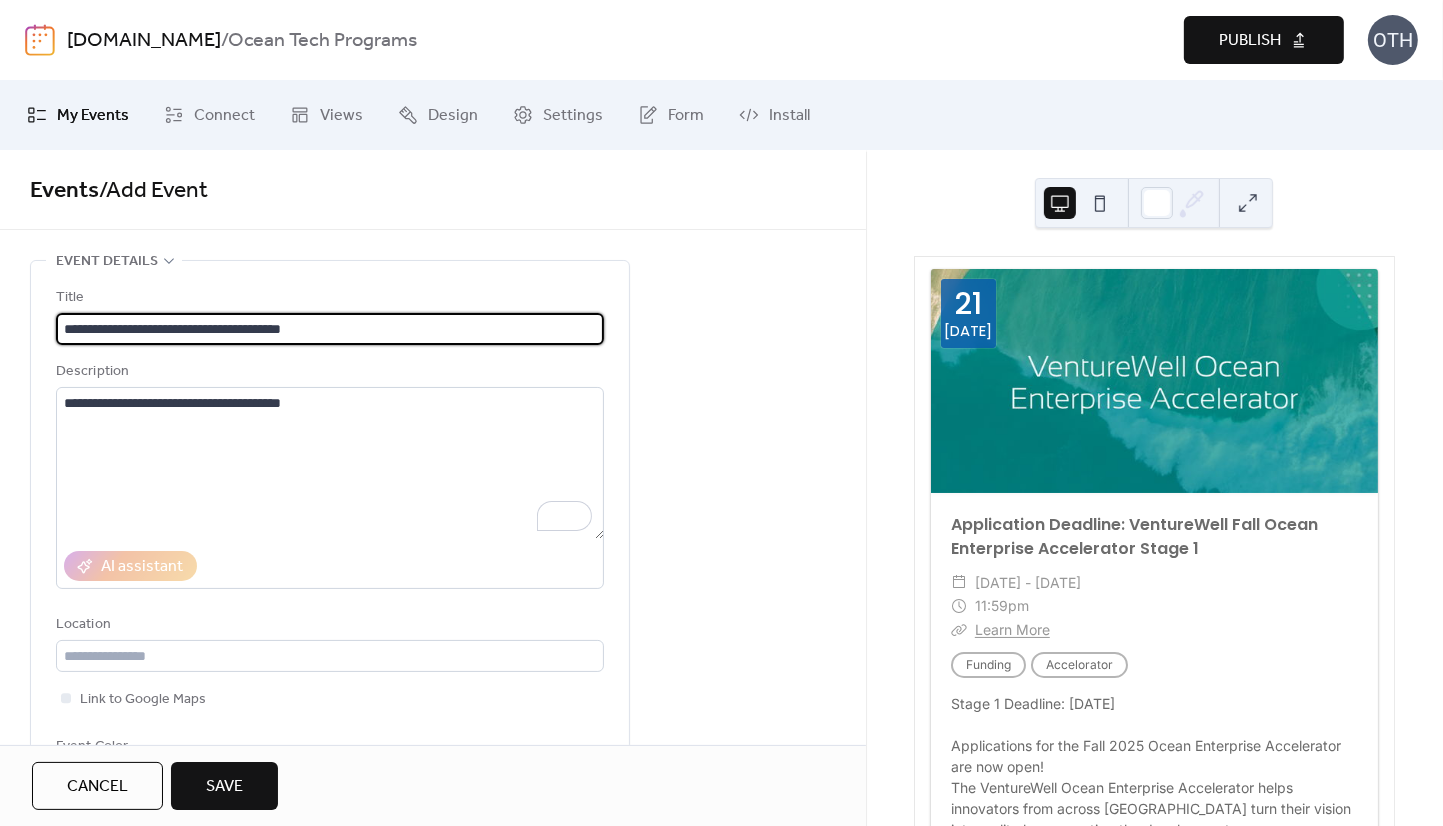 click on "**********" at bounding box center [330, 329] 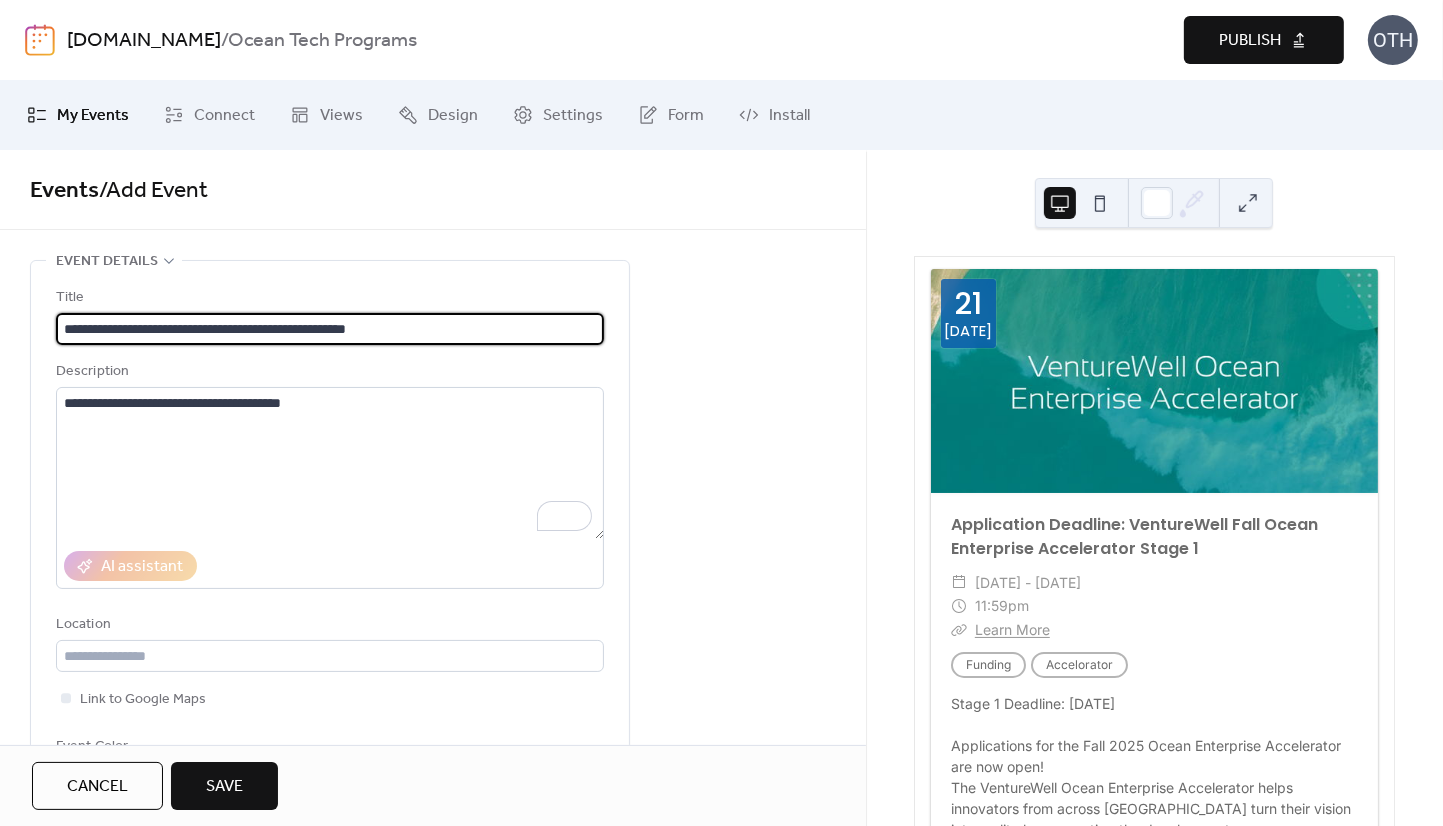 type on "**********" 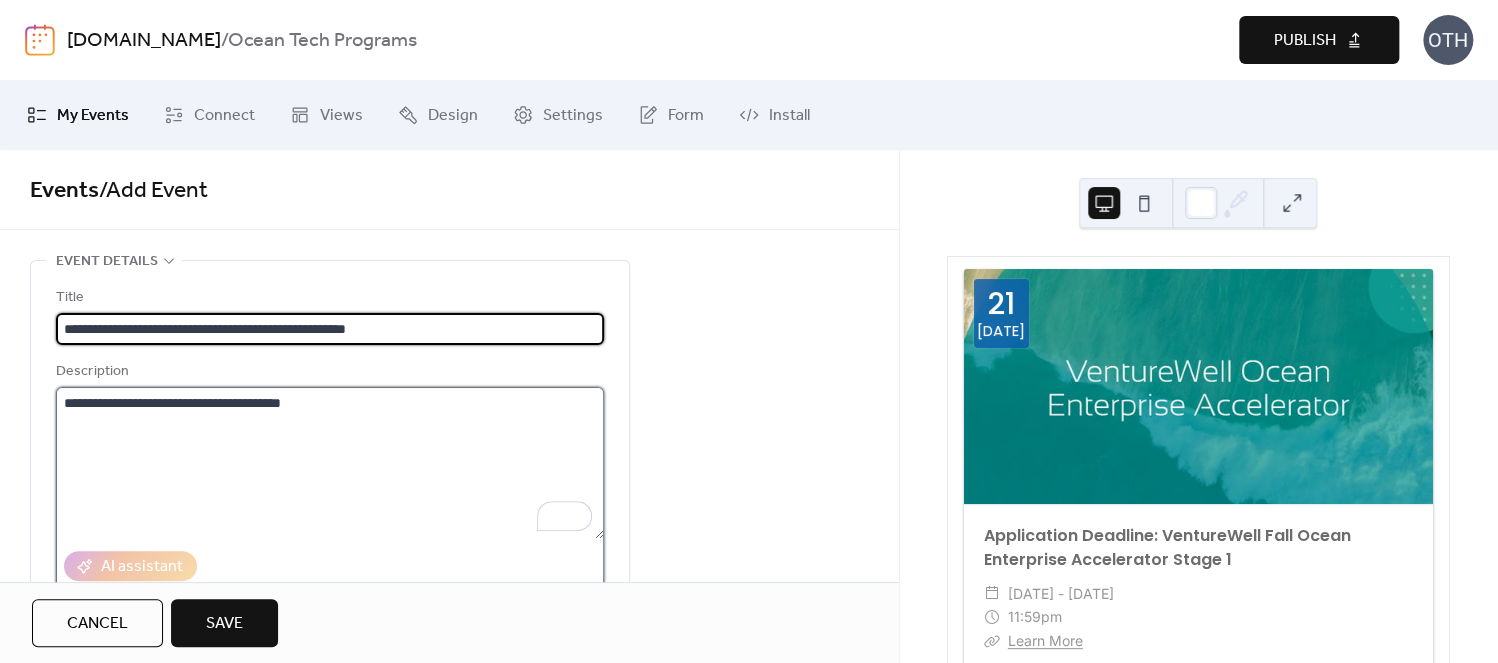 click on "**********" at bounding box center [330, 463] 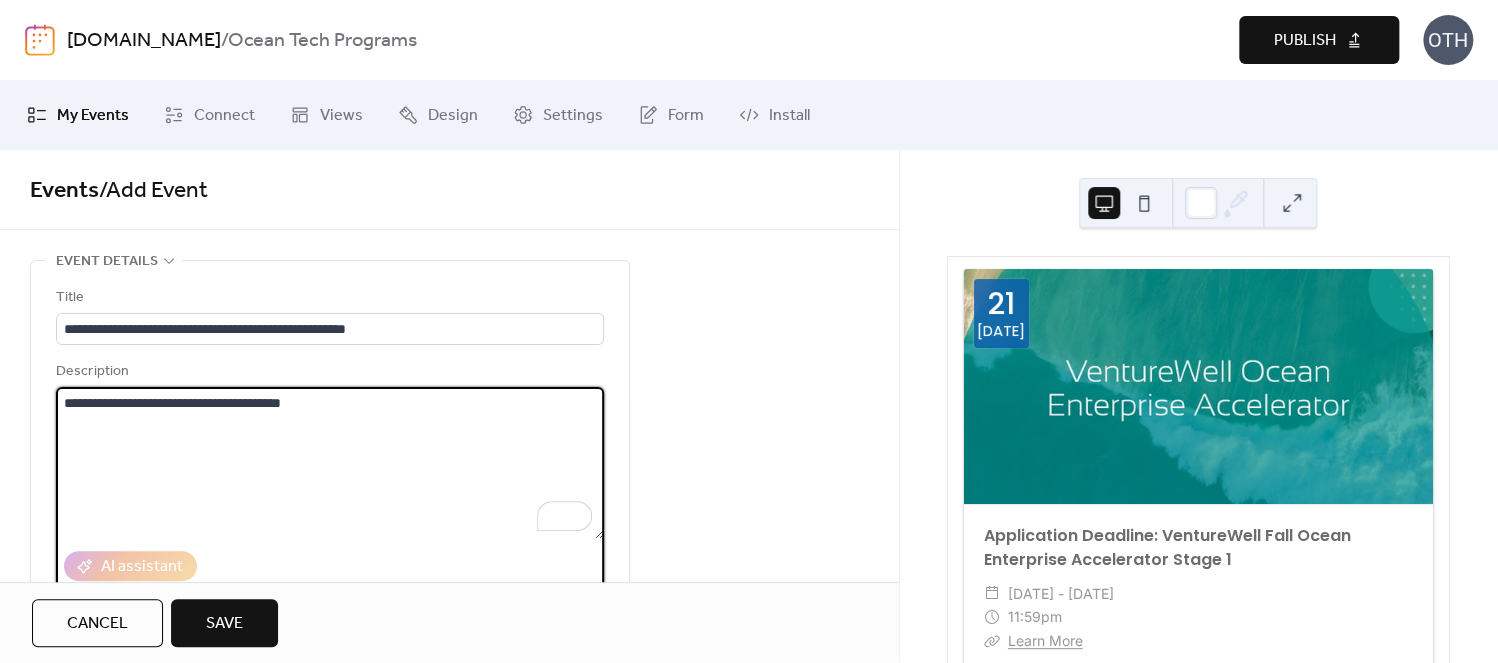 click on "**********" at bounding box center (330, 463) 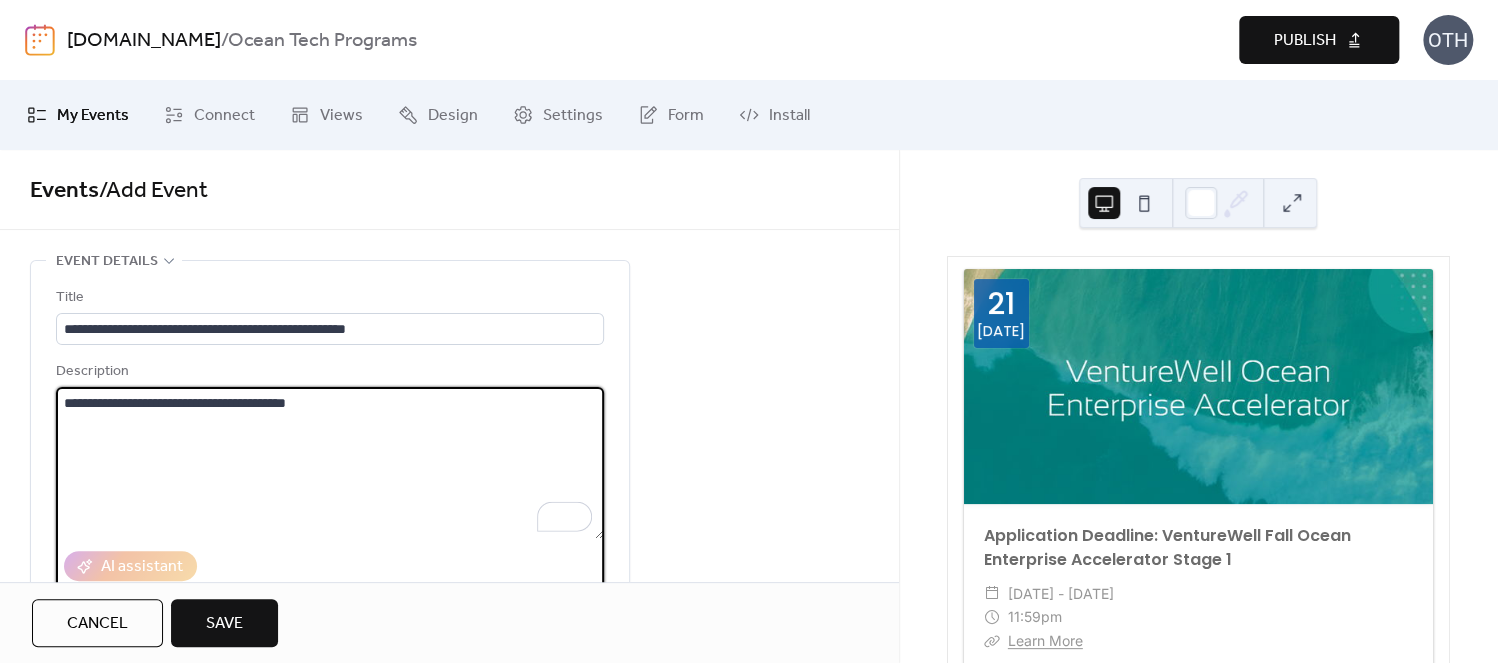 paste on "**********" 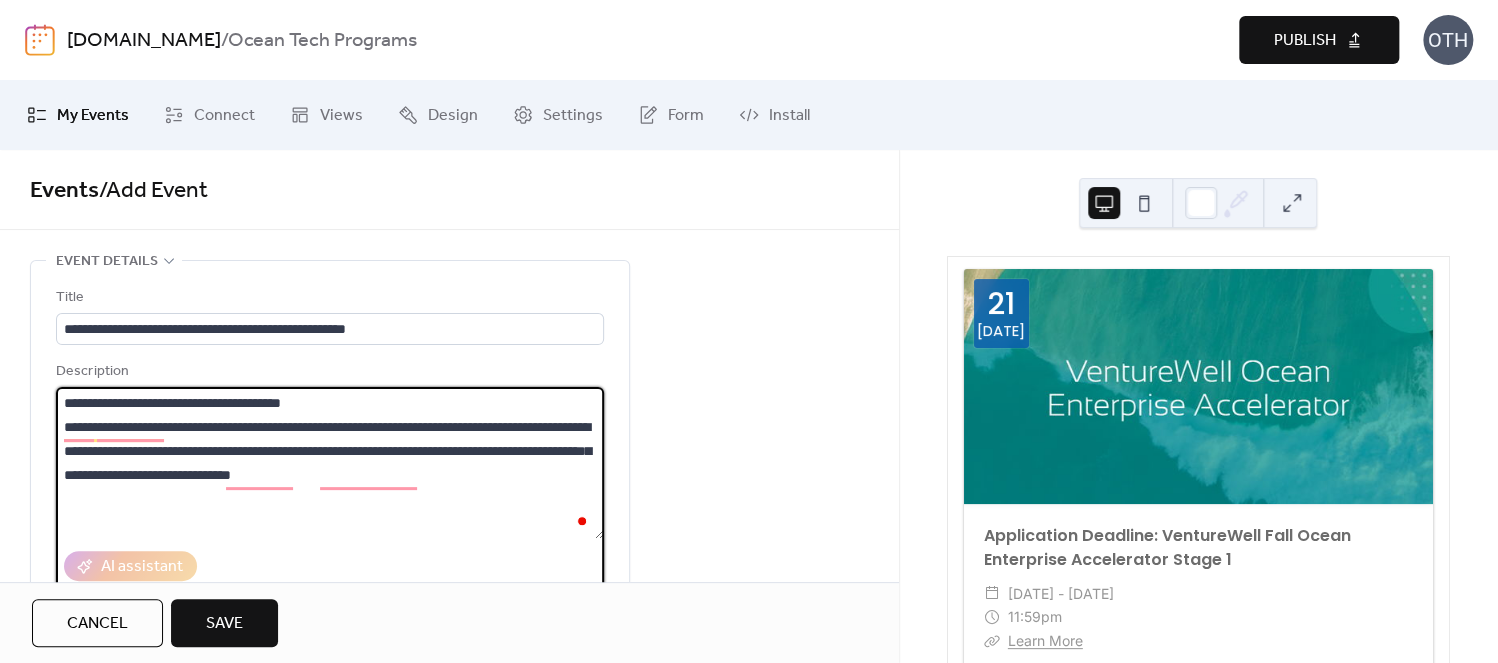 click on "**********" at bounding box center (330, 463) 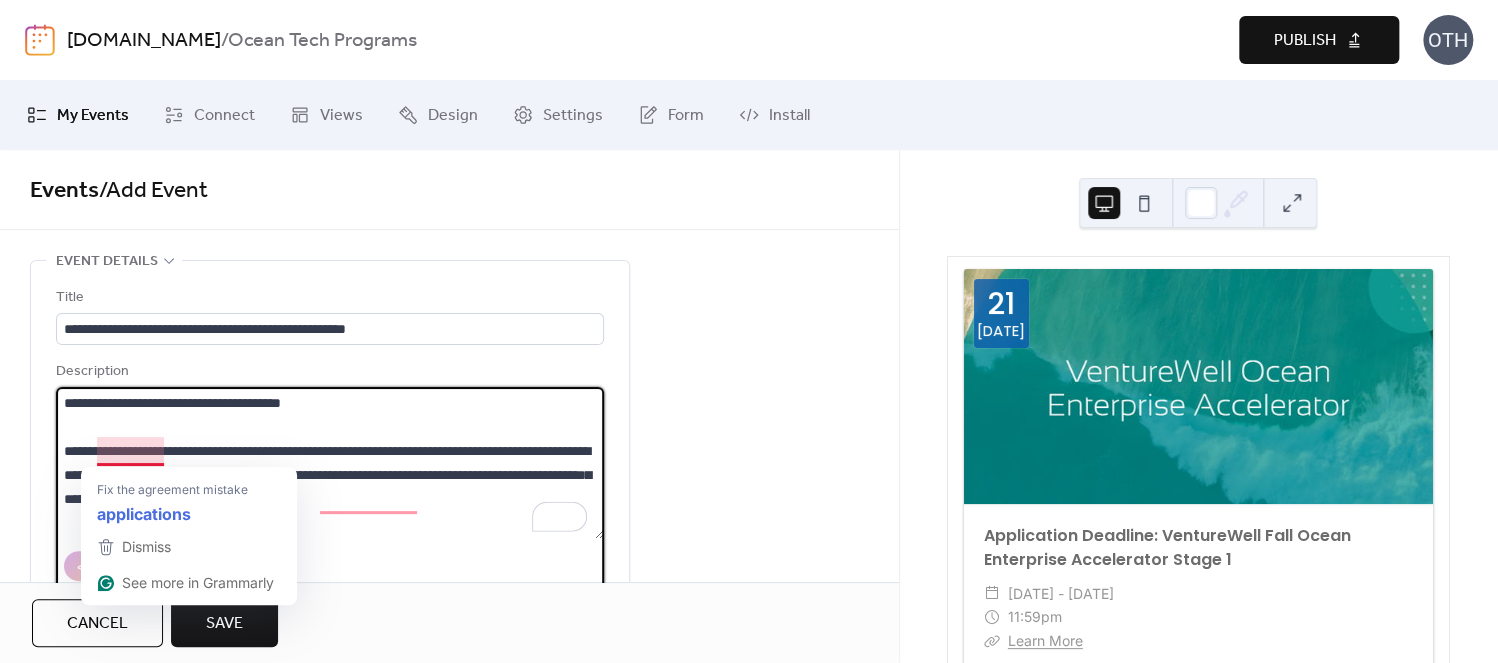 click on "**********" at bounding box center (330, 463) 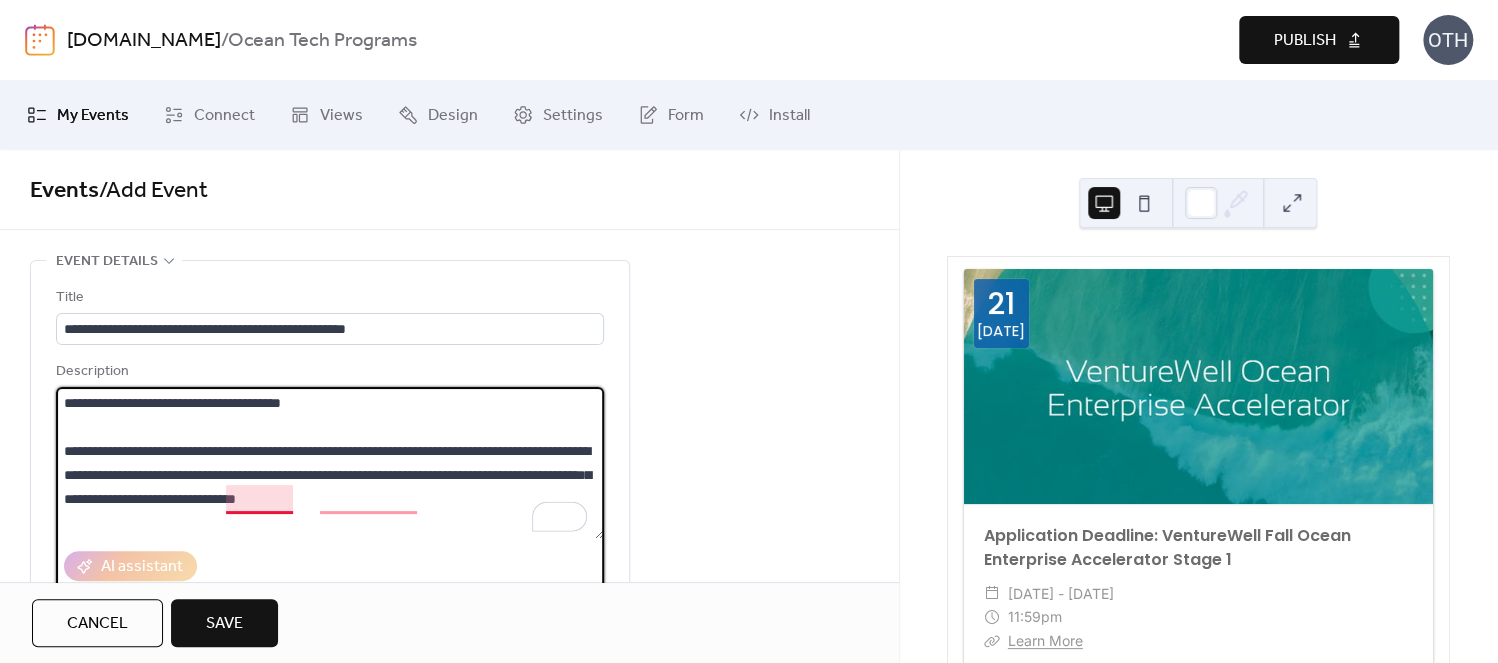 click on "**********" at bounding box center (330, 463) 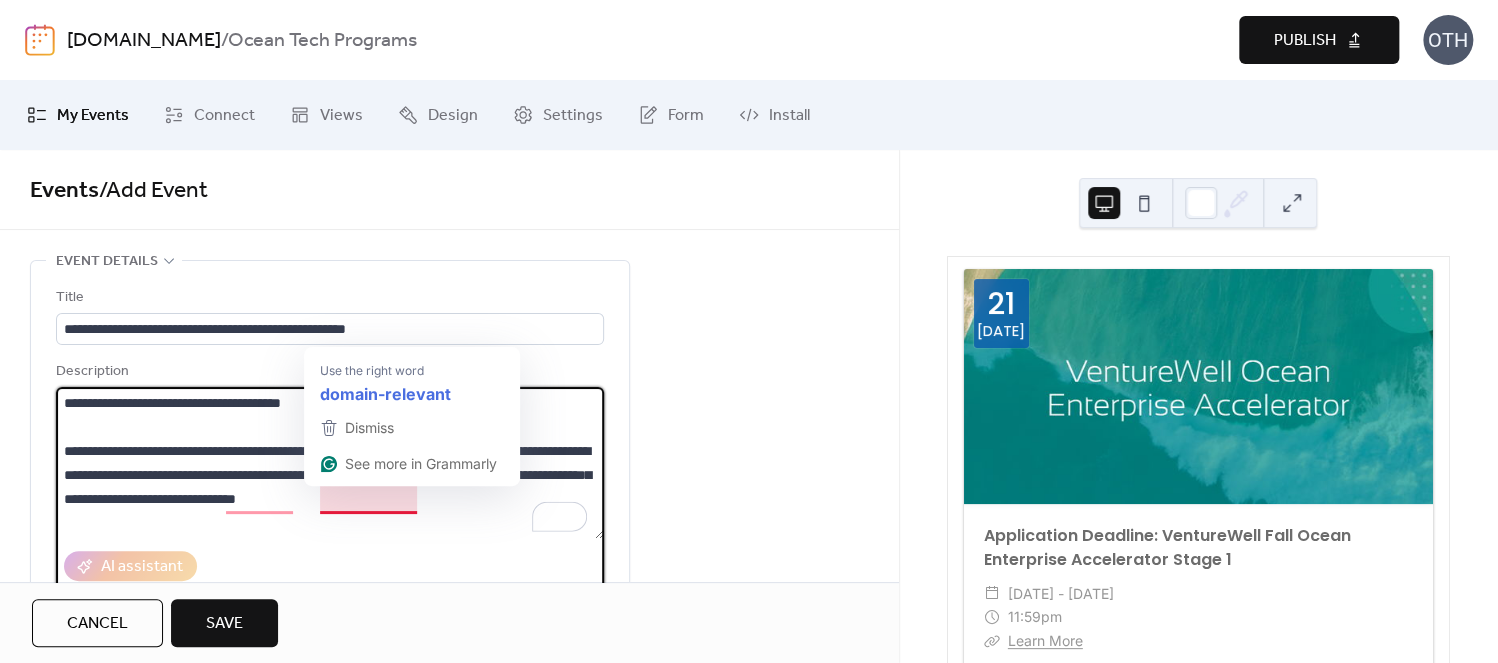 click on "**********" at bounding box center [330, 463] 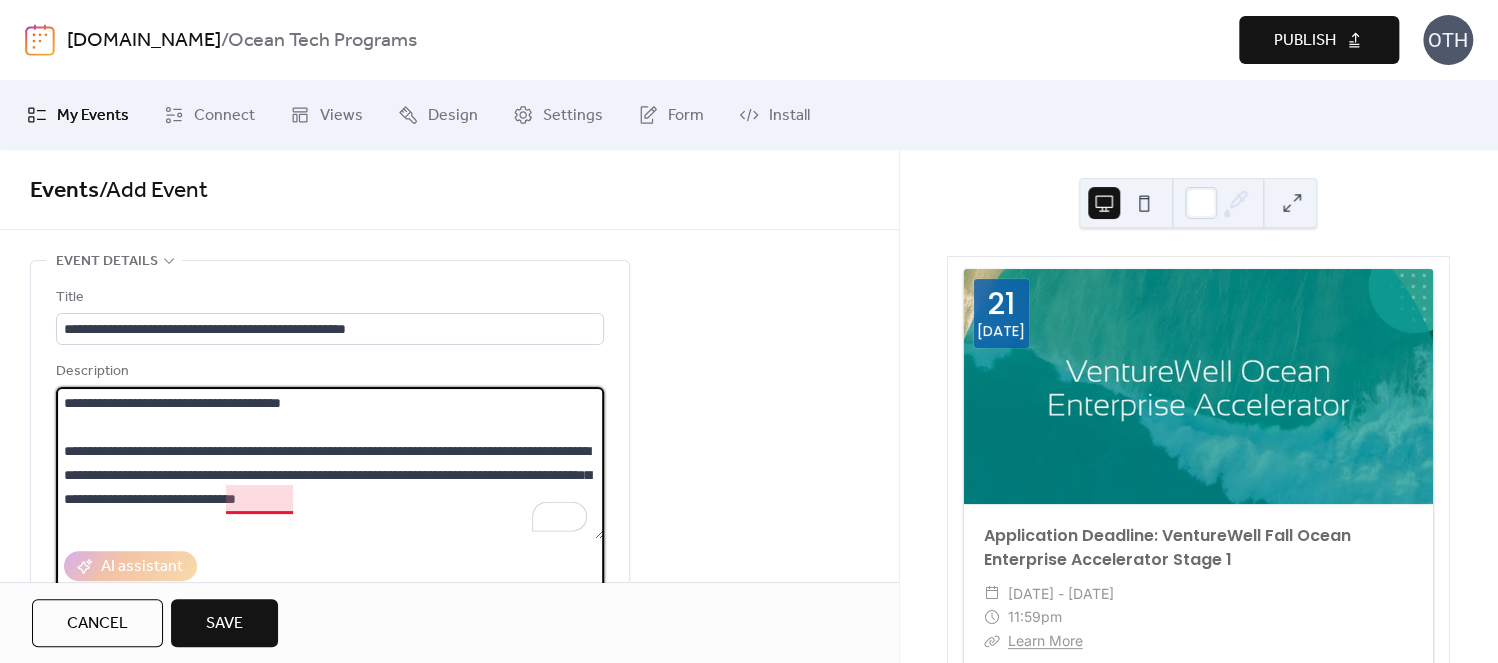 click on "**********" at bounding box center (330, 463) 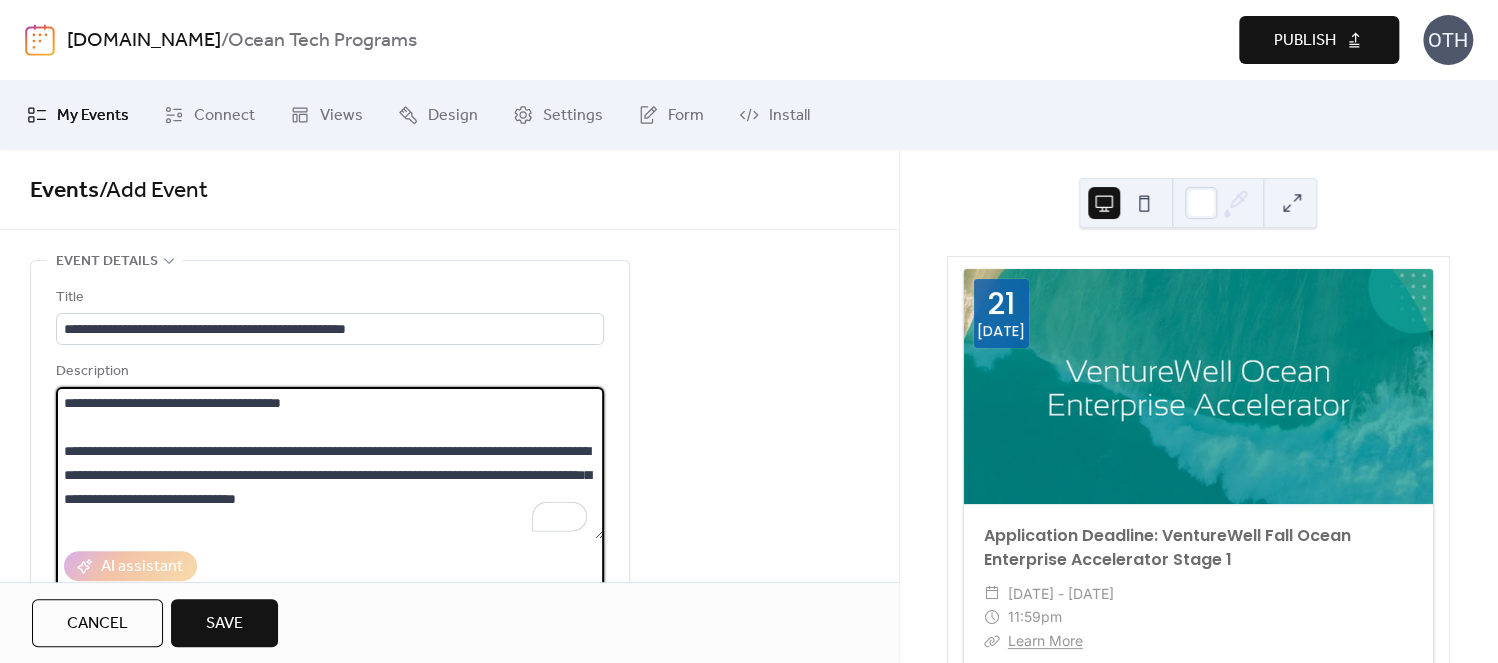 type on "**********" 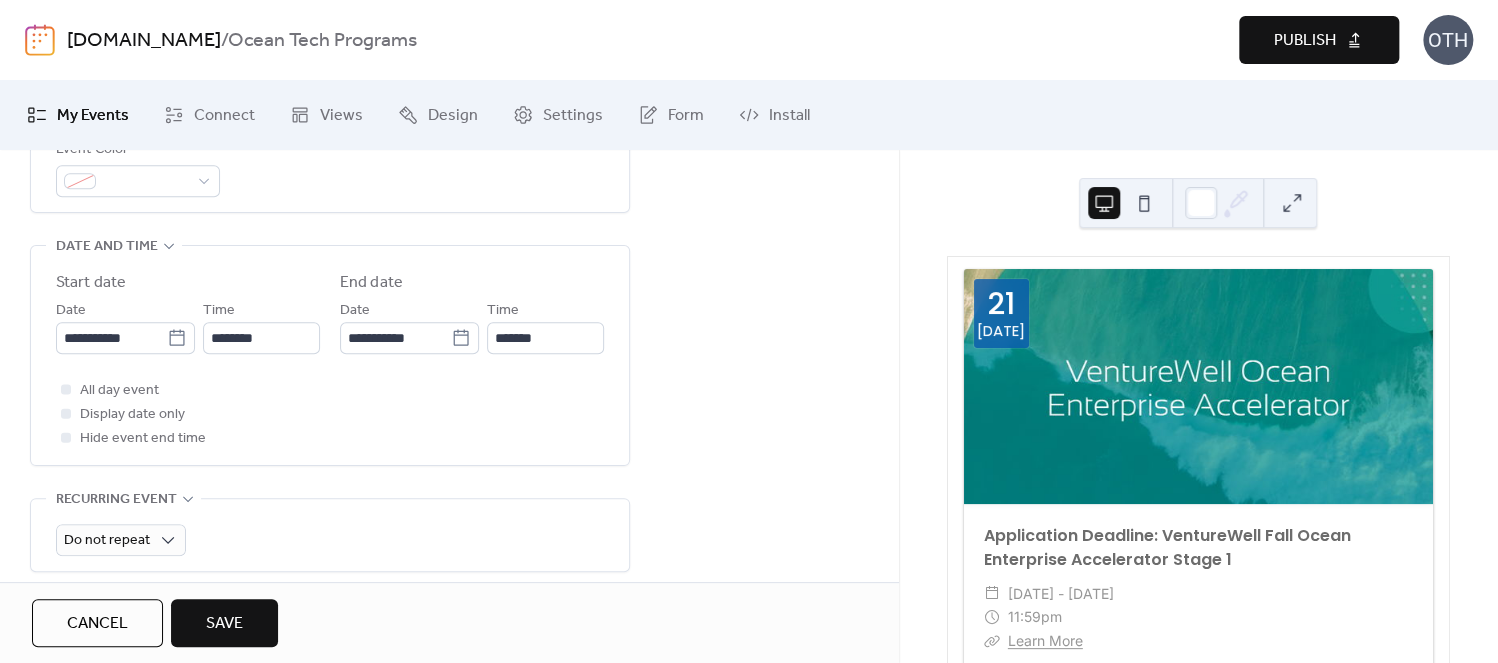 scroll, scrollTop: 604, scrollLeft: 0, axis: vertical 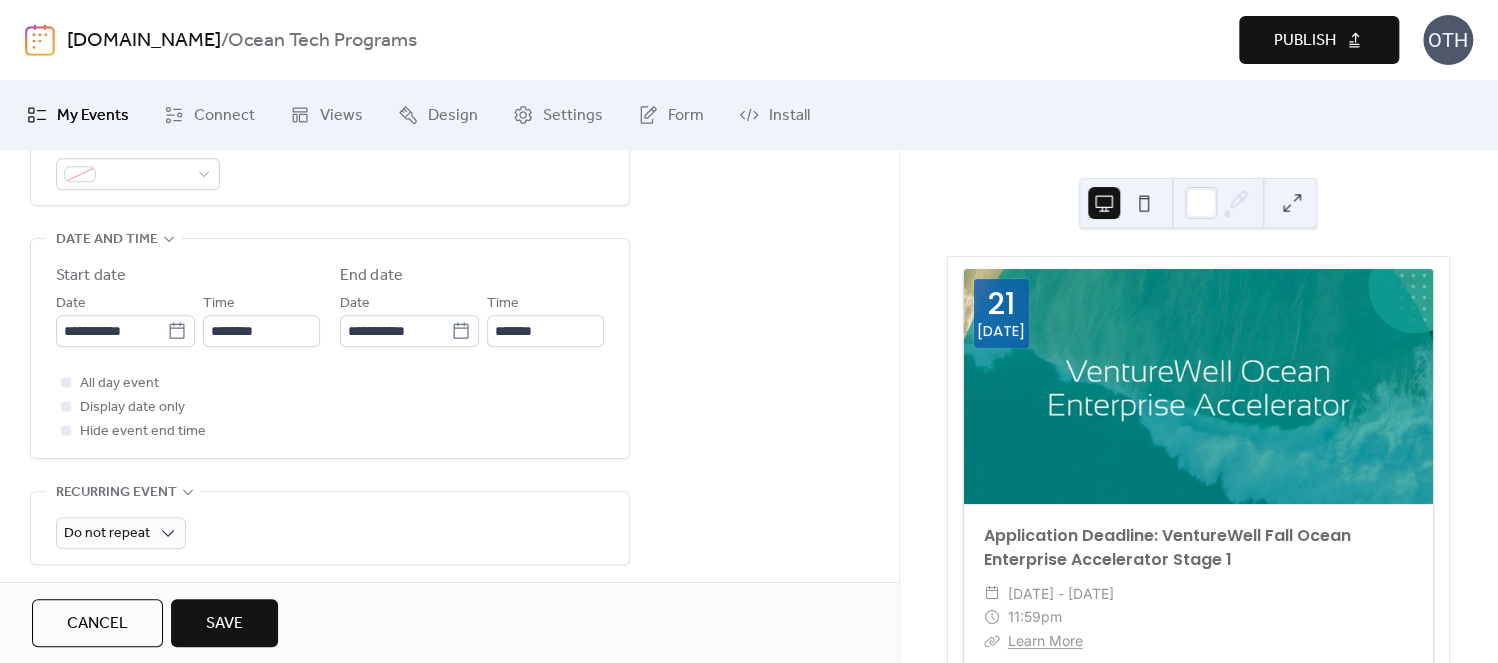 click 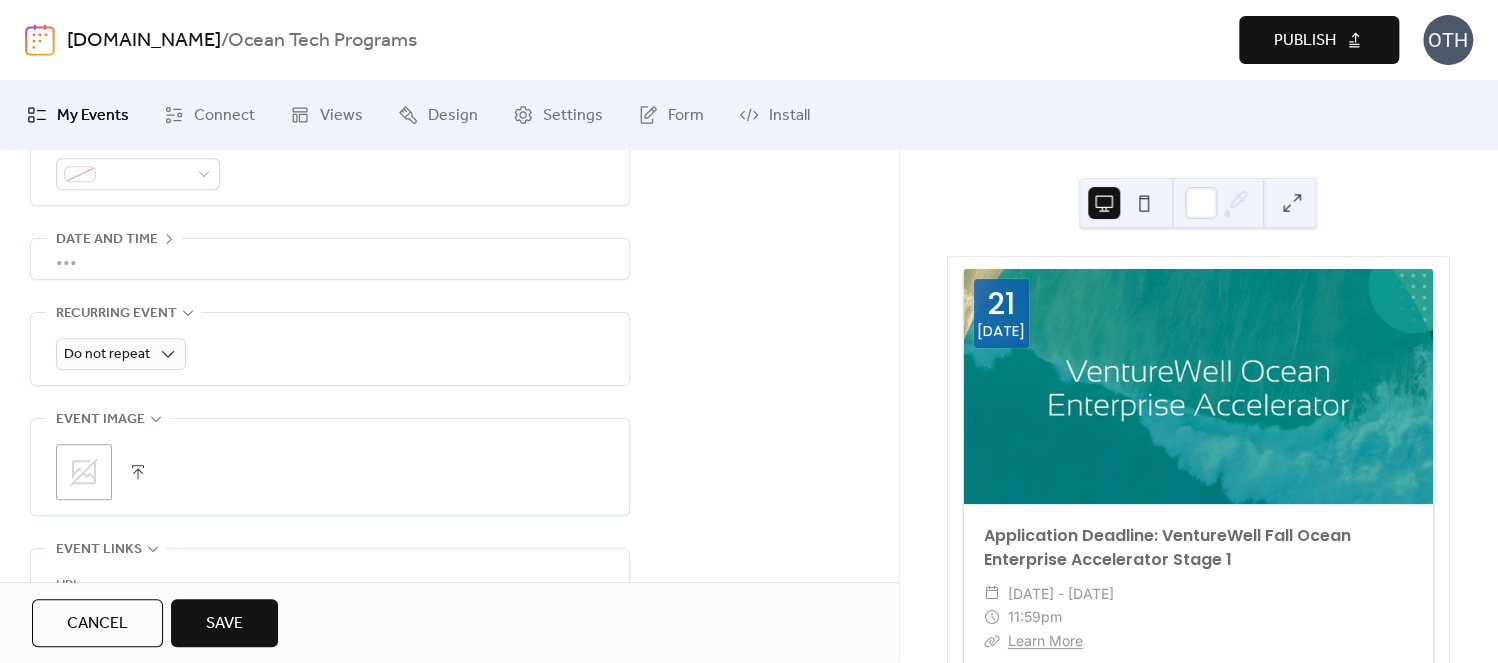 click on ";" at bounding box center [84, 472] 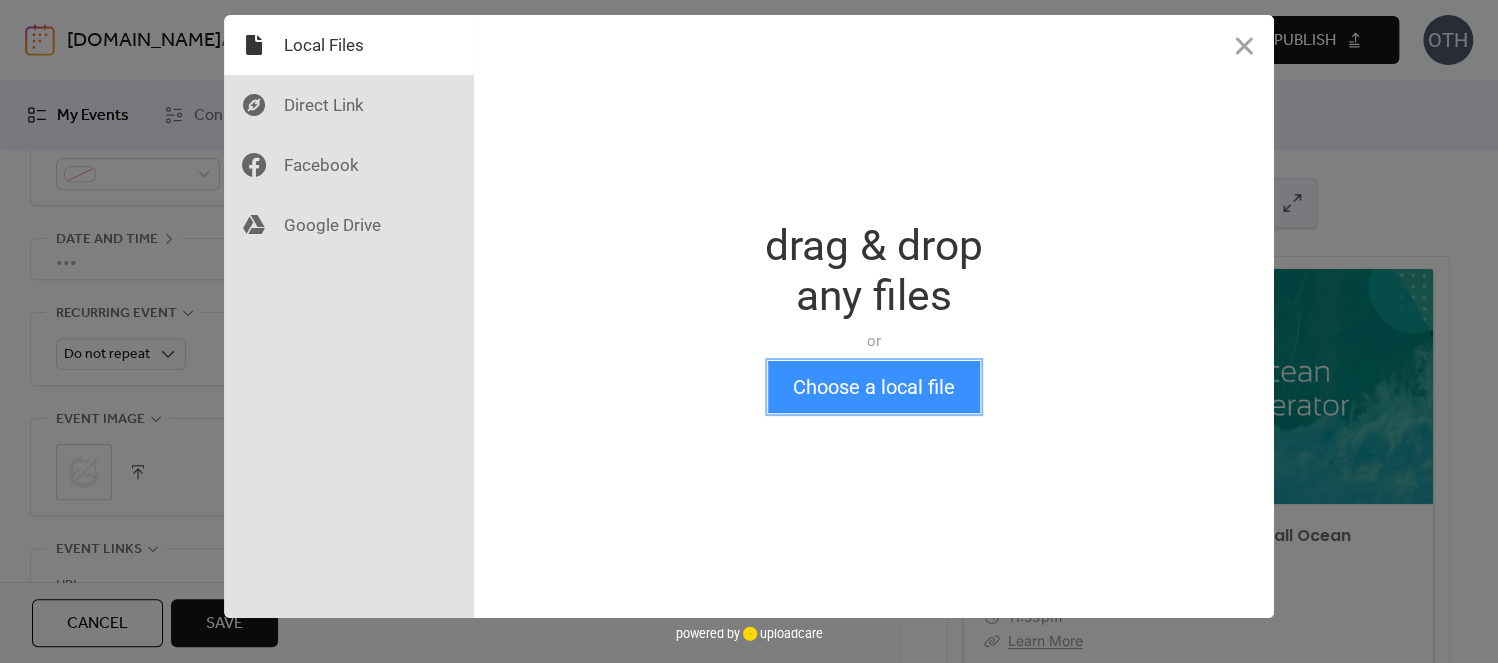 click on "Choose a local file" at bounding box center [874, 387] 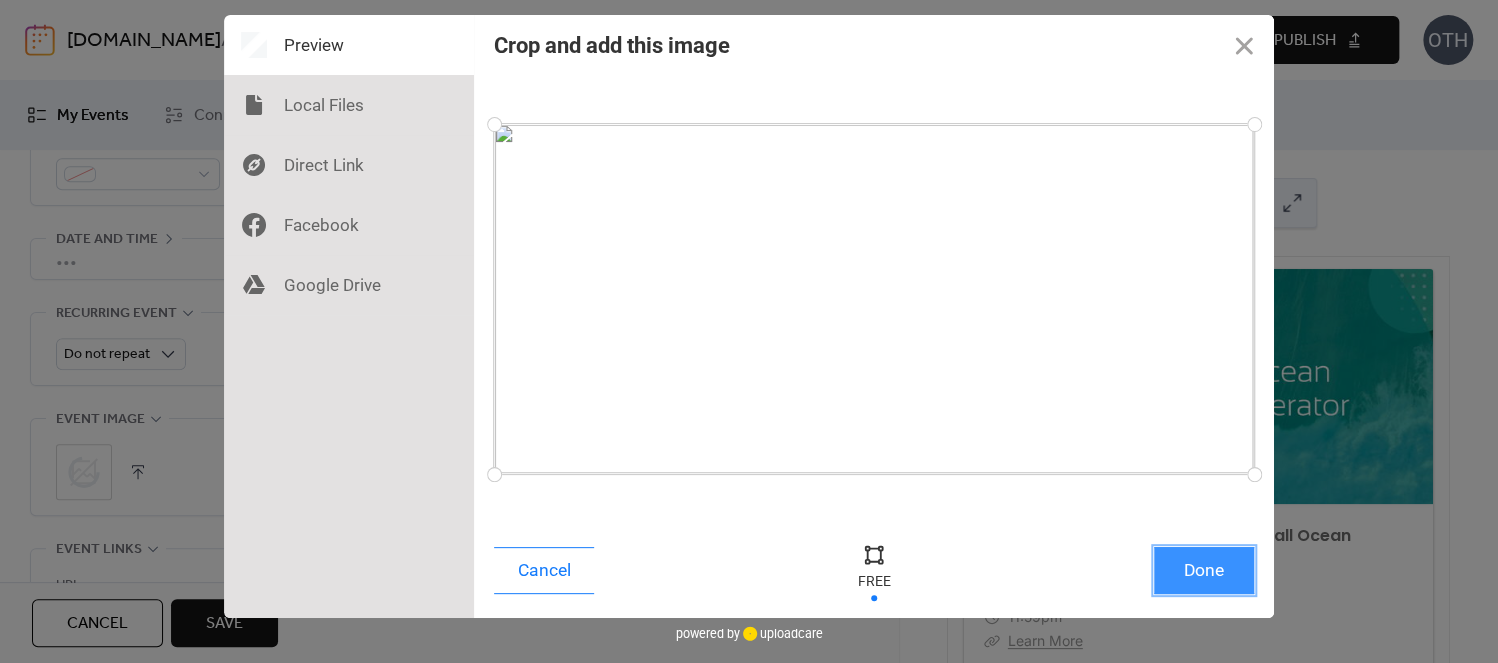 click on "Done" at bounding box center (1204, 570) 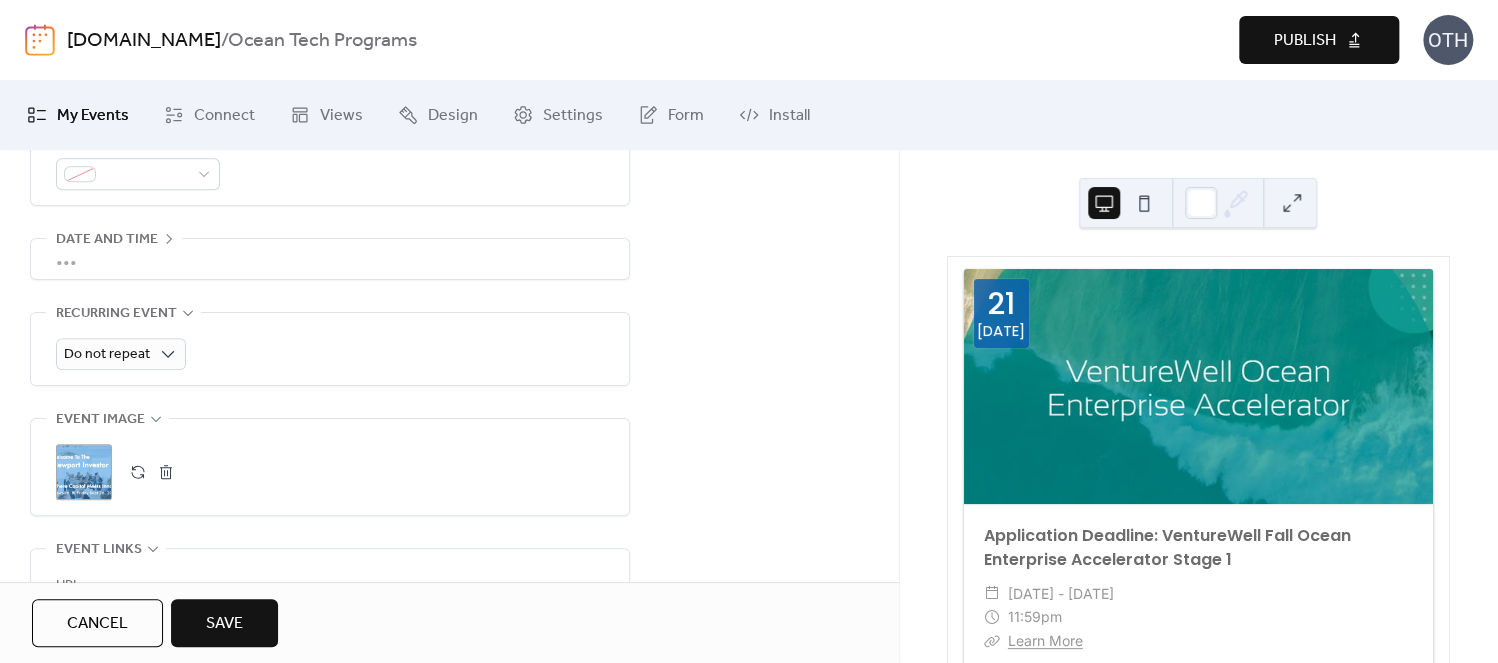 scroll, scrollTop: 1166, scrollLeft: 0, axis: vertical 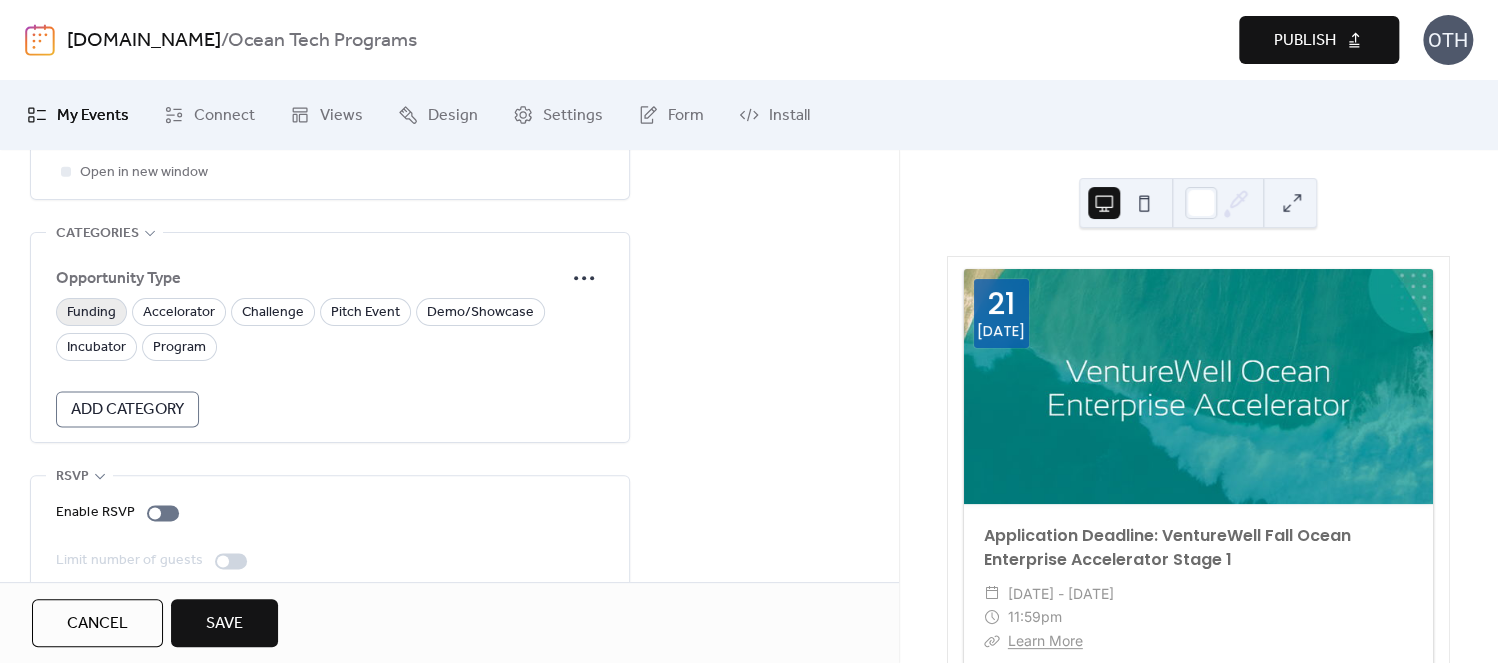 click on "Funding" at bounding box center [91, 313] 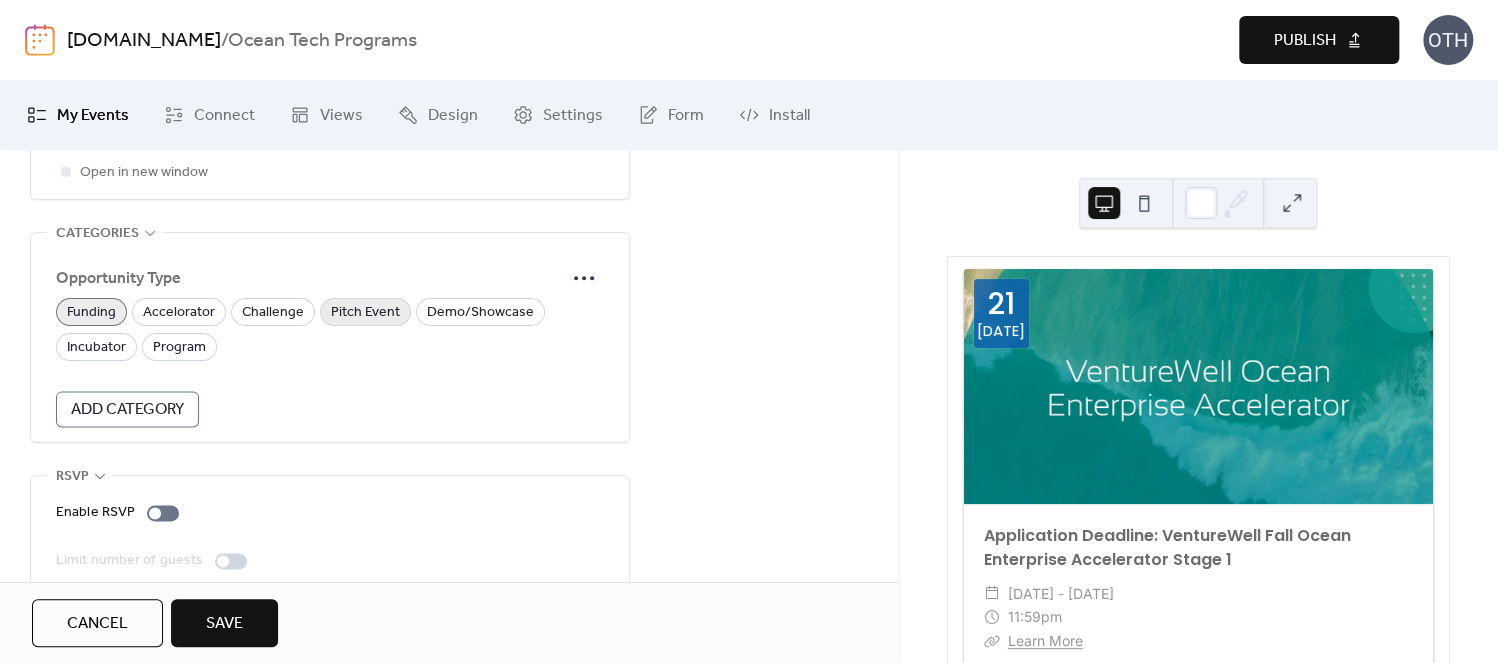 click on "Pitch Event" at bounding box center [365, 313] 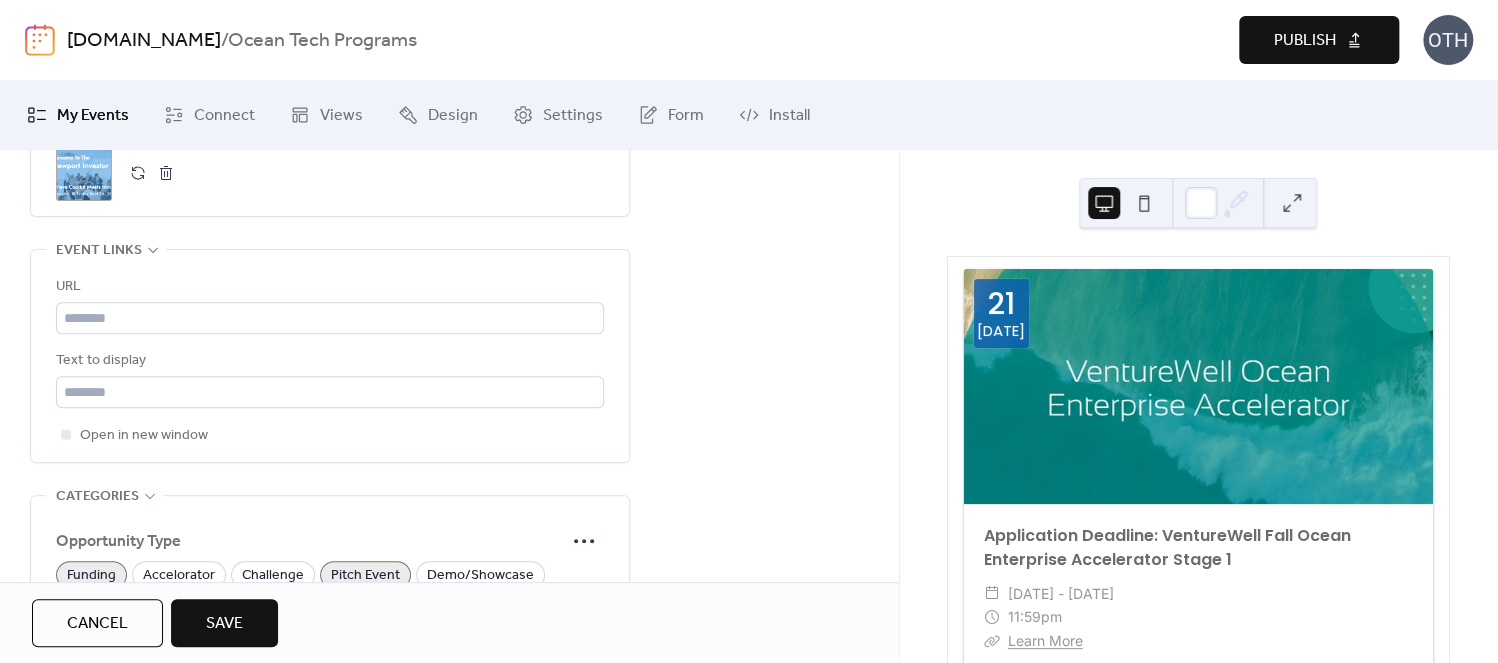 scroll, scrollTop: 870, scrollLeft: 0, axis: vertical 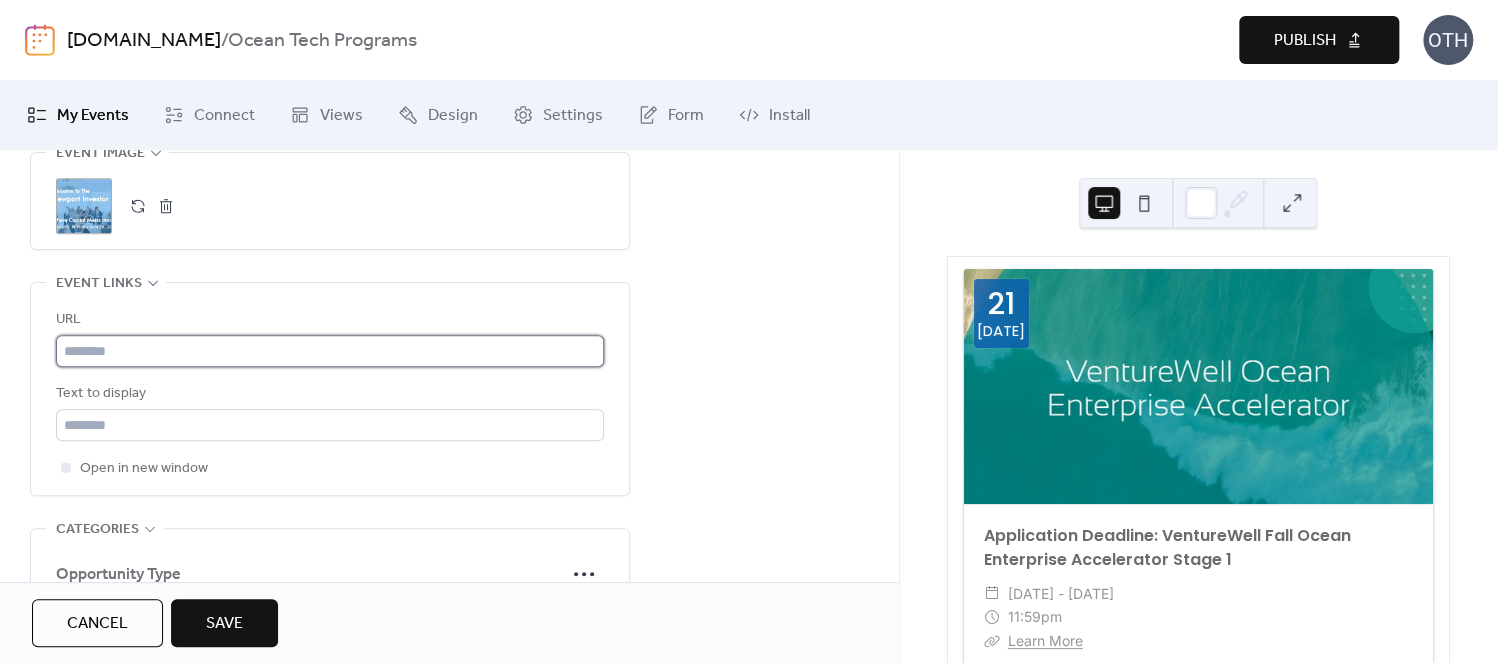 click at bounding box center [330, 351] 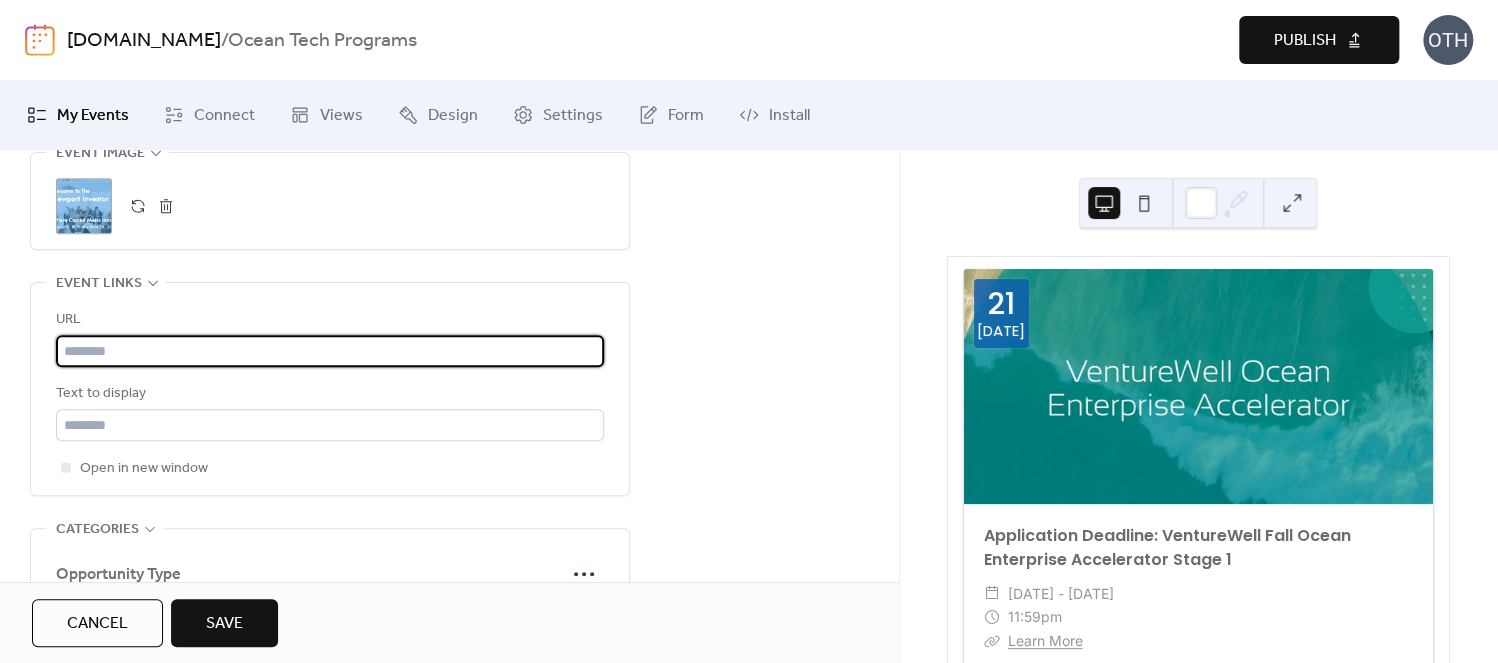 paste on "**********" 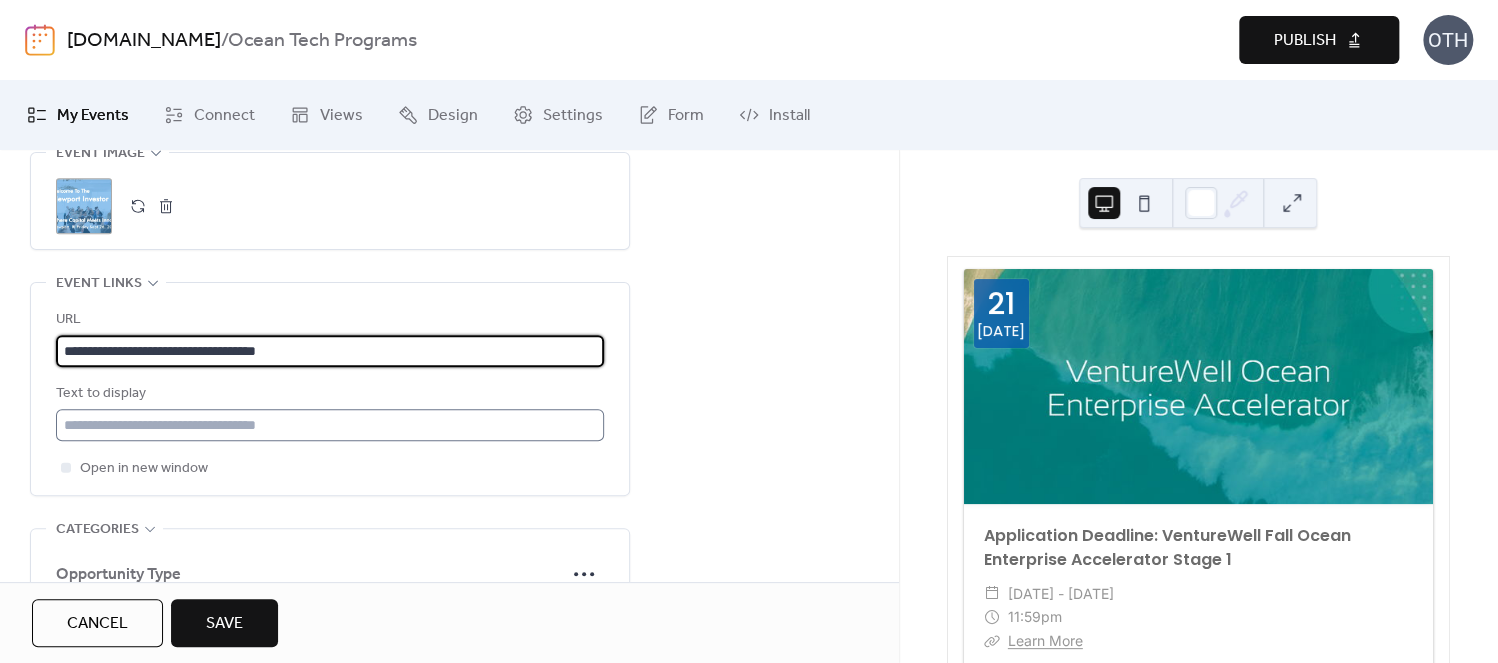 type on "**********" 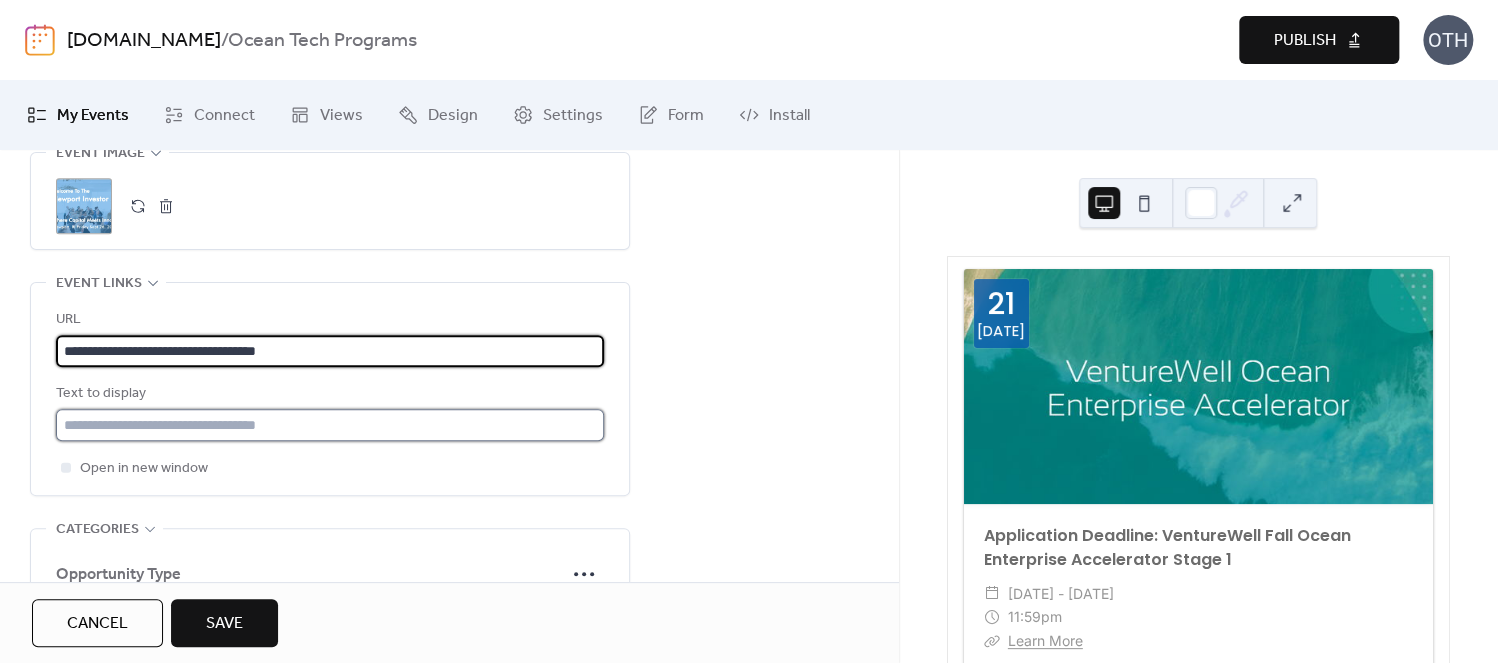 click at bounding box center (330, 425) 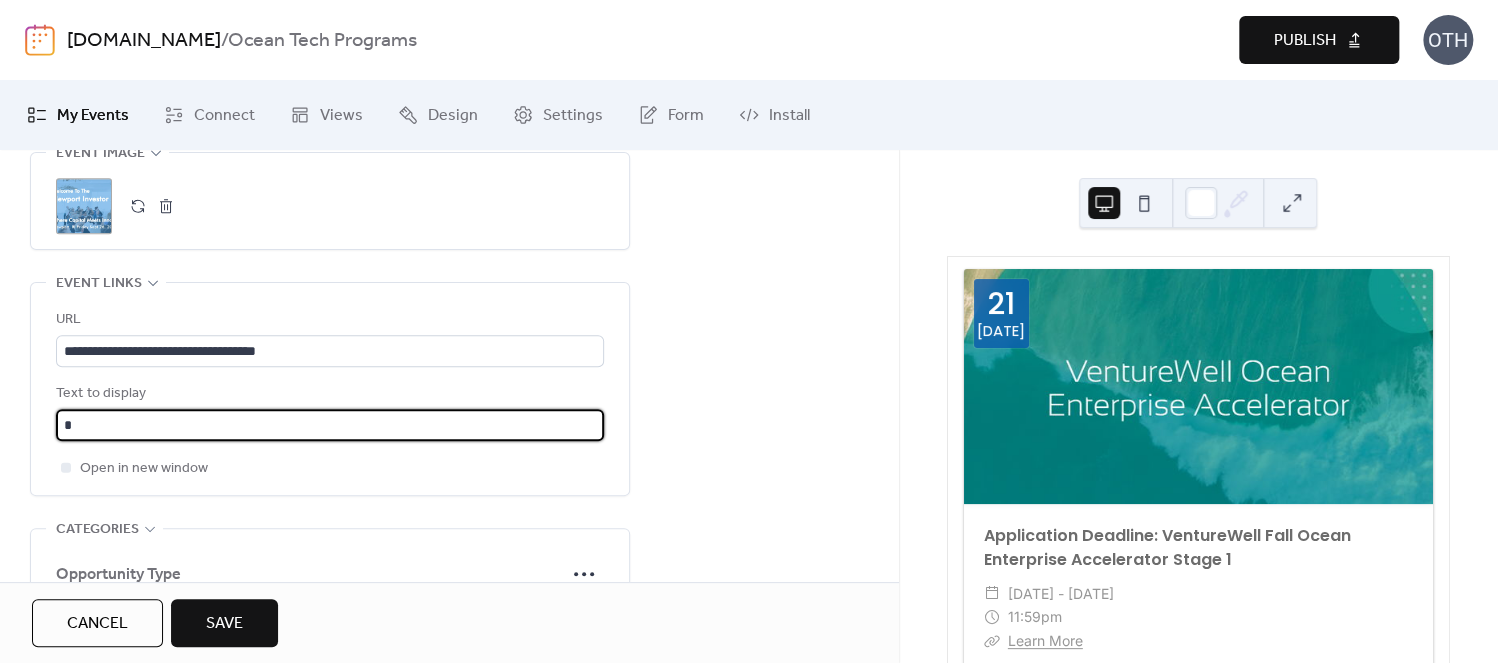 type on "**********" 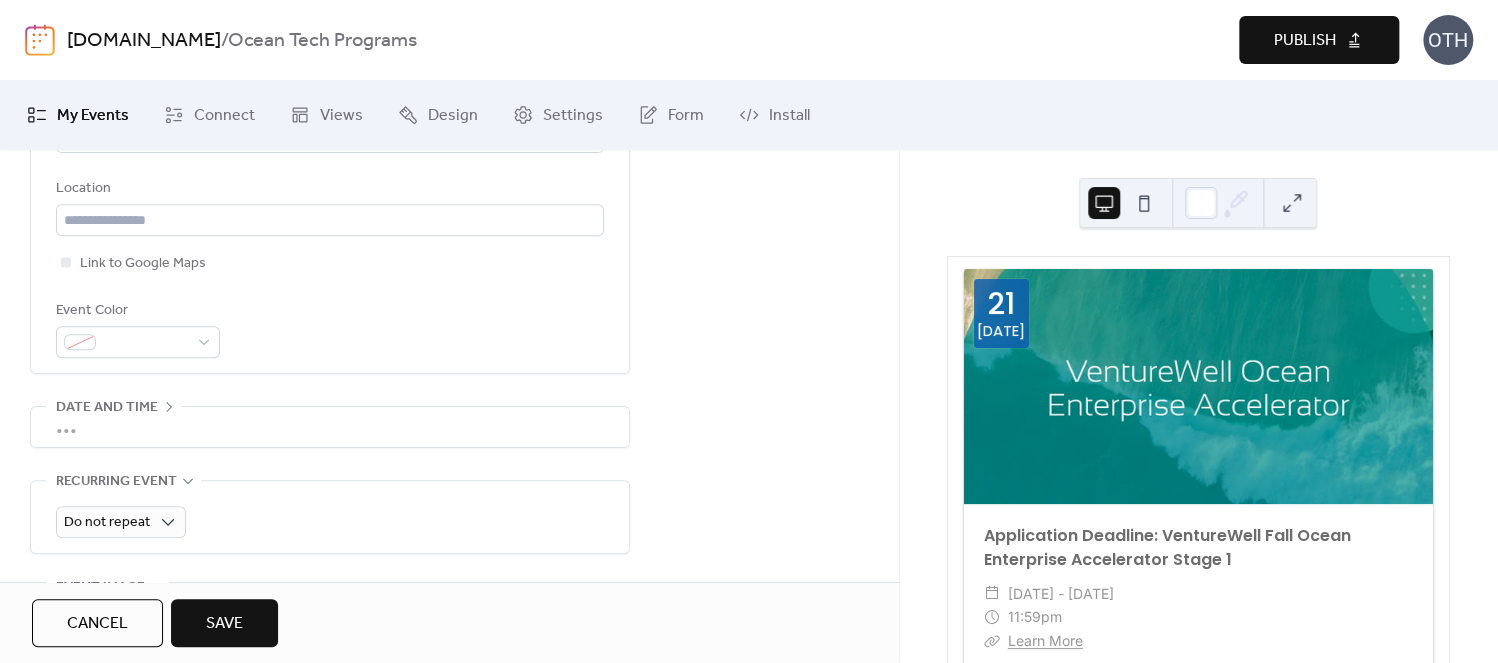 scroll, scrollTop: 463, scrollLeft: 0, axis: vertical 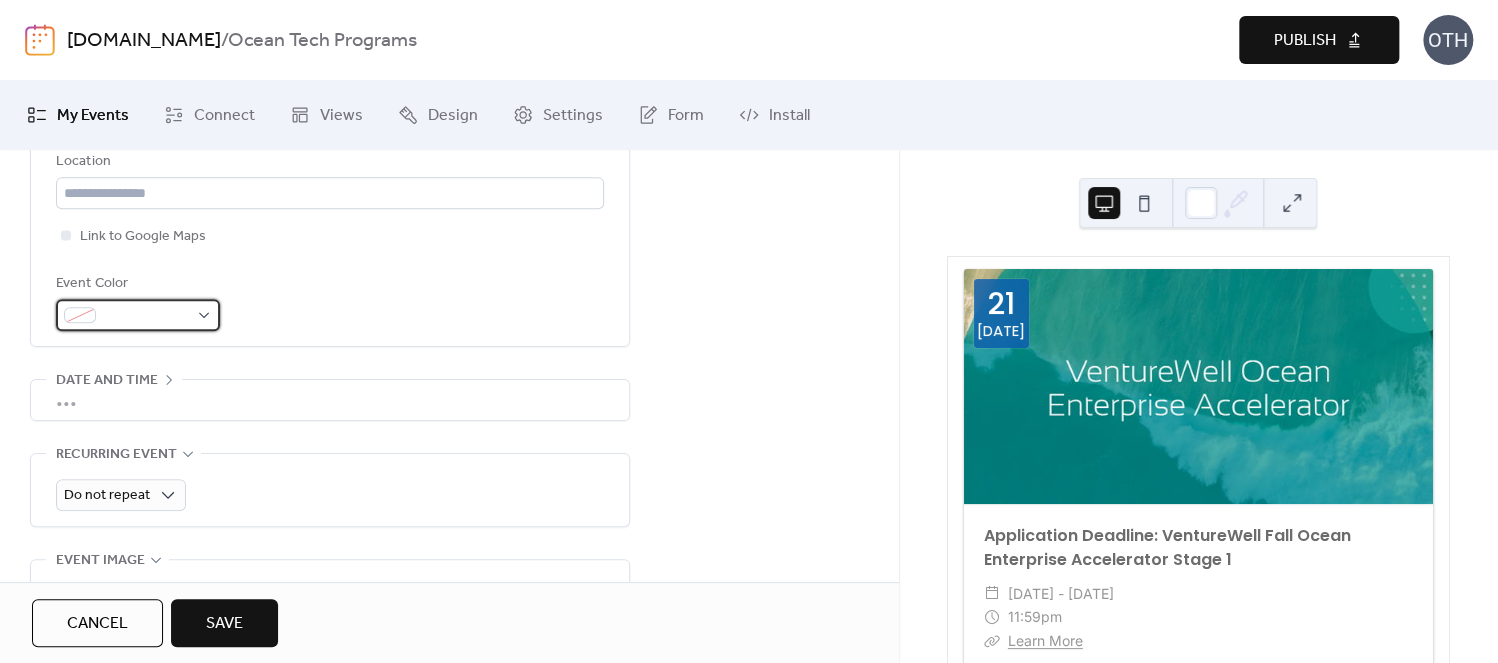 click at bounding box center [146, 316] 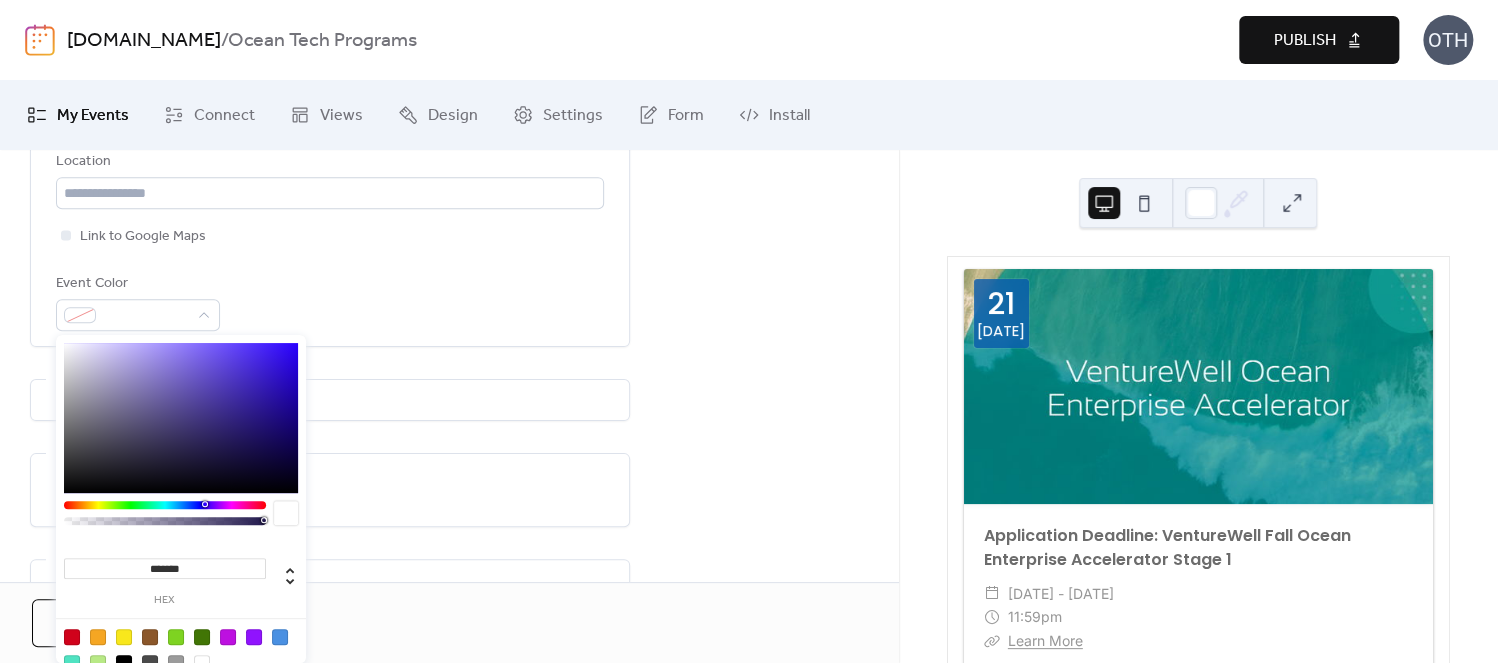 click on "*******" at bounding box center (165, 568) 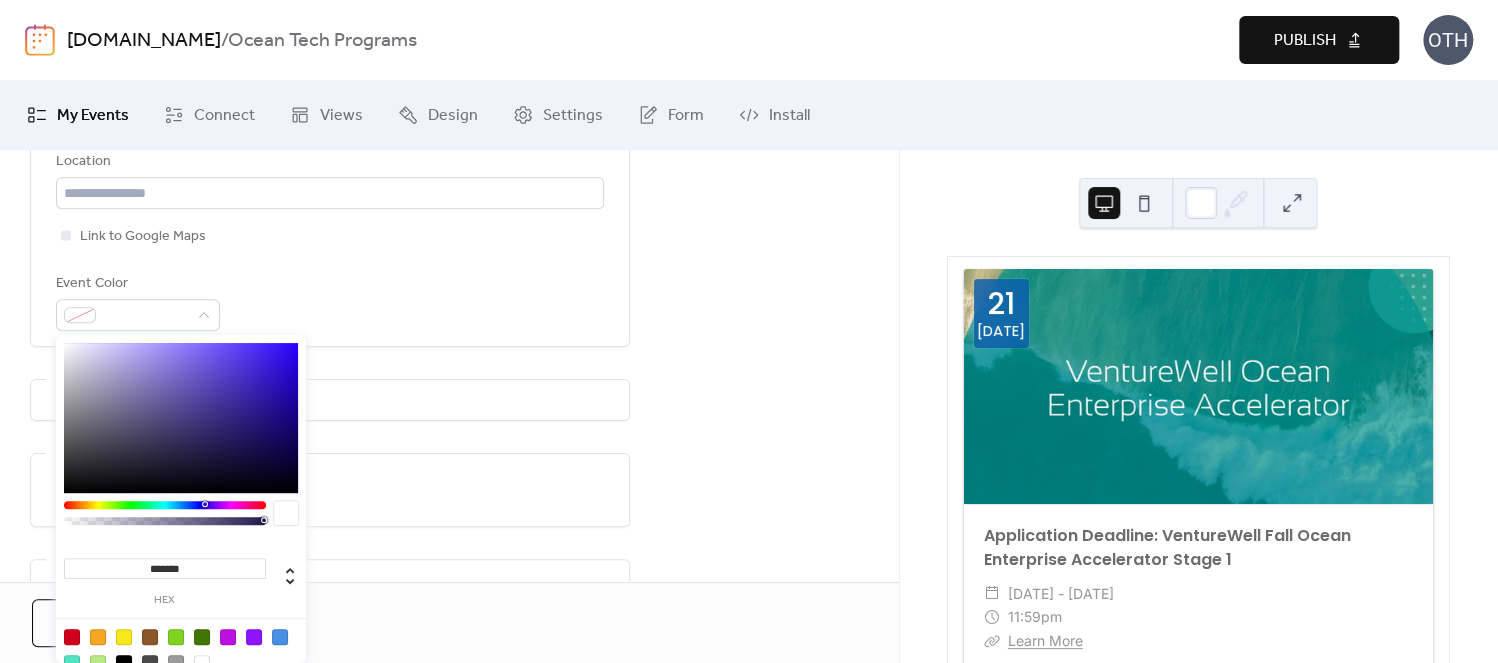click on "**********" at bounding box center (449, 555) 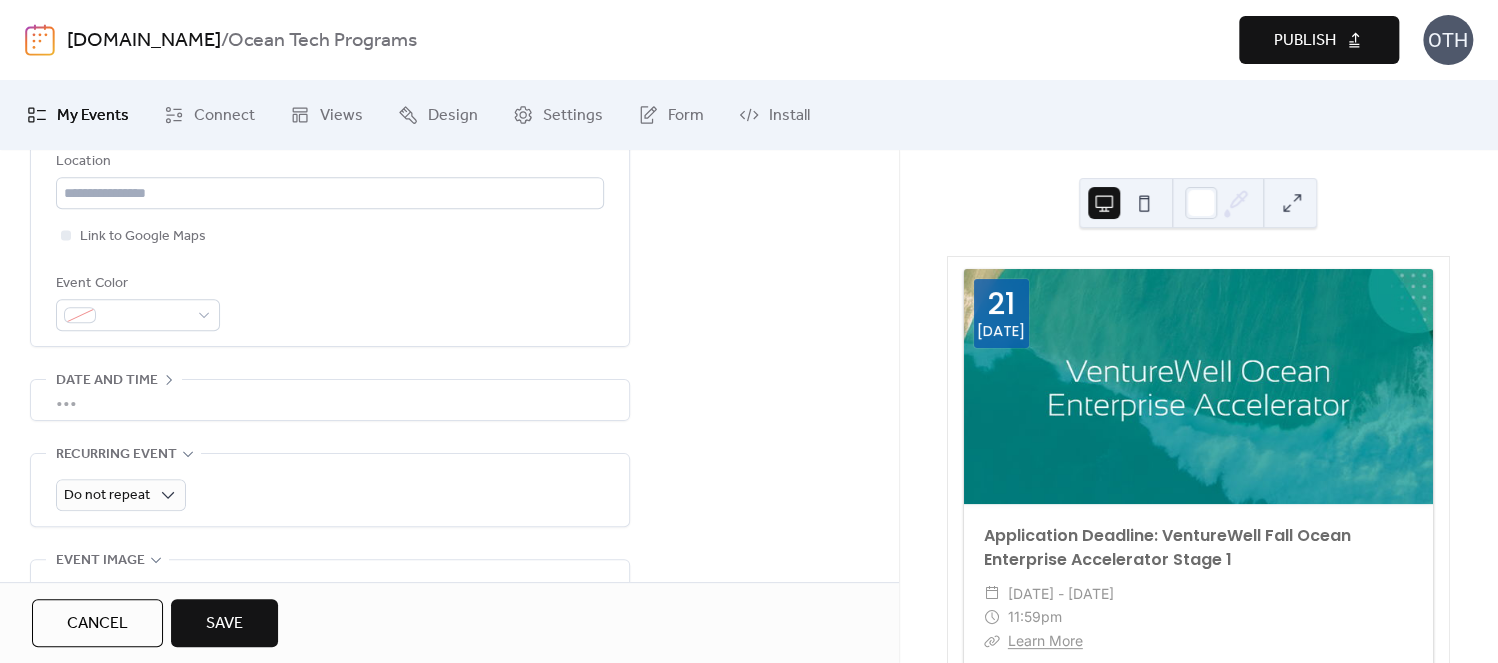 scroll, scrollTop: 0, scrollLeft: 0, axis: both 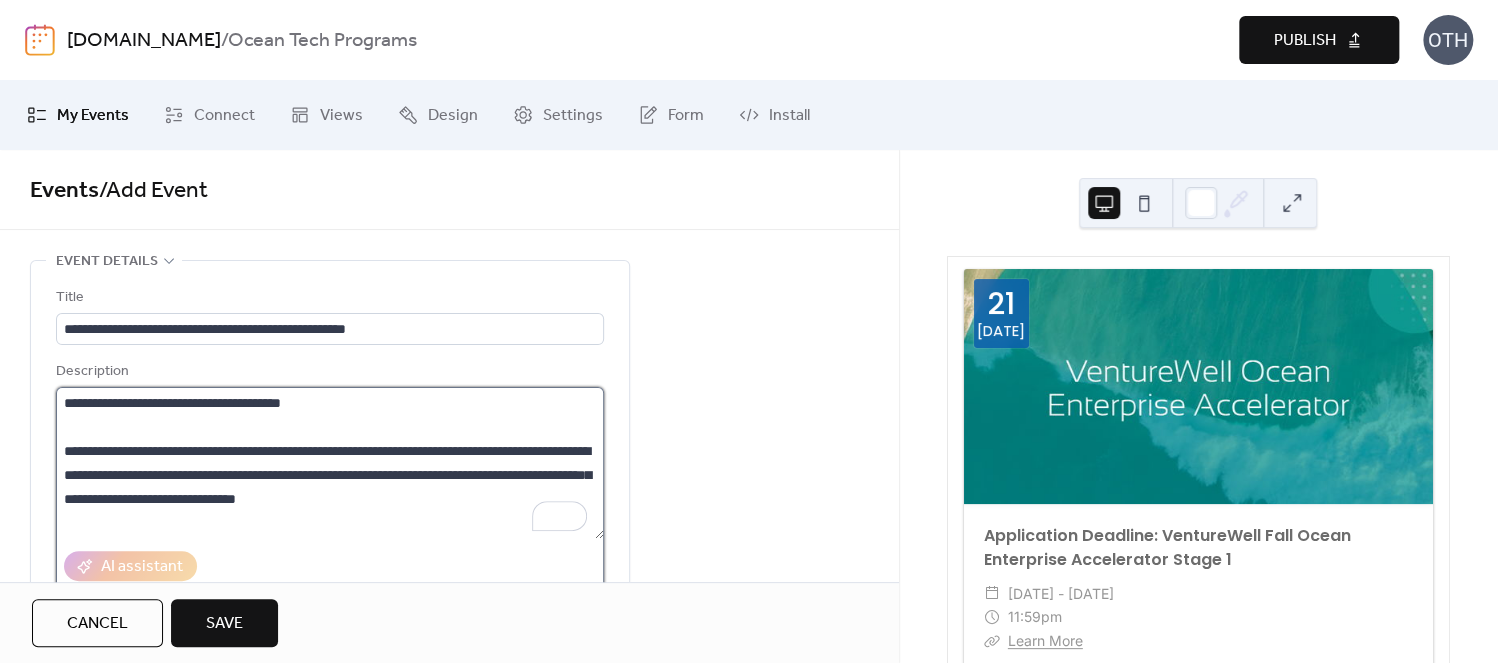 click on "**********" at bounding box center [330, 463] 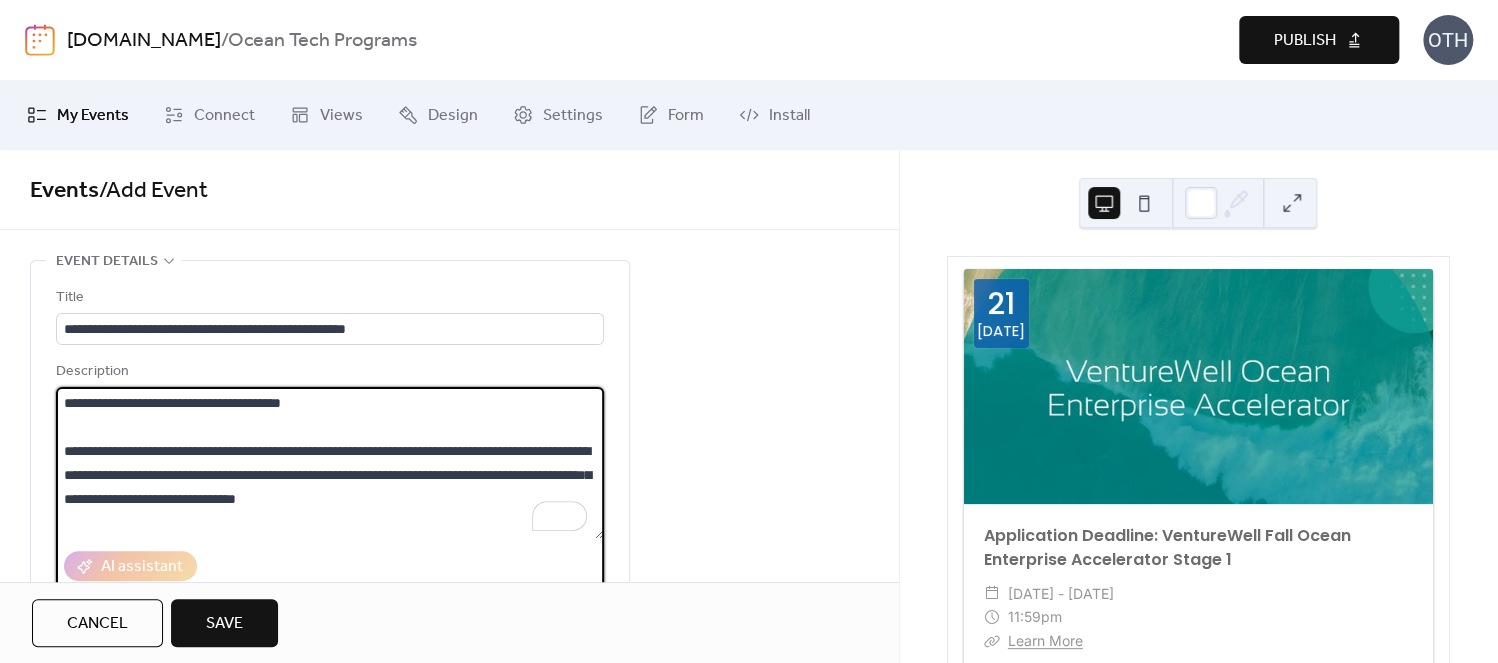 paste on "**********" 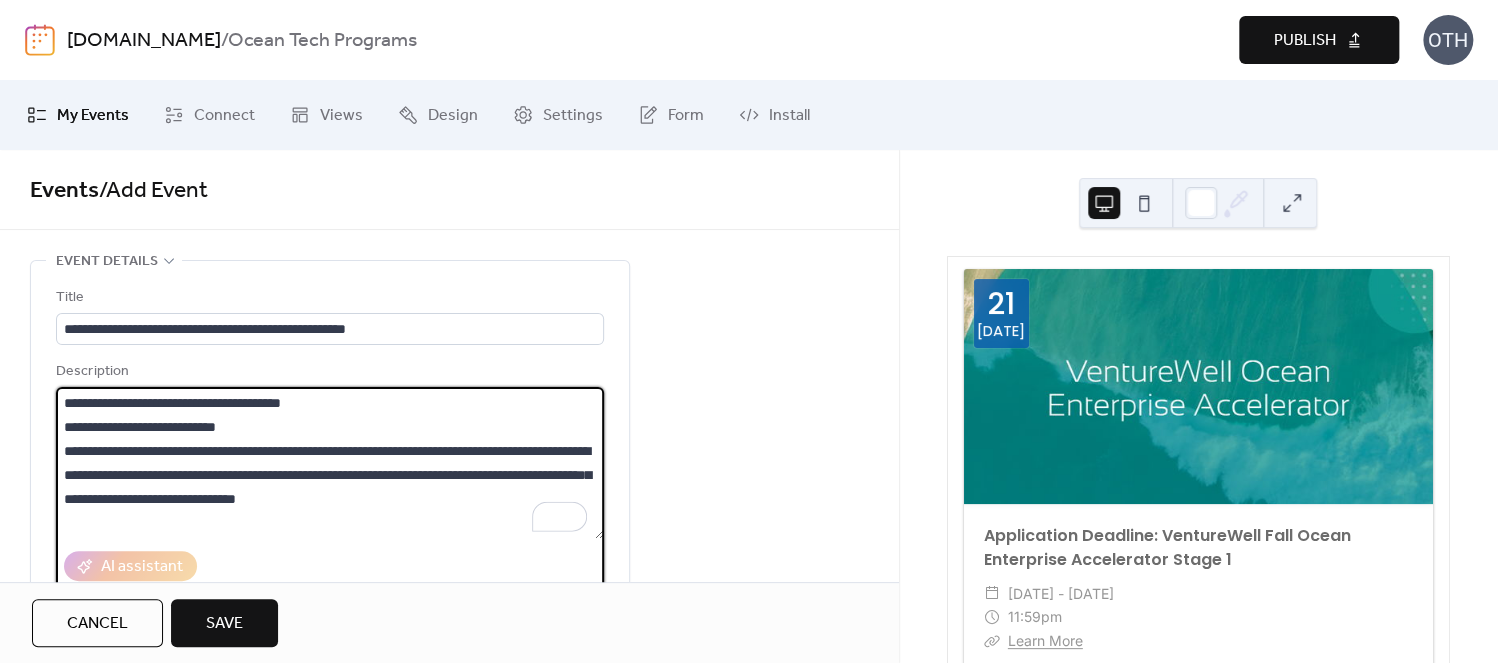 click on "**********" at bounding box center (330, 463) 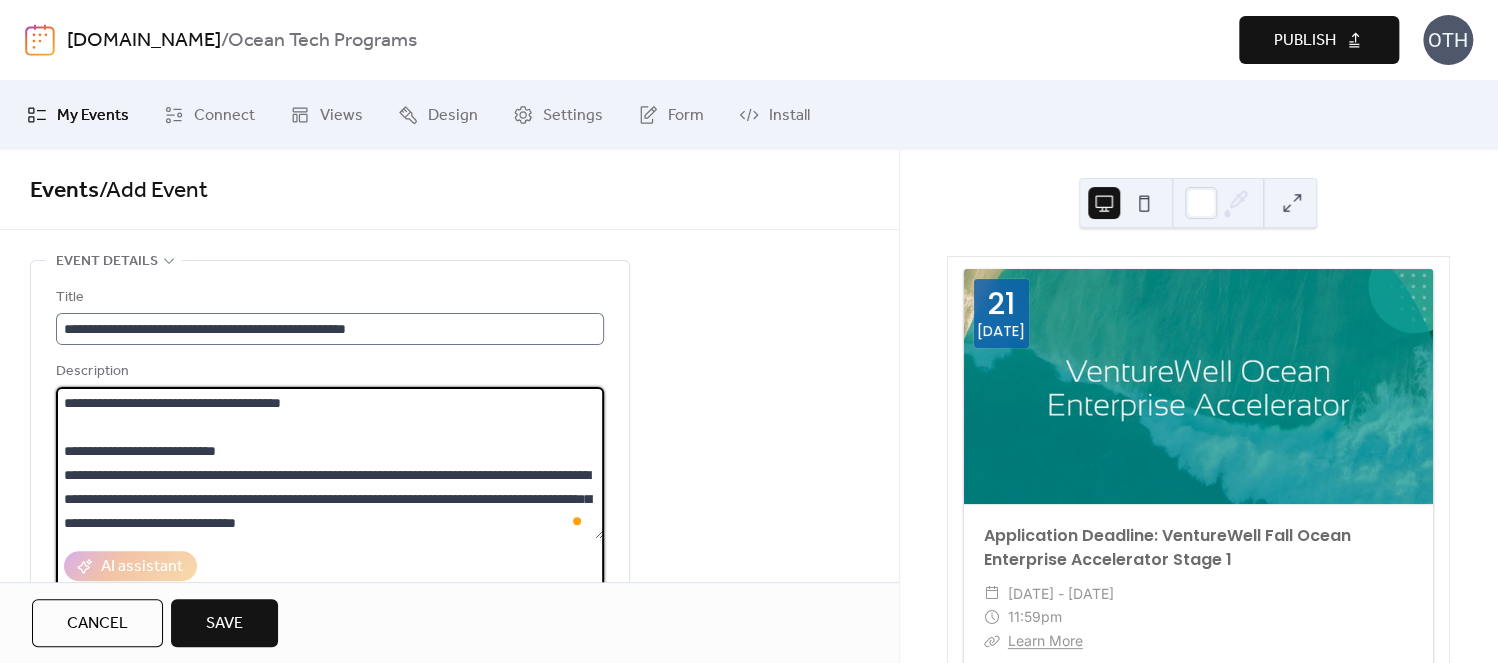 type on "**********" 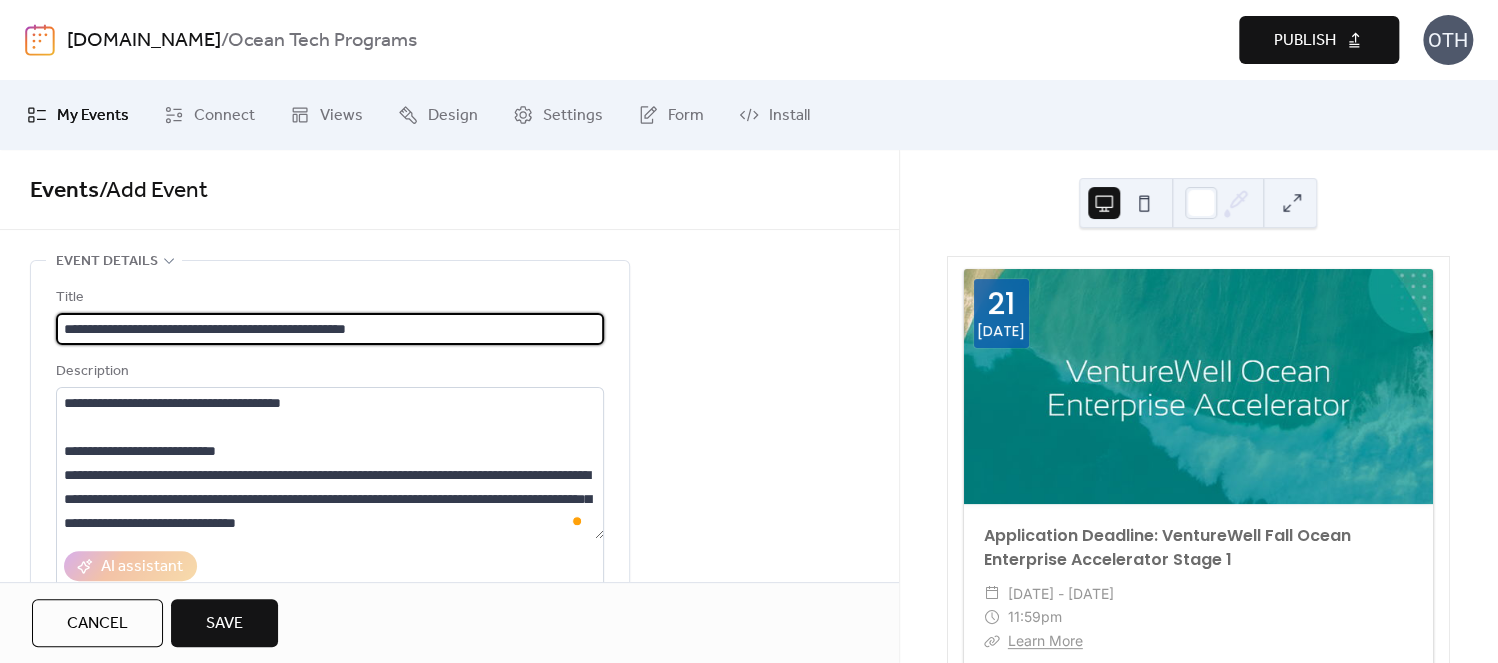 click on "**********" at bounding box center (330, 329) 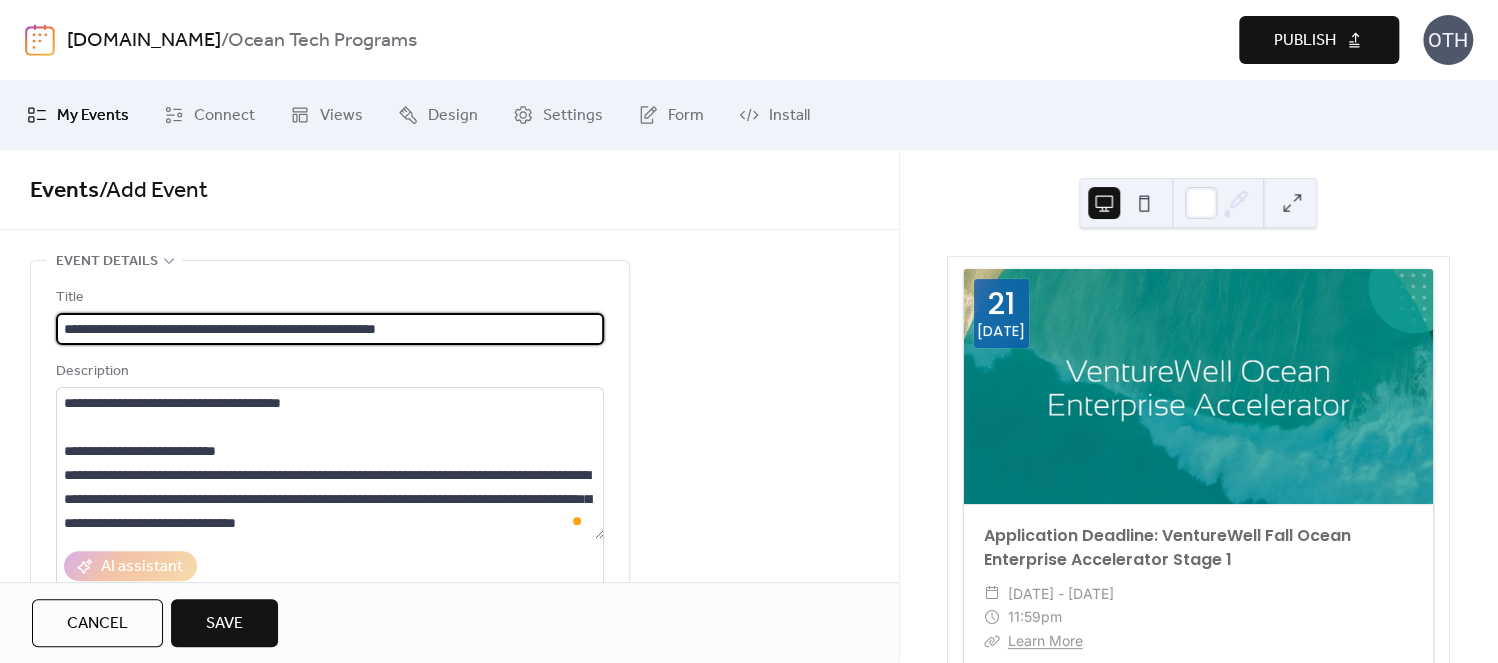 drag, startPoint x: 175, startPoint y: 328, endPoint x: 21, endPoint y: 310, distance: 155.04839 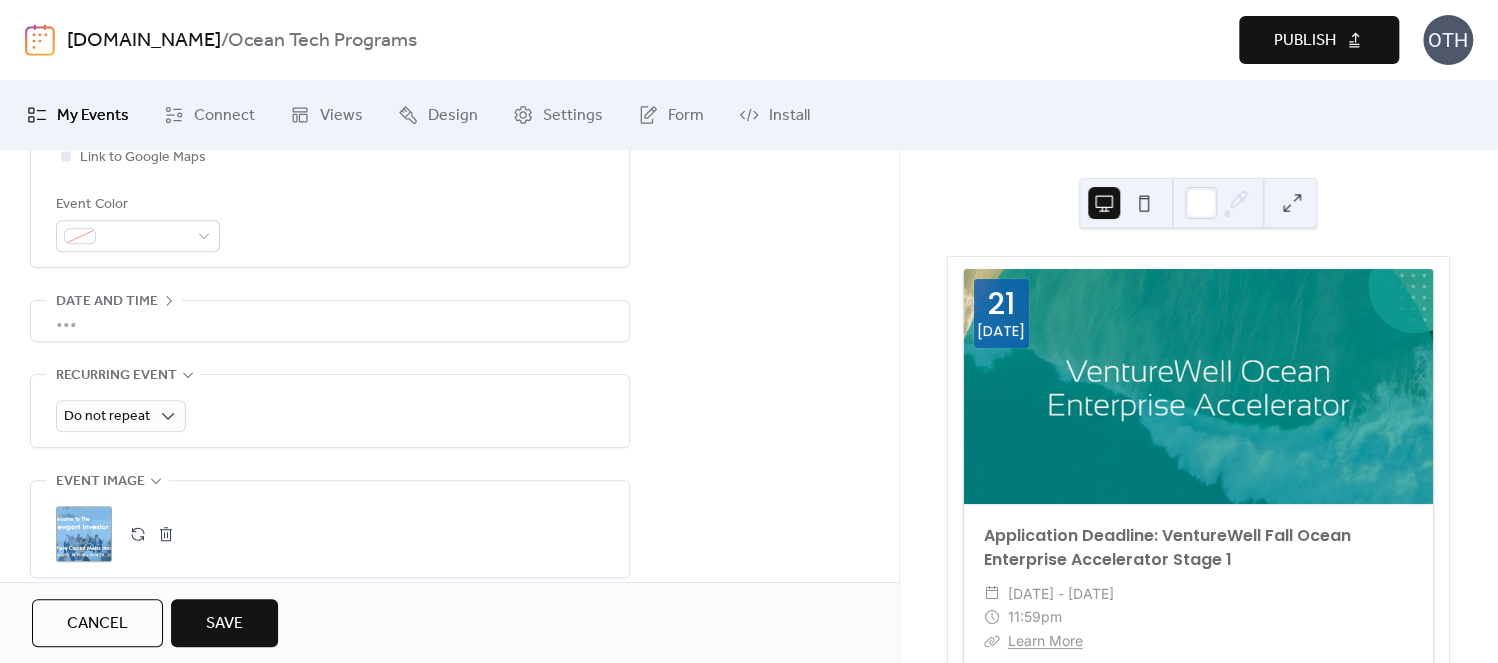 scroll, scrollTop: 490, scrollLeft: 0, axis: vertical 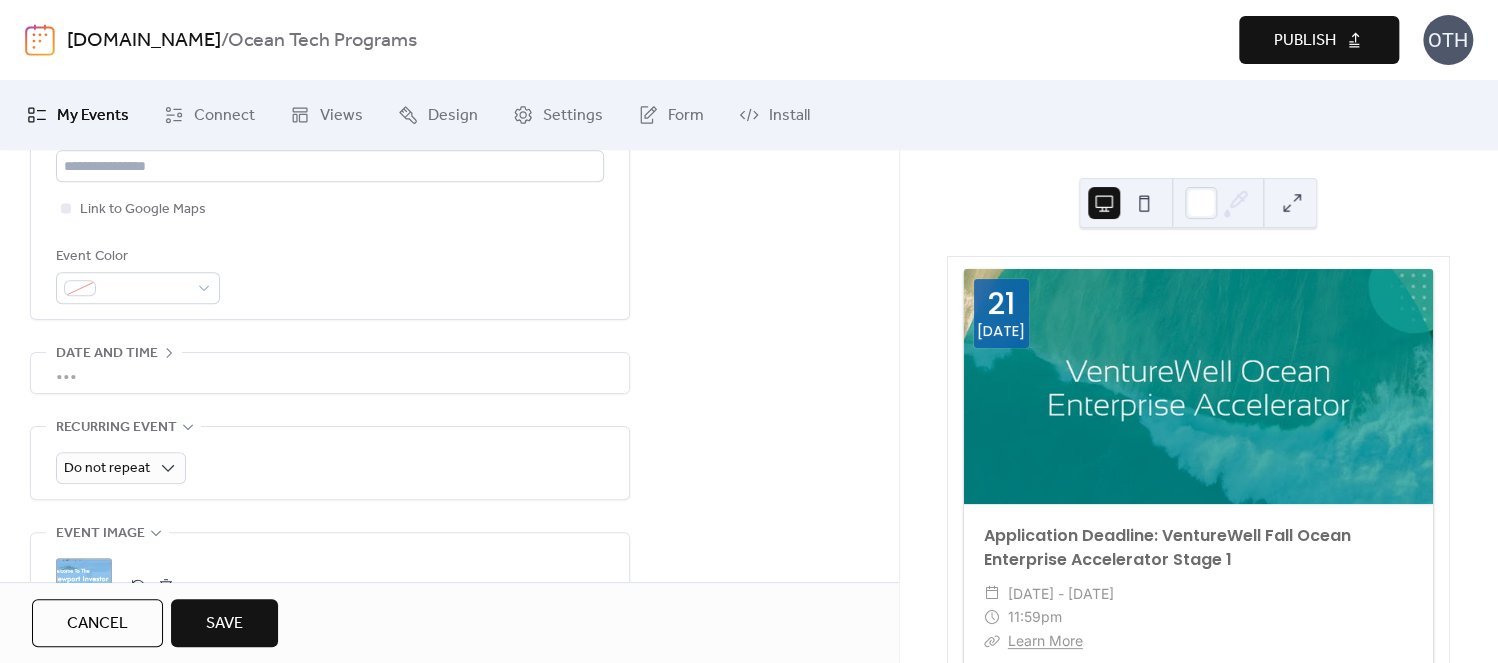 type on "**********" 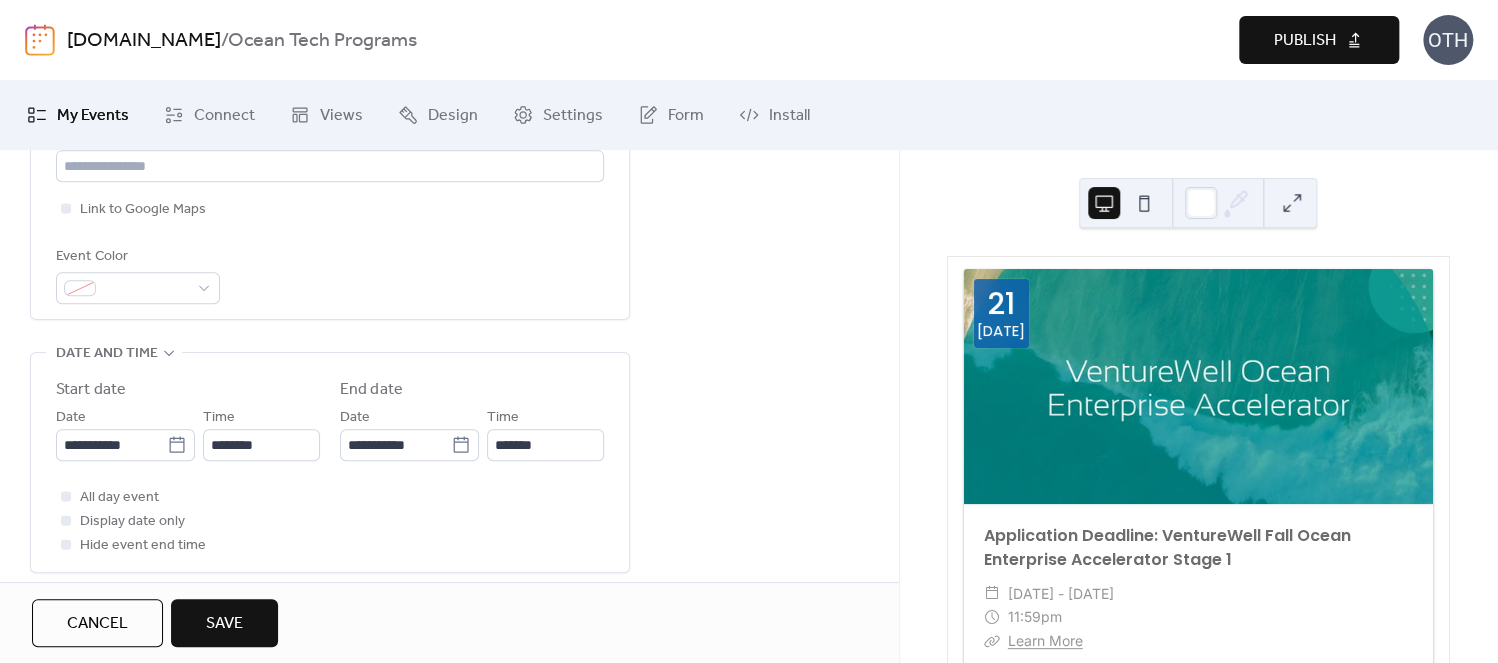 click on "Start date" at bounding box center (91, 390) 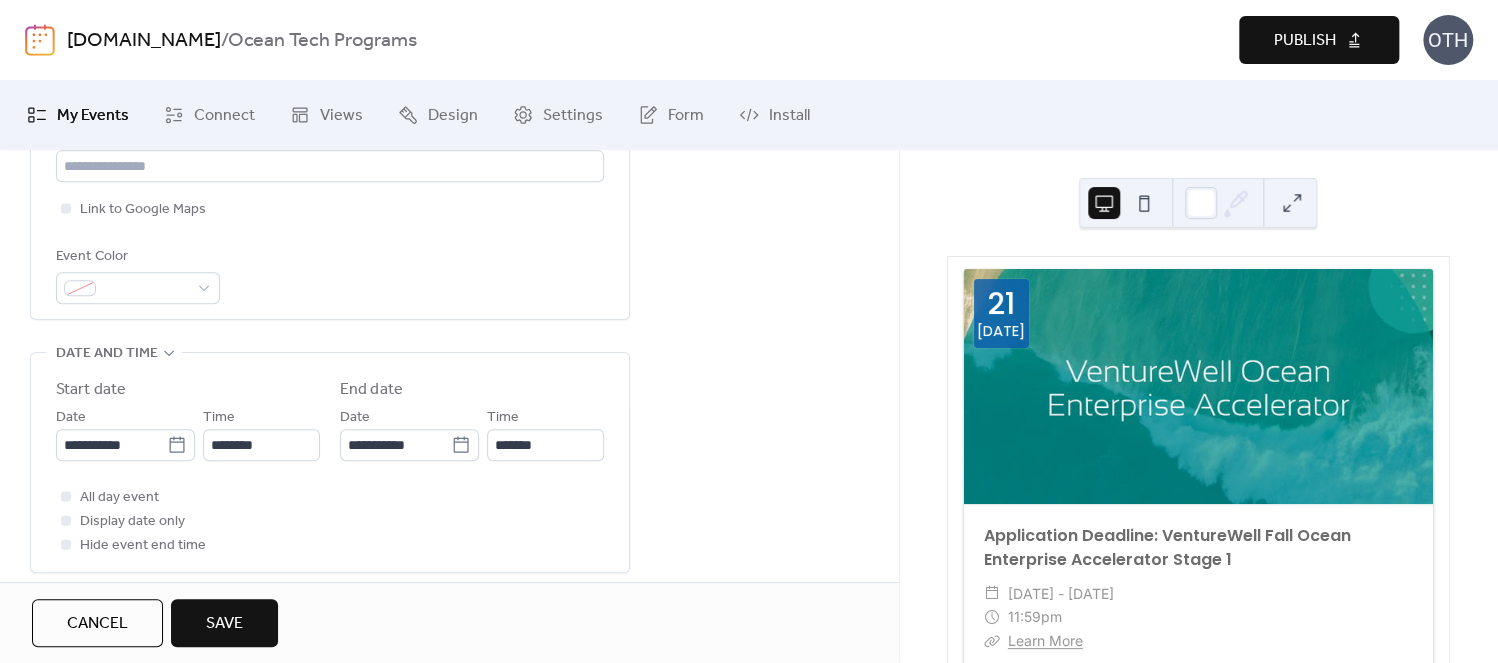 click on "Cancel Save" at bounding box center [449, 623] 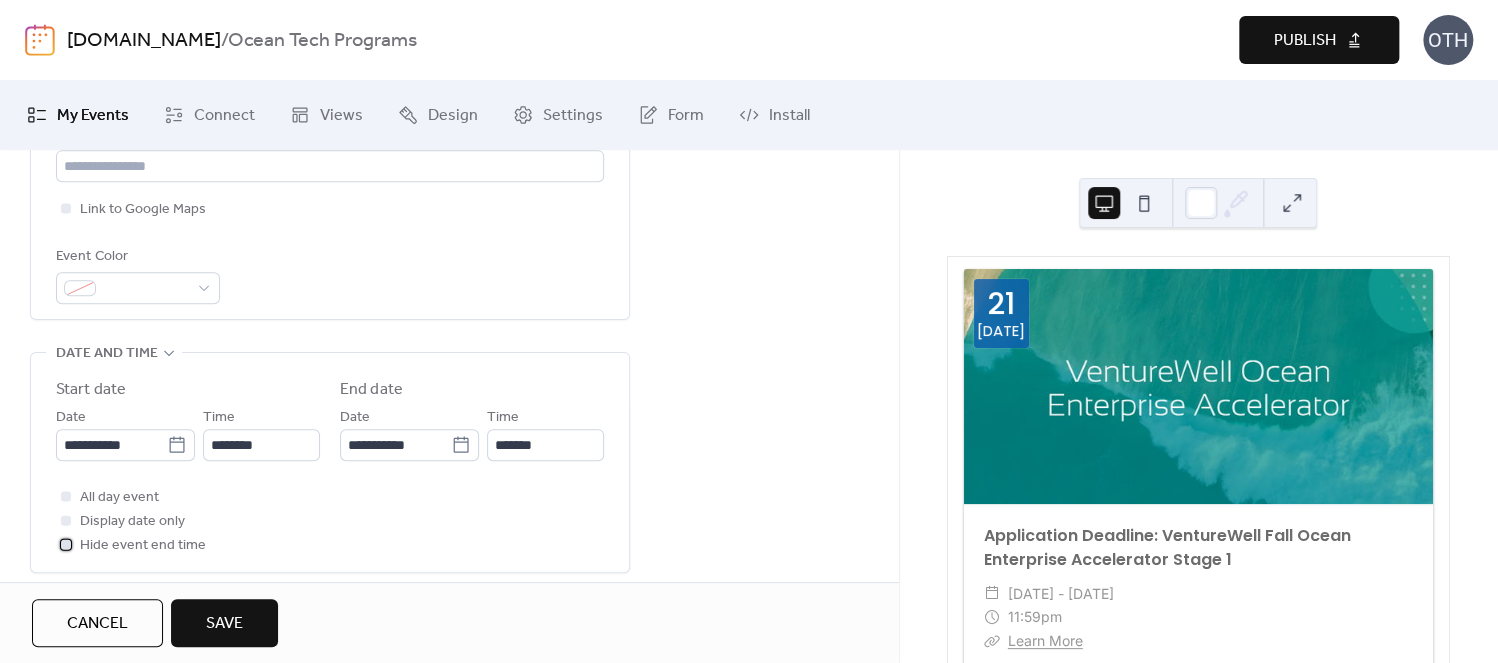 click at bounding box center [66, 544] 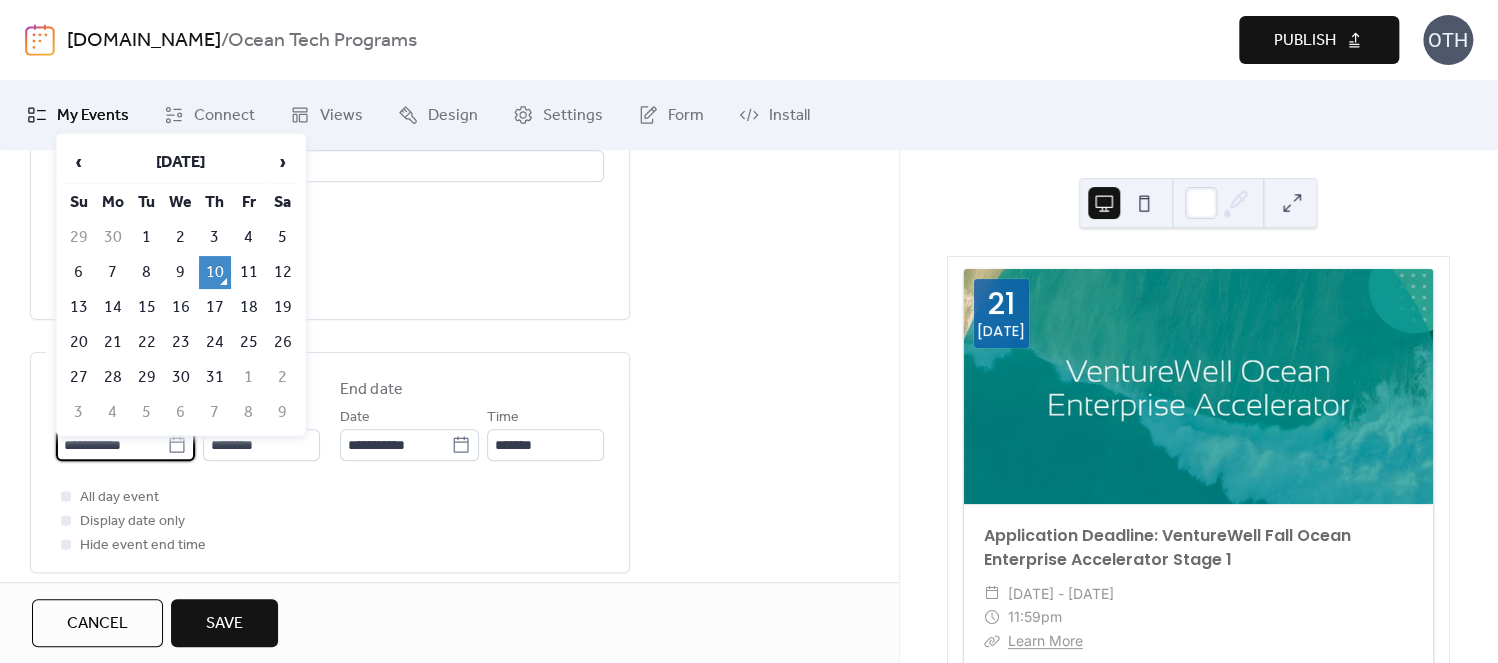 click on "**********" at bounding box center (111, 445) 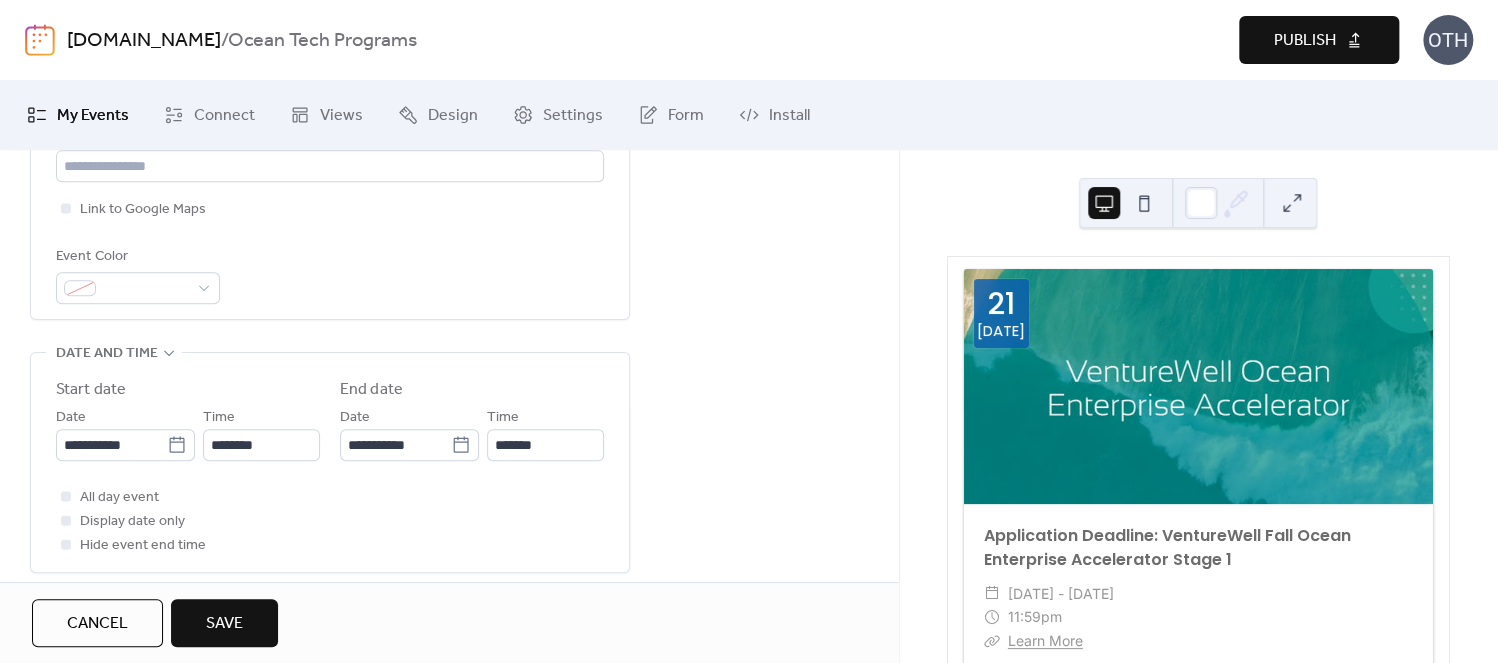 click on "All day event Display date only Hide event end time" at bounding box center [330, 521] 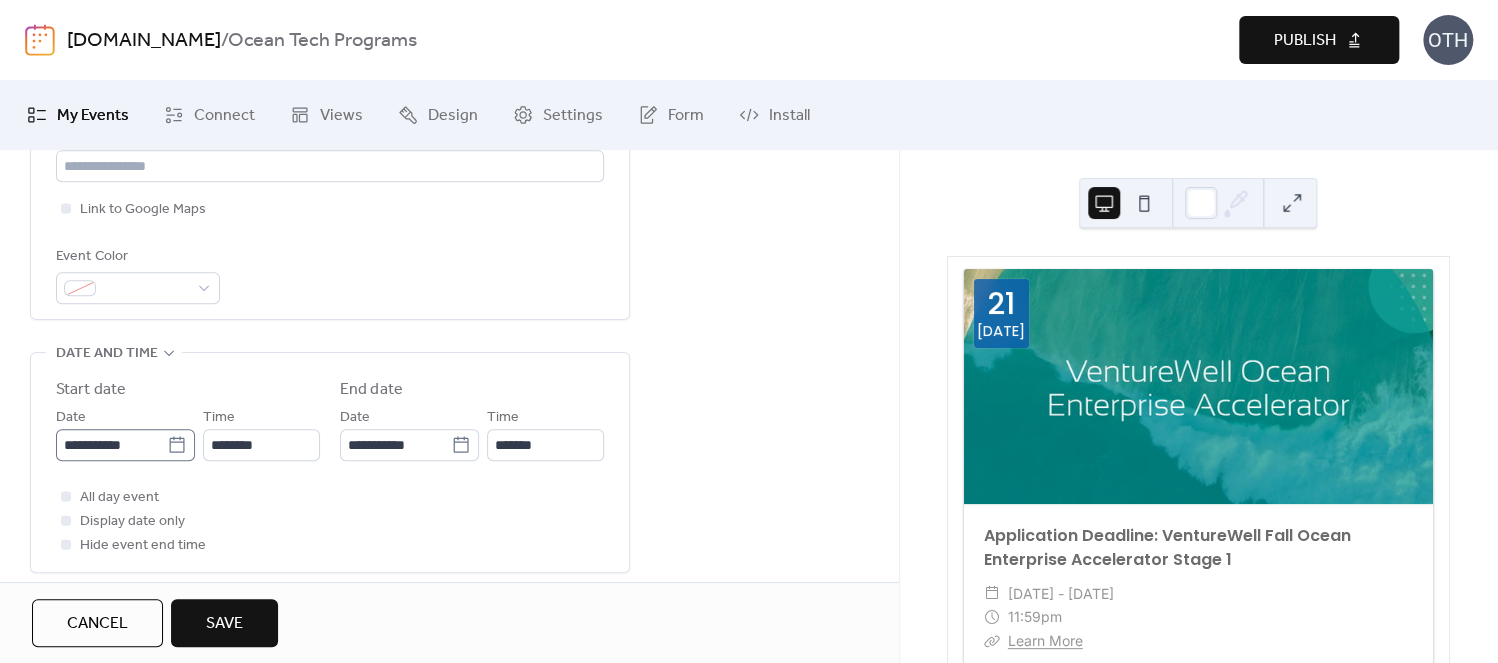 click 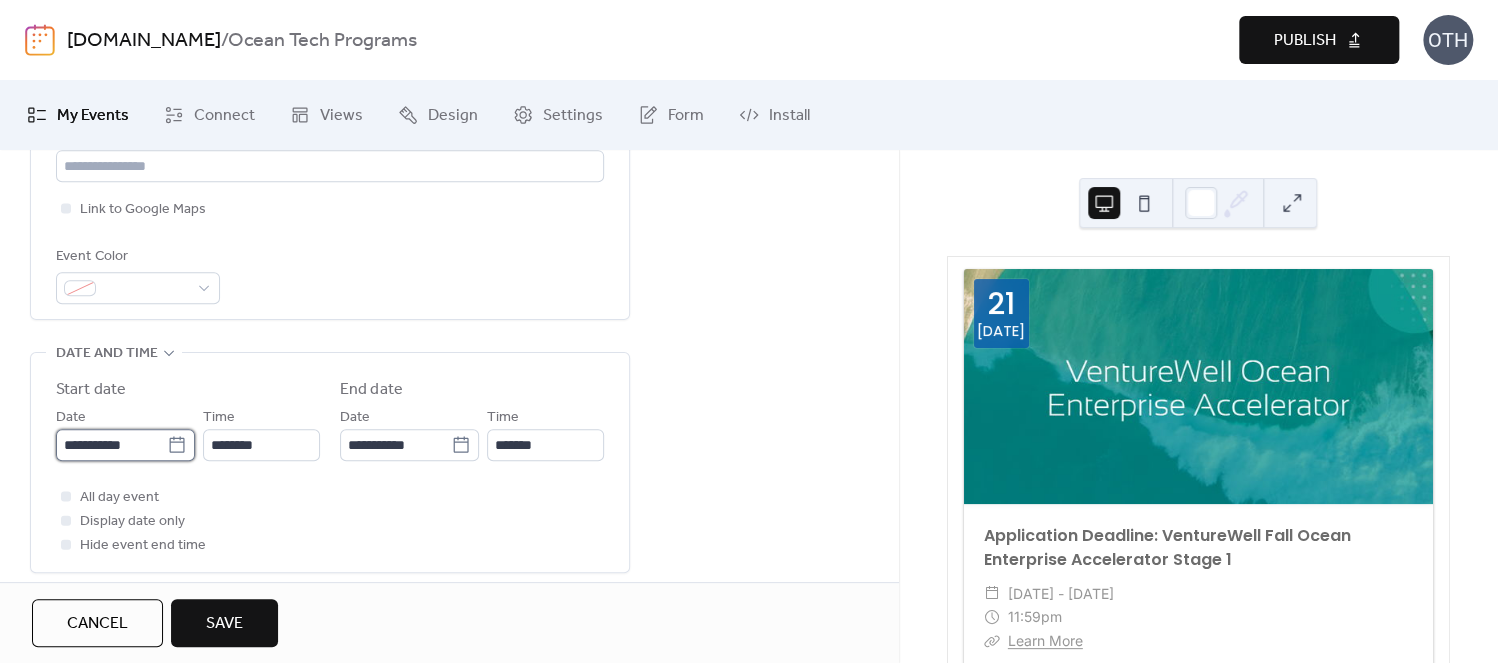 click on "**********" at bounding box center (111, 445) 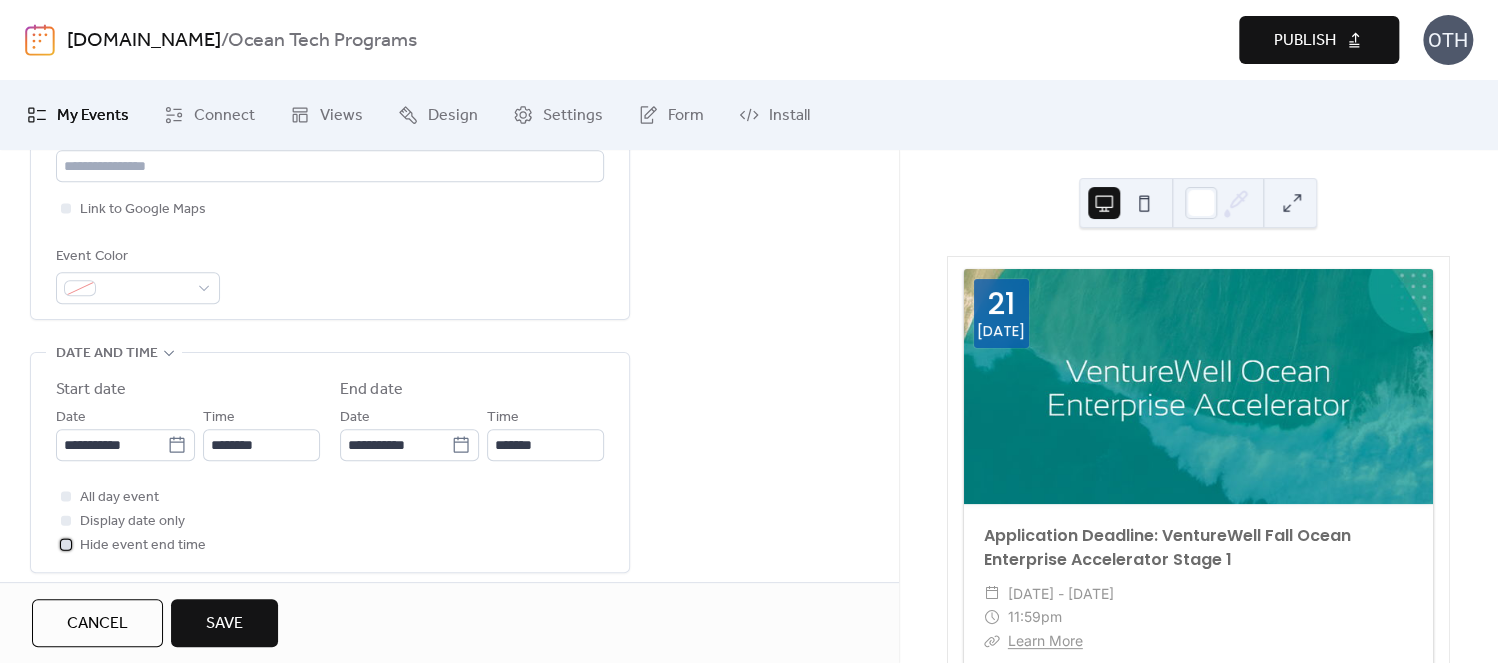 click on "Hide event end time" at bounding box center [143, 546] 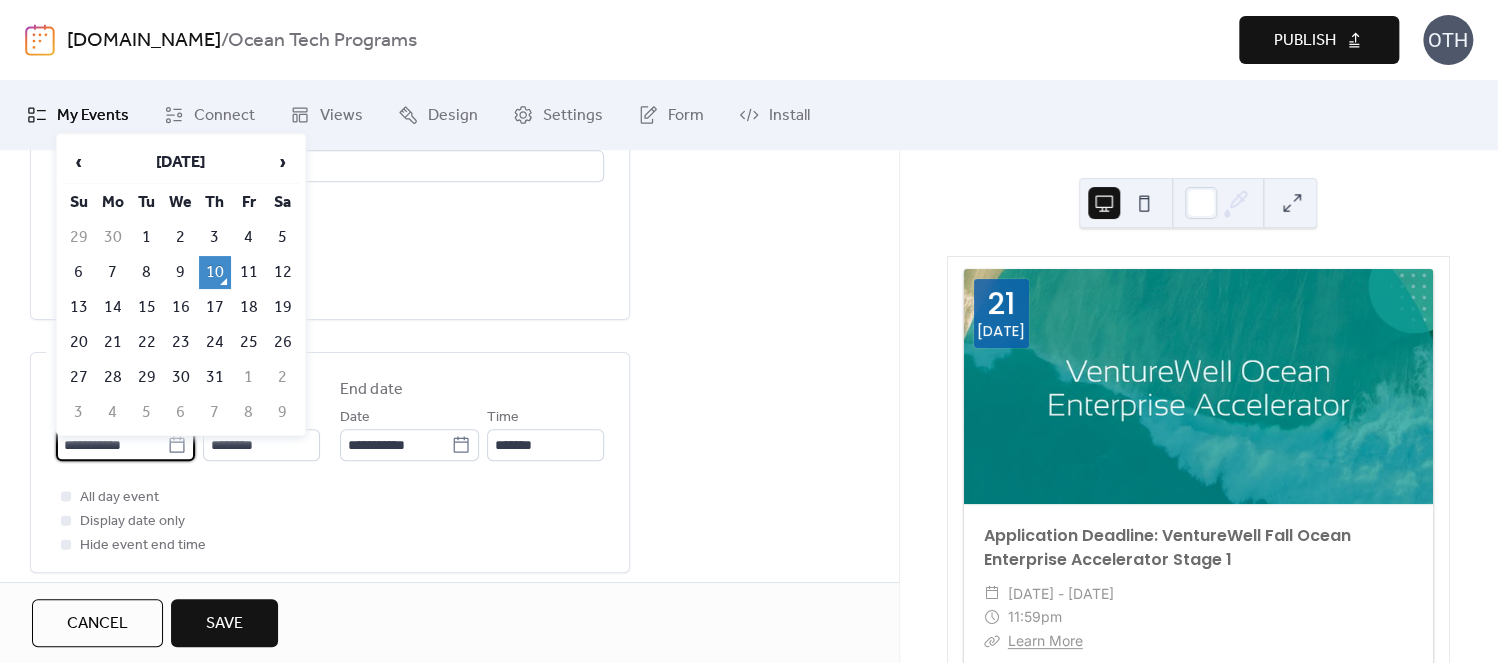 click on "**********" at bounding box center (111, 445) 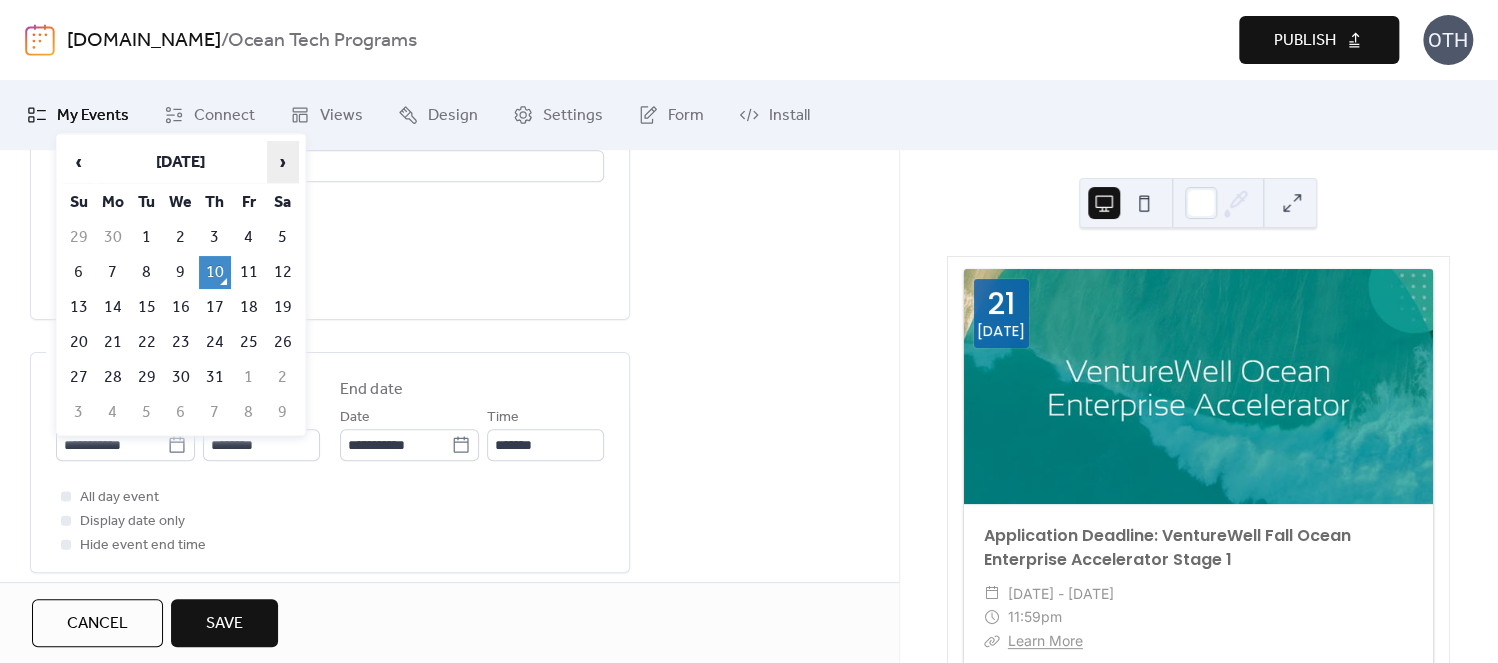 click on "›" at bounding box center (283, 162) 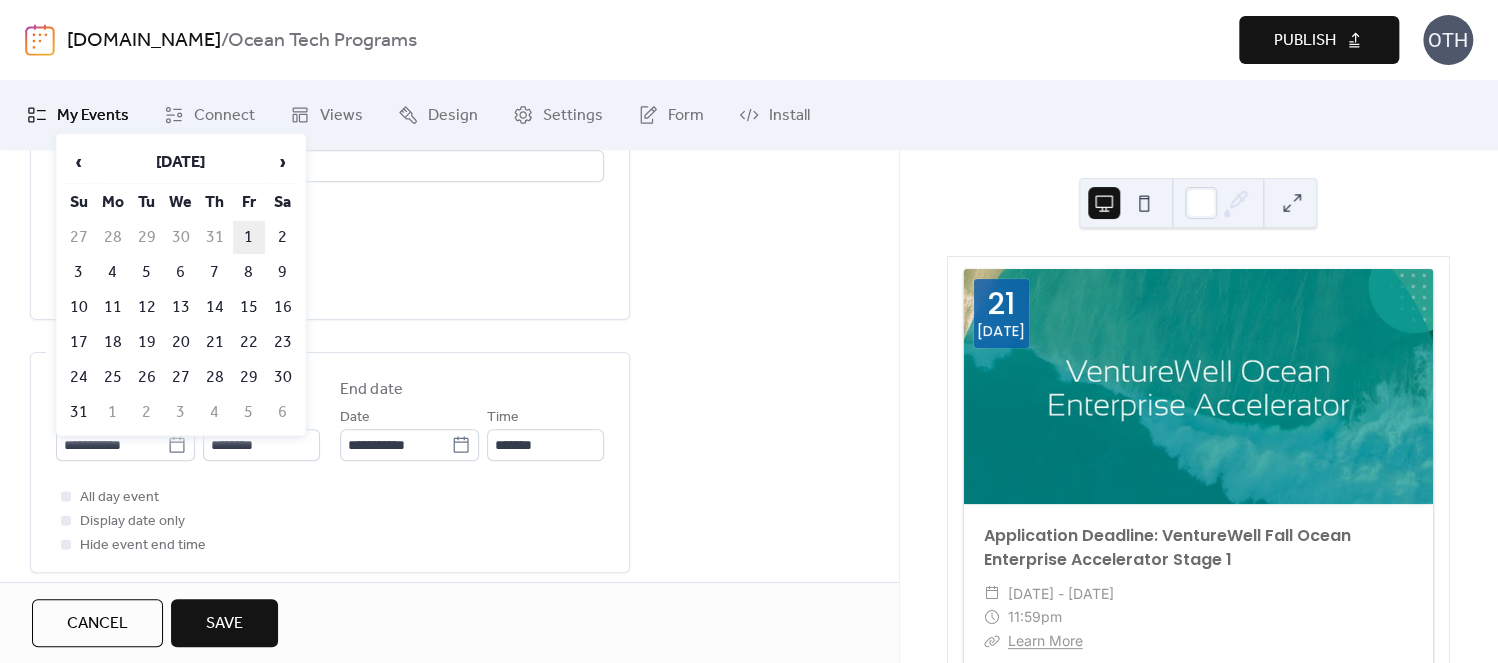 click on "1" at bounding box center [249, 237] 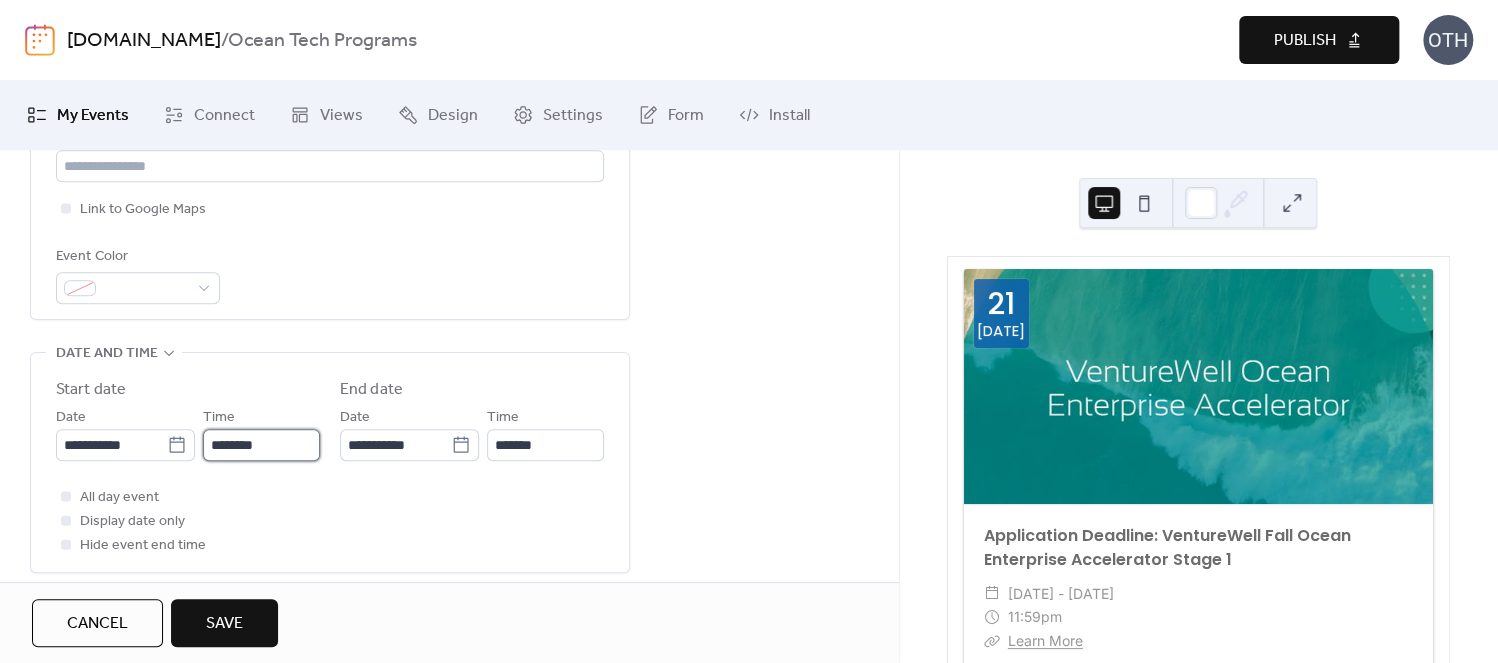 click on "********" at bounding box center (261, 445) 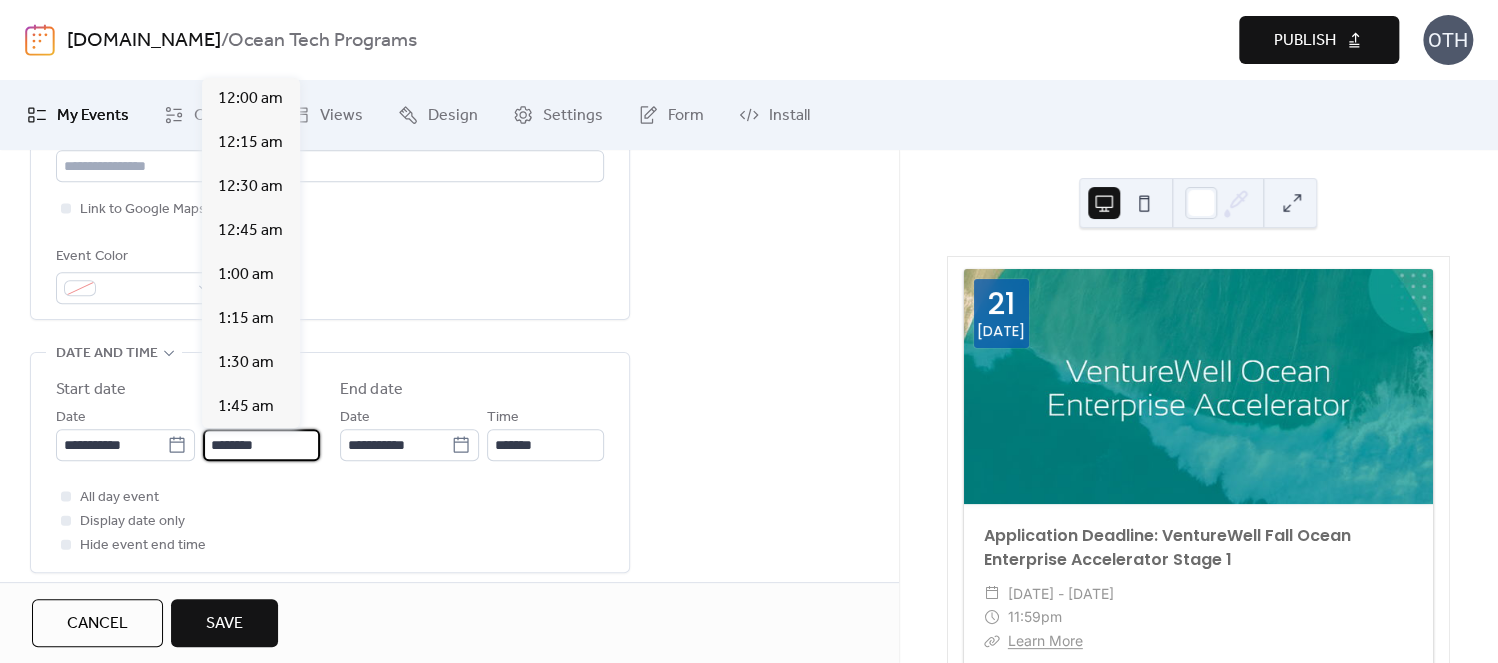 scroll, scrollTop: 2112, scrollLeft: 0, axis: vertical 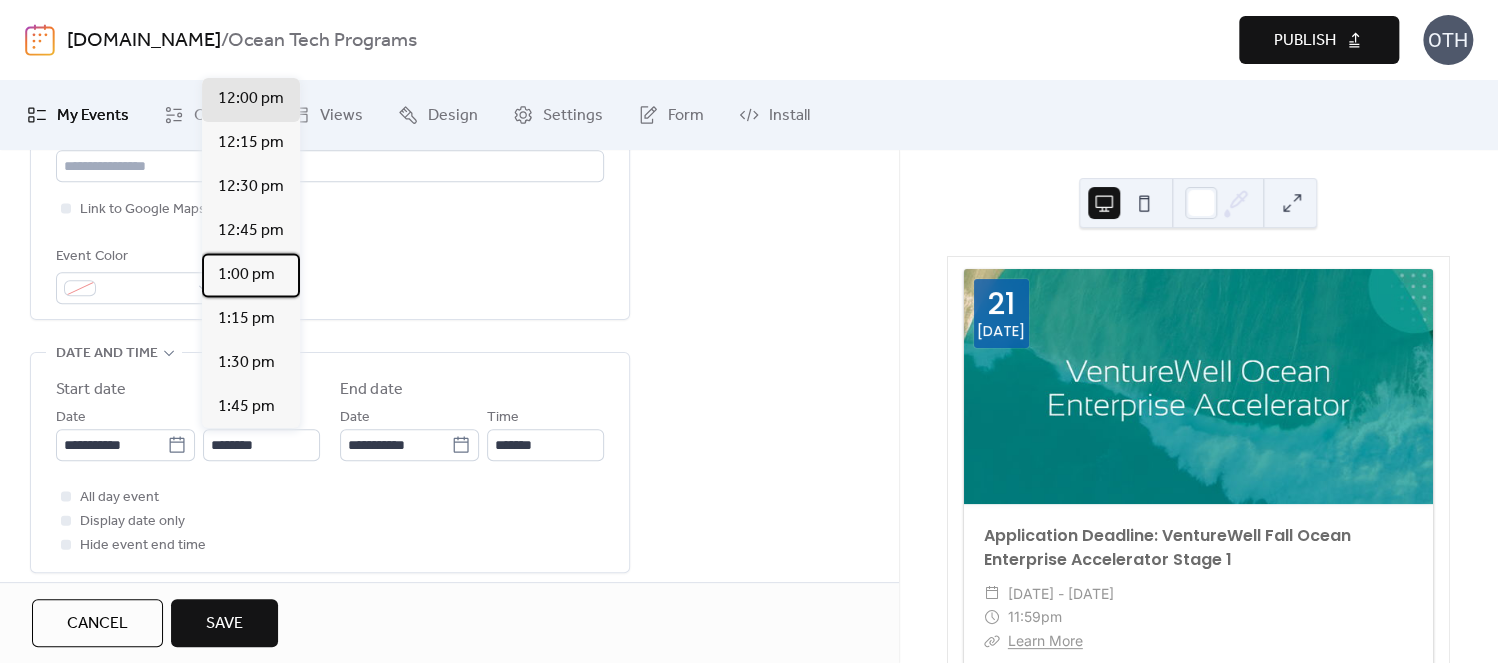 drag, startPoint x: 297, startPoint y: 268, endPoint x: 299, endPoint y: 290, distance: 22.090721 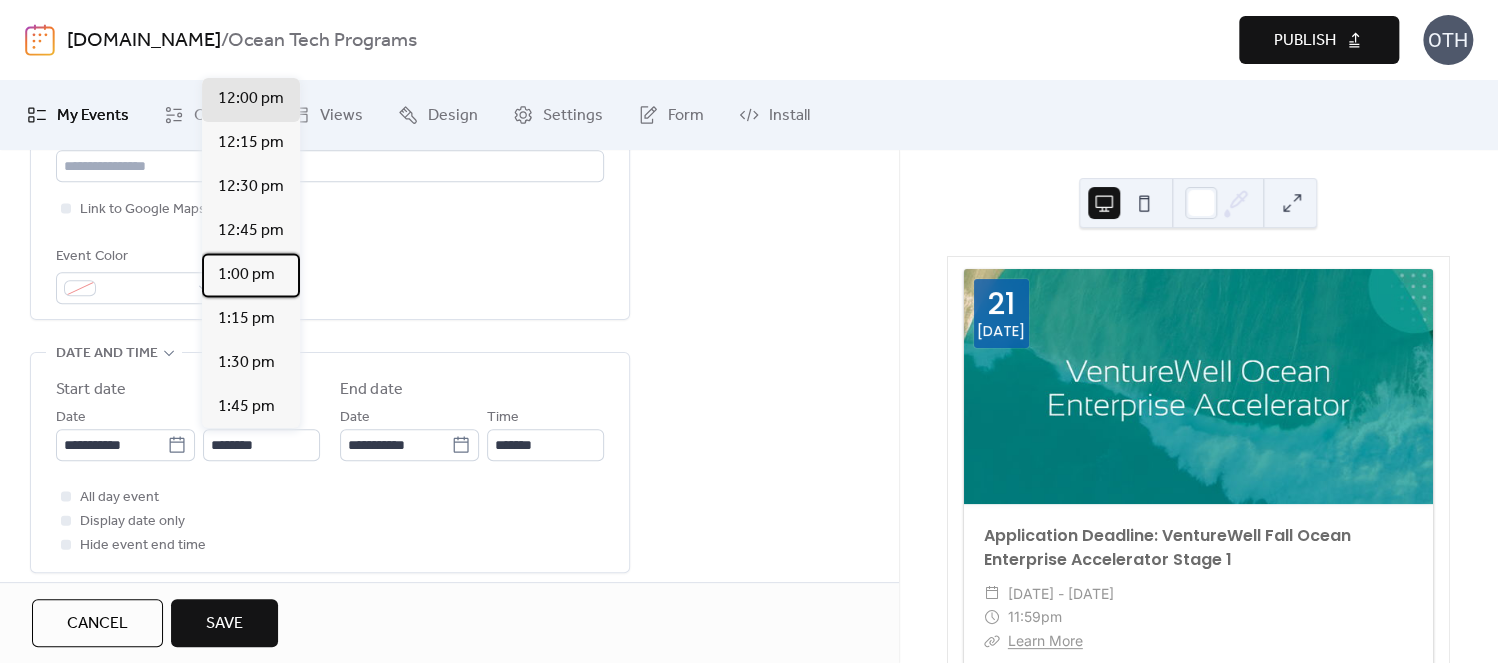 click on "12:00 am 12:15 am 12:30 am 12:45 am 1:00 am 1:15 am 1:30 am 1:45 am 2:00 am 2:15 am 2:30 am 2:45 am 3:00 am 3:15 am 3:30 am 3:45 am 4:00 am 4:15 am 4:30 am 4:45 am 5:00 am 5:15 am 5:30 am 5:45 am 6:00 am 6:15 am 6:30 am 6:45 am 7:00 am 7:15 am 7:30 am 7:45 am 8:00 am 8:15 am 8:30 am 8:45 am 9:00 am 9:15 am 9:30 am 9:45 am 10:00 am 10:15 am 10:30 am 10:45 am 11:00 am 11:15 am 11:30 am 11:45 am 12:00 pm 12:15 pm 12:30 pm 12:45 pm 1:00 pm 1:15 pm 1:30 pm 1:45 pm 2:00 pm 2:15 pm 2:30 pm 2:45 pm 3:00 pm 3:15 pm 3:30 pm 3:45 pm 4:00 pm 4:15 pm 4:30 pm 4:45 pm 5:00 pm 5:15 pm 5:30 pm 5:45 pm 6:00 pm 6:15 pm 6:30 pm 6:45 pm 7:00 pm 7:15 pm 7:30 pm 7:45 pm 8:00 pm 8:15 pm 8:30 pm 8:45 pm 9:00 pm 9:15 pm 9:30 pm 9:45 pm 10:00 pm 10:15 pm 10:30 pm 10:45 pm 11:00 pm 11:15 pm 11:30 pm 11:45 pm" at bounding box center [251, 253] 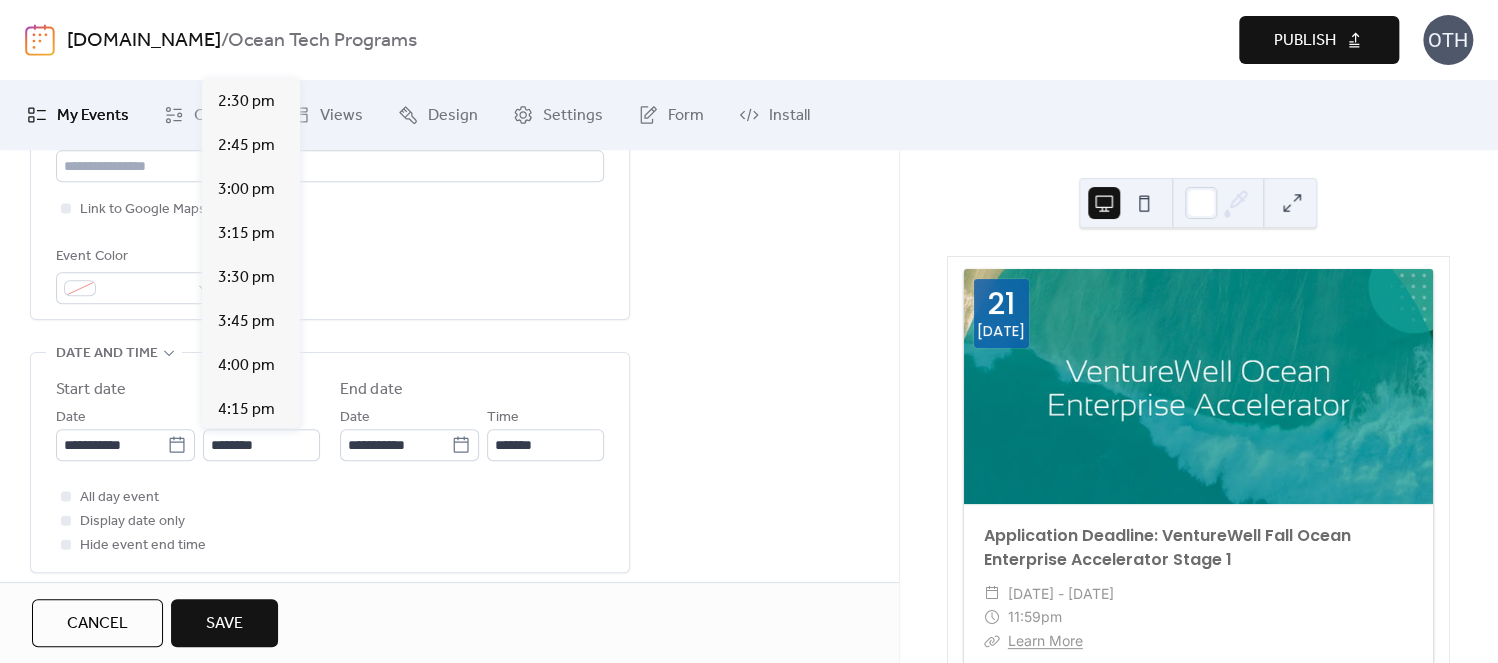 scroll, scrollTop: 2608, scrollLeft: 0, axis: vertical 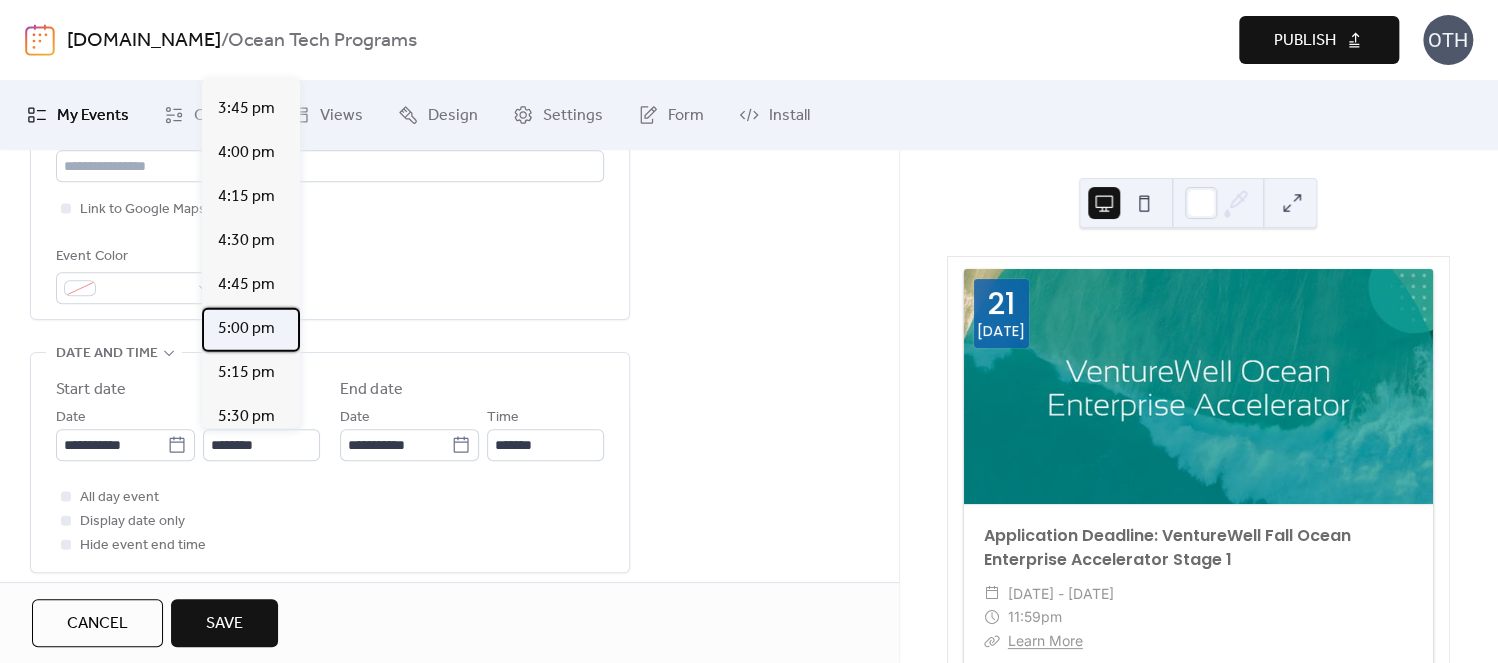 click on "5:00 pm" at bounding box center (251, 330) 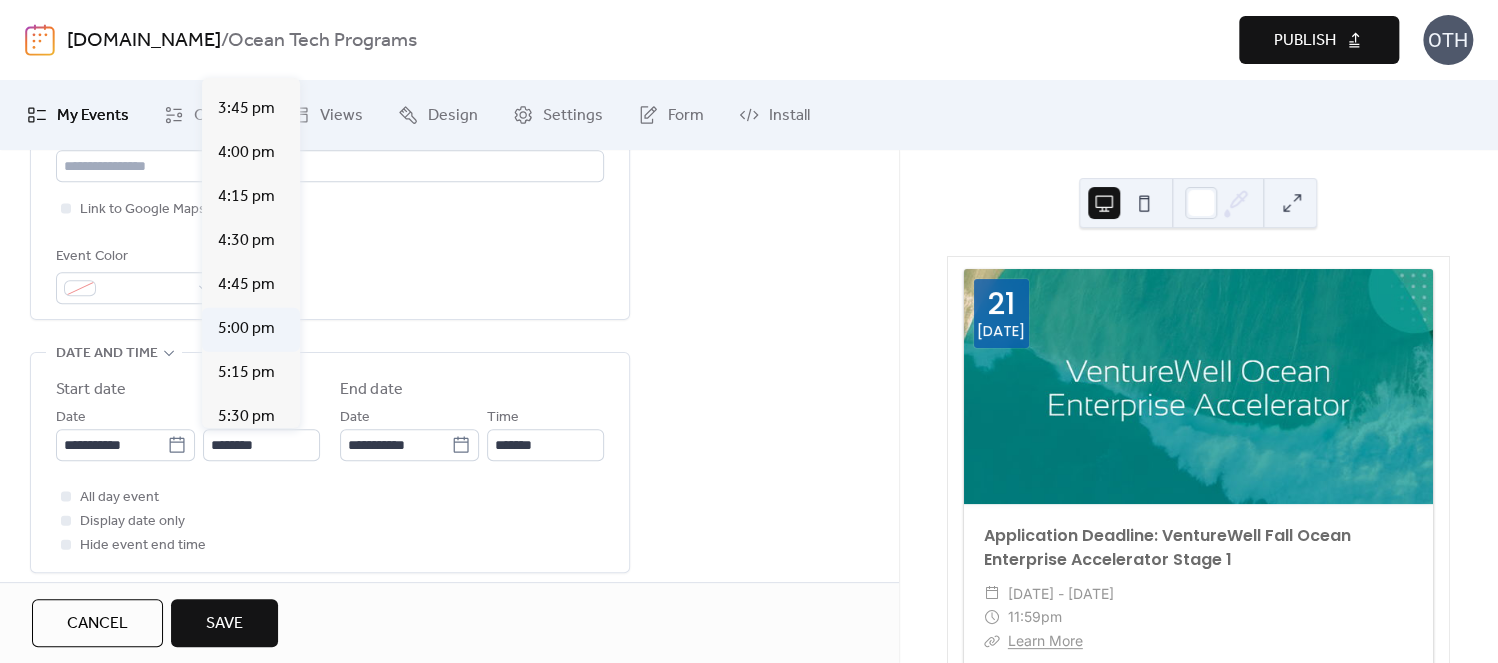 type on "*******" 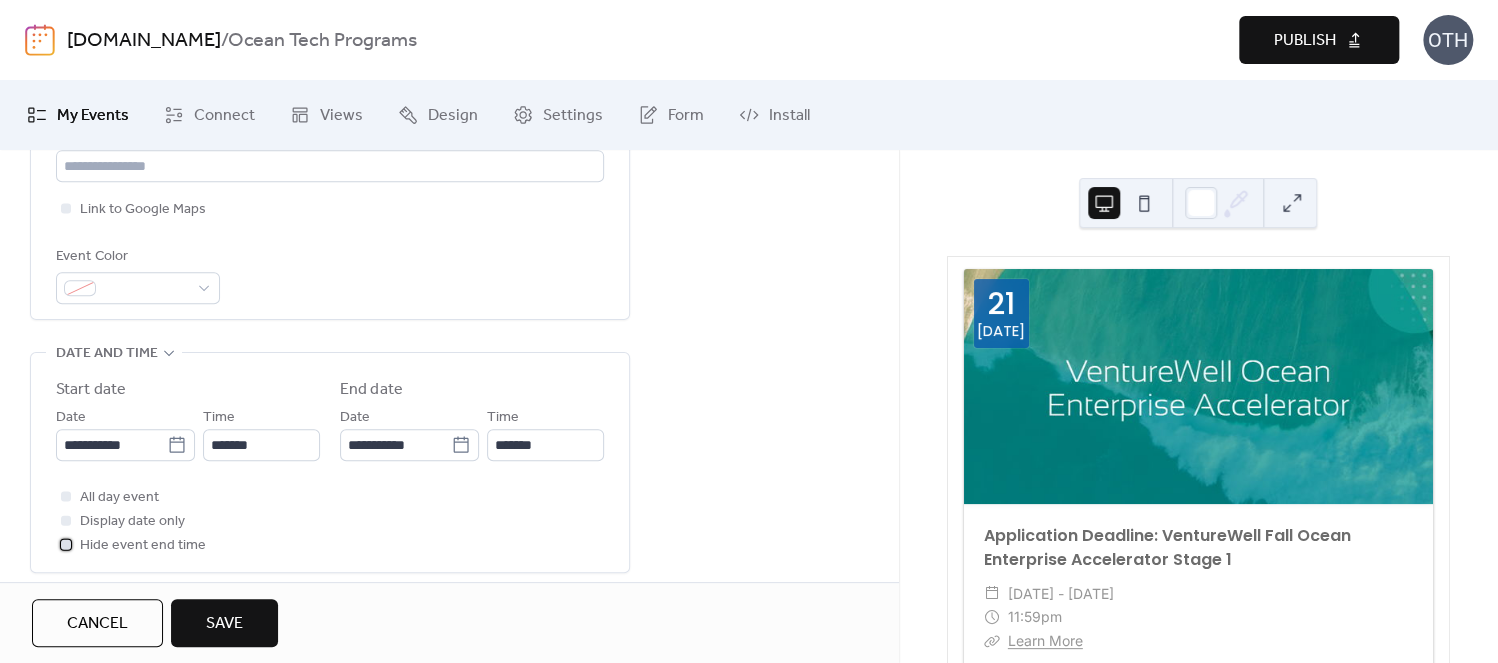 click on "Hide event end time" at bounding box center (143, 546) 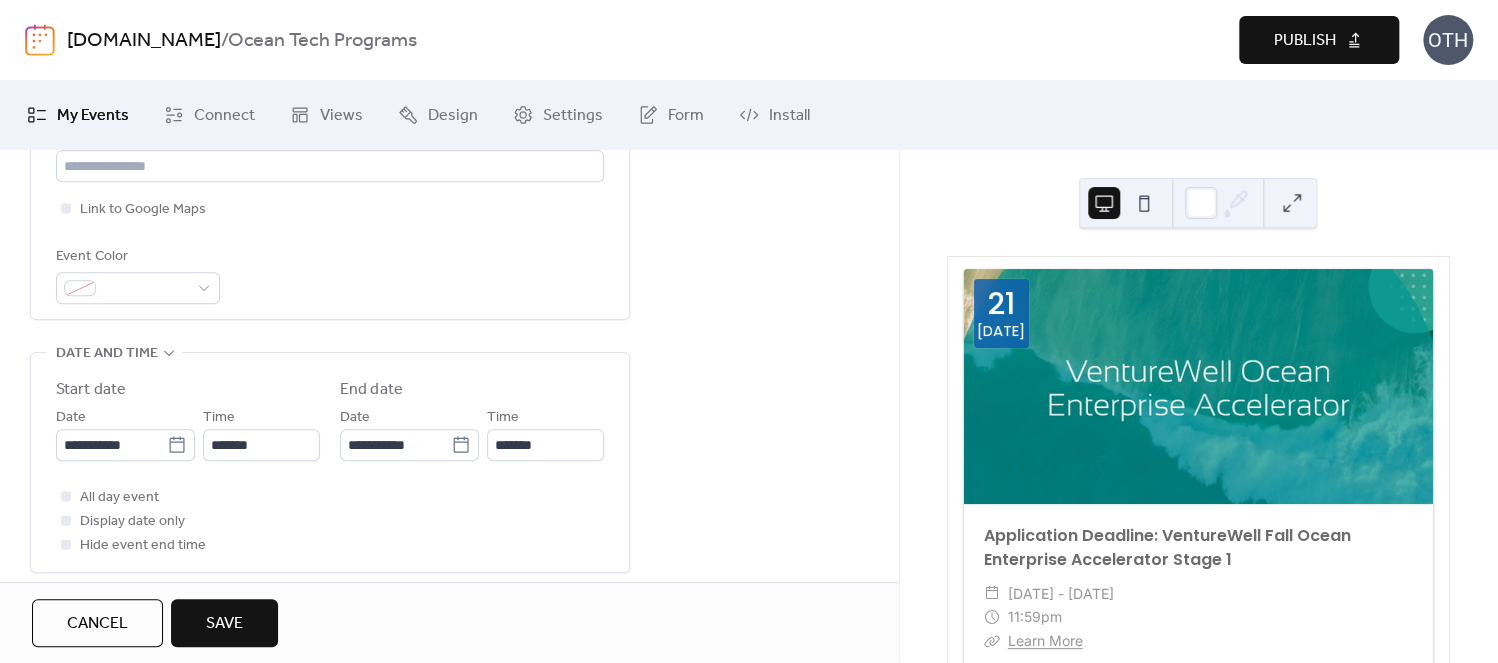 click on "Save" at bounding box center [224, 624] 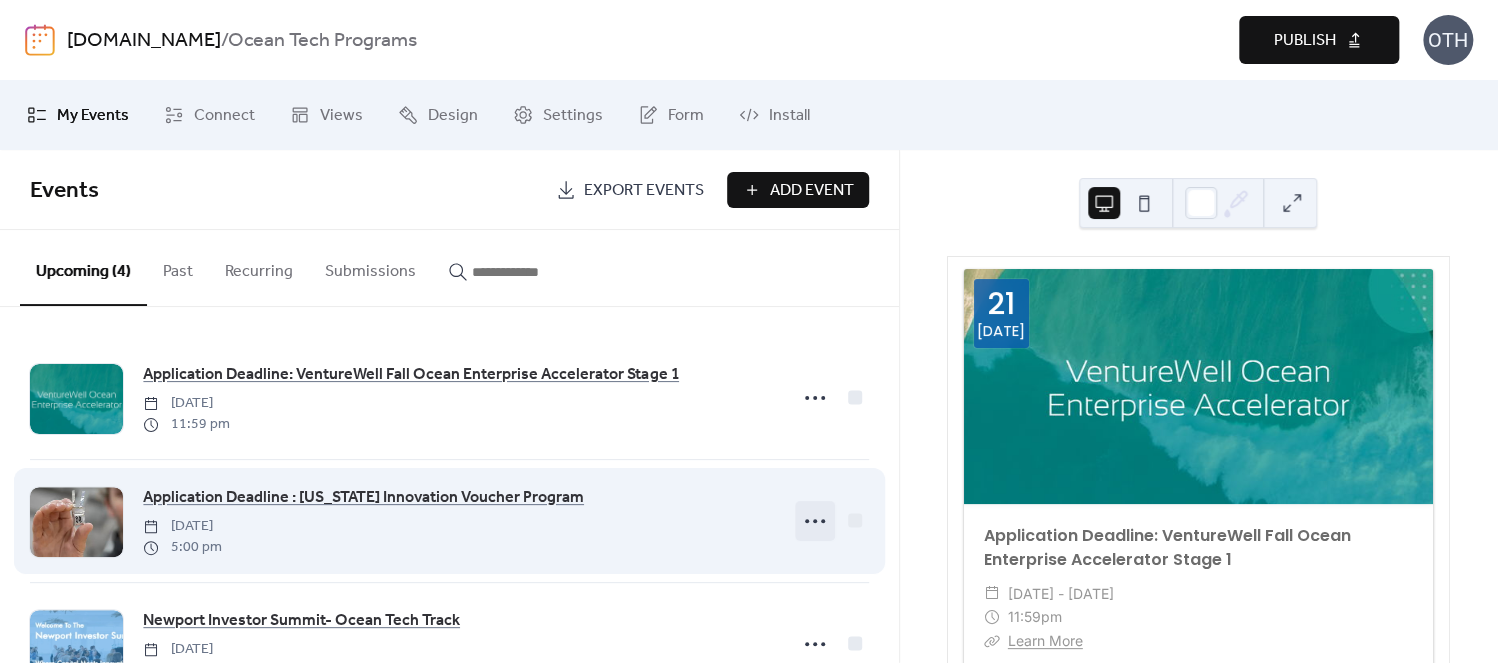 click 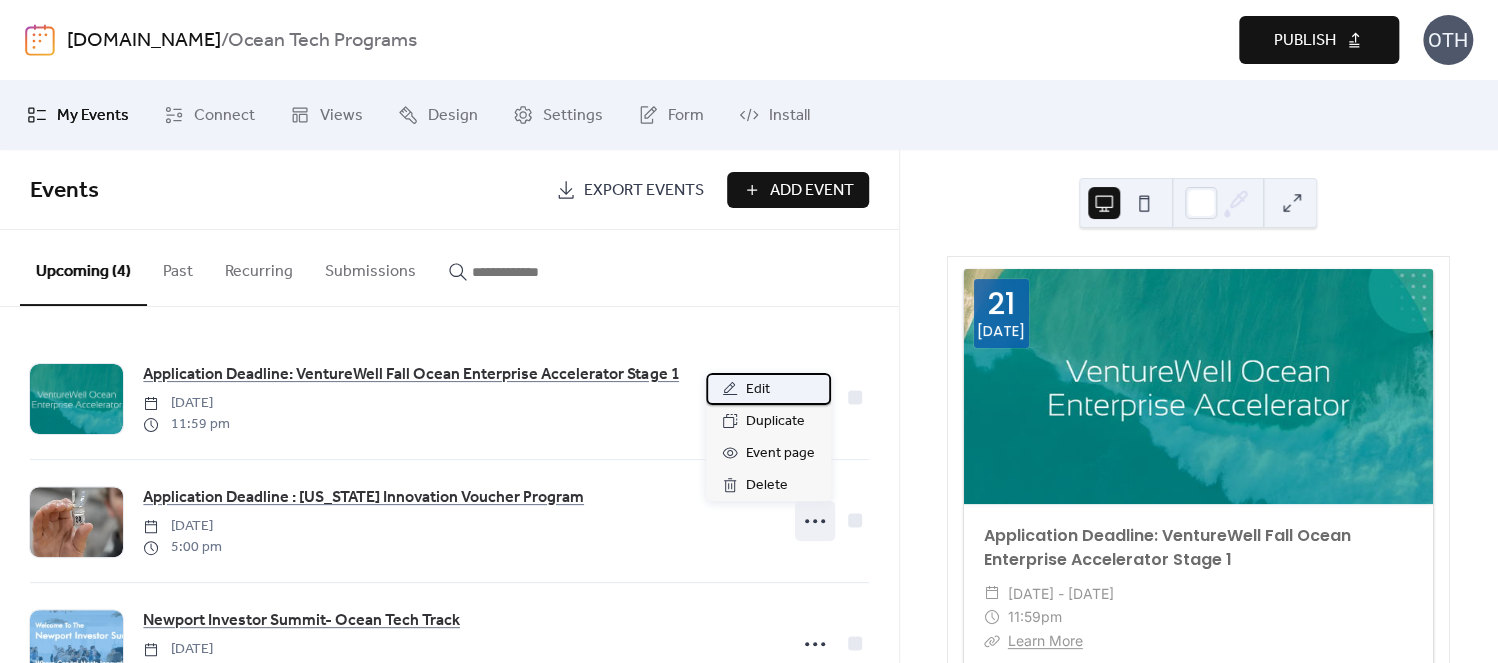 click on "Edit" at bounding box center [758, 390] 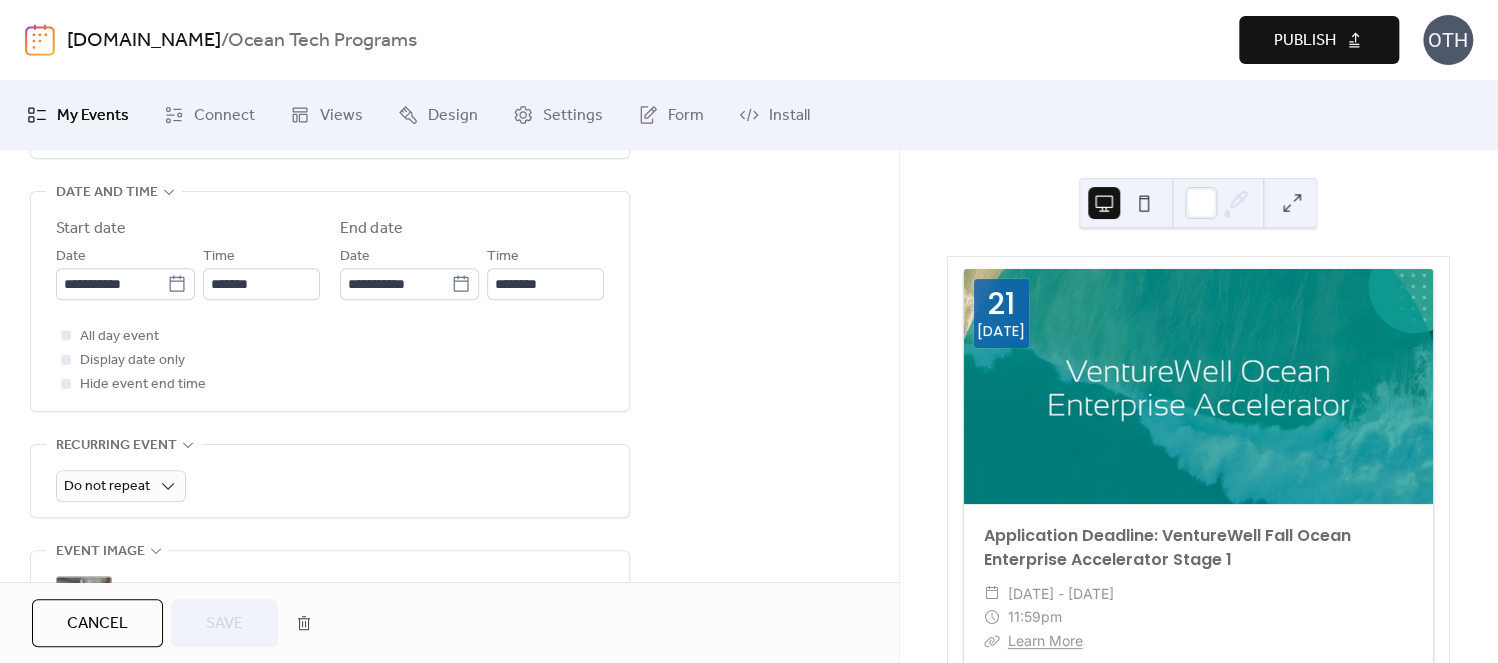 scroll, scrollTop: 627, scrollLeft: 0, axis: vertical 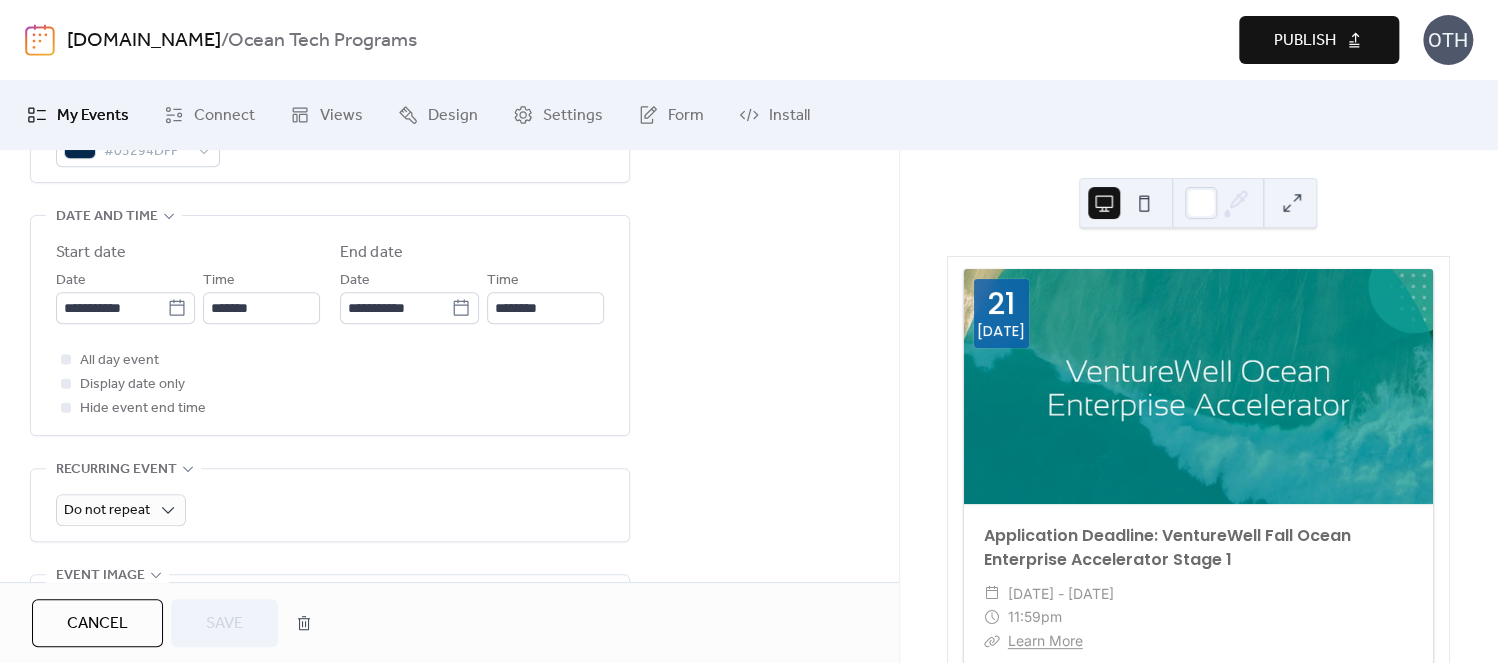 click on "Publish" at bounding box center (1305, 41) 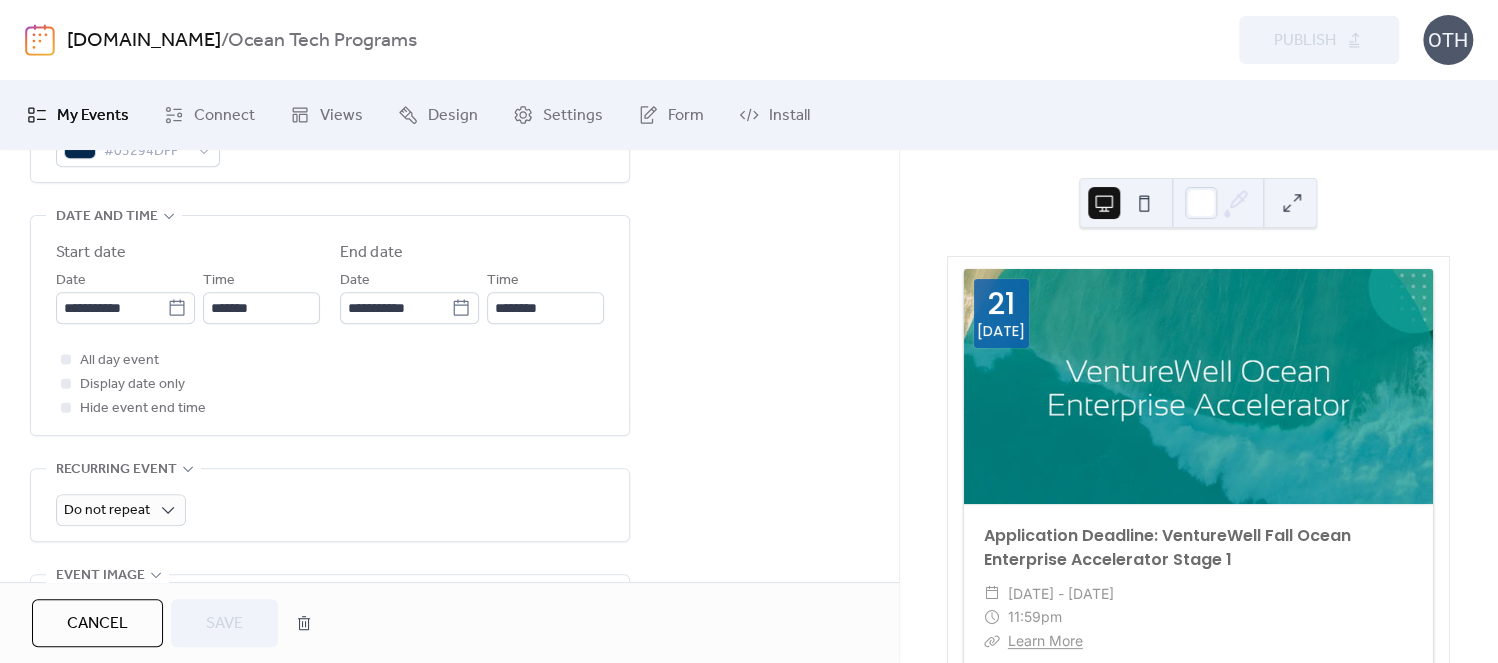 click on "[DATE] Application Deadline:  VentureWell Fall Ocean Enterprise Accelerator Stage 1  ​ [DATE] - [DATE] ​ 11:59pm ​ Learn More Opportunity Type  Funding  Opportunity Type  Accelorator Stage 1 Deadline: [DATE]  Applications for the Fall 2025 Ocean Enterprise Accelerator are now open!  The VentureWell Ocean Enterprise Accelerator helps innovators from across [GEOGRAPHIC_DATA] turn their vision into reality by supporting the development, commercialization, and adoption of new ocean data technologies and services for economic and societal benefit to the U.S. and our growing blue economy.    Stage 1 offers training on market discovery and validation and business model development. The program  includes personalized coaching, three months of virtual workshops, and a three-day in person workshop.  Participants in this stage are also eligible for $15,000 in TDC awards based on a competitive merit review process. [DATE] Application Deadline : [US_STATE] Innovation Voucher Program  ​ ​ 5:00pm 1" at bounding box center [1198, 406] 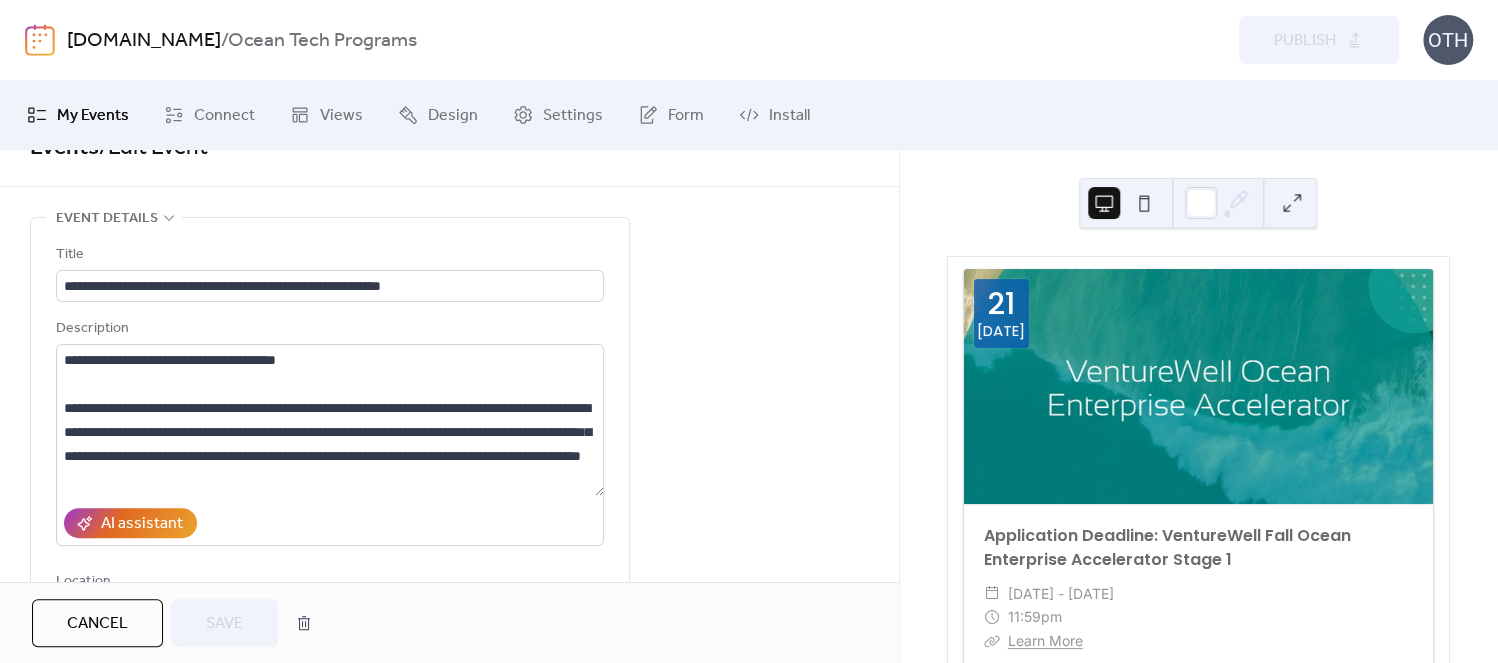 scroll, scrollTop: 53, scrollLeft: 0, axis: vertical 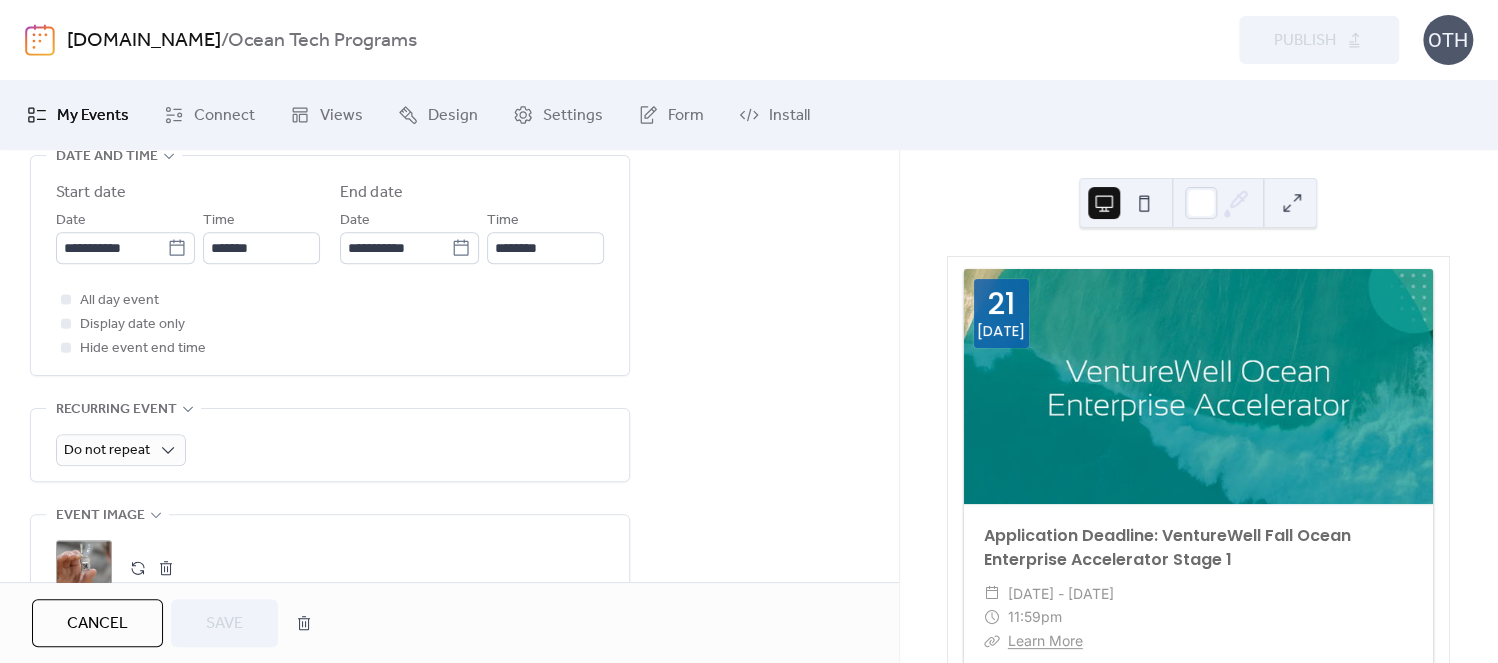 click on "[DATE] Application Deadline:  VentureWell Fall Ocean Enterprise Accelerator Stage 1  ​ [DATE] - [DATE] ​ 11:59pm ​ Learn More Opportunity Type  Funding  Opportunity Type  Accelorator Stage 1 Deadline: [DATE]  Applications for the Fall 2025 Ocean Enterprise Accelerator are now open!  The VentureWell Ocean Enterprise Accelerator helps innovators from across [GEOGRAPHIC_DATA] turn their vision into reality by supporting the development, commercialization, and adoption of new ocean data technologies and services for economic and societal benefit to the U.S. and our growing blue economy.    Stage 1 offers training on market discovery and validation and business model development. The program  includes personalized coaching, three months of virtual workshops, and a three-day in person workshop.  Participants in this stage are also eligible for $15,000 in TDC awards based on a competitive merit review process. [DATE] Application Deadline : [US_STATE] Innovation Voucher Program  ​ ​ 5:00pm 1" at bounding box center [1198, 406] 